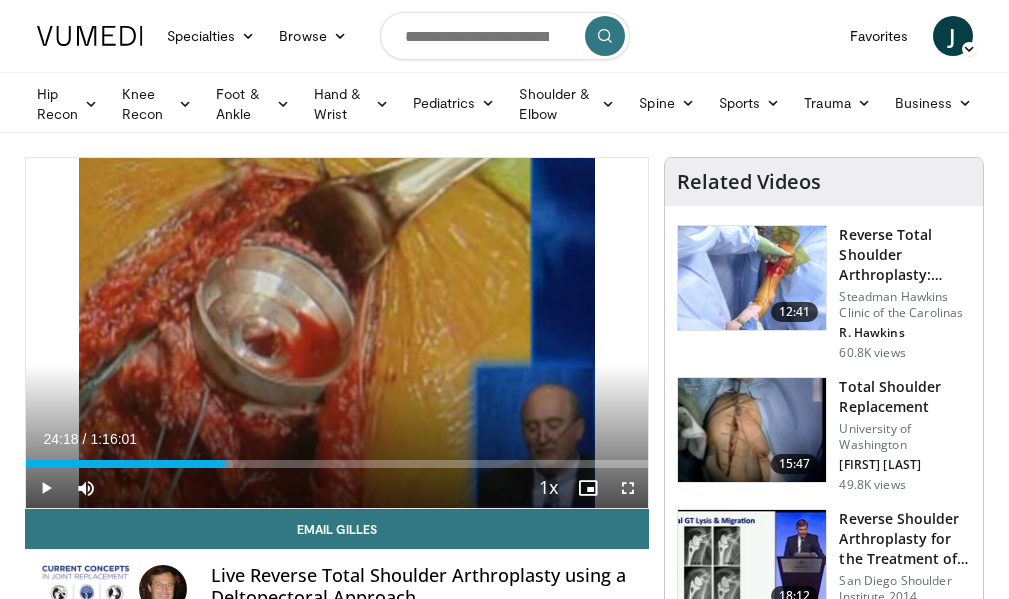 scroll, scrollTop: 0, scrollLeft: 0, axis: both 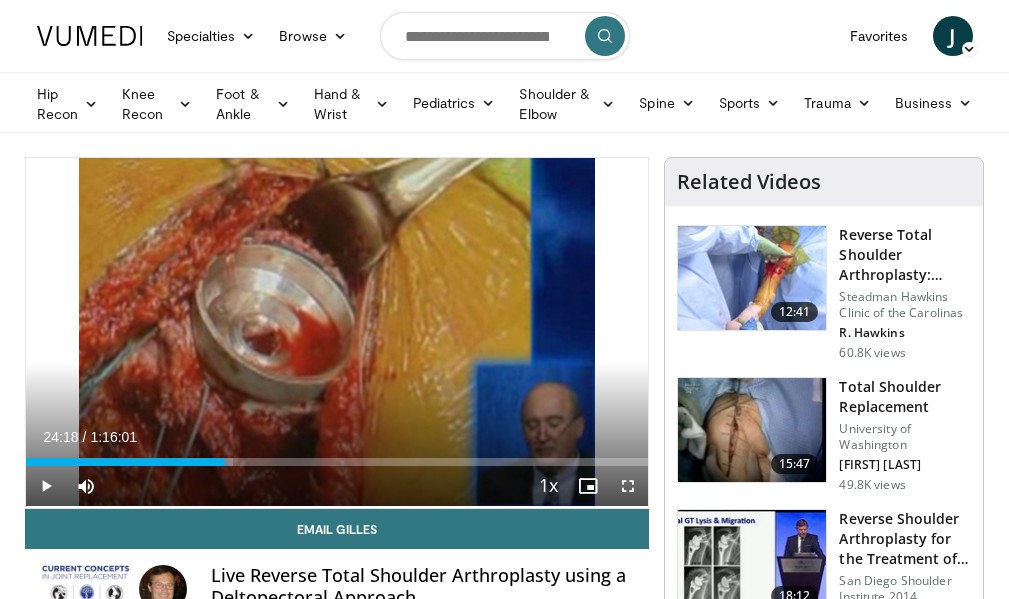 type 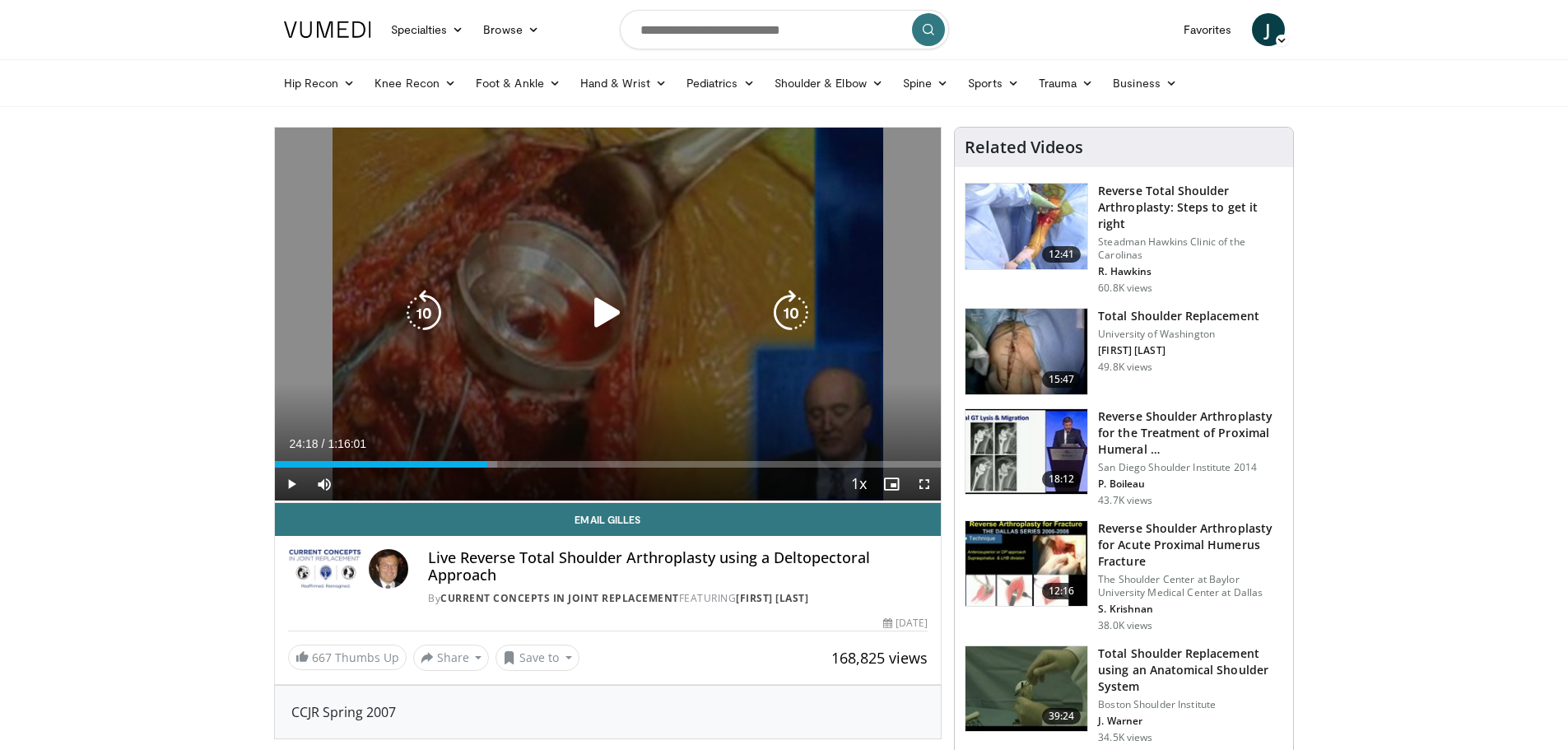 click on "10 seconds
Tap to unmute" at bounding box center [608, 313] 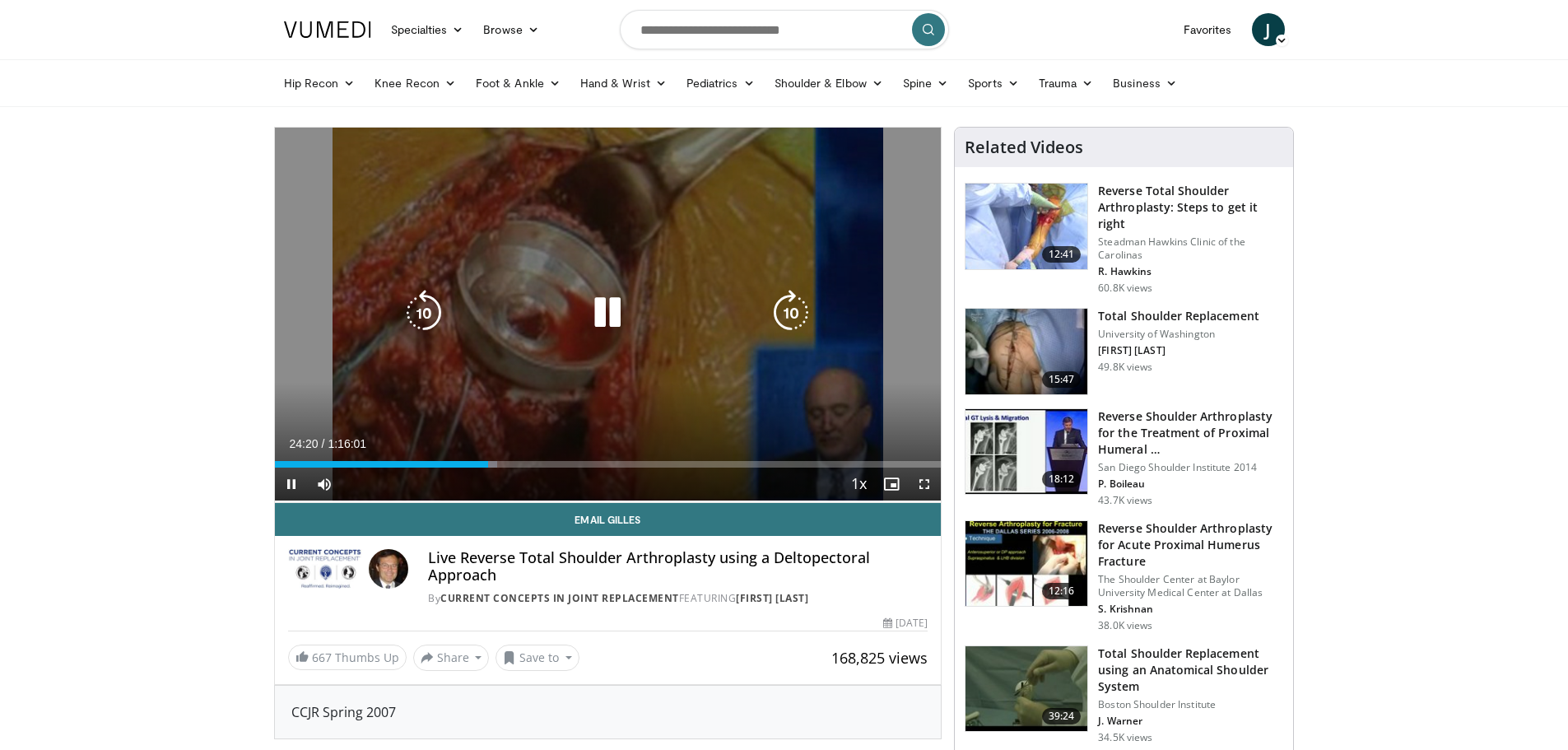 click at bounding box center [791, 313] 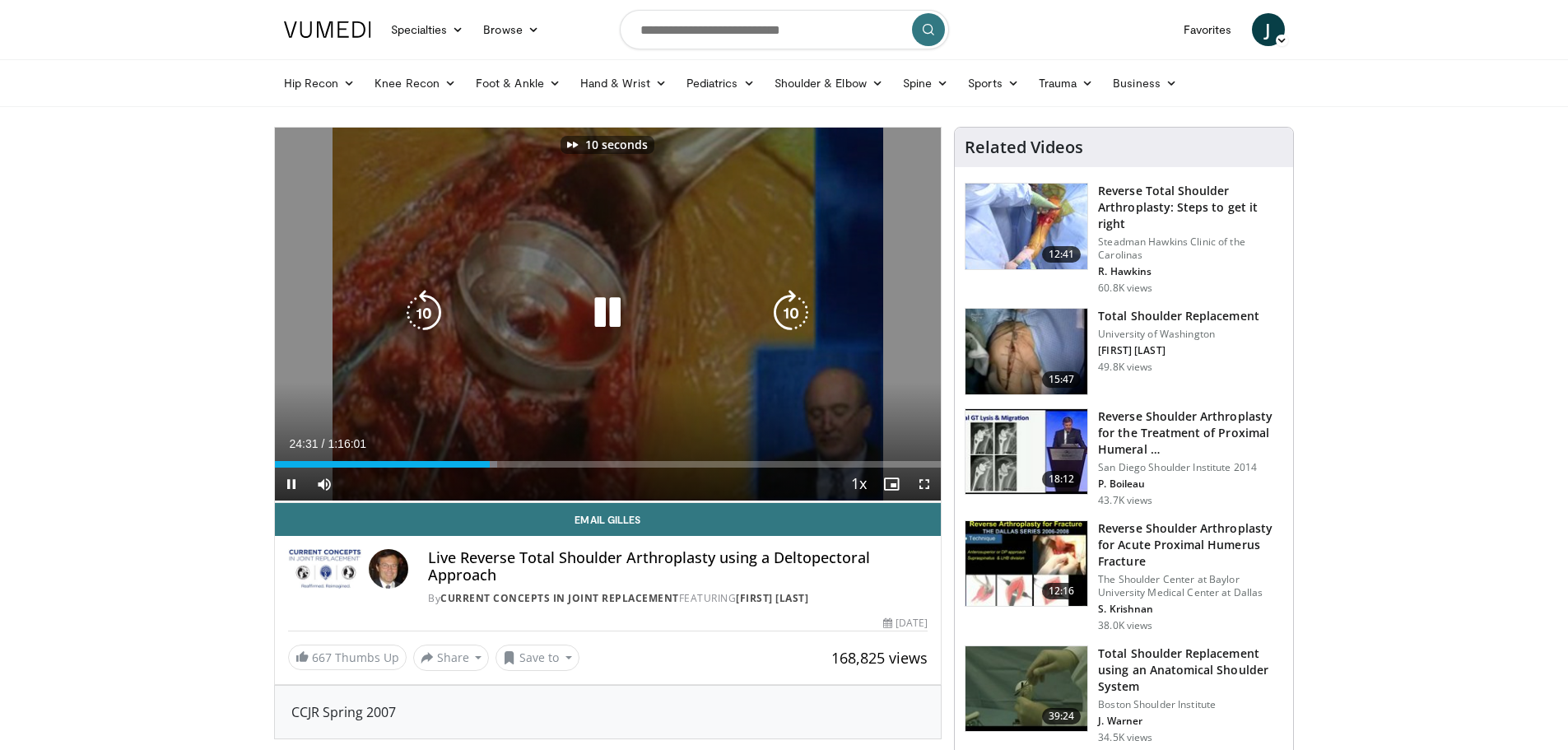 click at bounding box center [791, 313] 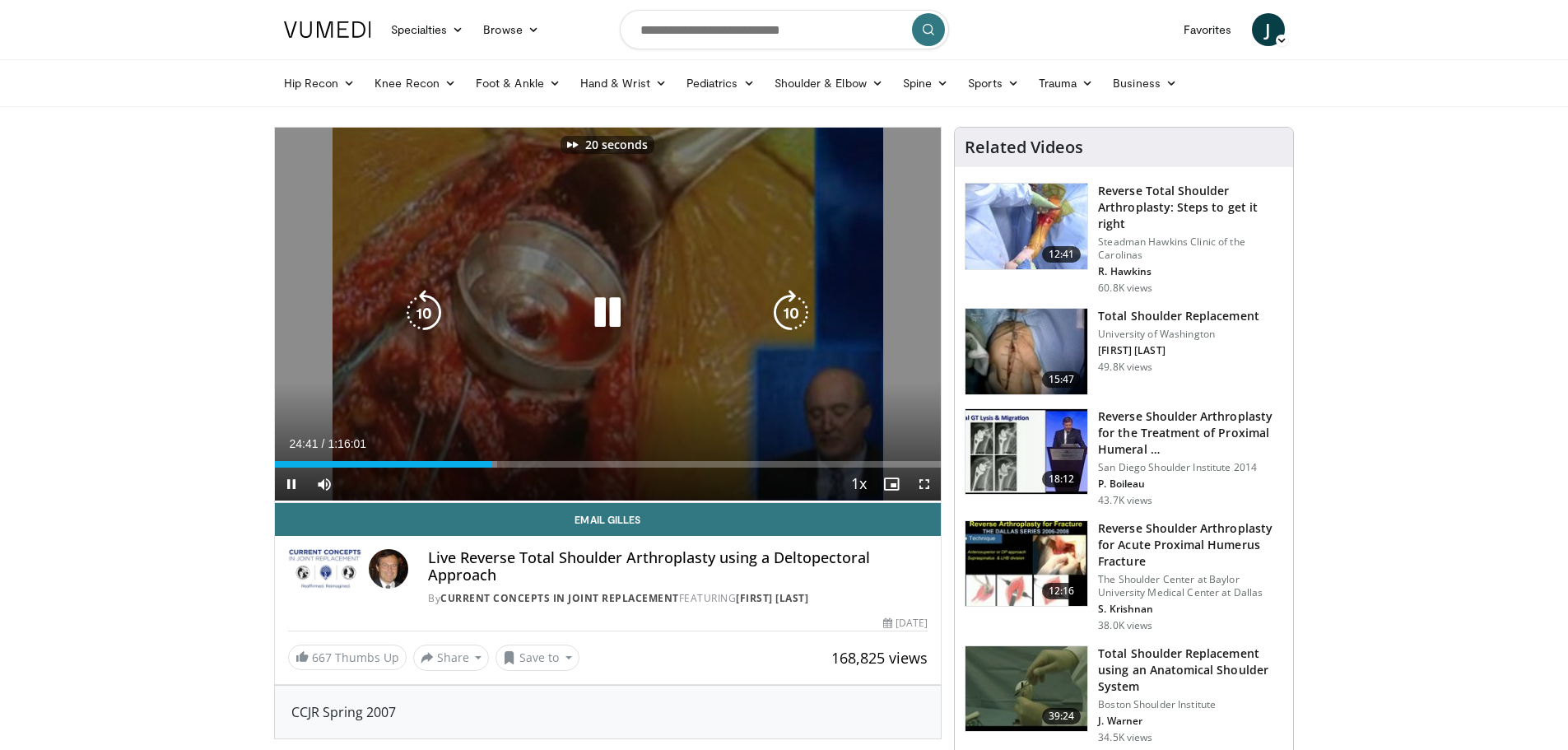 click at bounding box center (791, 313) 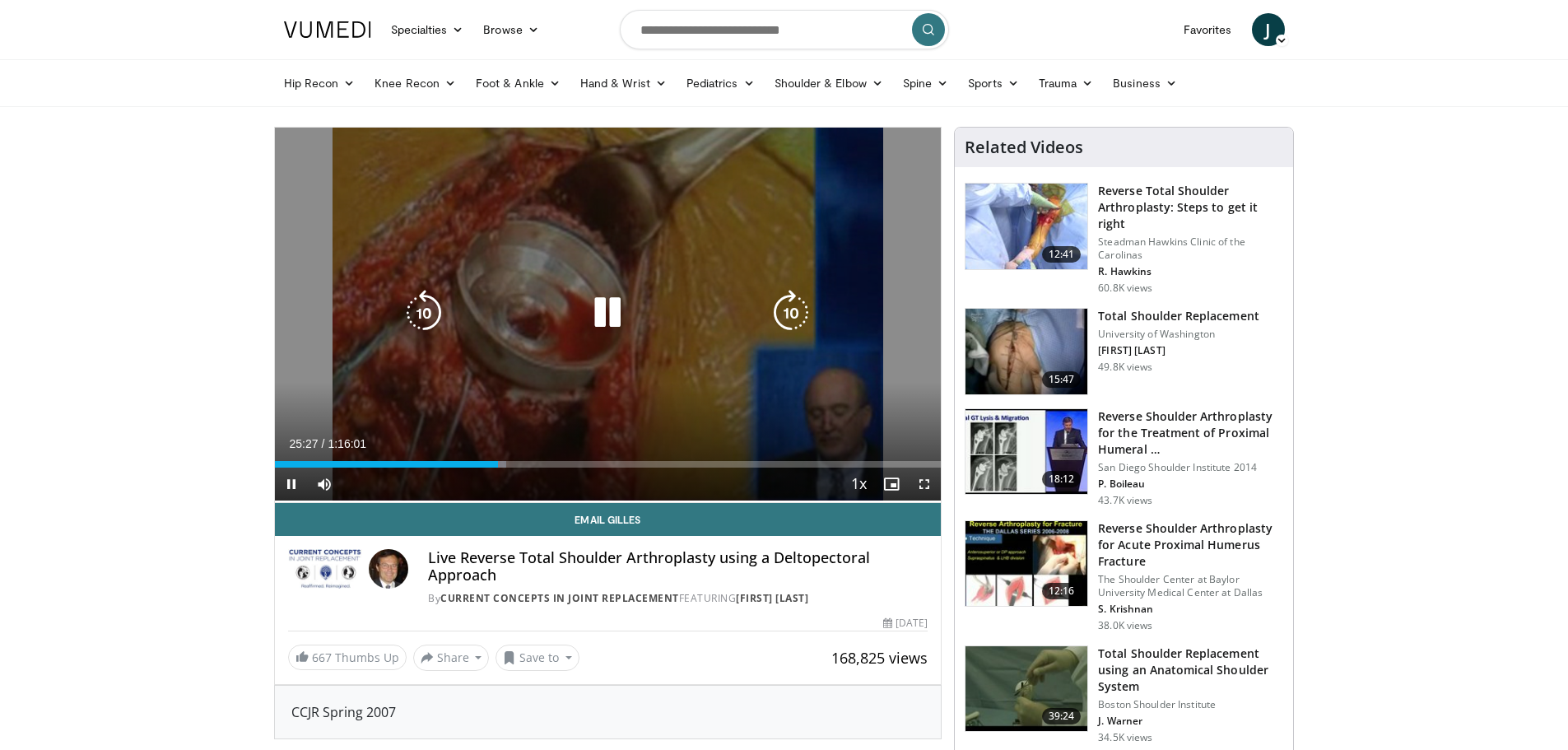 click at bounding box center (607, 313) 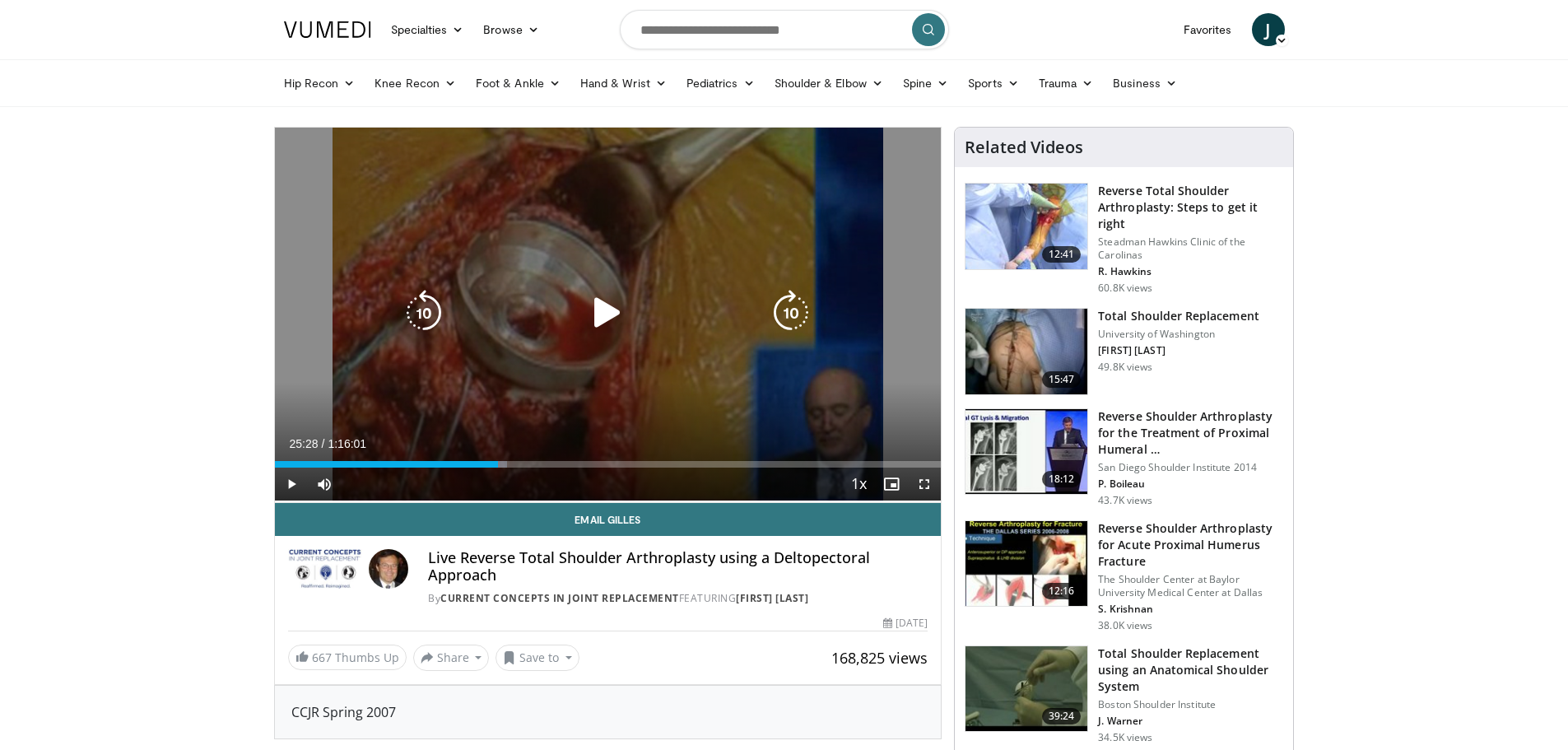 click at bounding box center (607, 313) 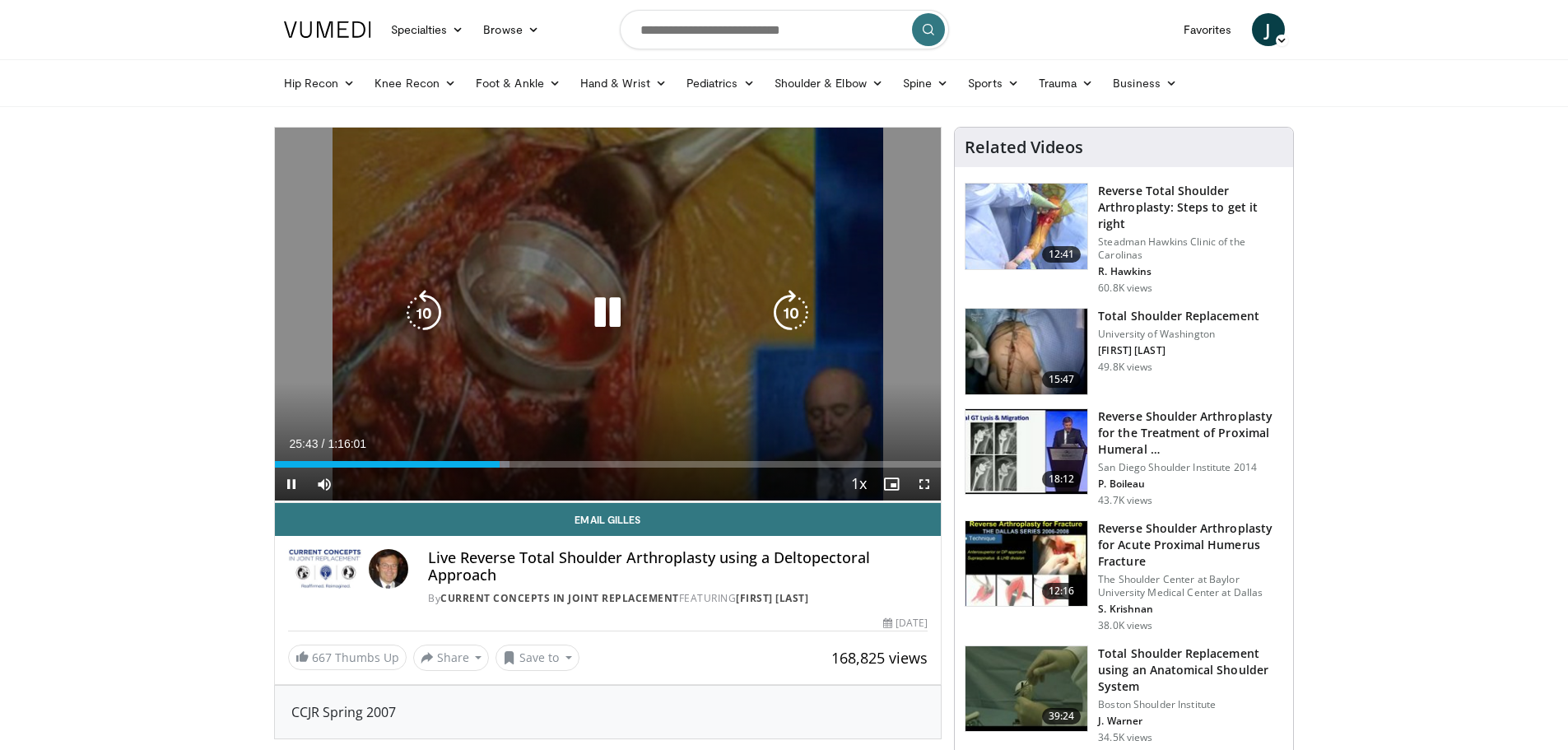 click at bounding box center [424, 313] 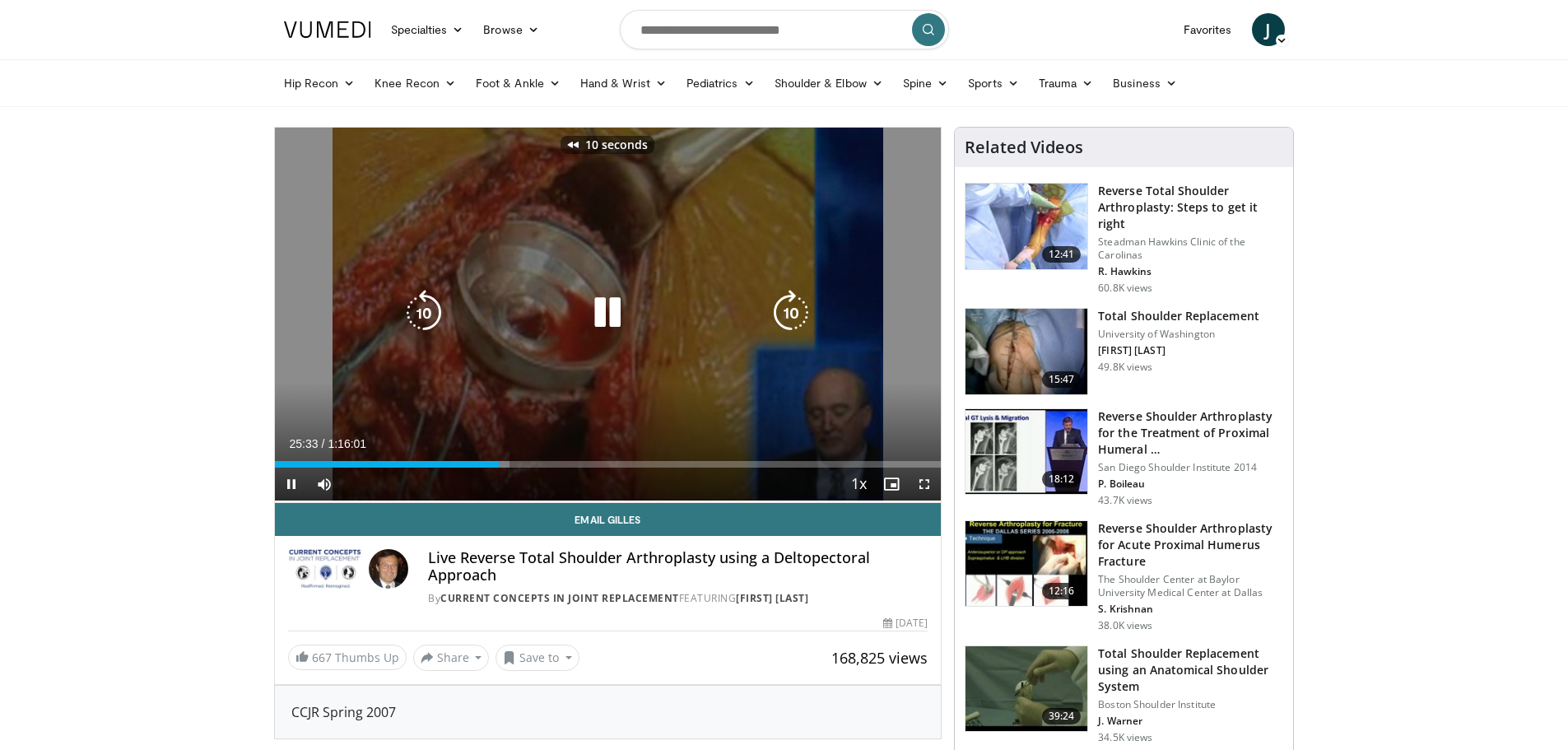 click at bounding box center [424, 313] 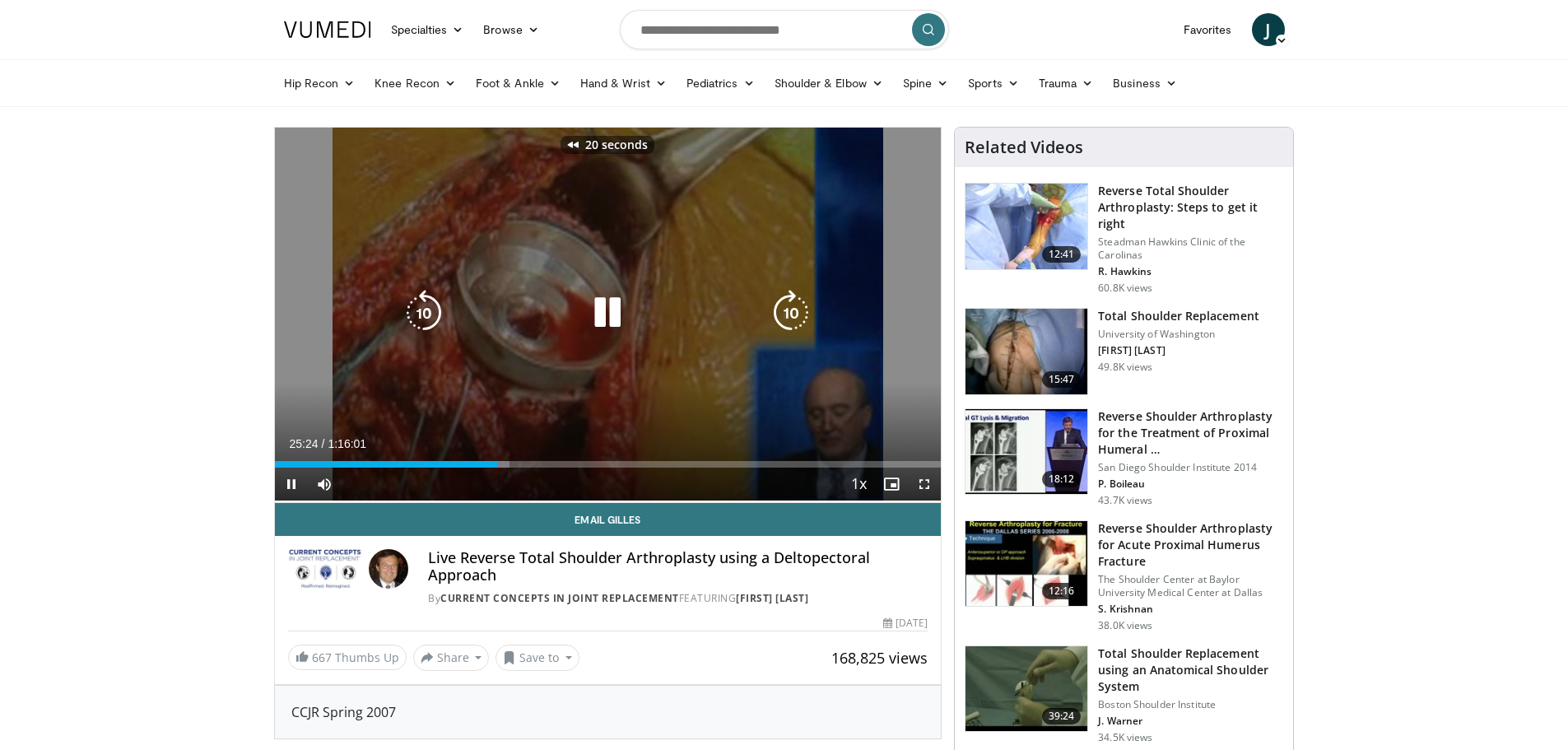click at bounding box center (424, 313) 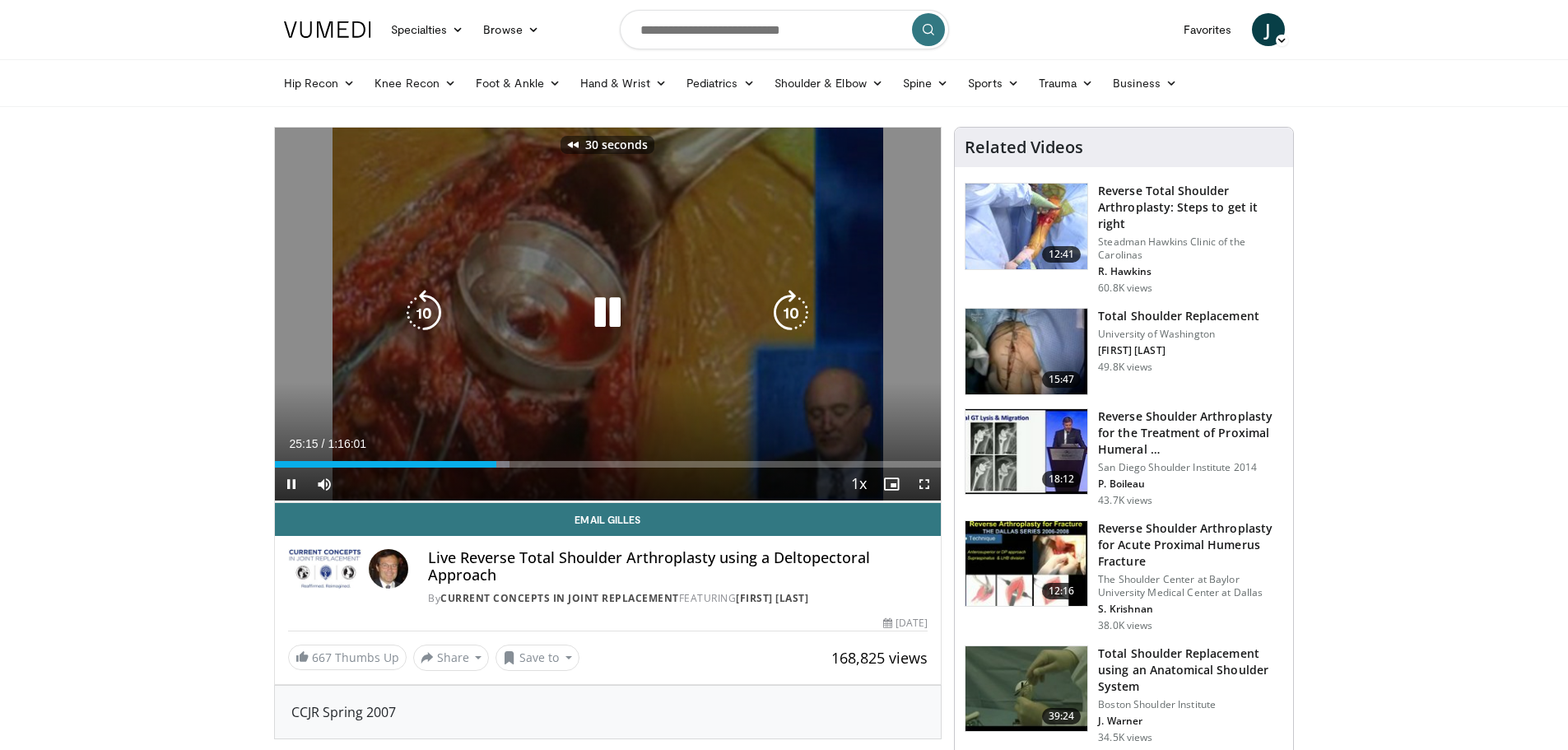 click at bounding box center [424, 313] 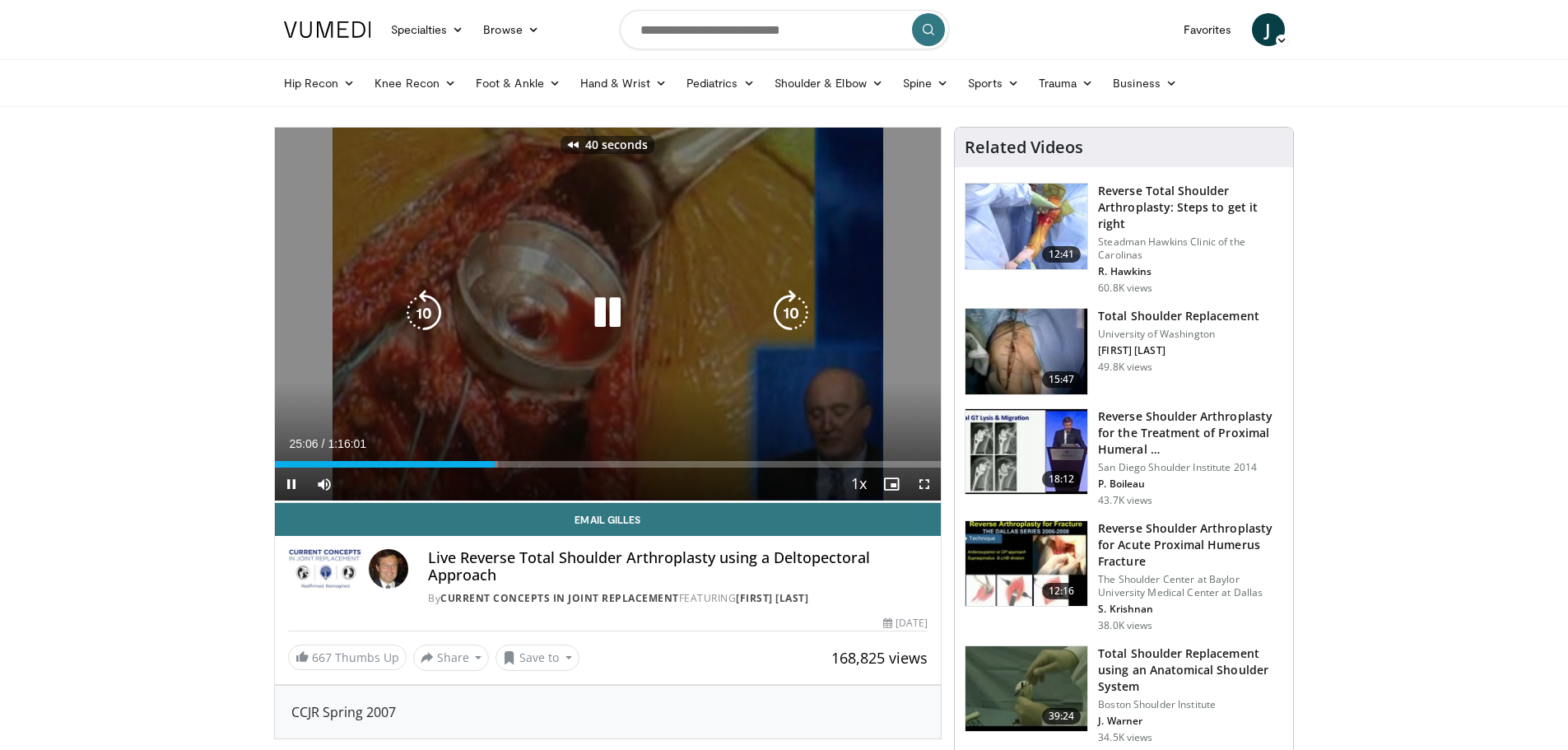 click at bounding box center (424, 313) 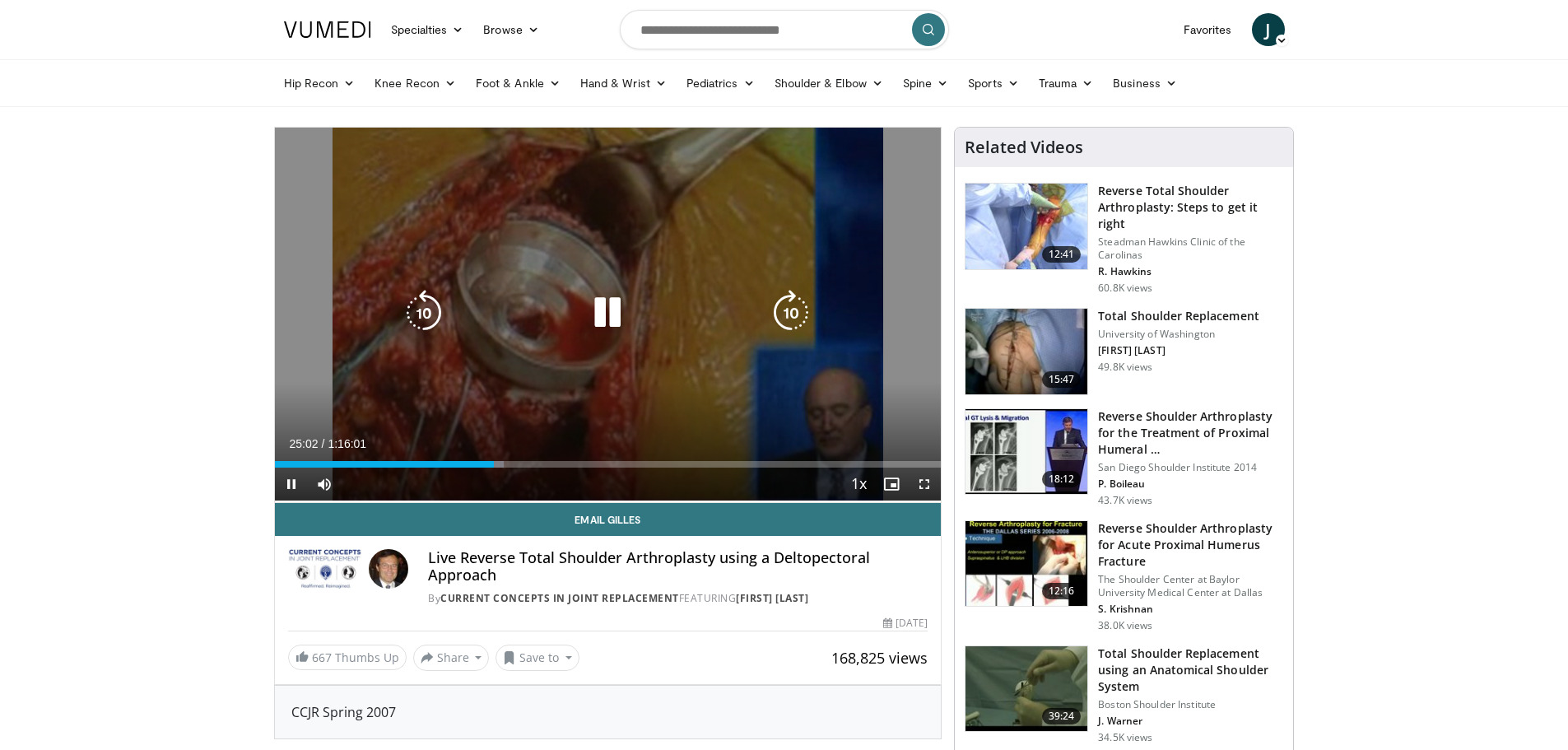 click at bounding box center (424, 313) 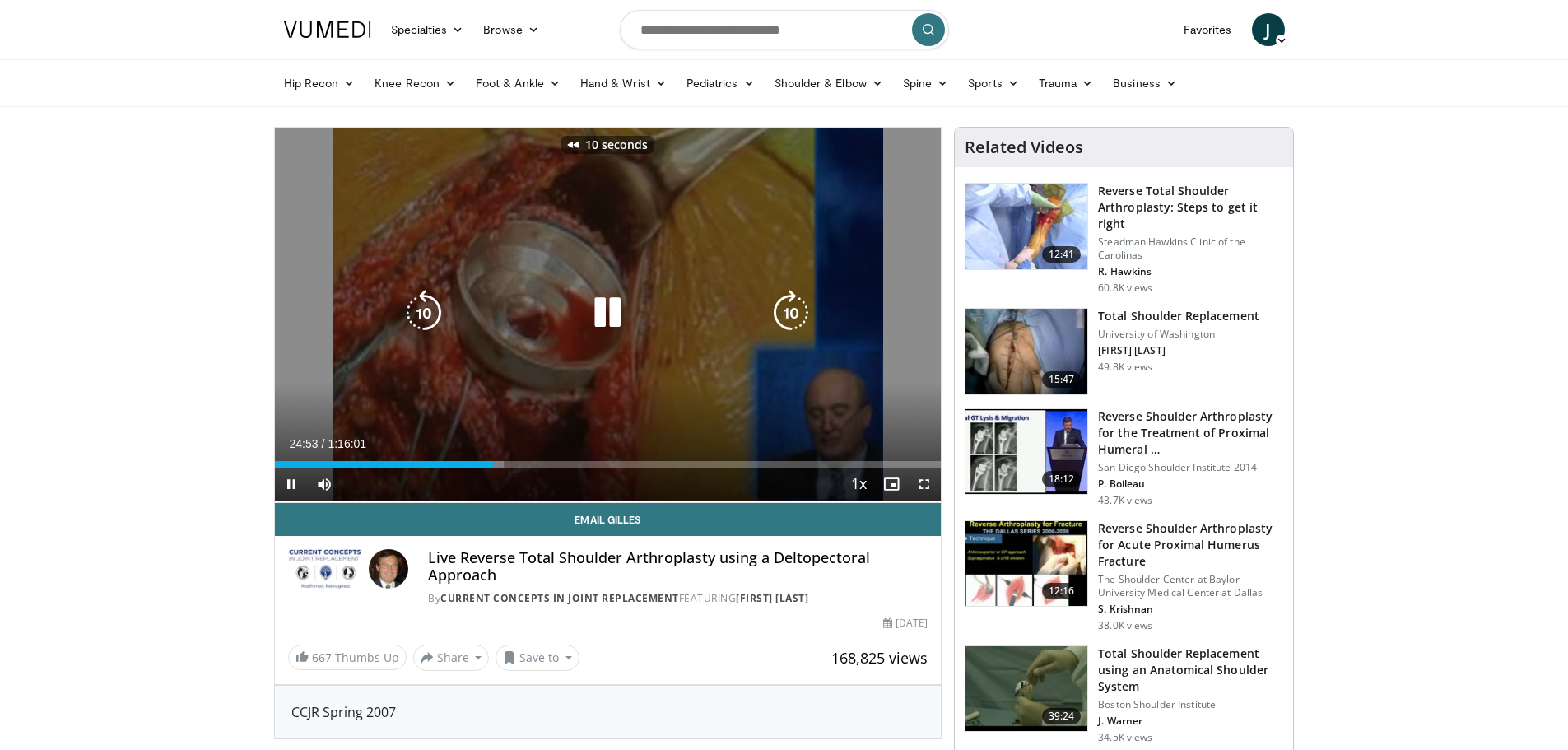click at bounding box center [424, 313] 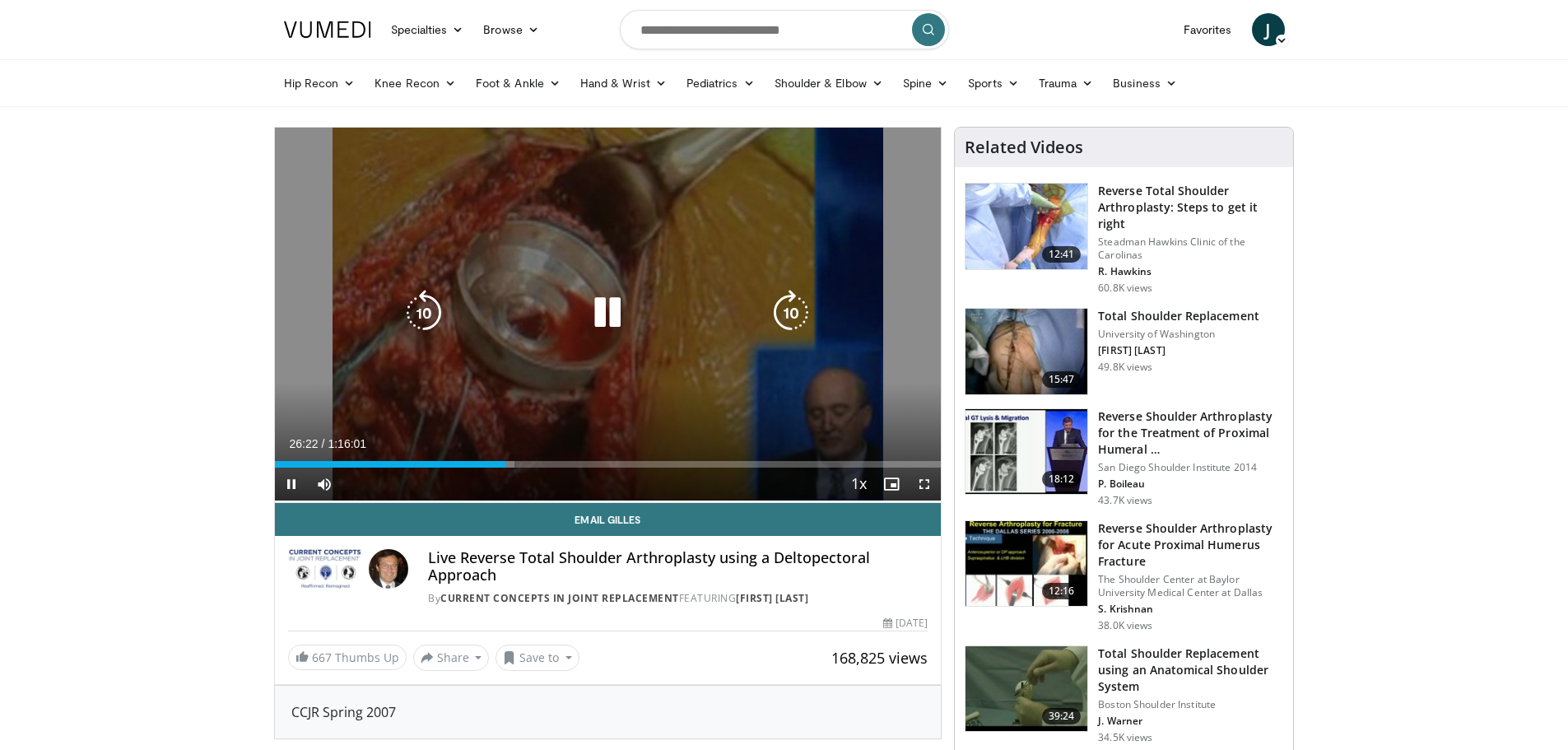 click at bounding box center [607, 313] 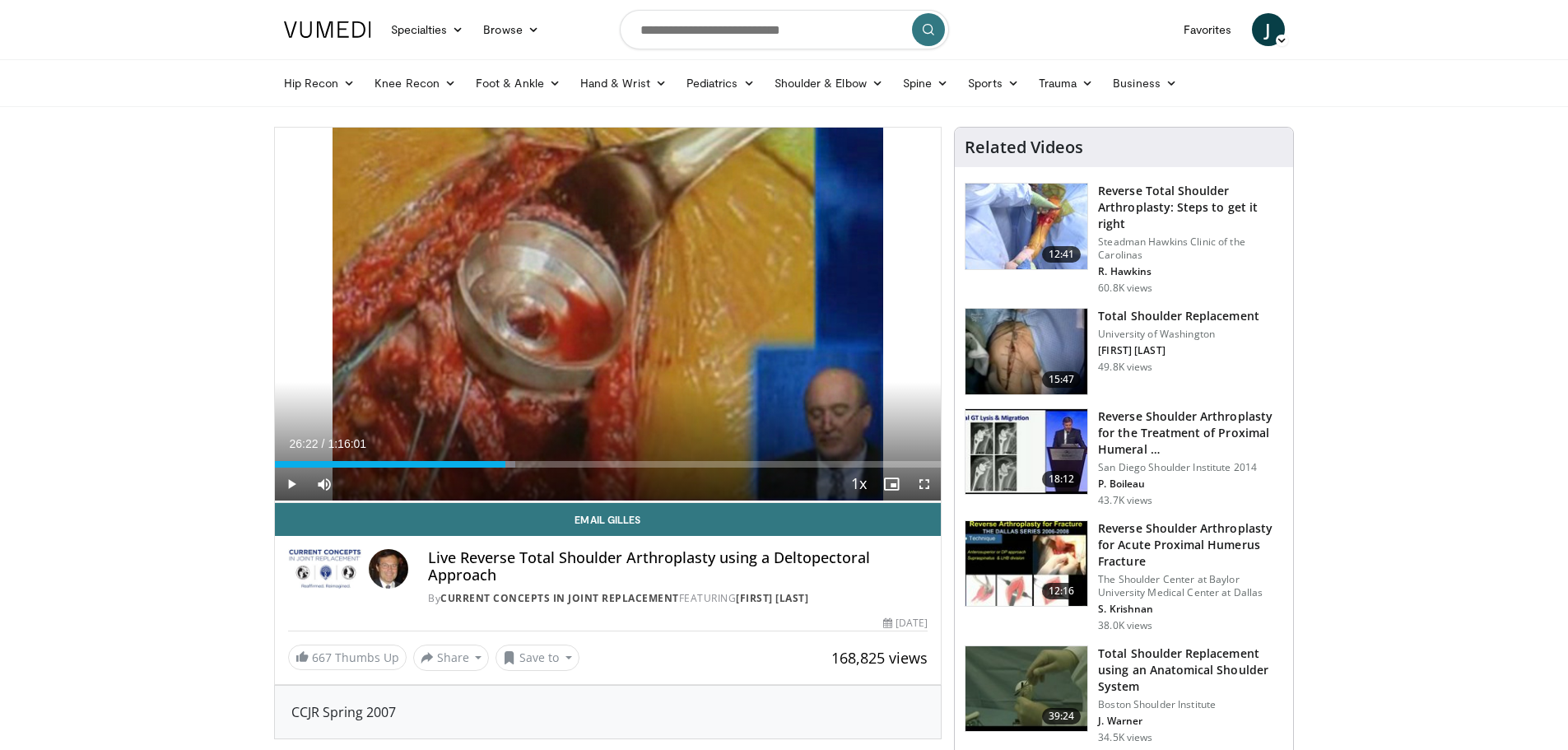 drag, startPoint x: 1568, startPoint y: 0, endPoint x: 588, endPoint y: 329, distance: 1033.7509 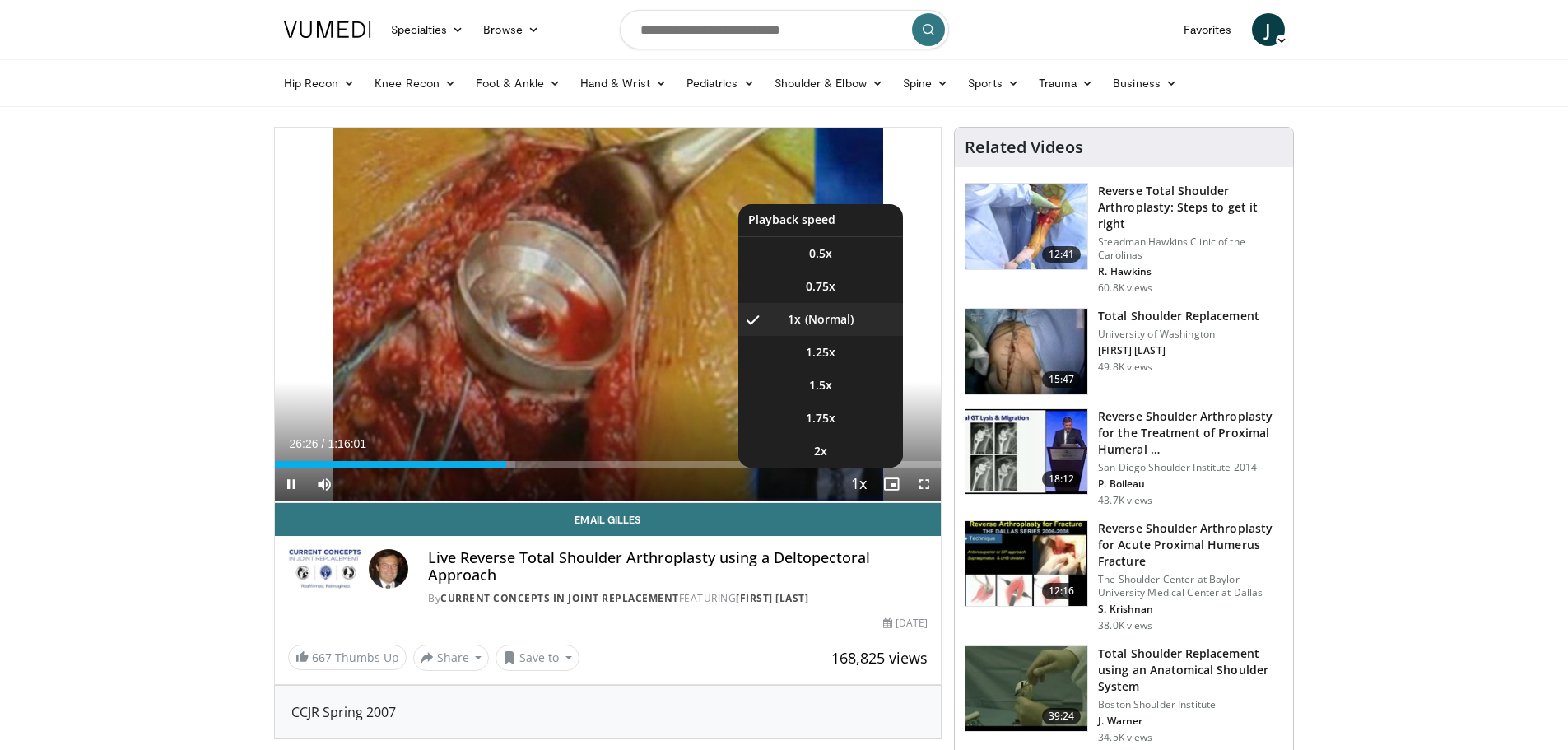 click at bounding box center [858, 485] 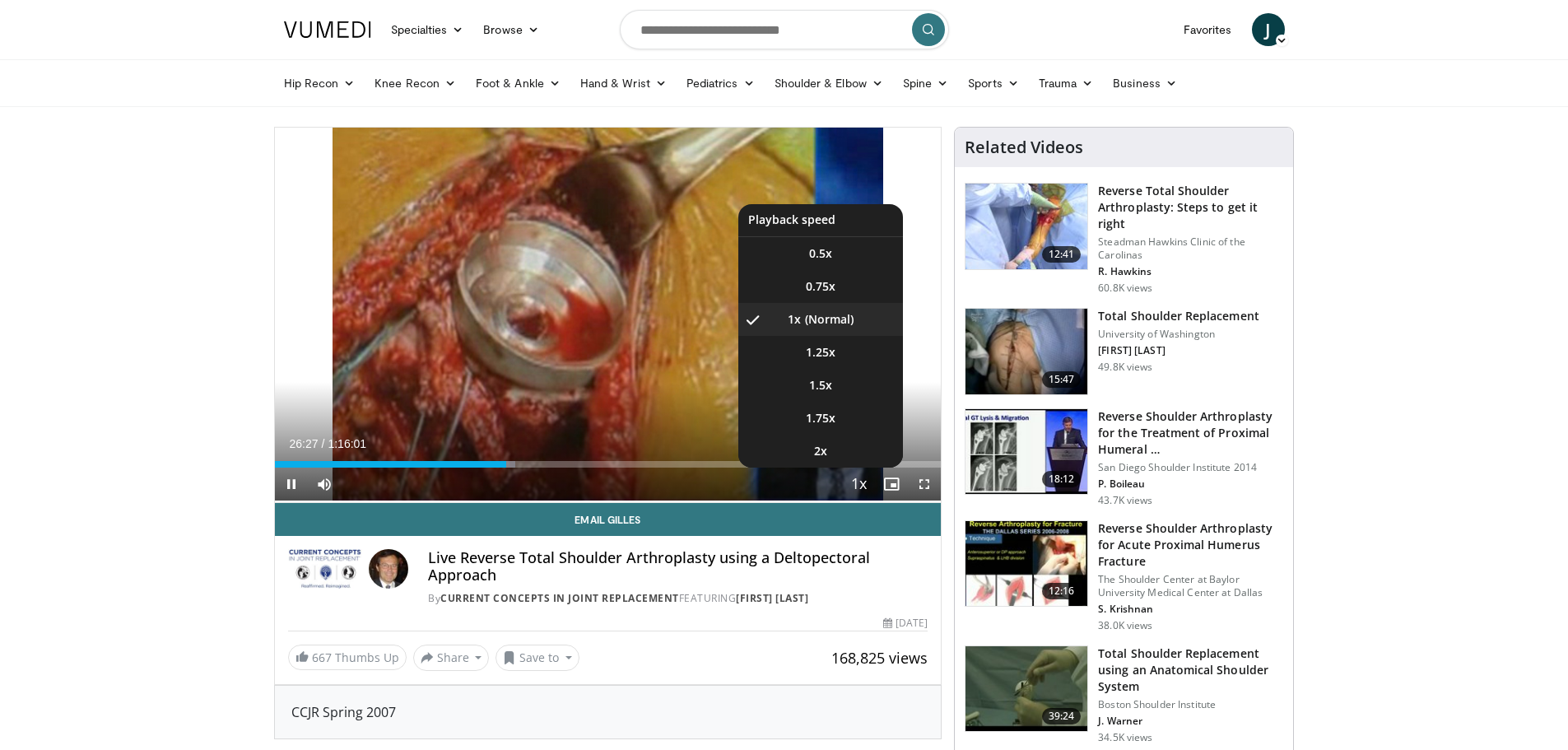 click at bounding box center [858, 485] 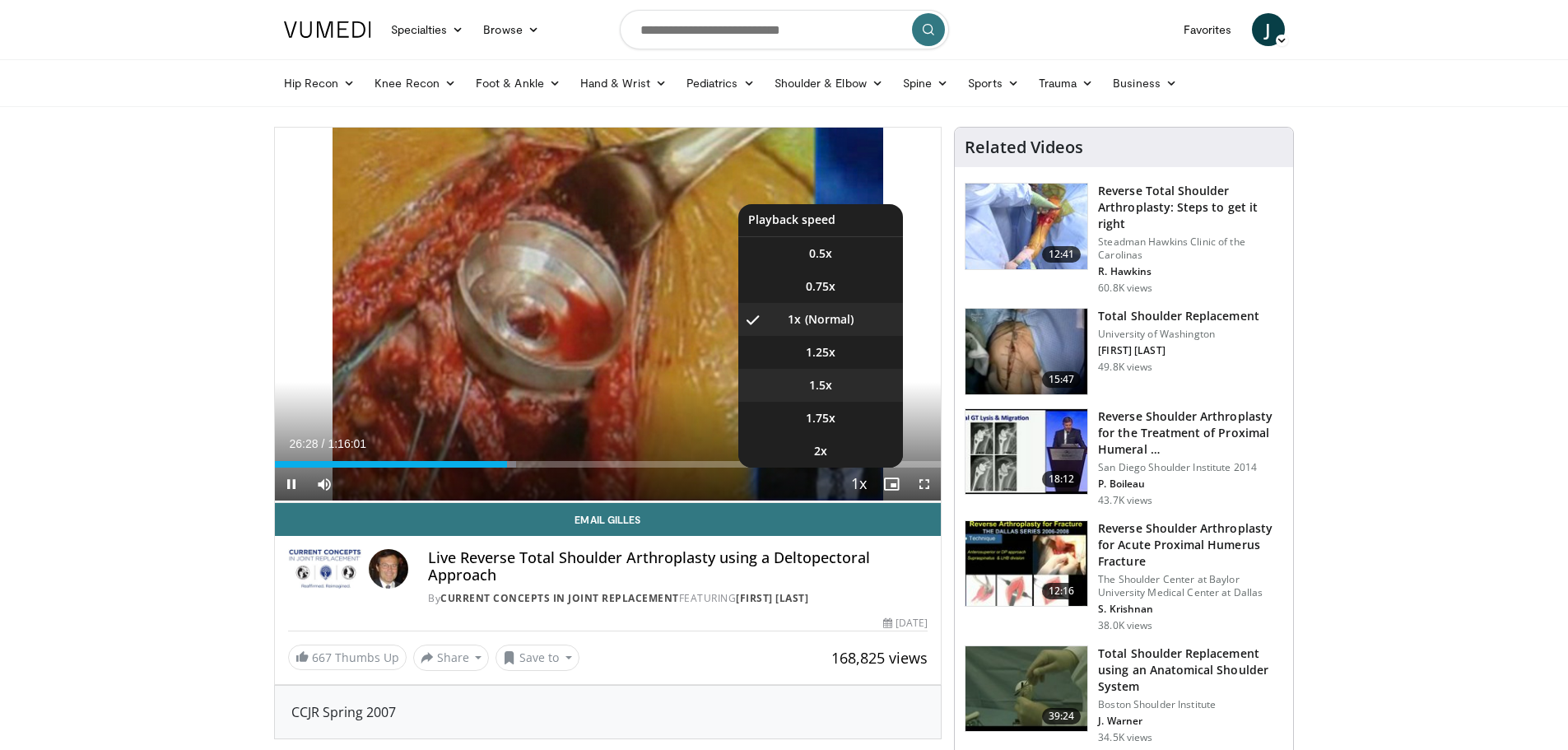click on "1.5x" at bounding box center [821, 385] 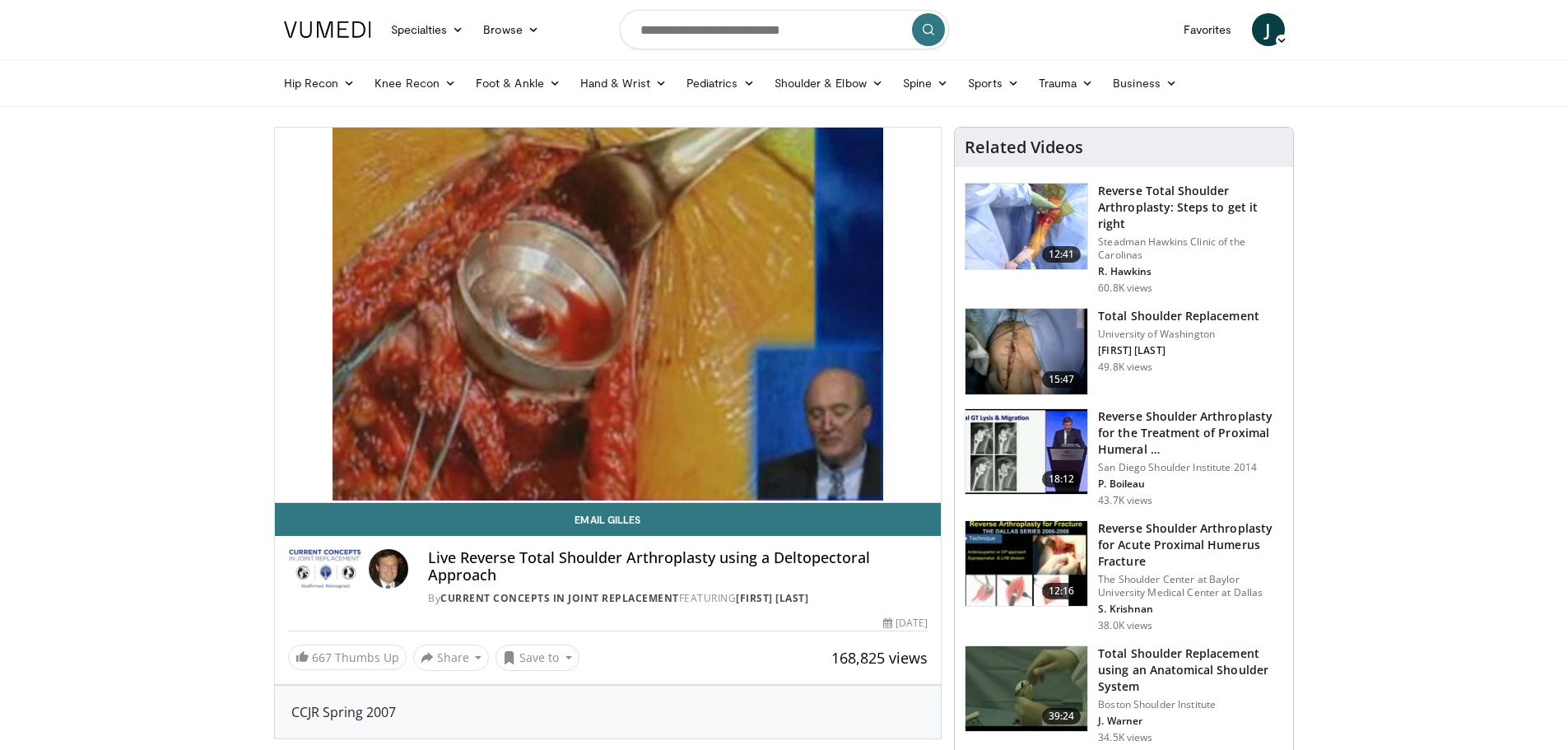 click on "Specialties
Adult & Family Medicine
Allergy, Asthma, Immunology
Anesthesiology
Cardiology
Dental
Dermatology
Endocrinology
Gastroenterology & Hepatology
General Surgery
Hematology & Oncology
Infectious Disease
Nephrology
Neurology
Neurosurgery
Obstetrics & Gynecology
Ophthalmology
Oral Maxillofacial
Orthopaedics
Otolaryngology
Pediatrics
Plastic Surgery
Podiatry
Psychiatry
Pulmonology
Radiation Oncology
Radiology
Rheumatology
Urology" at bounding box center (784, 2840) 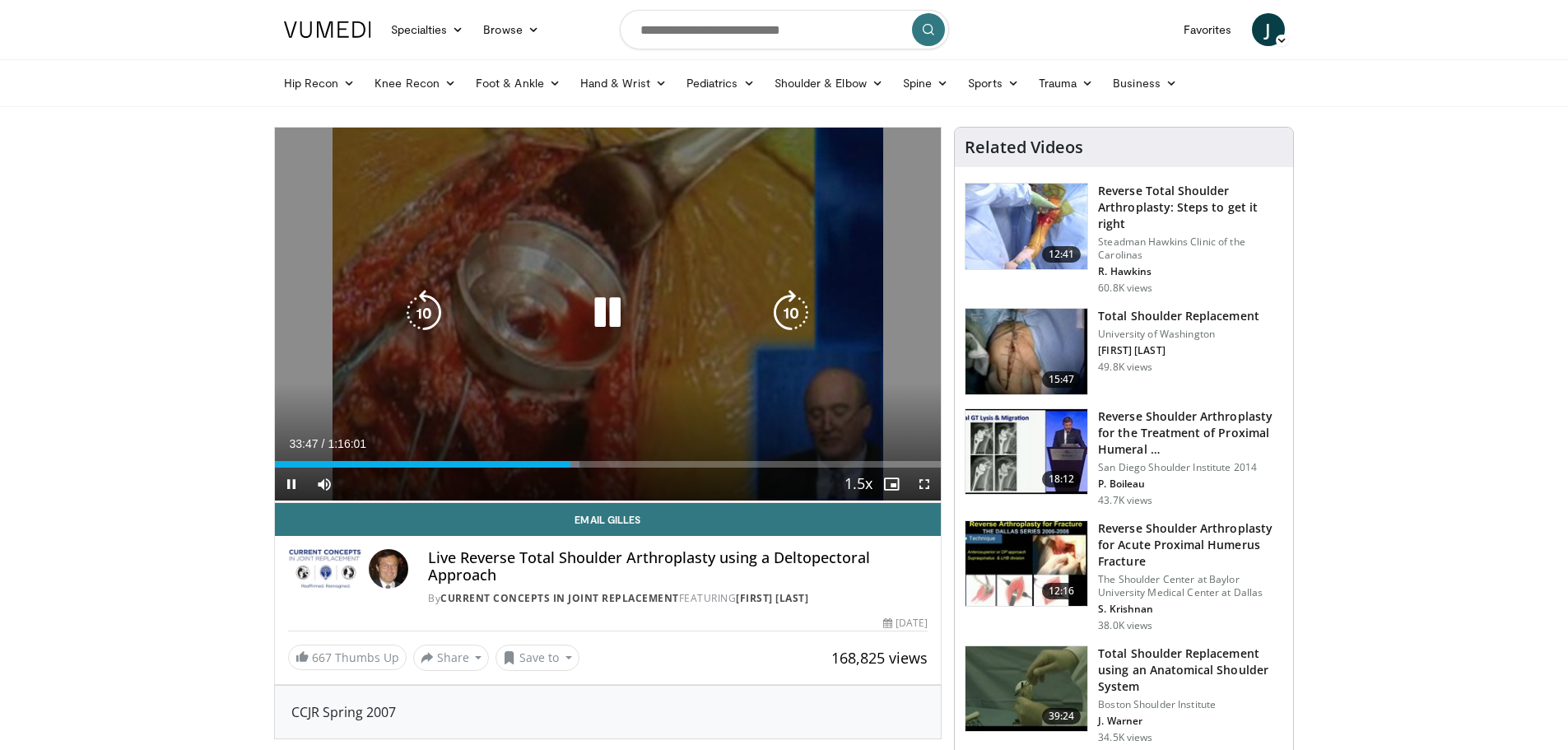 click at bounding box center (424, 313) 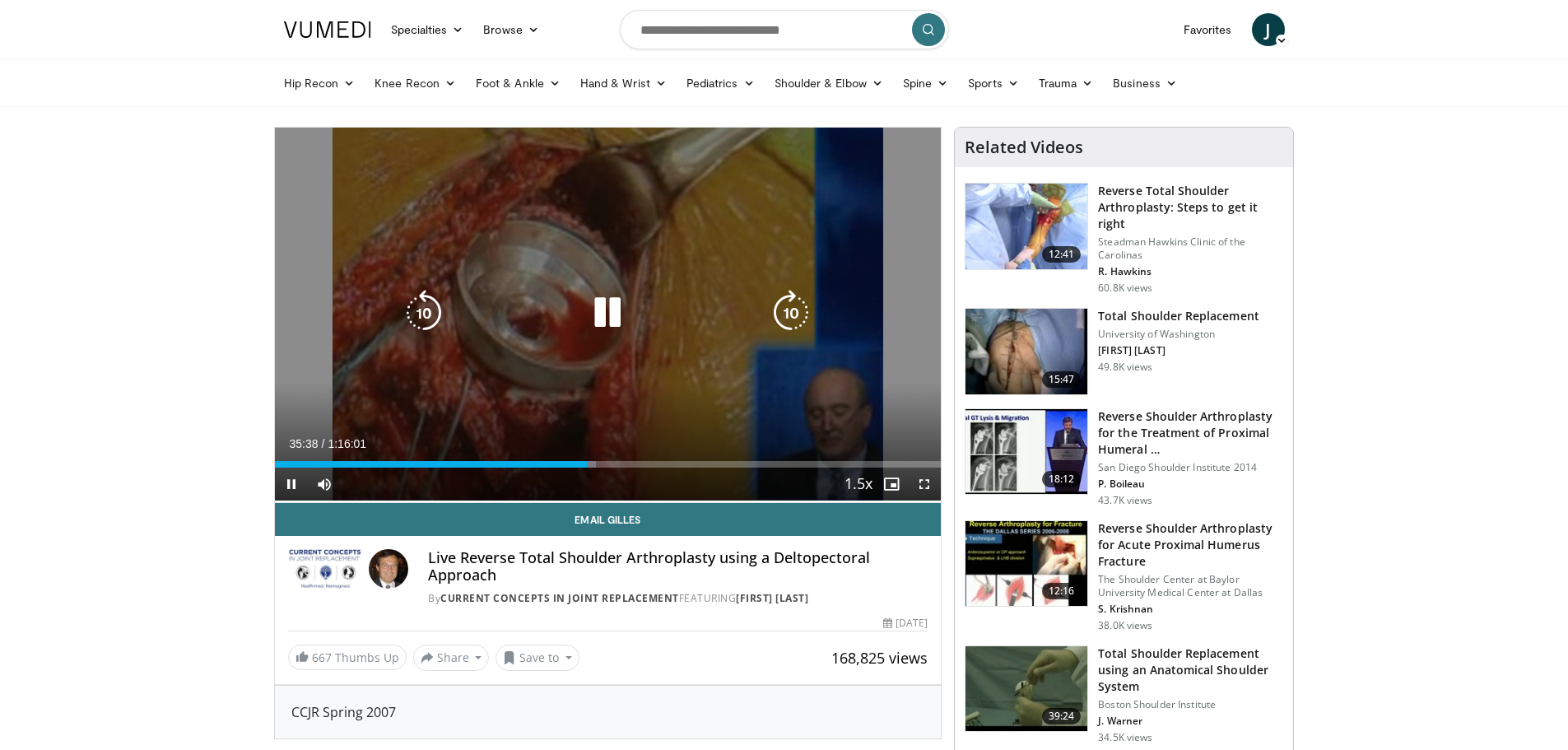 click at bounding box center [424, 313] 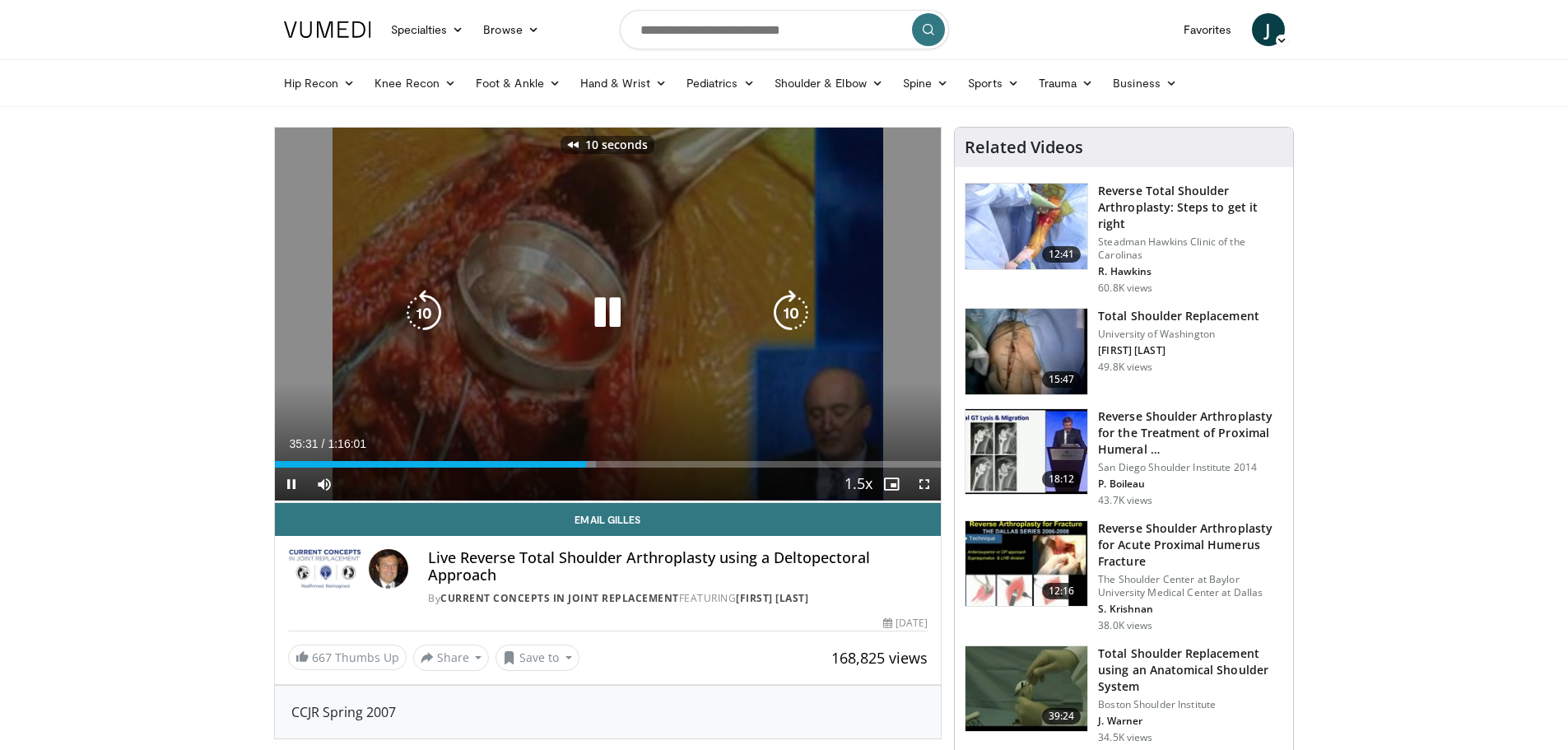 click at bounding box center [424, 313] 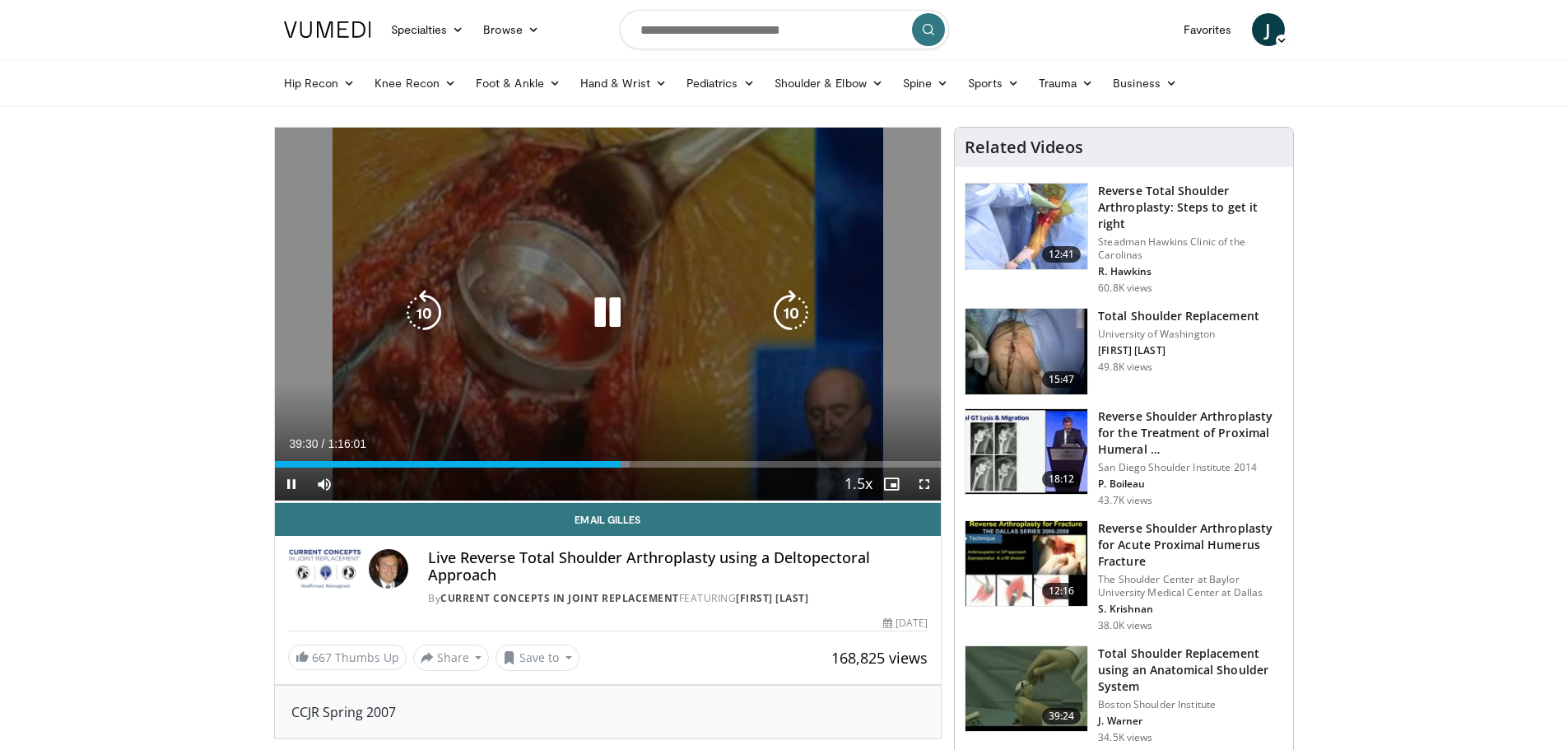 click at bounding box center [607, 313] 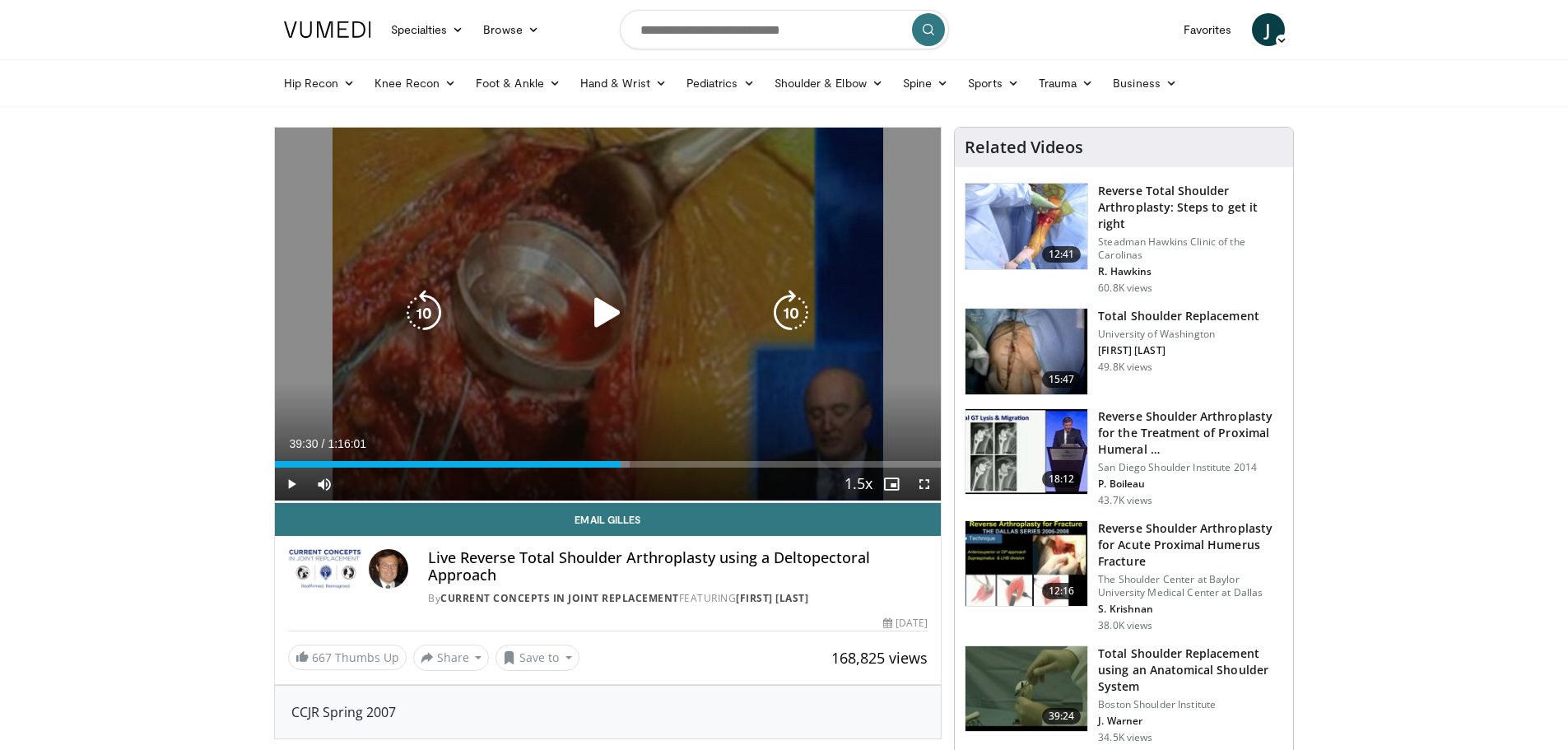 click at bounding box center [607, 313] 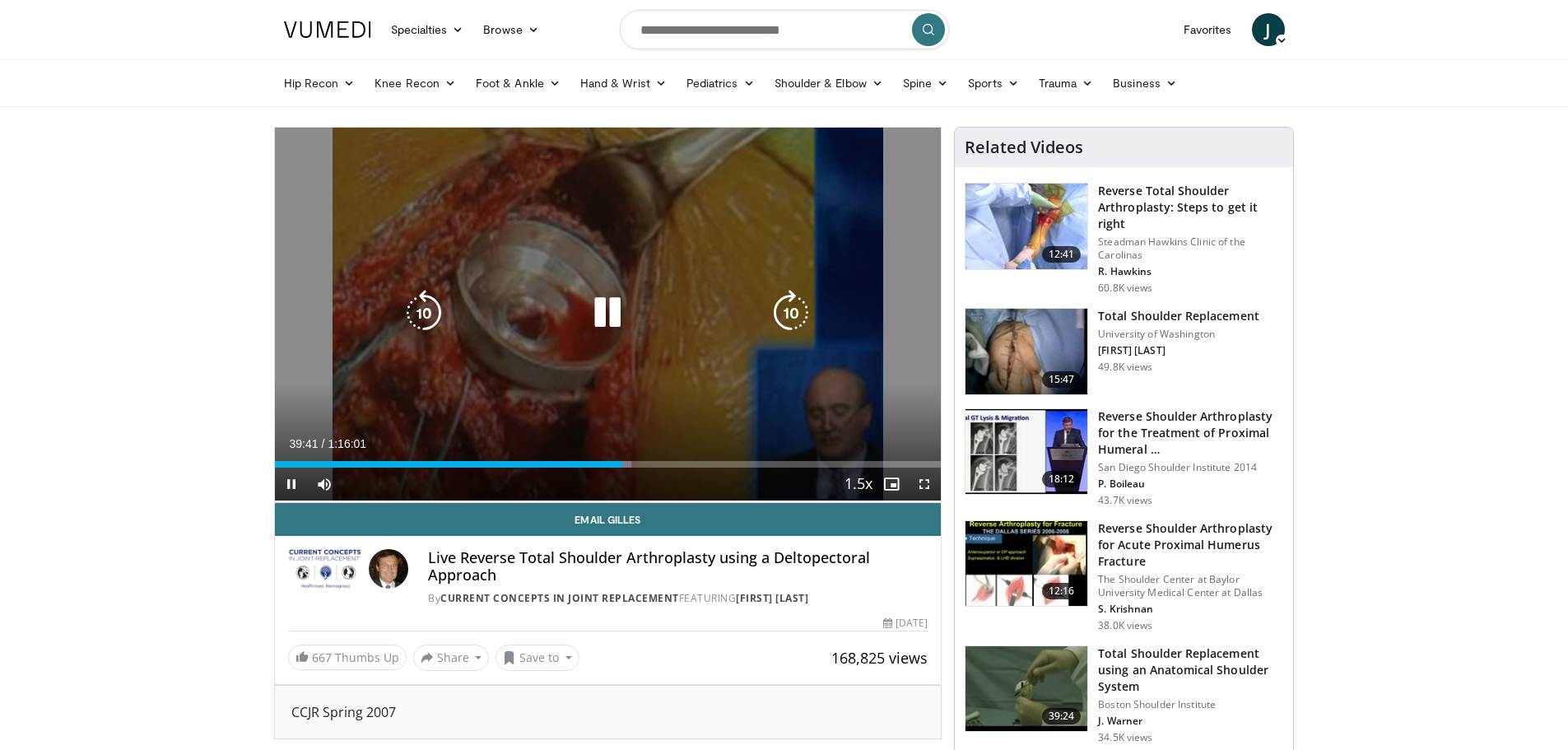 click at bounding box center (791, 313) 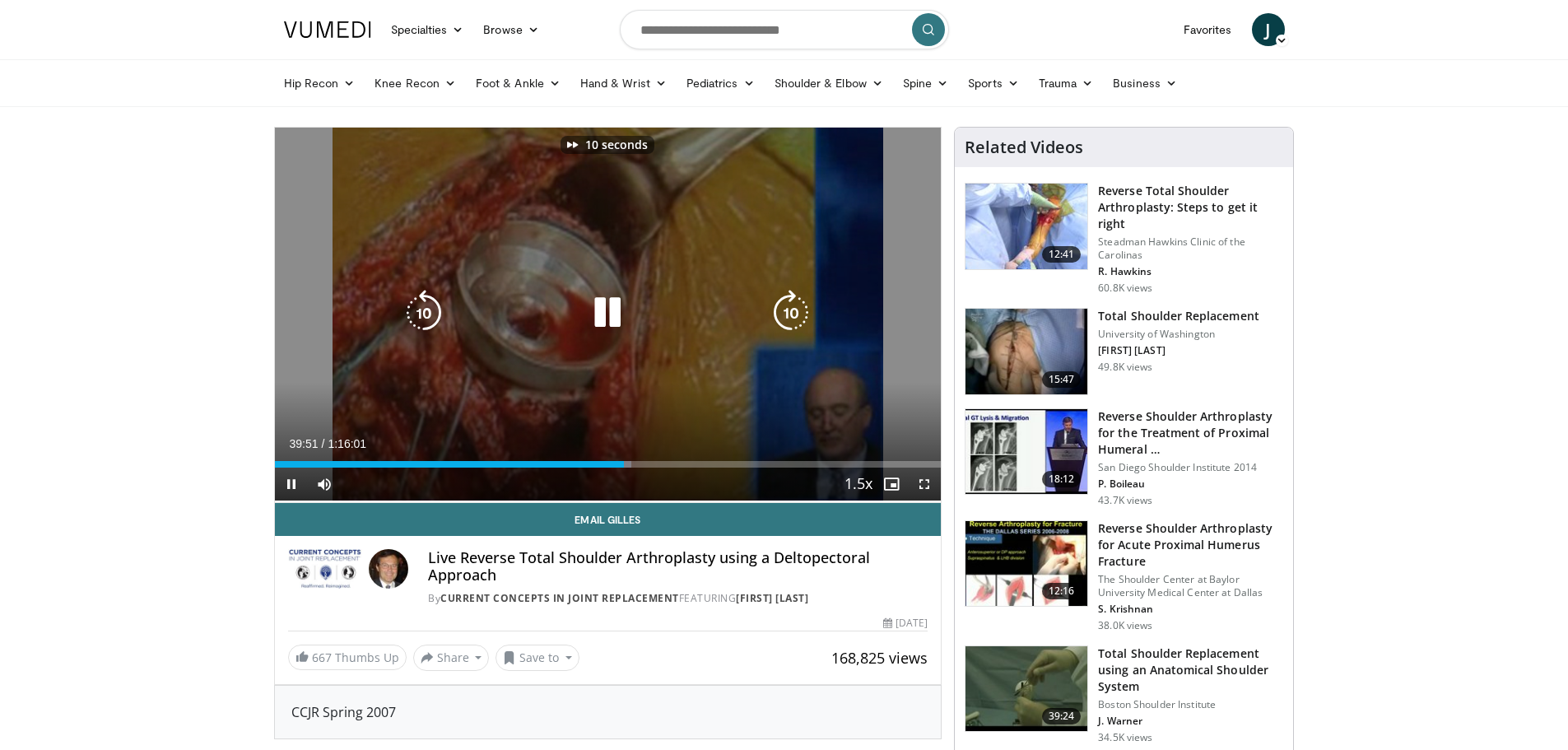click at bounding box center (791, 313) 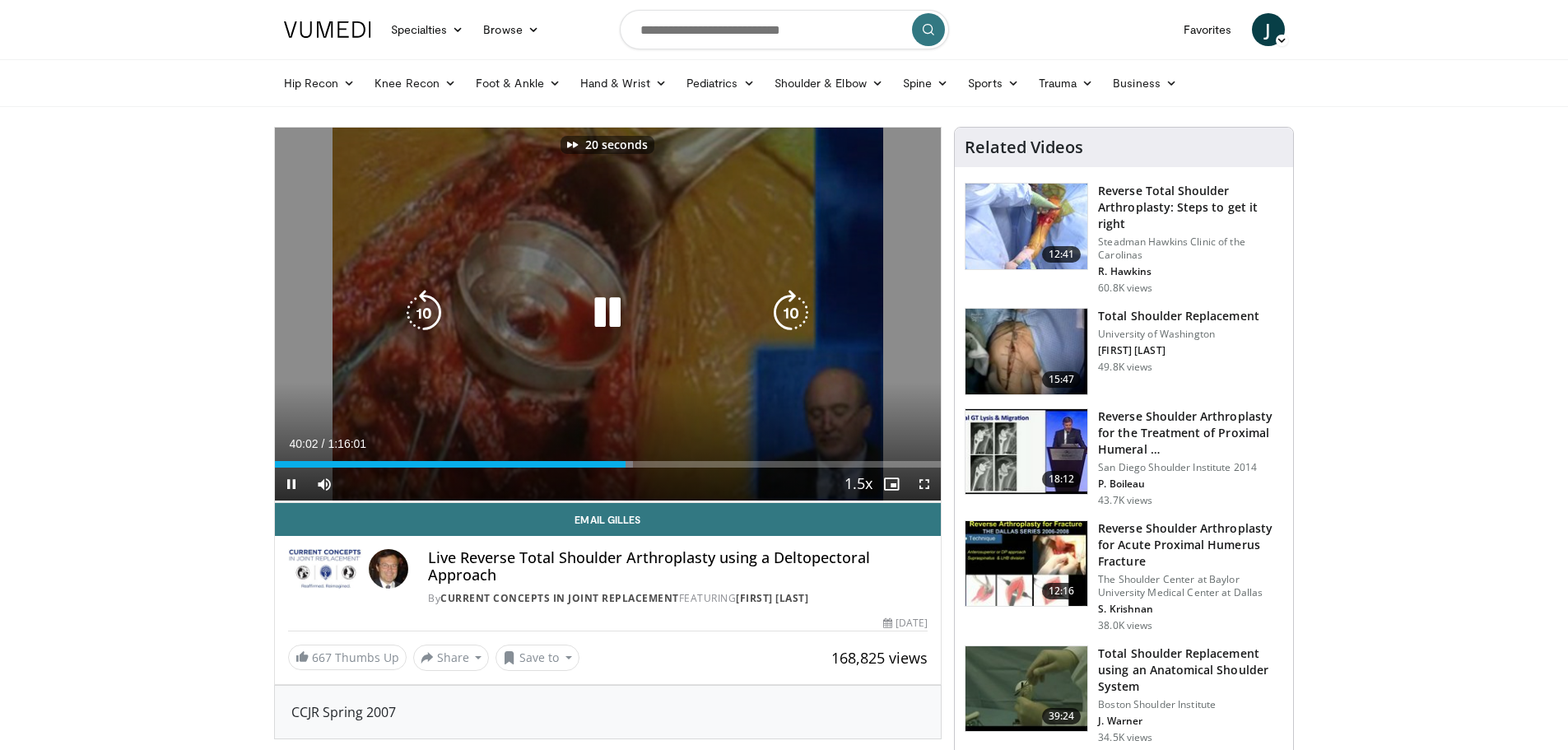 click at bounding box center (791, 313) 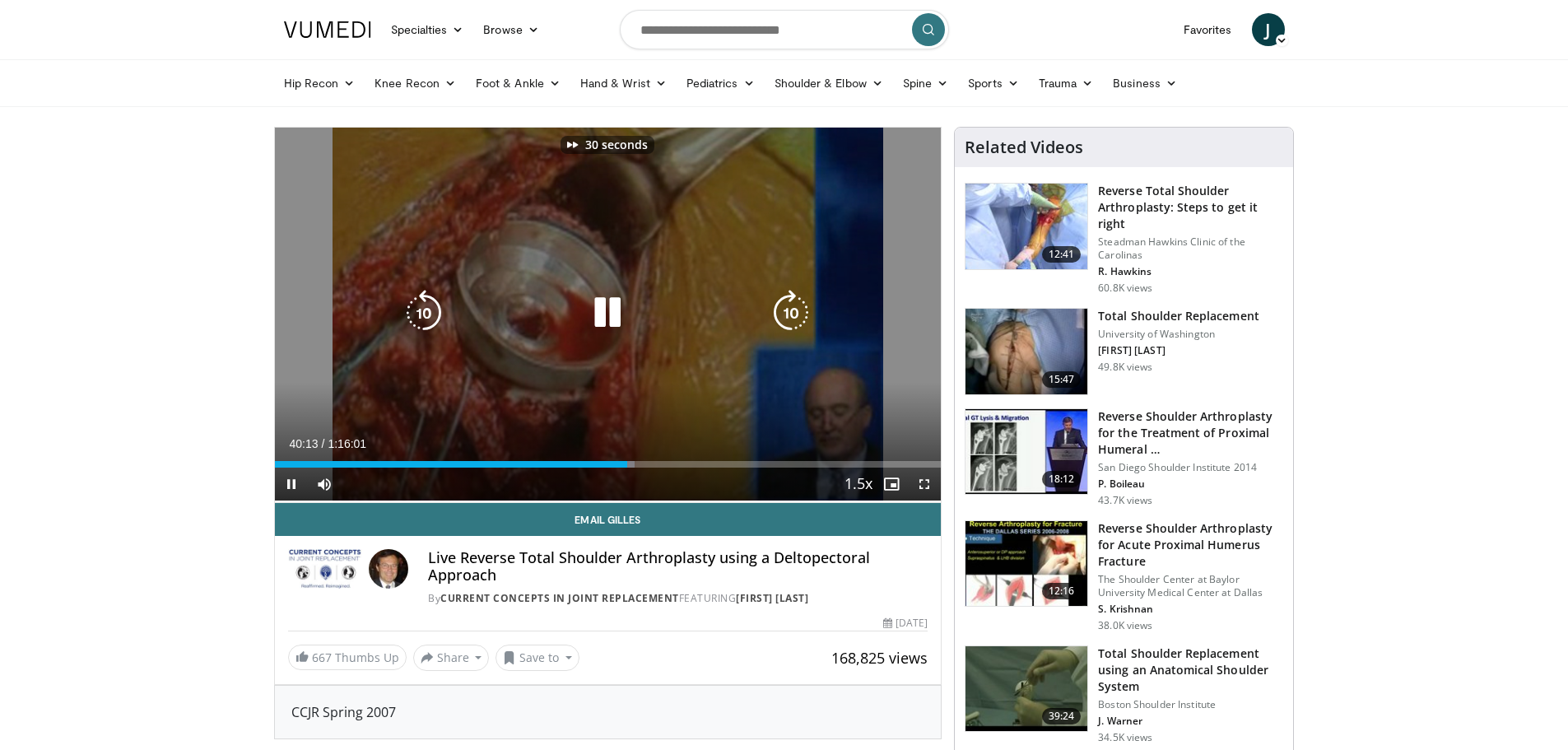 click at bounding box center (791, 313) 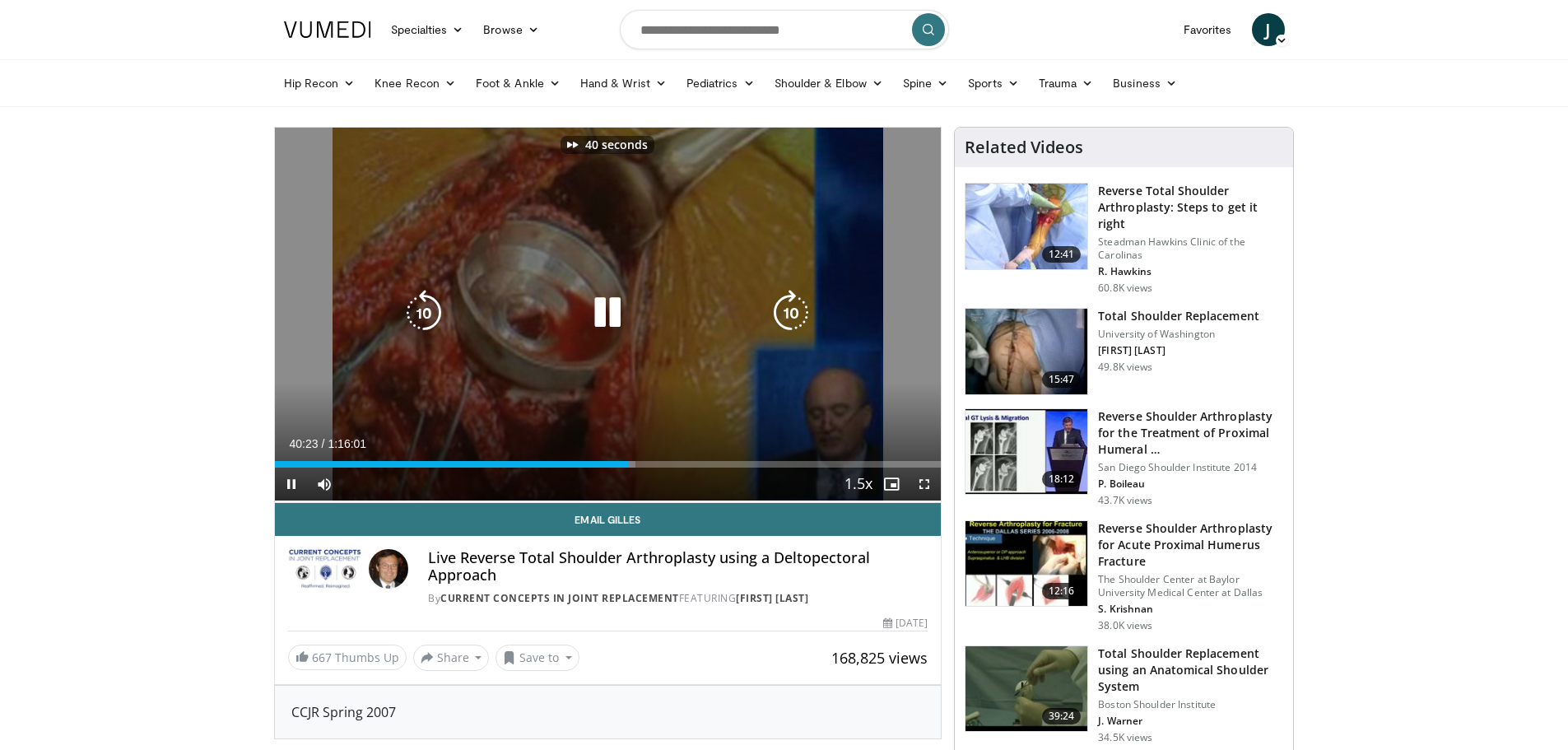 click at bounding box center [791, 313] 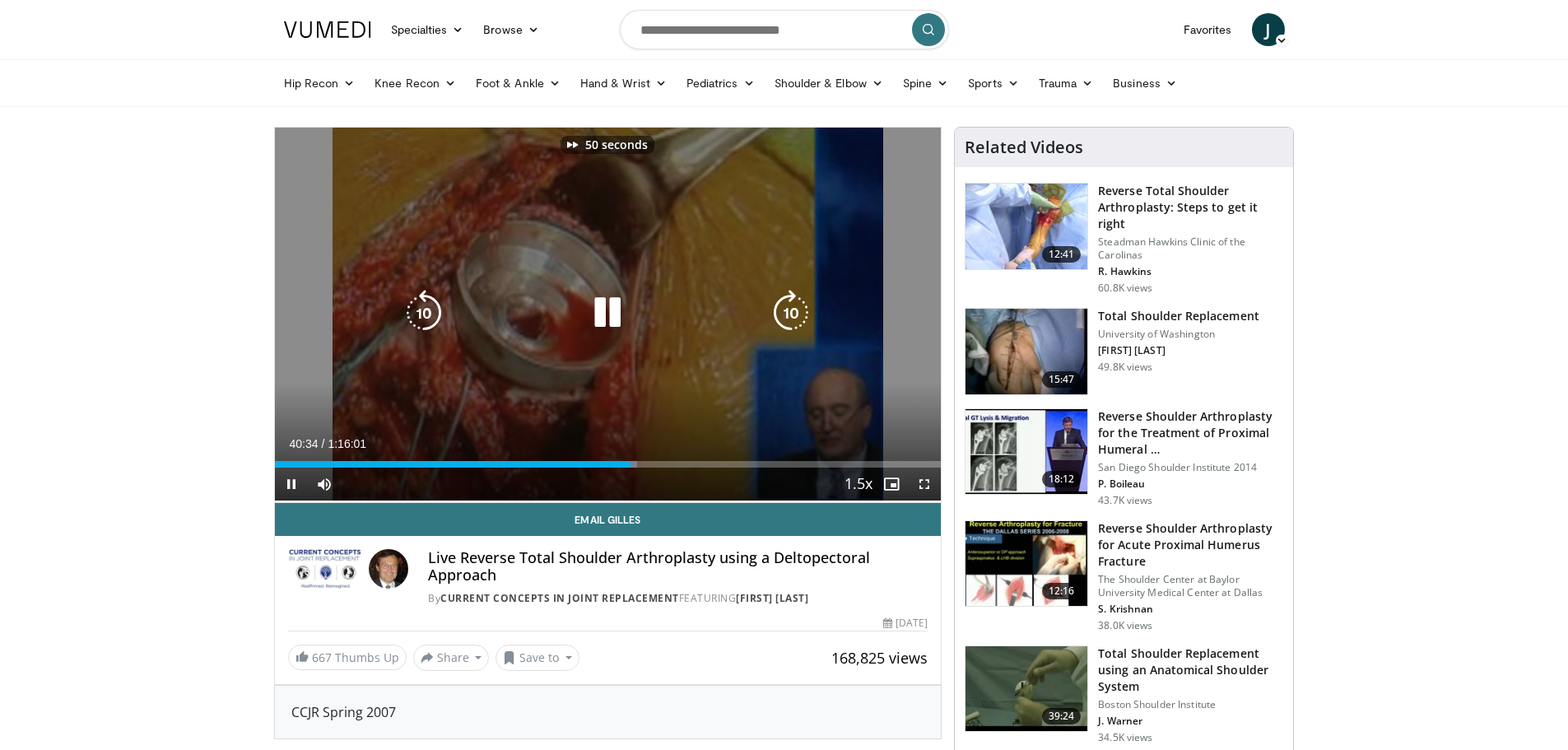 click at bounding box center [791, 313] 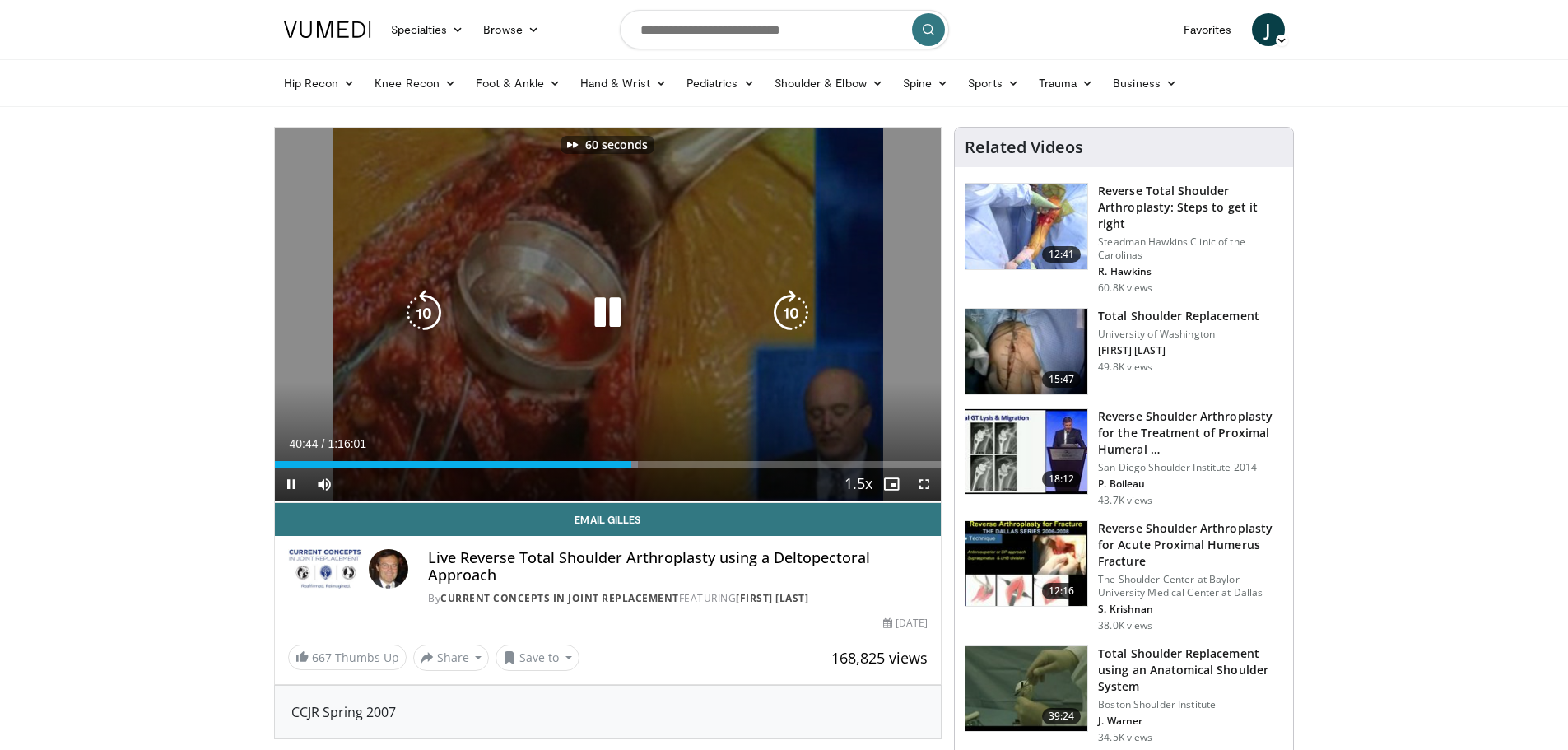 click at bounding box center [791, 313] 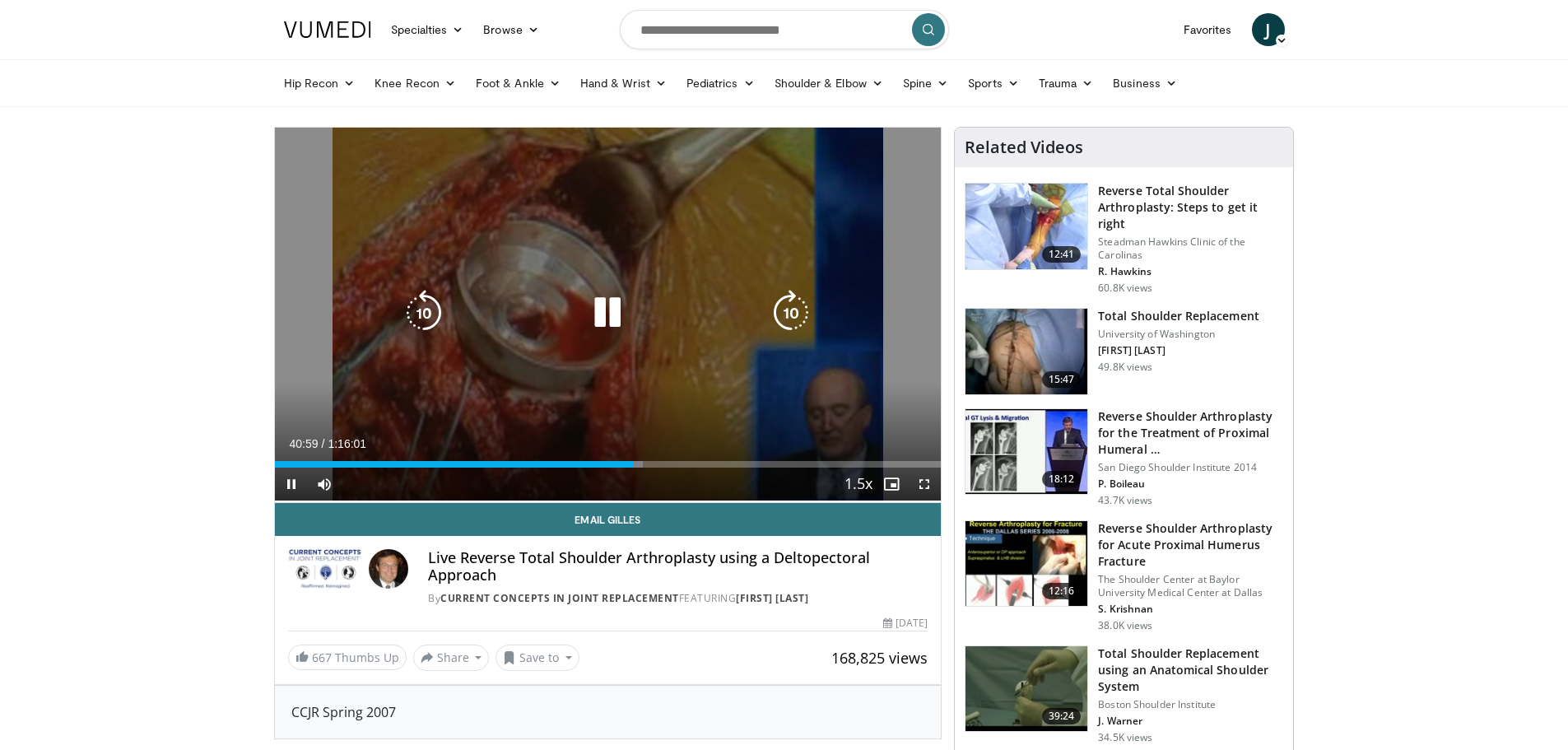 click at bounding box center (791, 313) 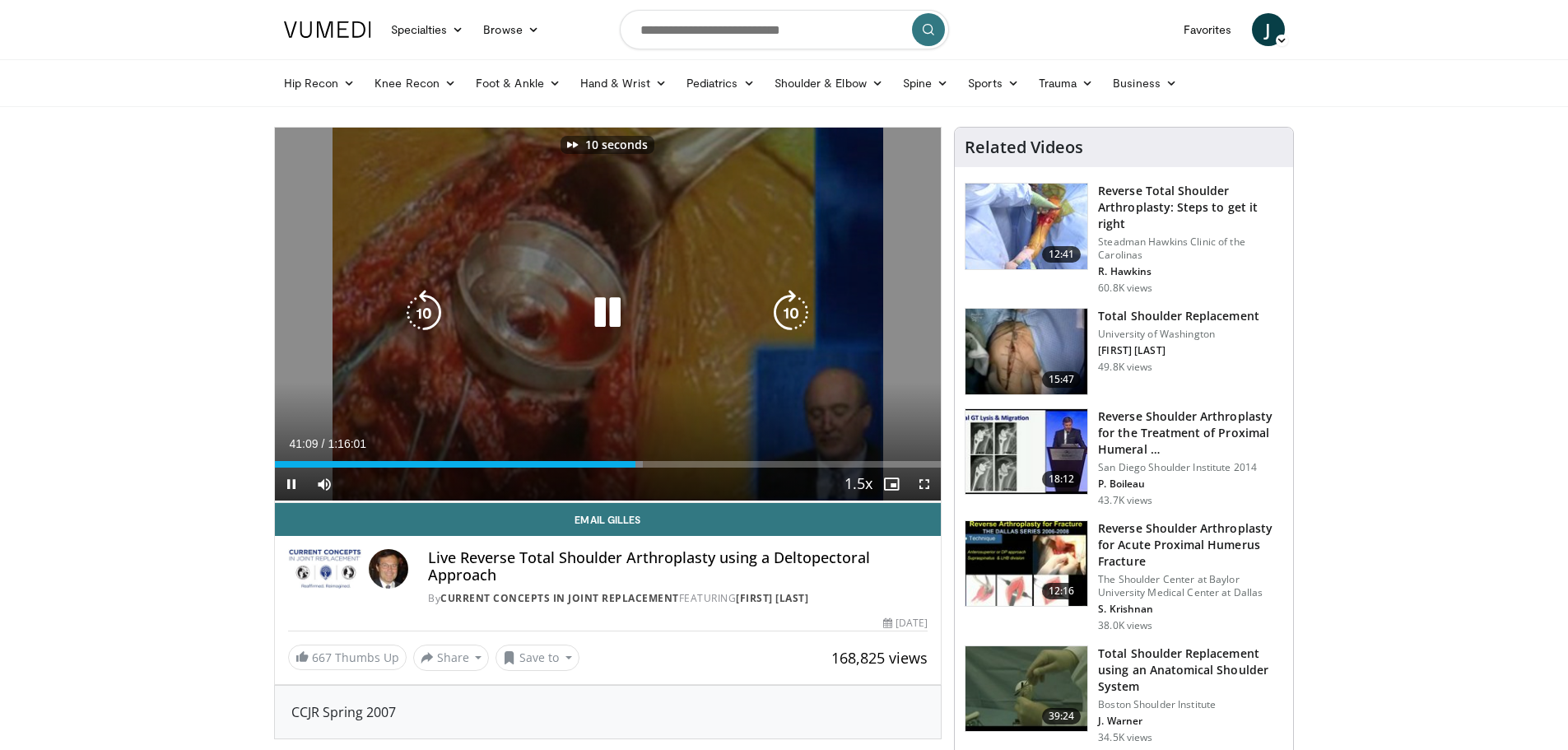 click at bounding box center [791, 313] 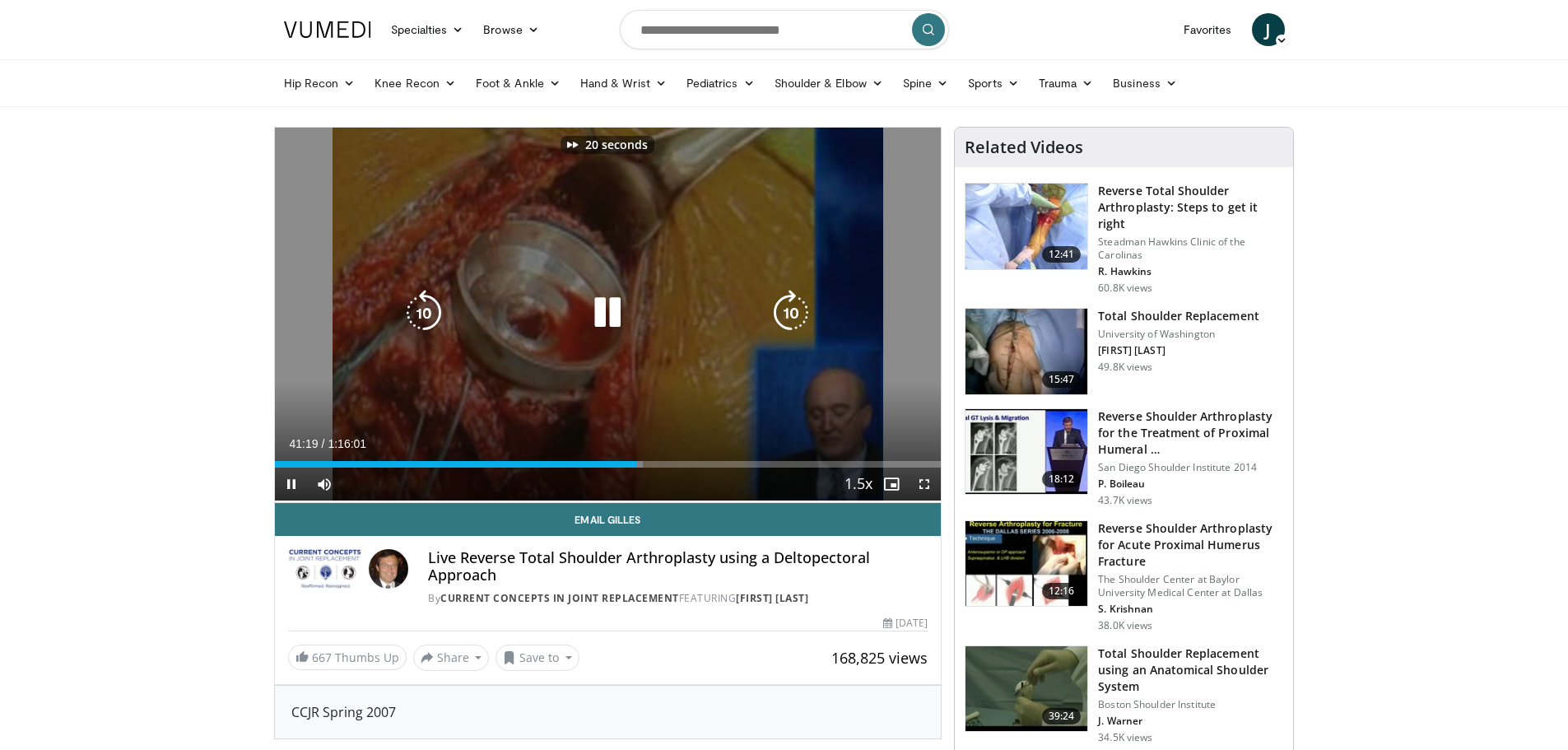 click at bounding box center (791, 313) 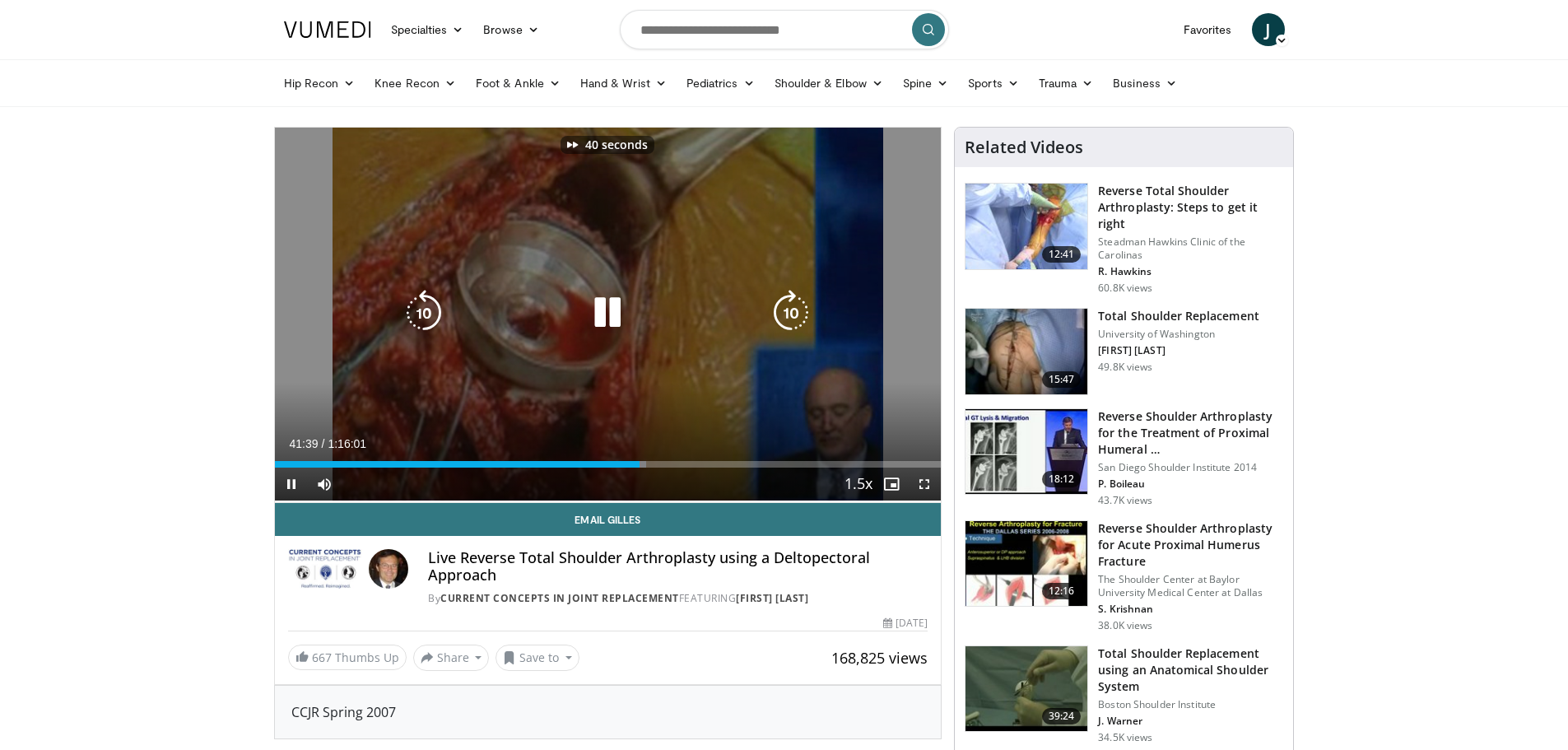 click at bounding box center (791, 313) 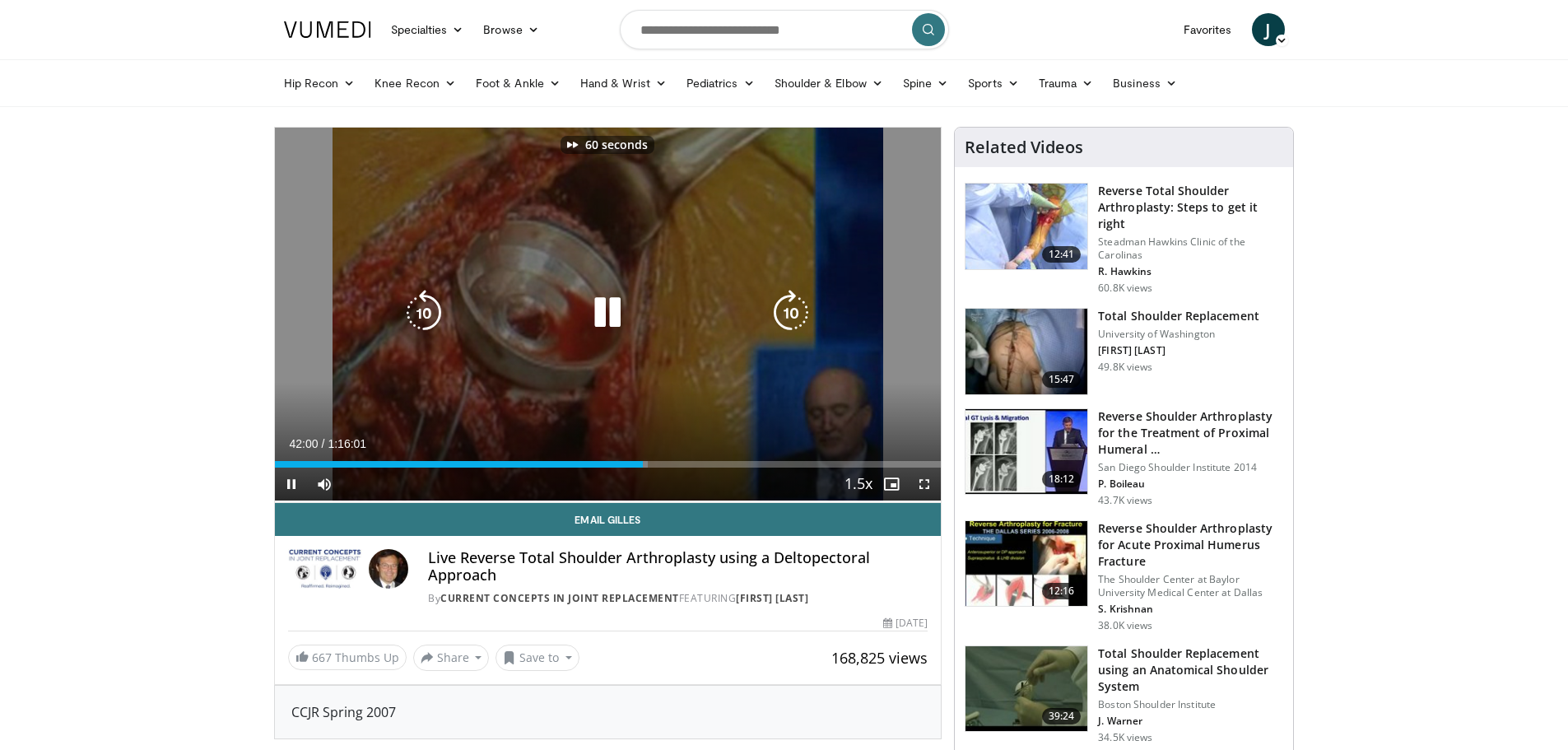 click at bounding box center [791, 313] 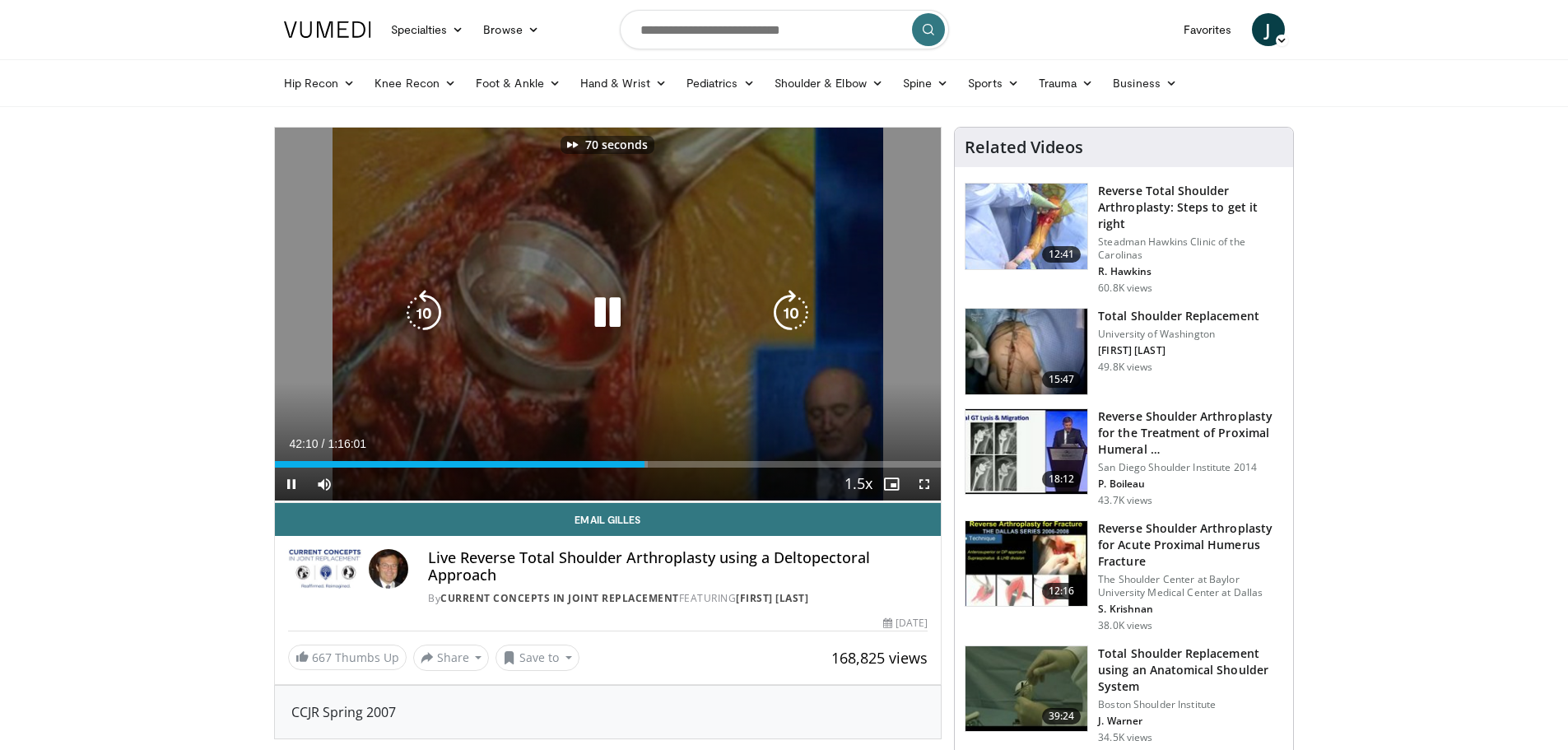 click at bounding box center [791, 313] 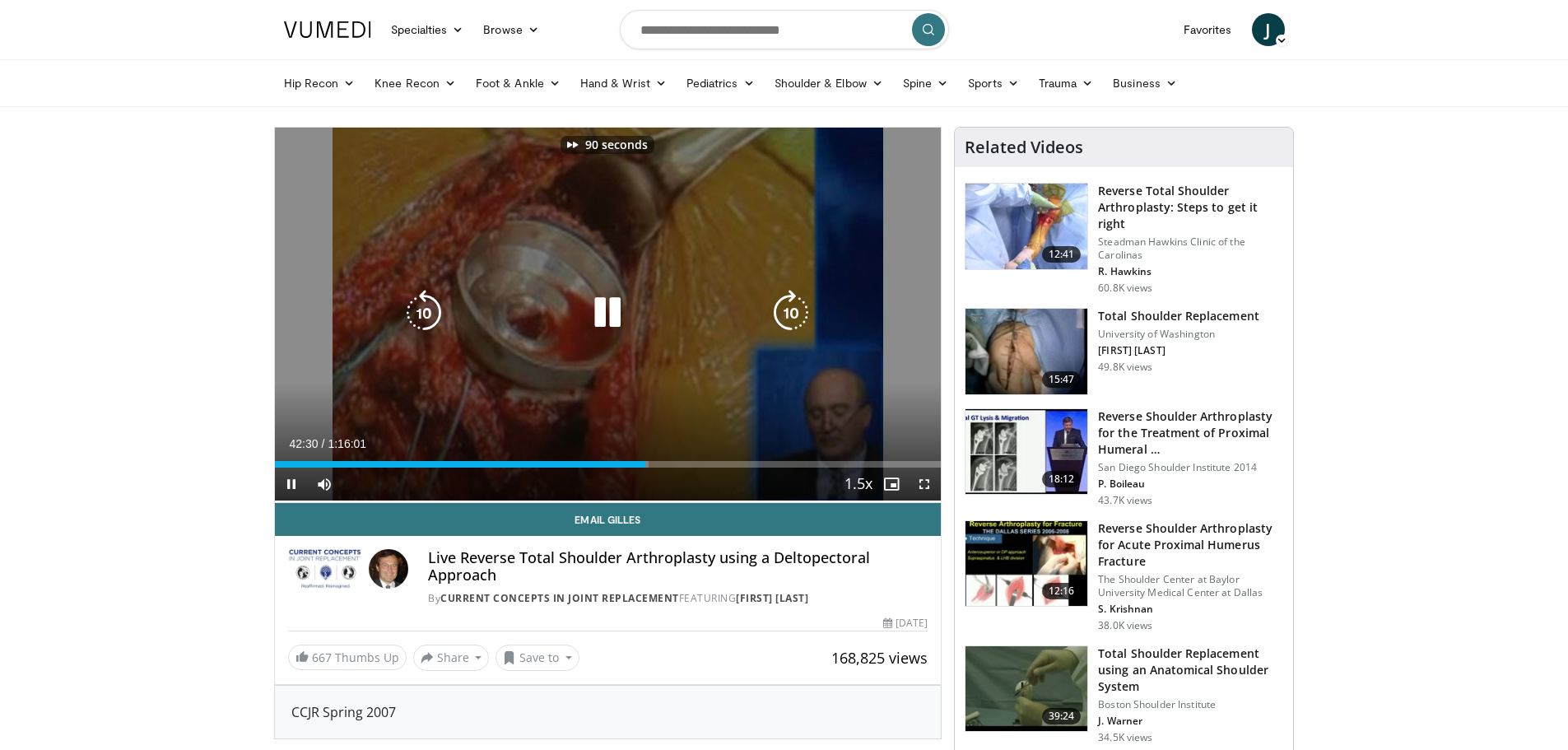 click at bounding box center (791, 313) 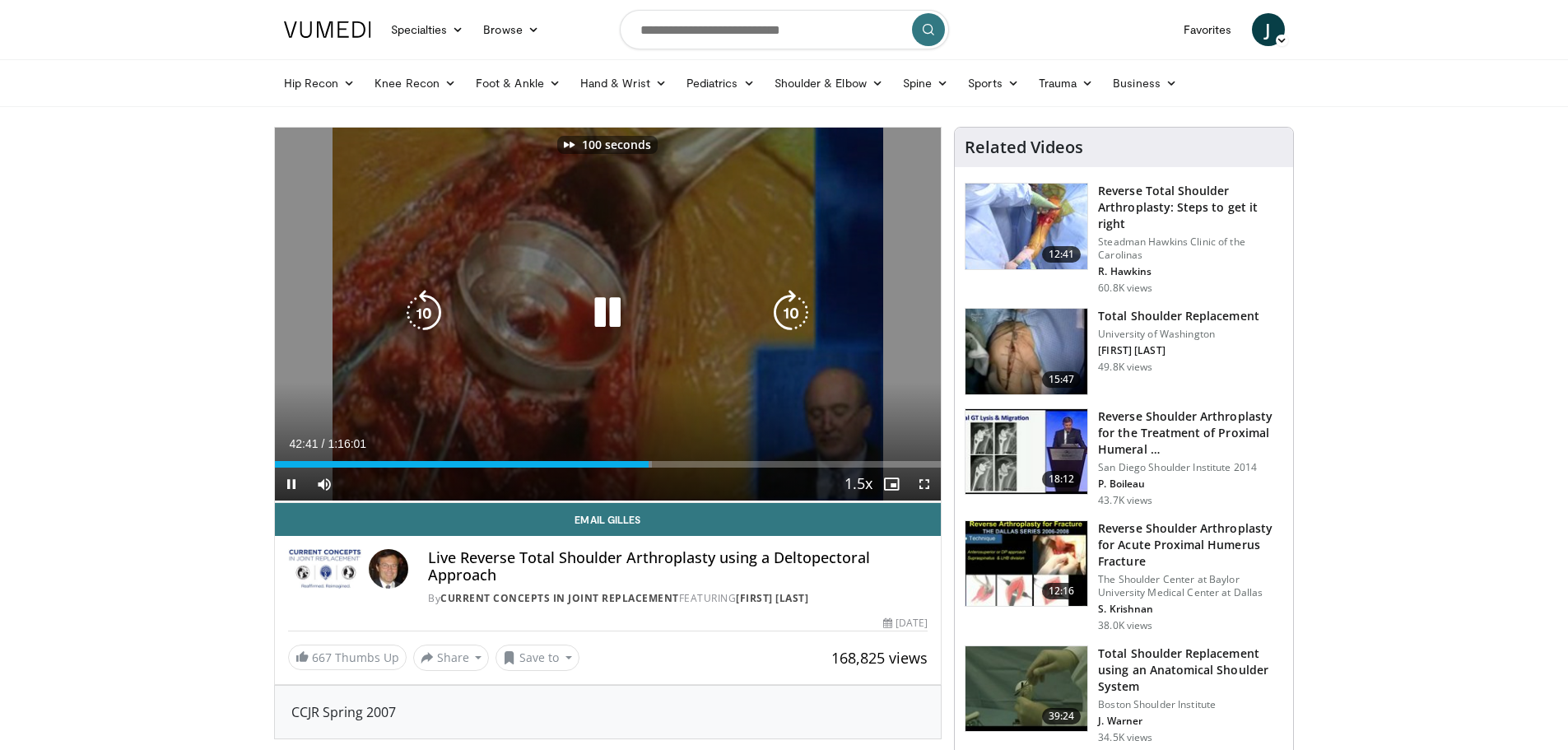 click at bounding box center (791, 313) 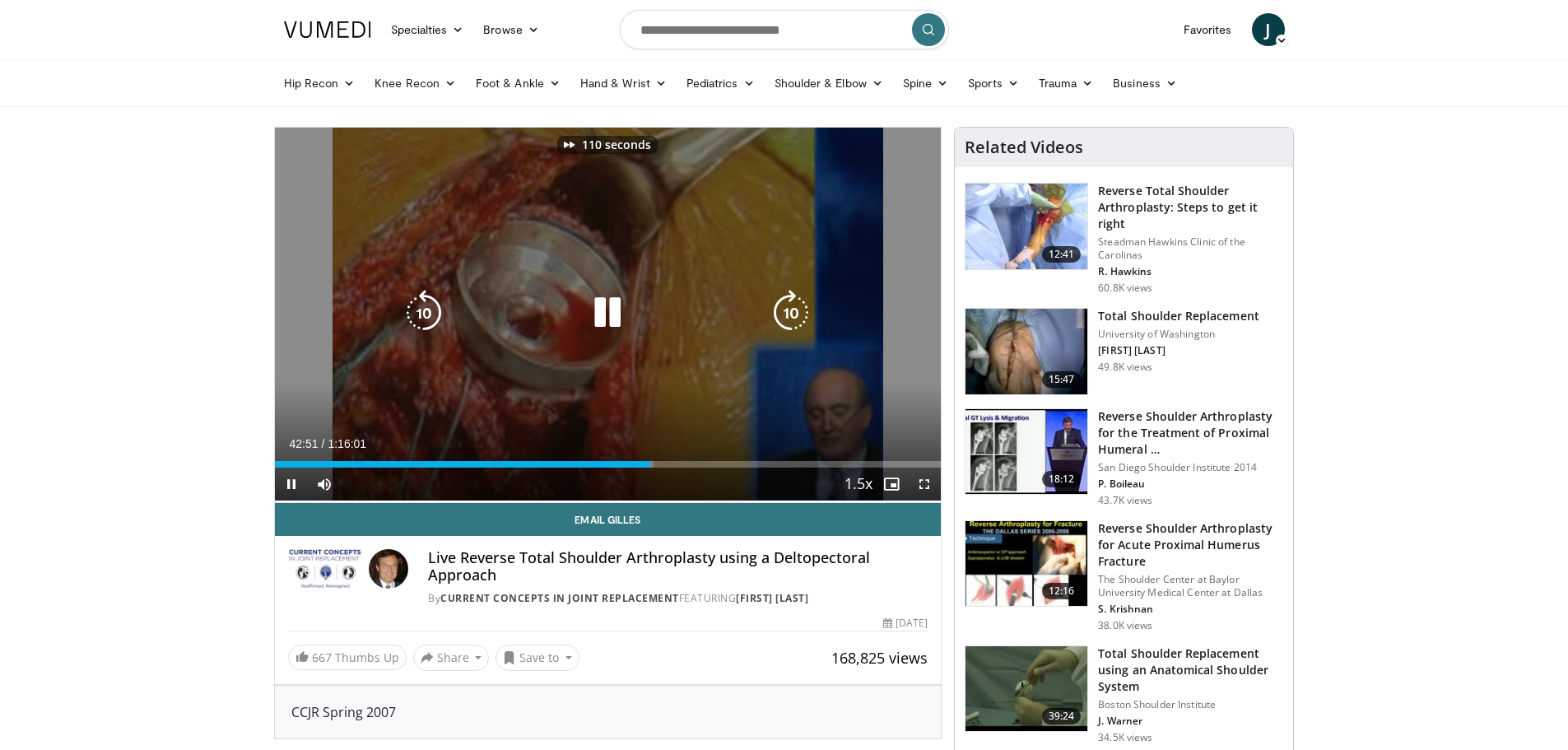 click at bounding box center (791, 313) 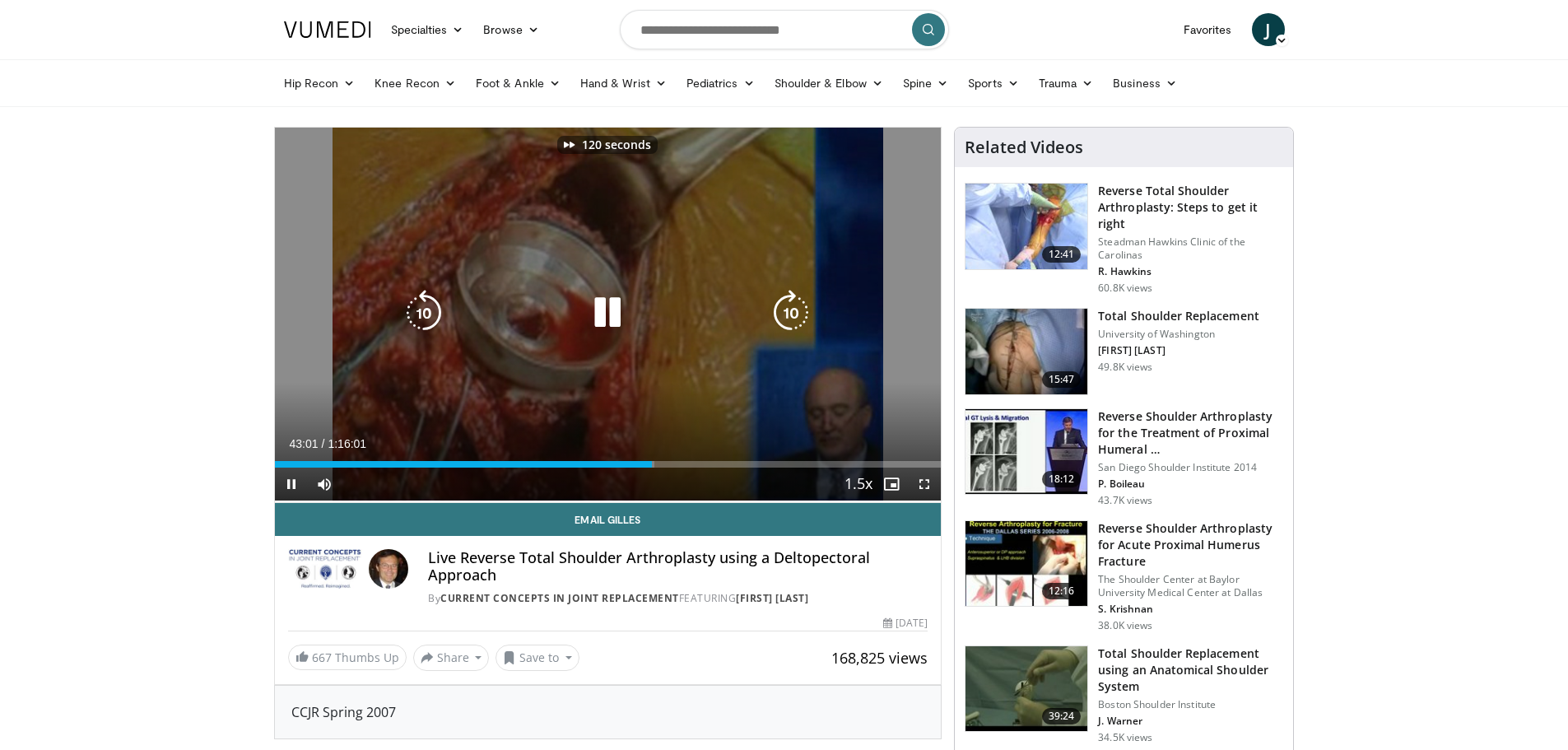 click at bounding box center [791, 313] 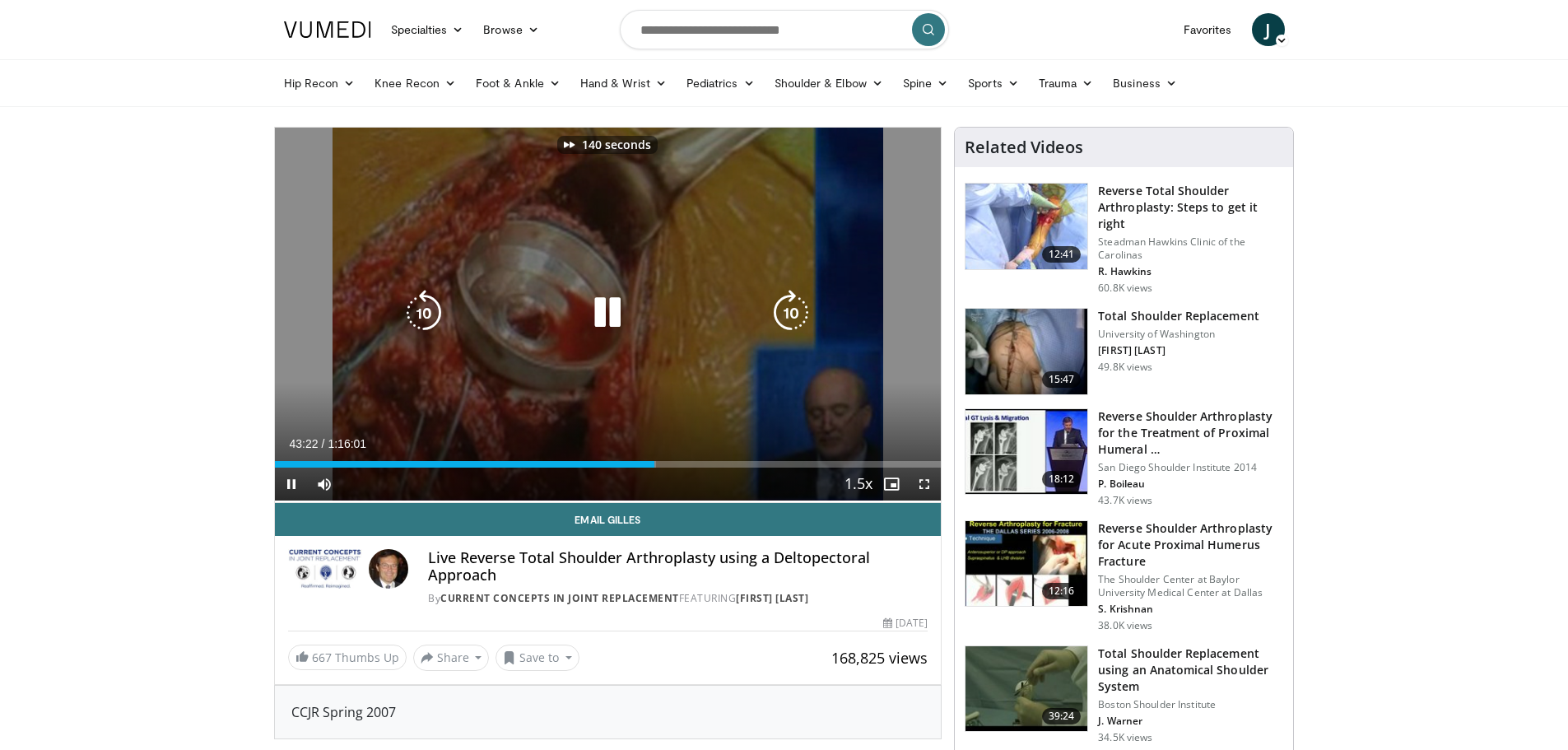 click at bounding box center (791, 313) 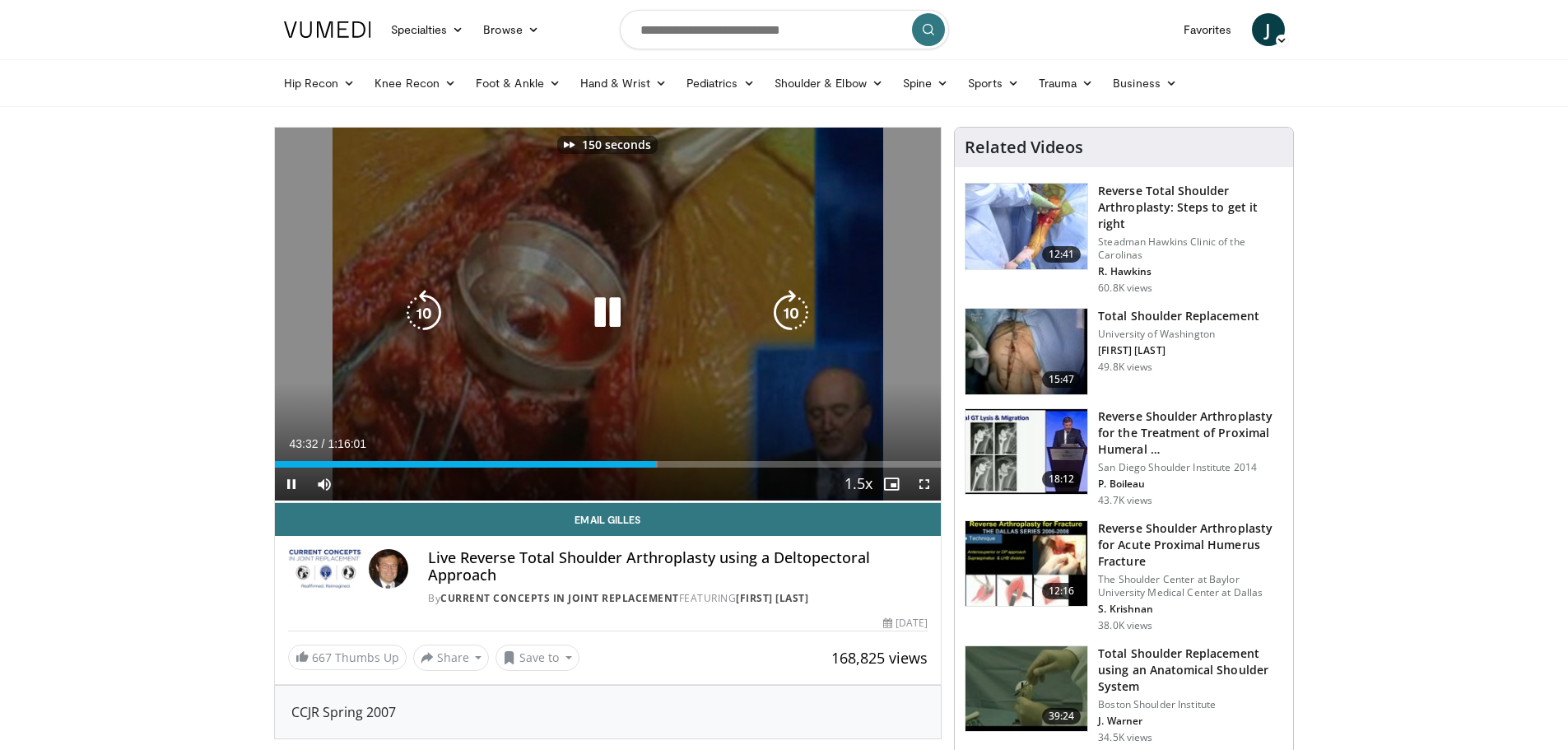 click at bounding box center [791, 313] 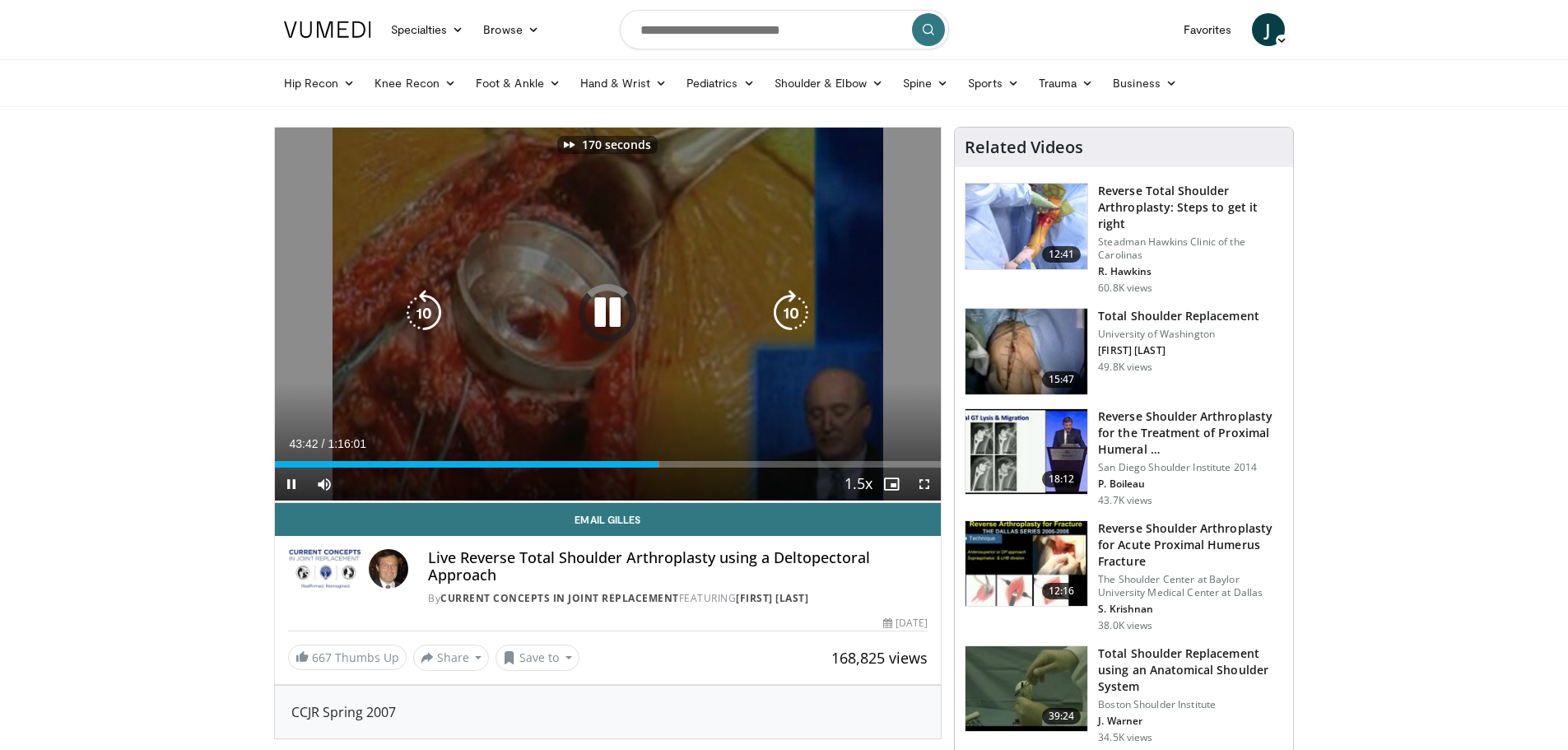 click at bounding box center (791, 313) 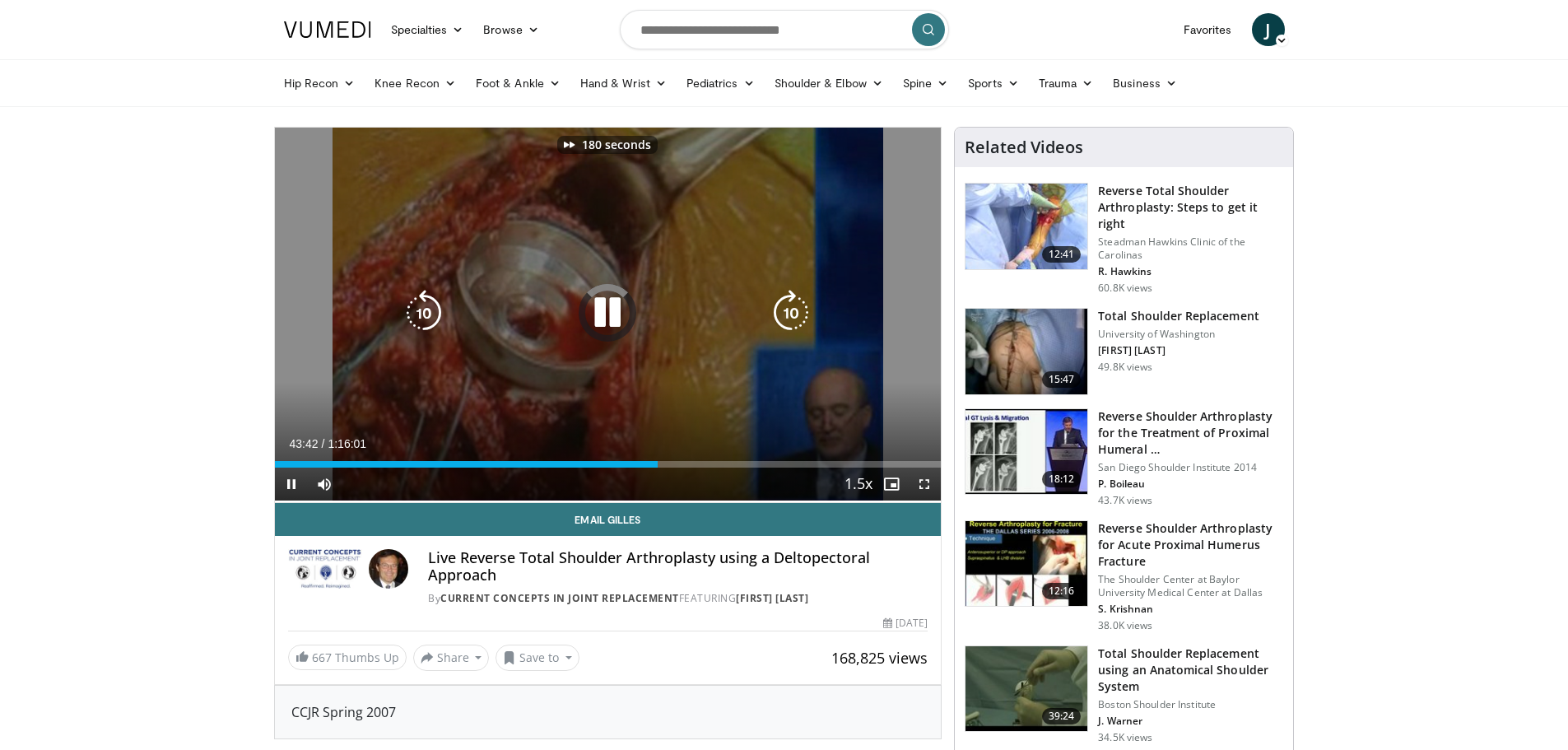 click at bounding box center [791, 313] 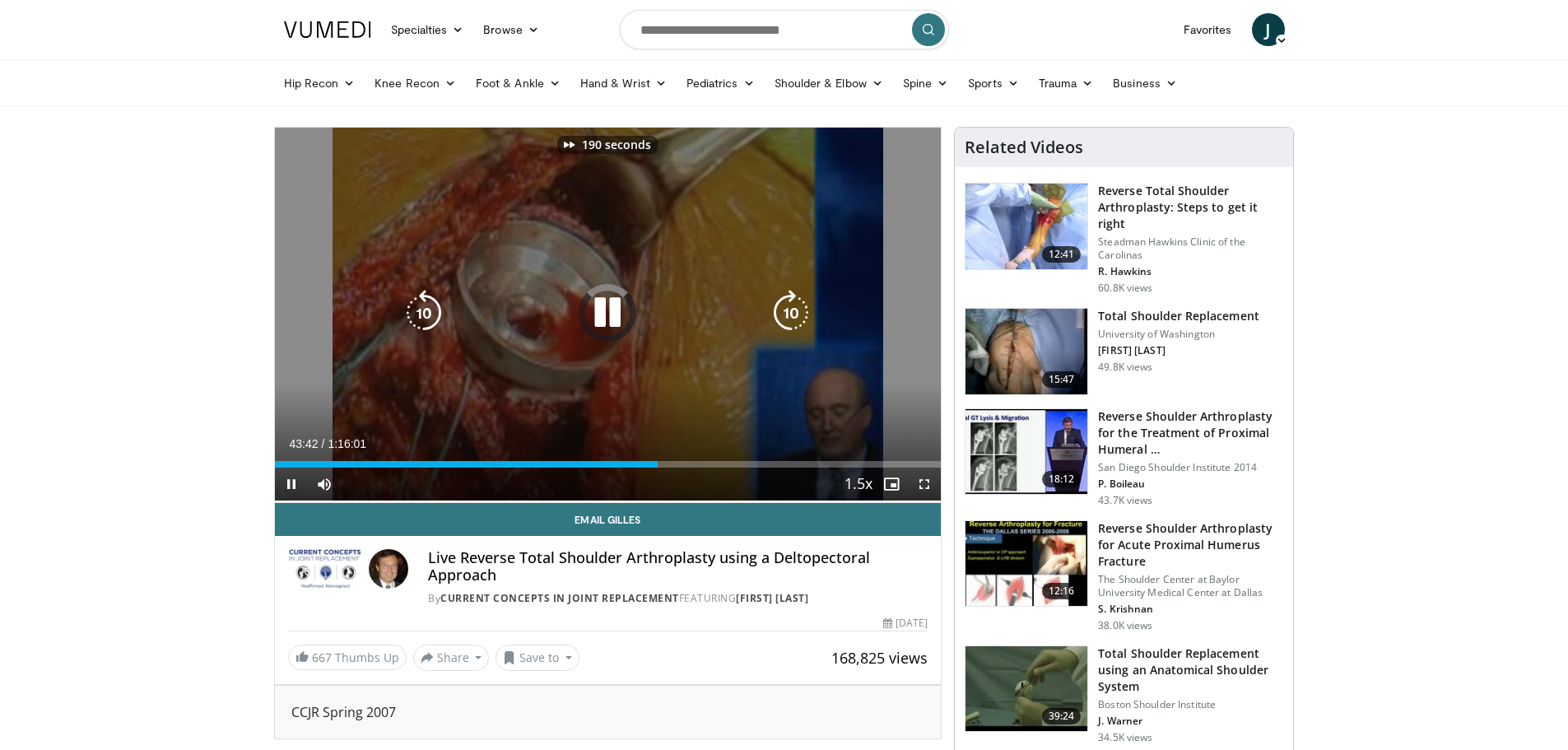 click at bounding box center (791, 313) 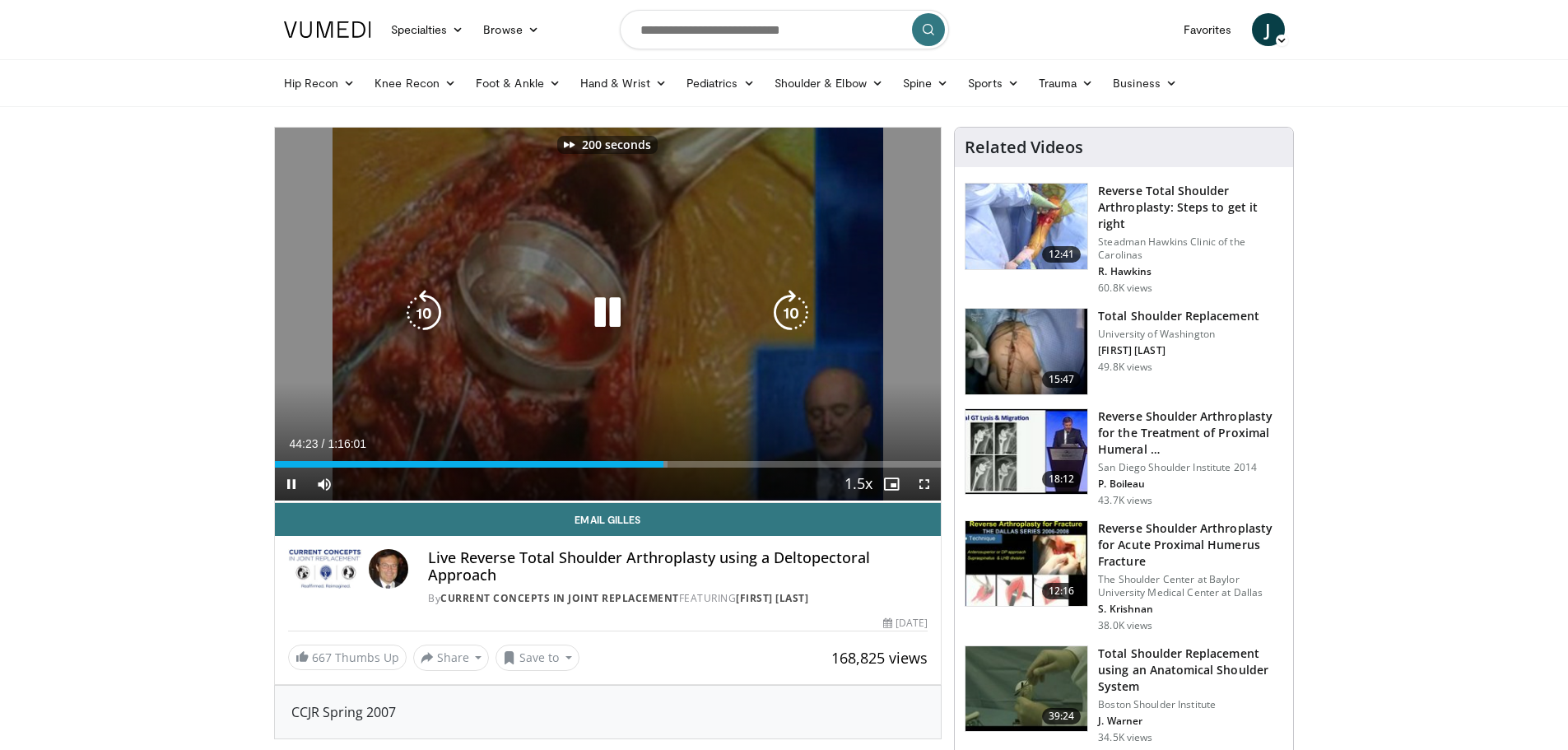 click on "Loaded :  59.03% 0:44:23 1:05:42" at bounding box center [608, 459] 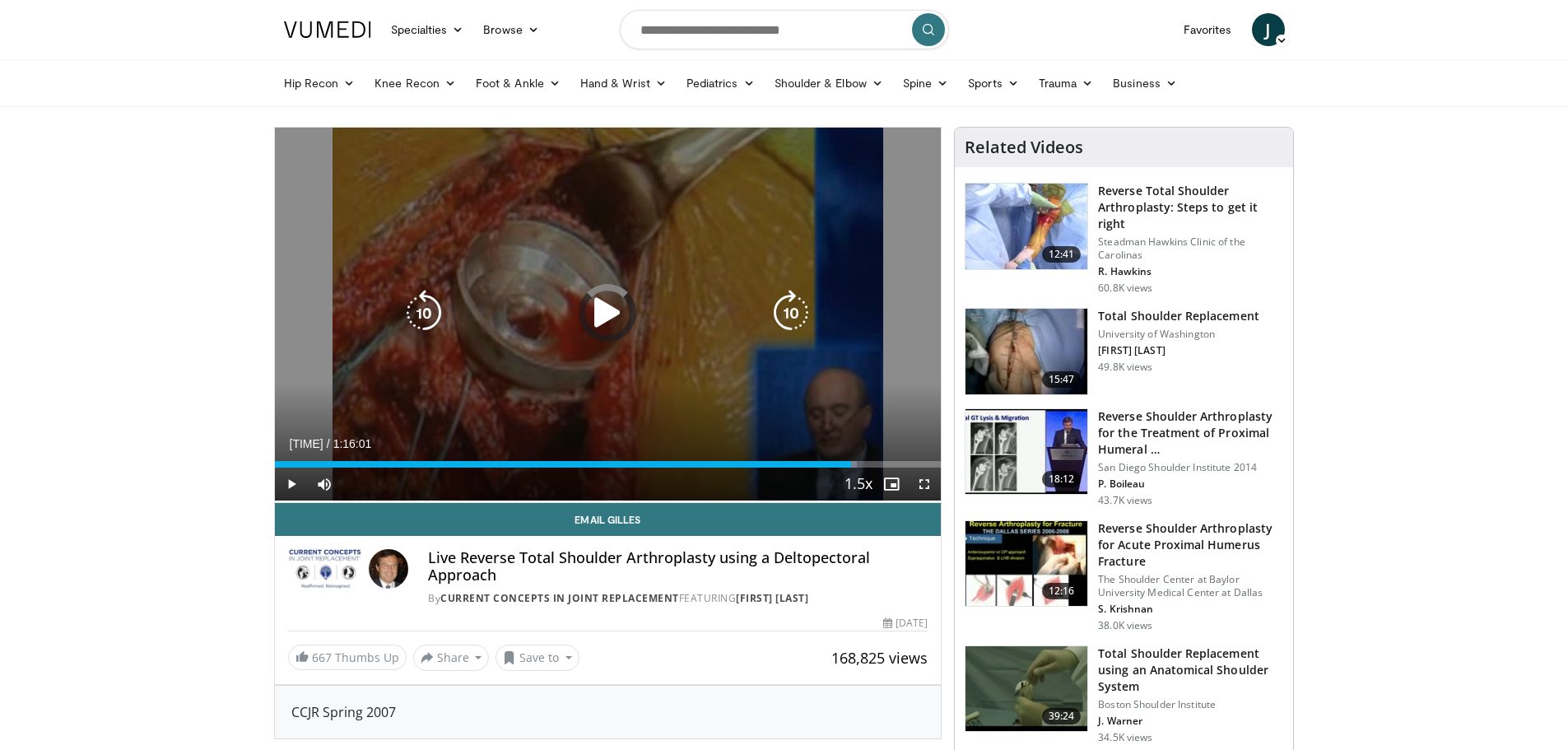 click on "Loaded :  87.33% 1:05:43 1:07:46" at bounding box center [608, 459] 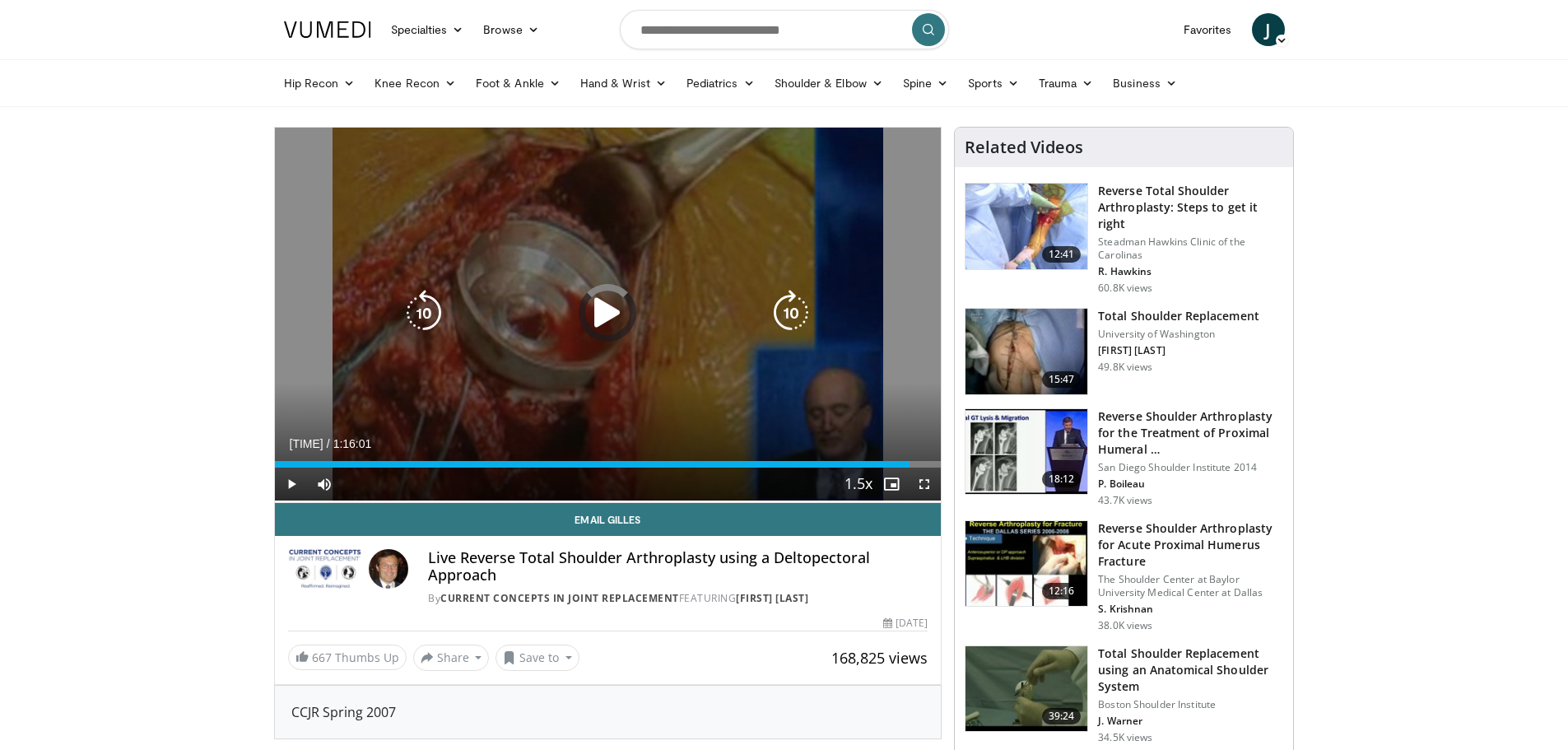 click on "Loaded :  90.41% 1:12:27 1:12:33" at bounding box center [608, 459] 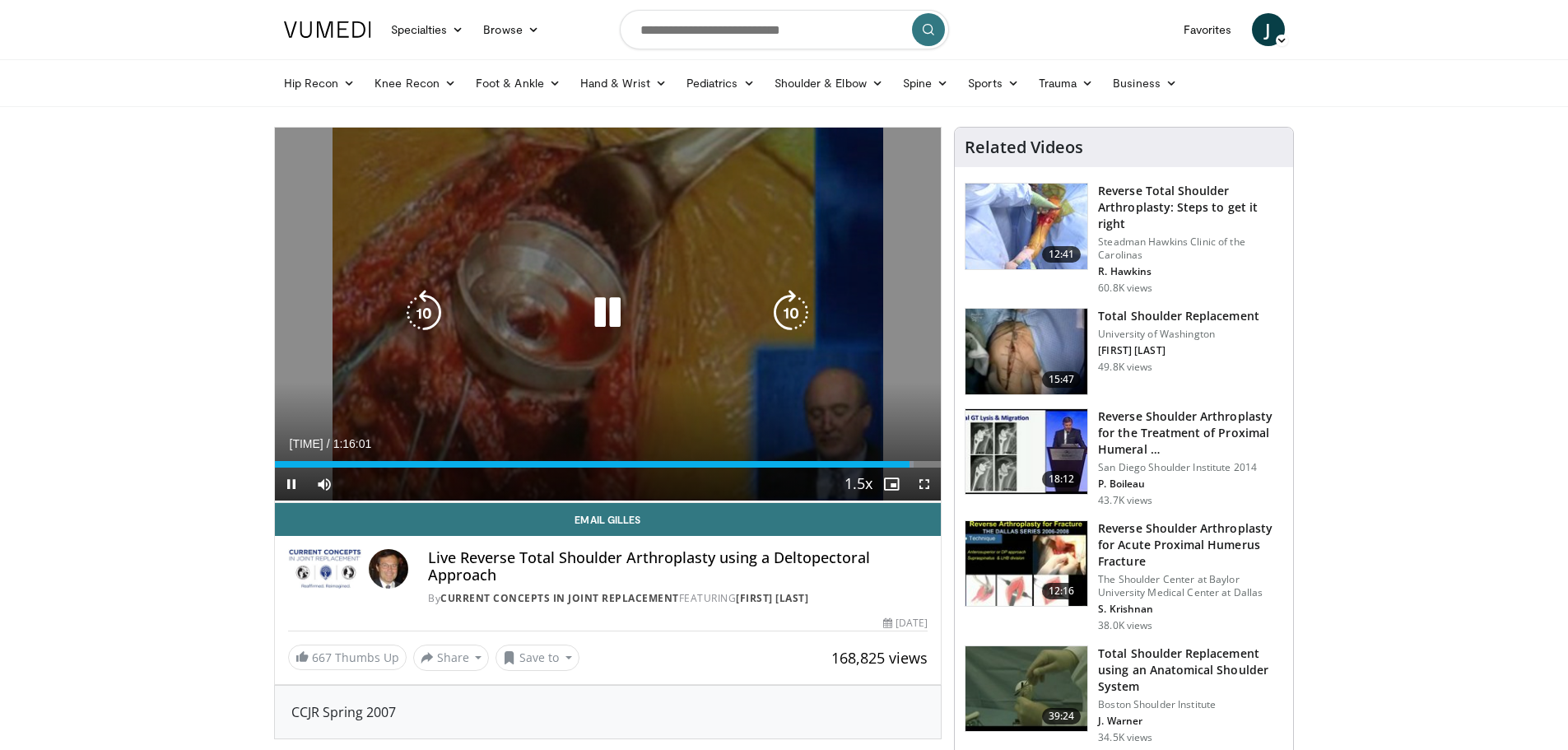 click at bounding box center [607, 313] 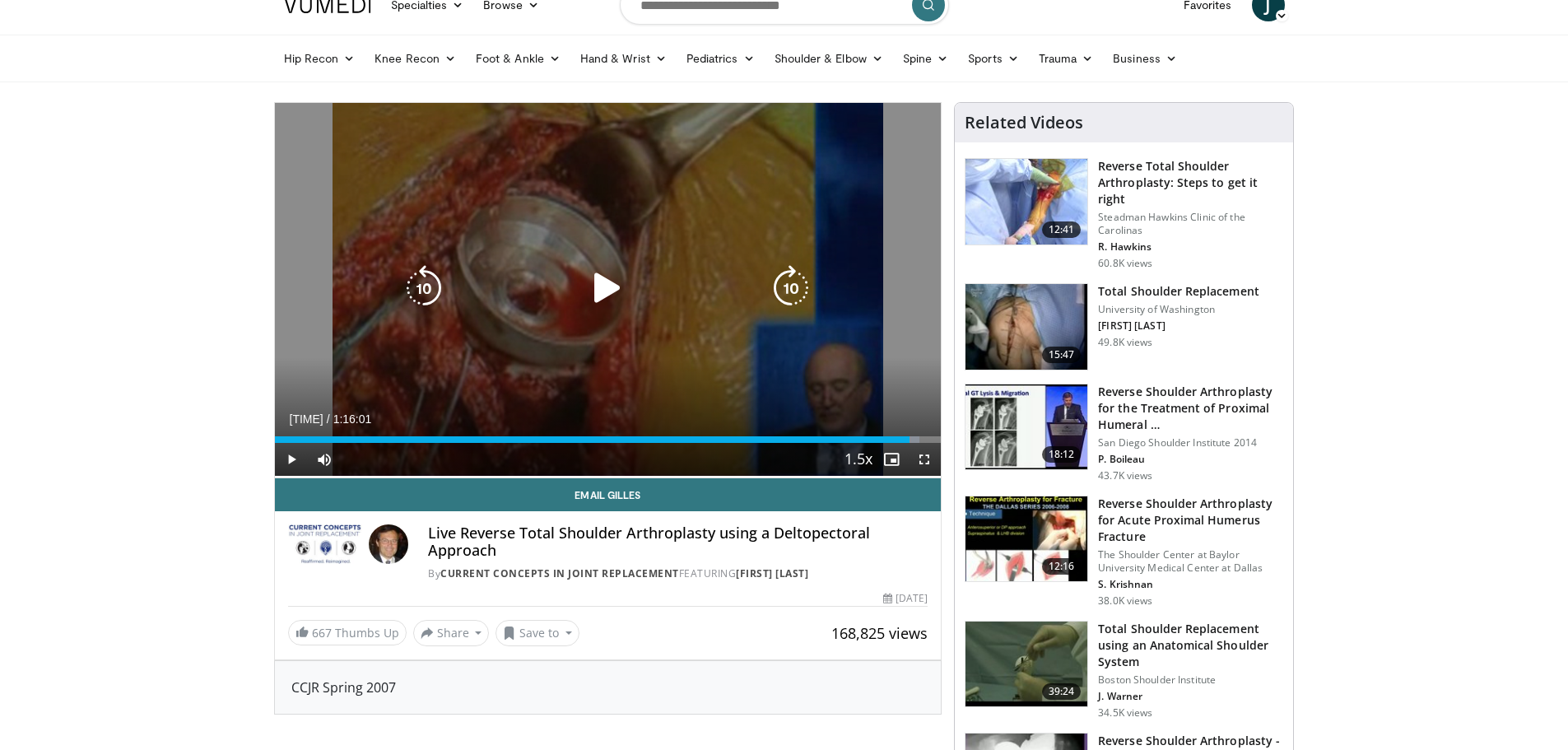 scroll, scrollTop: 0, scrollLeft: 0, axis: both 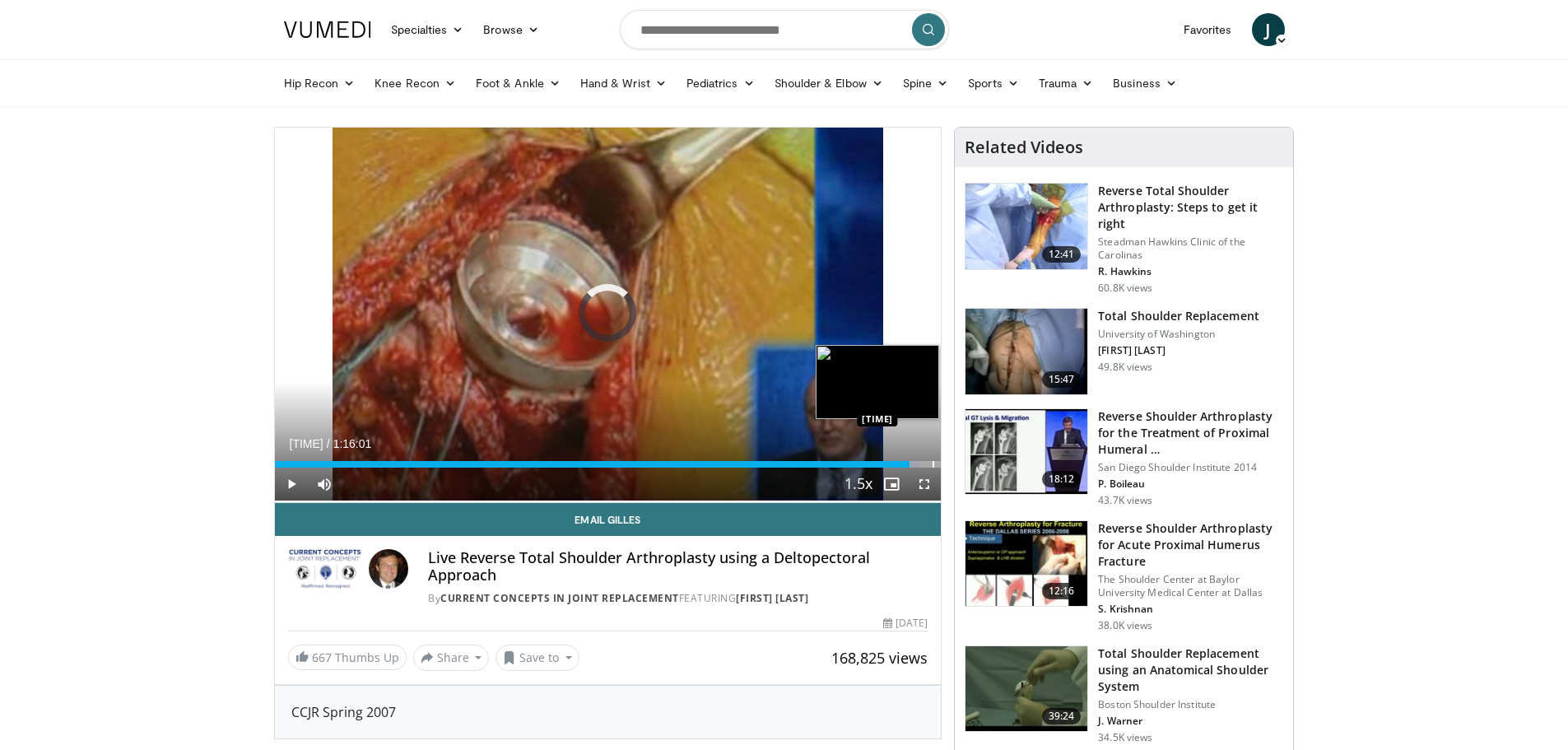 click at bounding box center [933, 464] 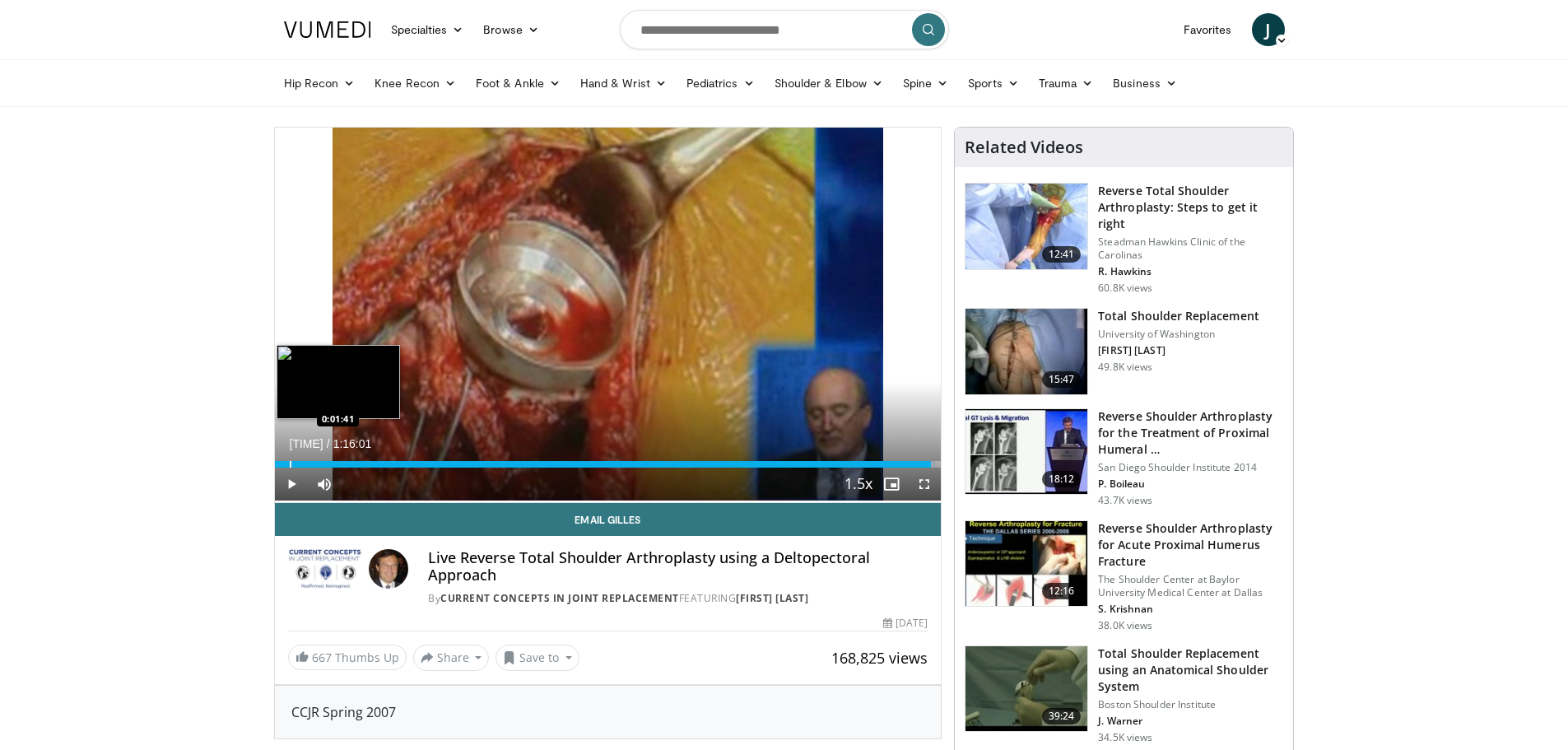 click at bounding box center [291, 464] 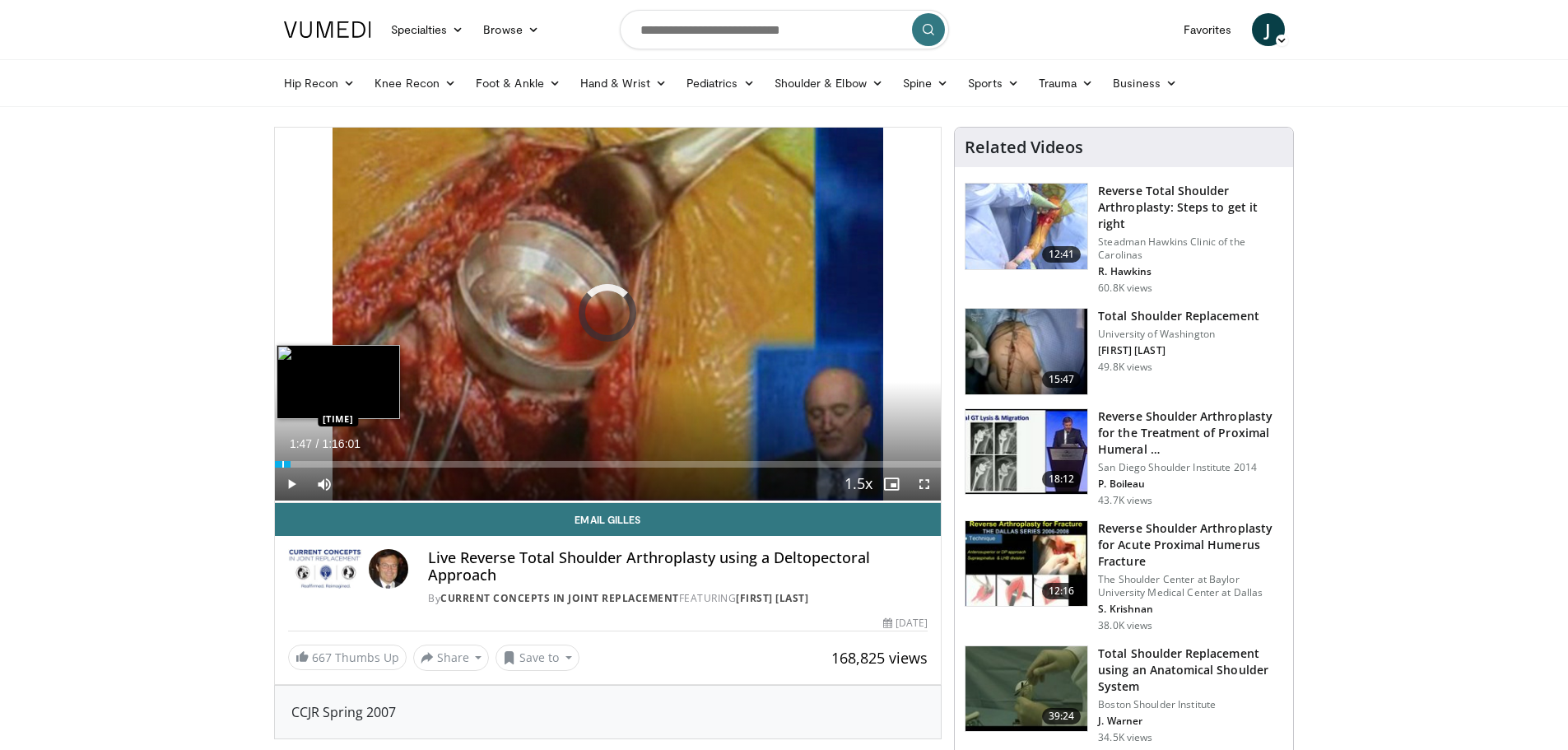 drag, startPoint x: 287, startPoint y: 466, endPoint x: 294, endPoint y: 455, distance: 13.038405 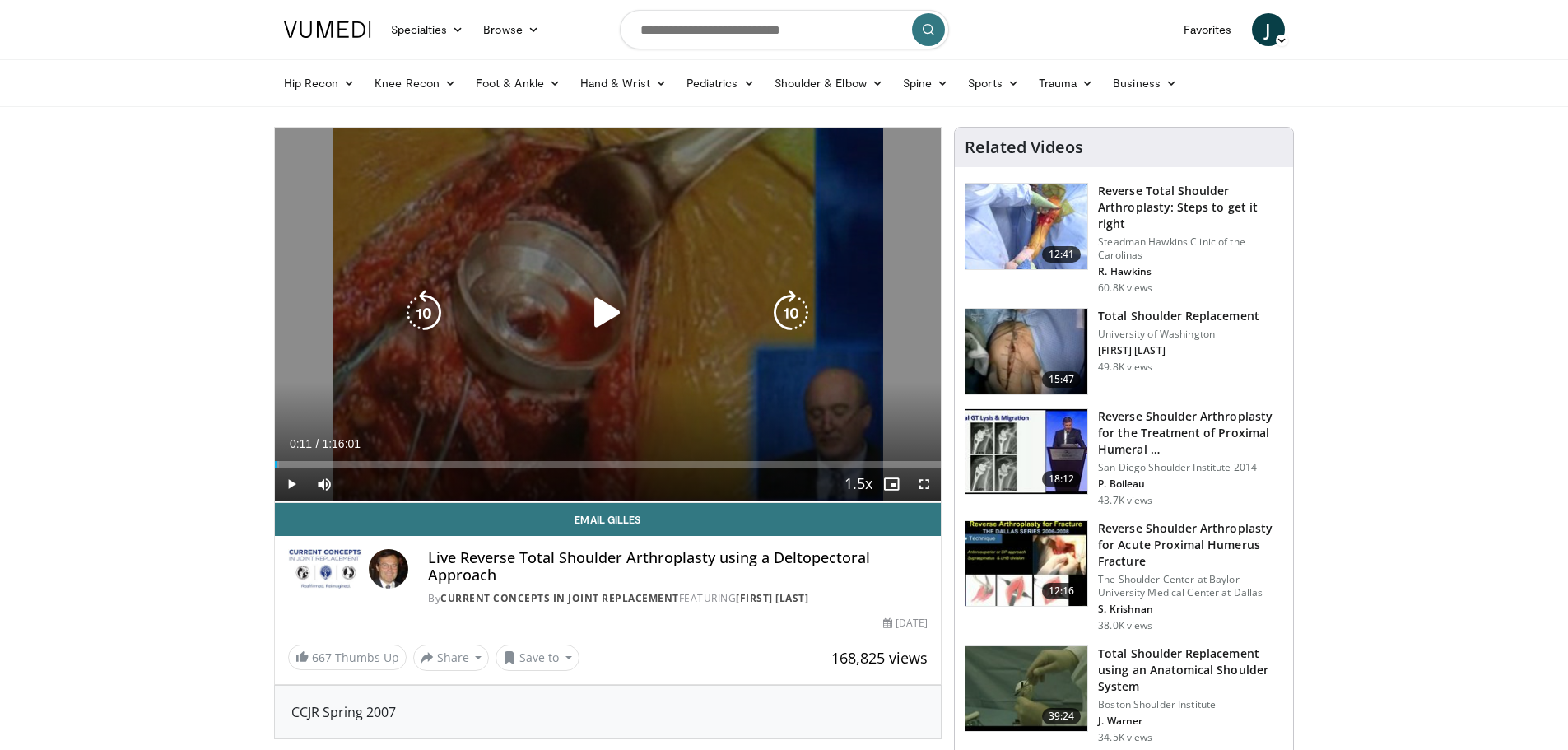 click at bounding box center (607, 313) 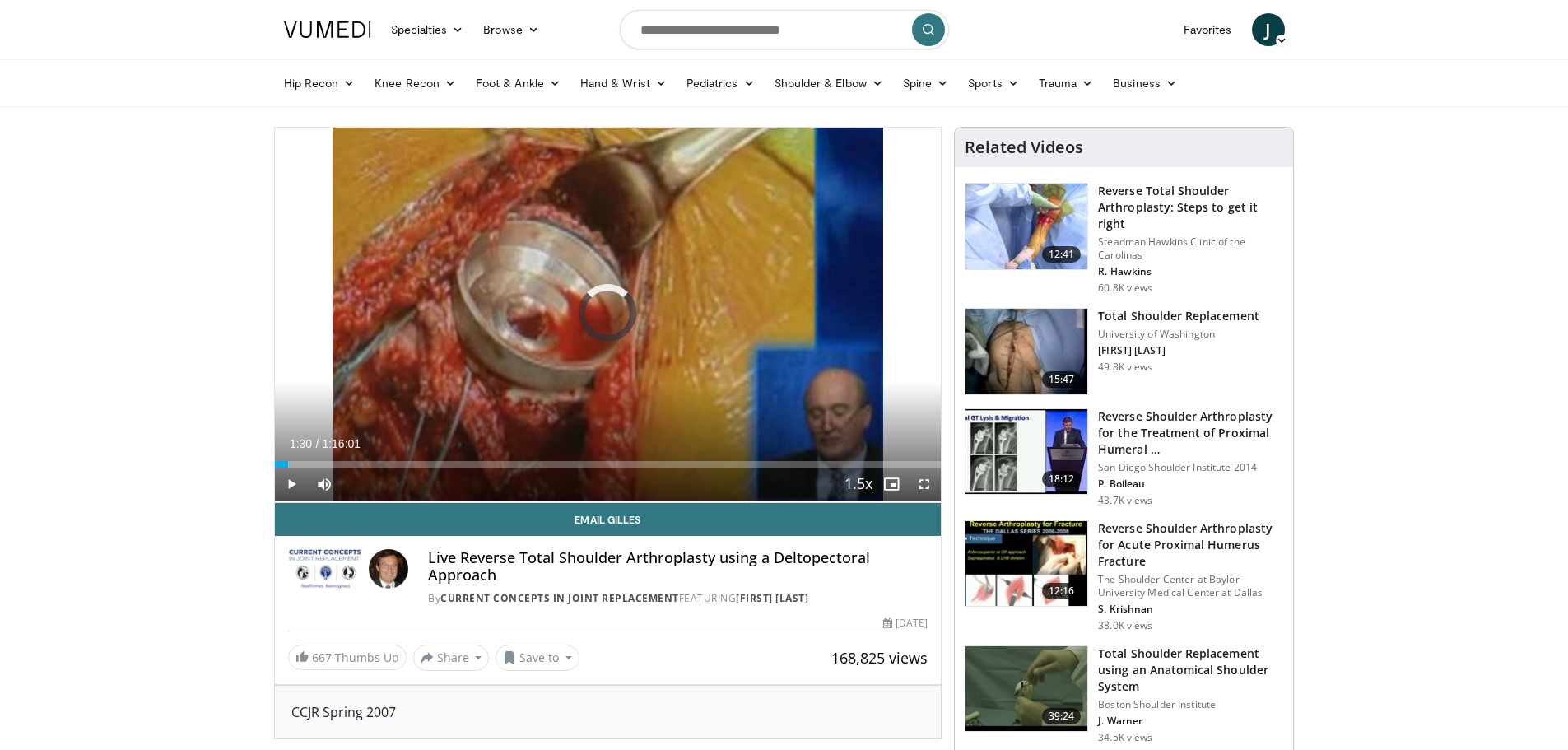 drag, startPoint x: 286, startPoint y: 463, endPoint x: 240, endPoint y: 466, distance: 46.097722 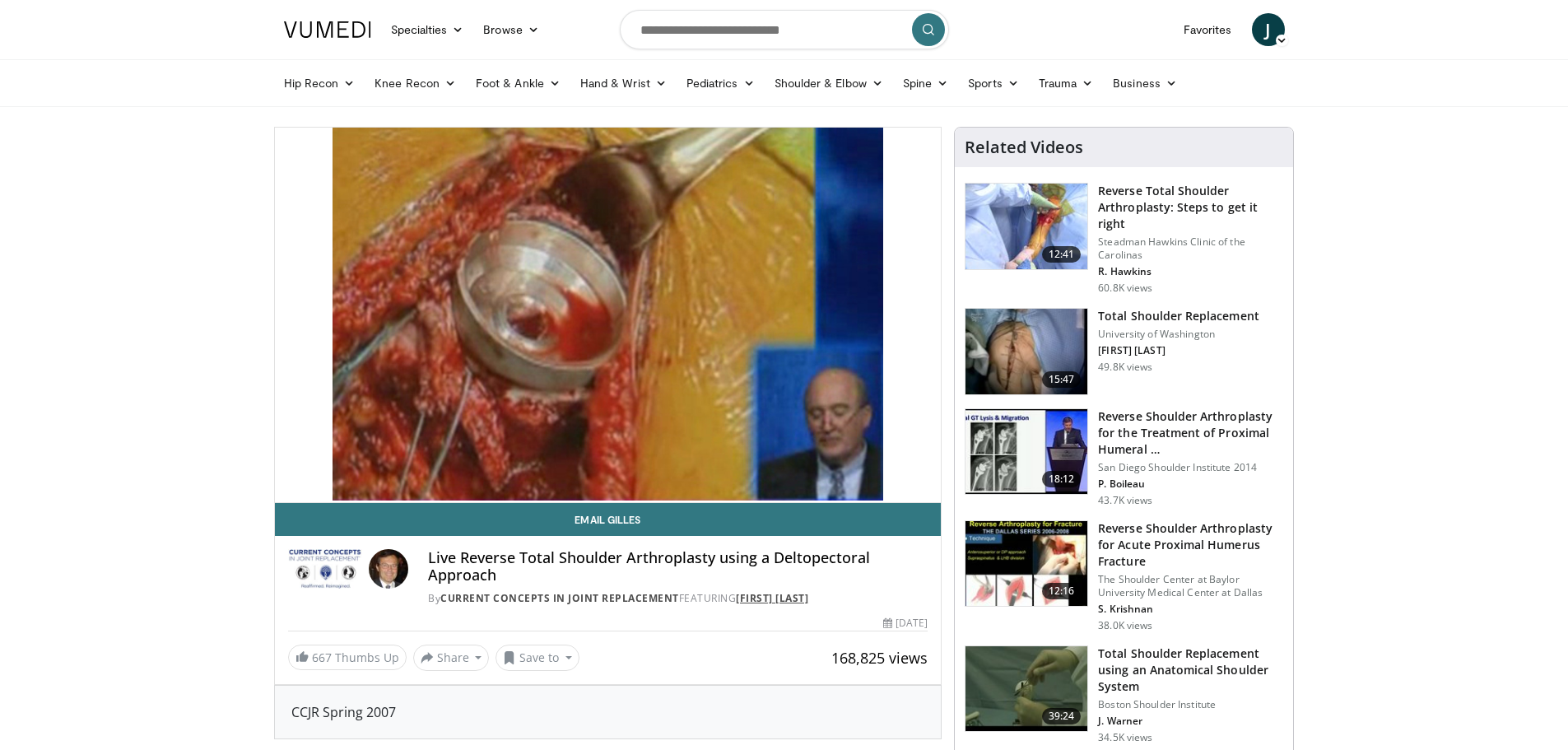 click on "[LAST]" at bounding box center (772, 598) 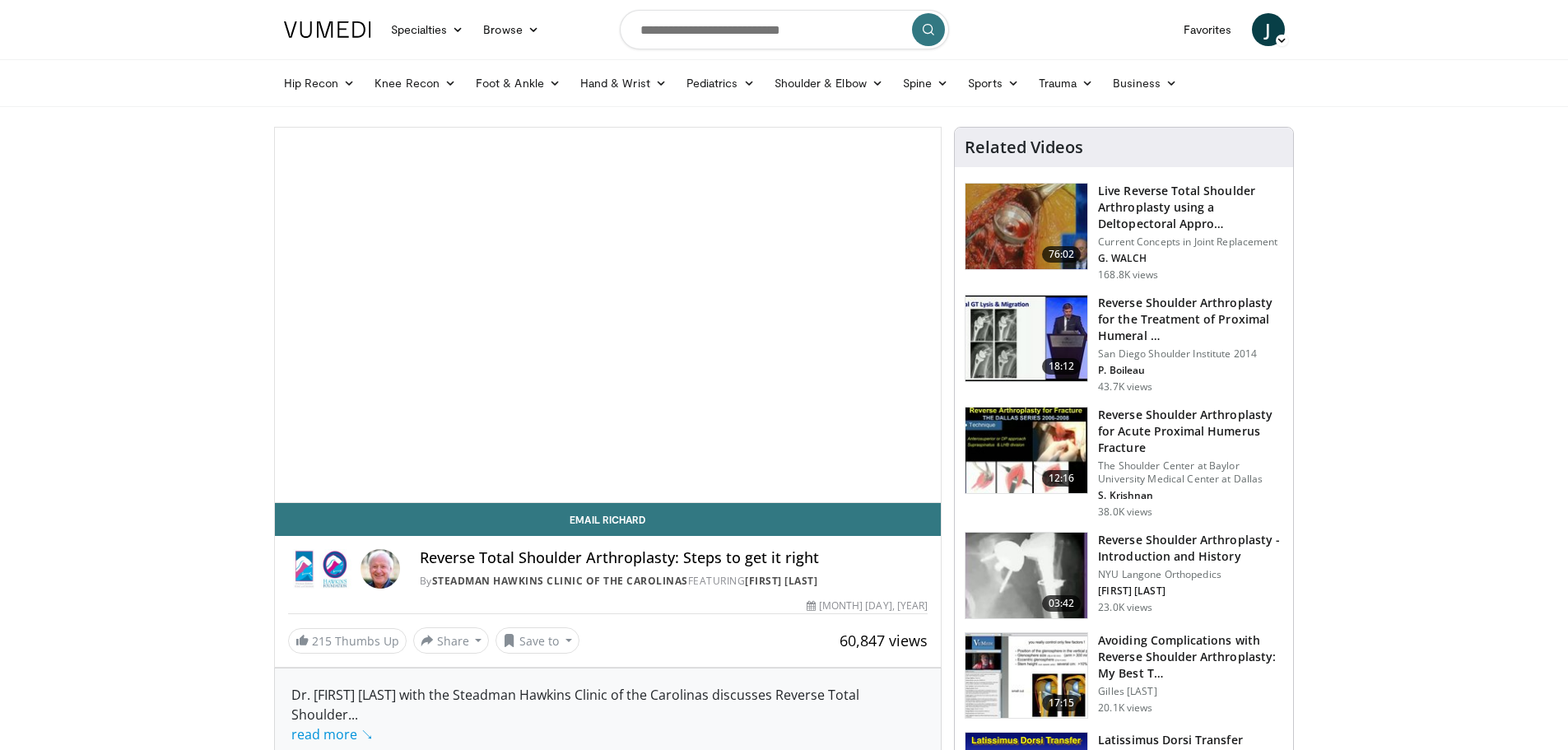 scroll, scrollTop: 0, scrollLeft: 0, axis: both 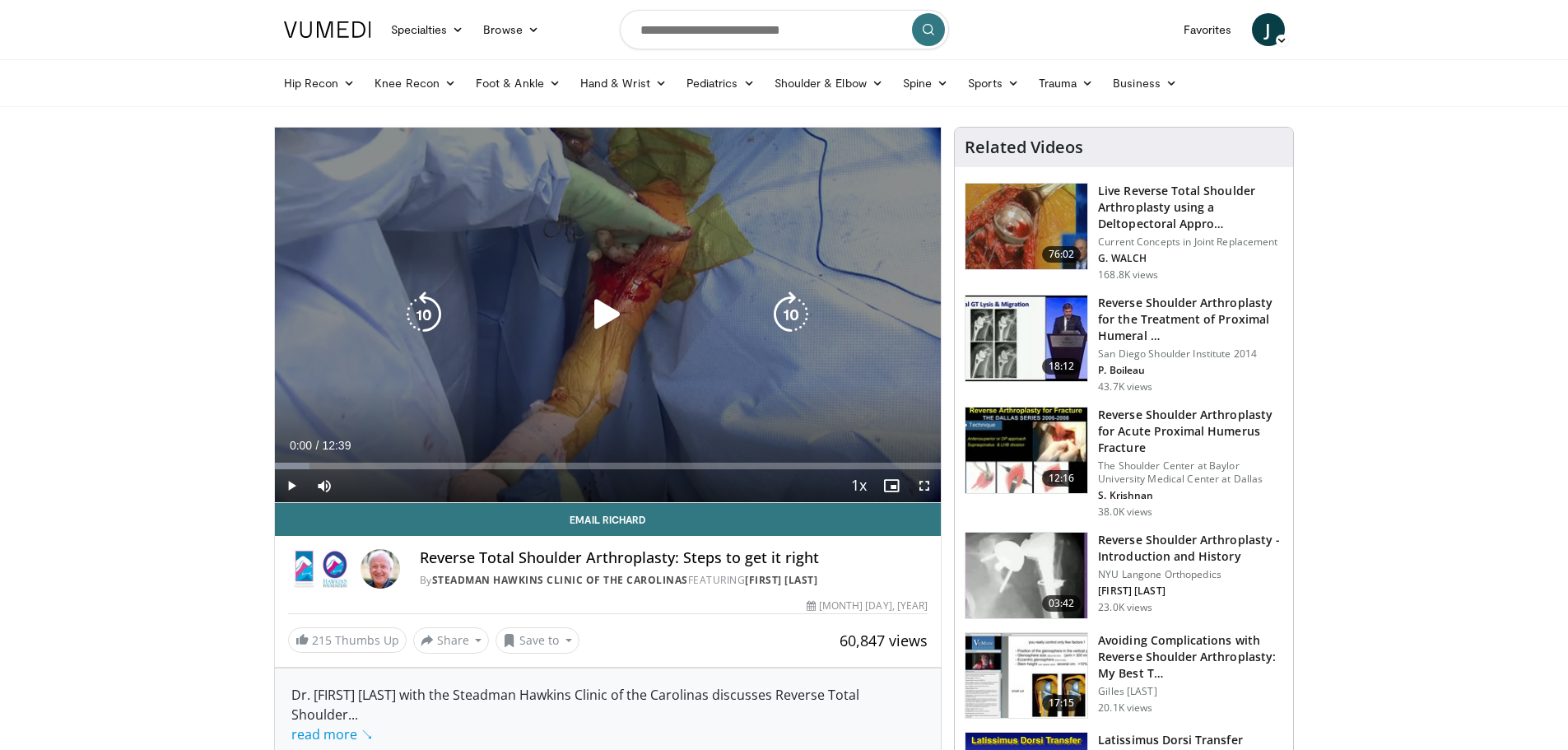 click at bounding box center (607, 314) 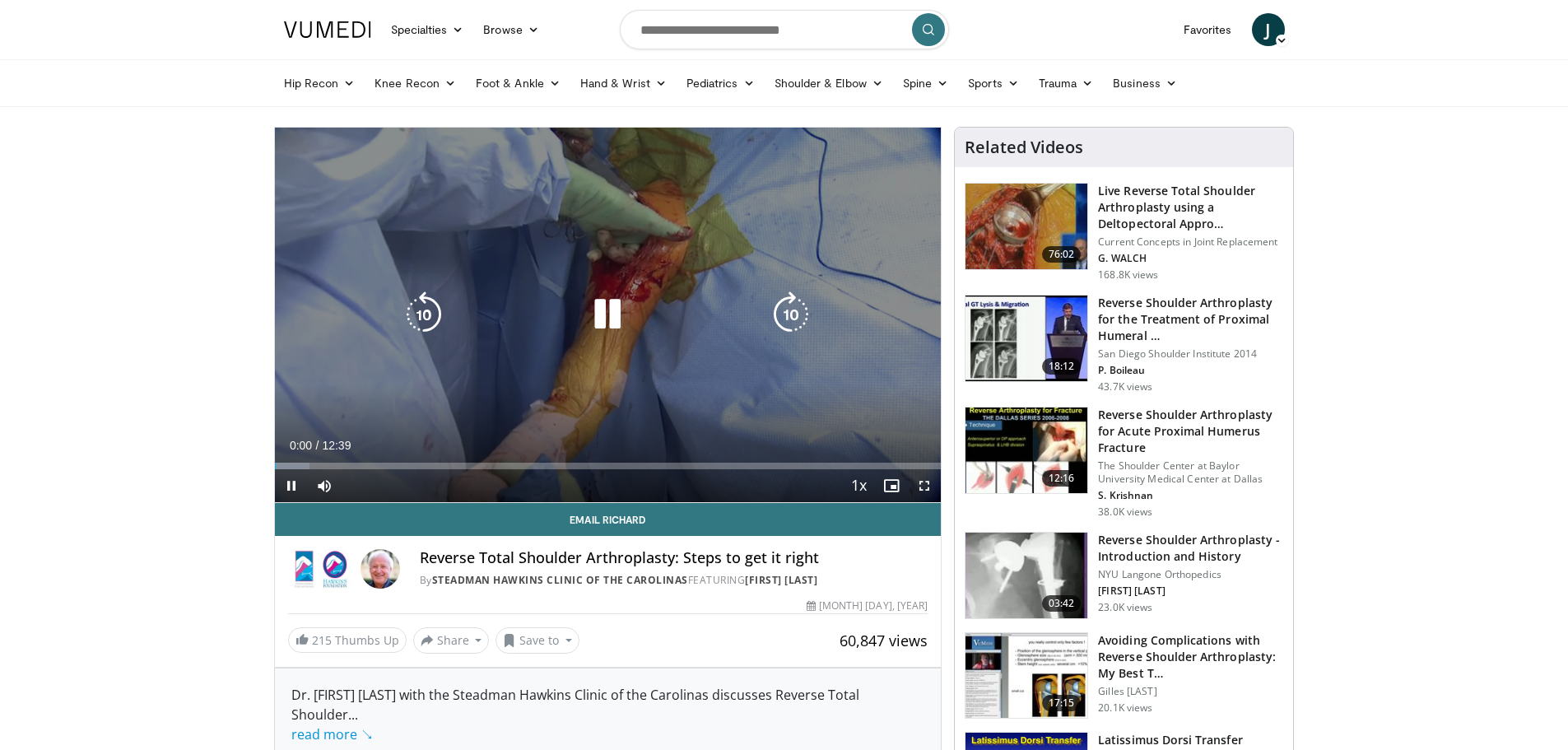 click at bounding box center (791, 314) 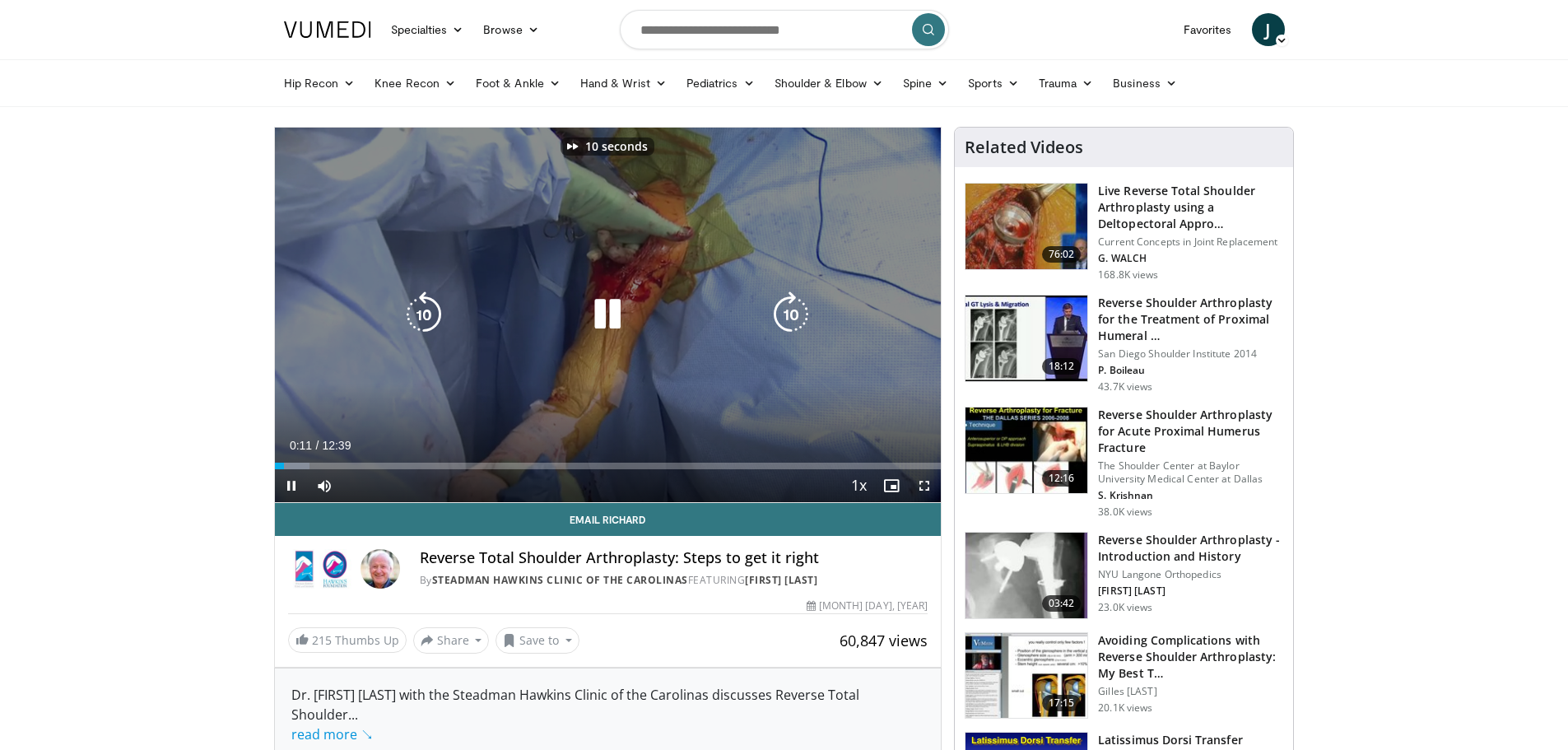 click at bounding box center [791, 314] 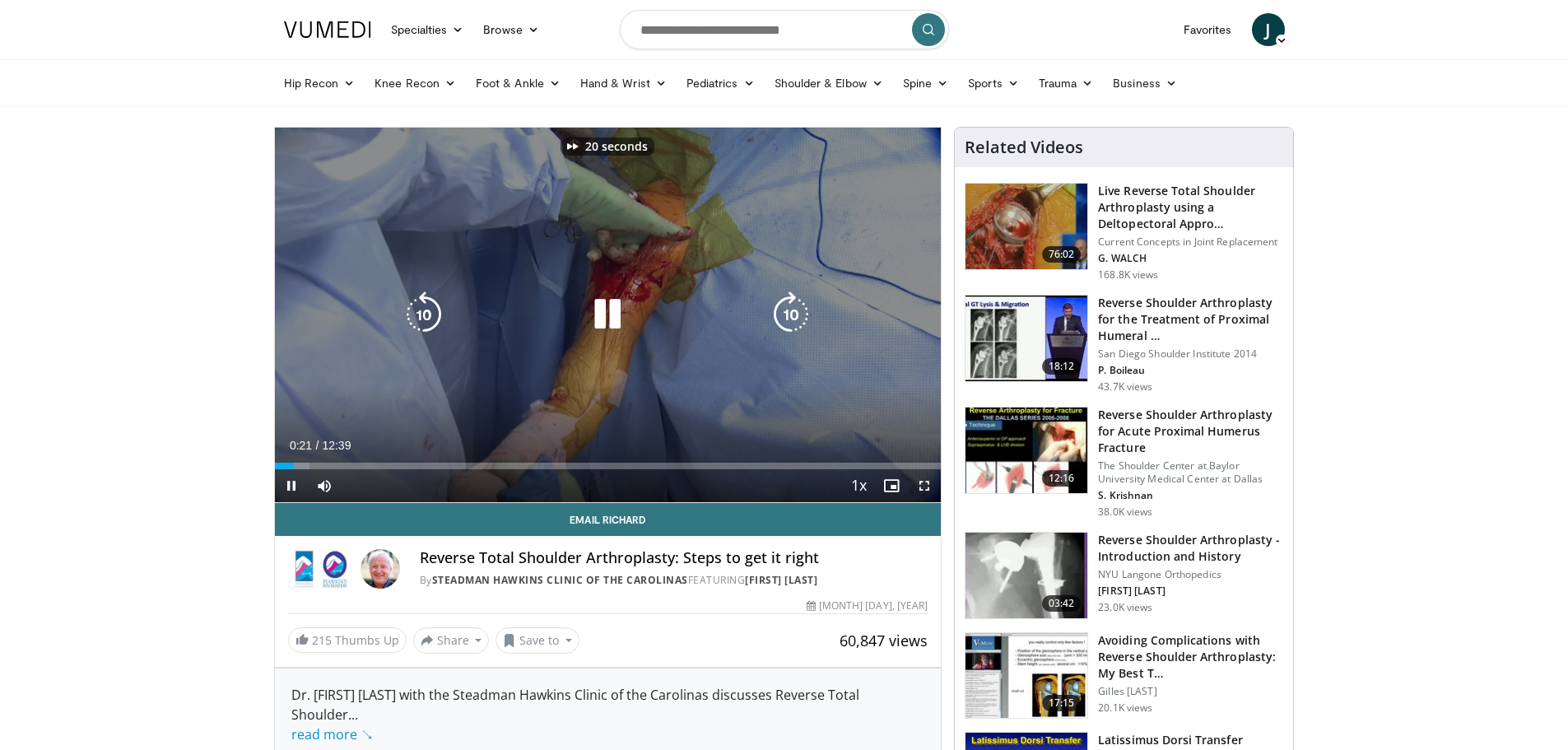 click at bounding box center (791, 314) 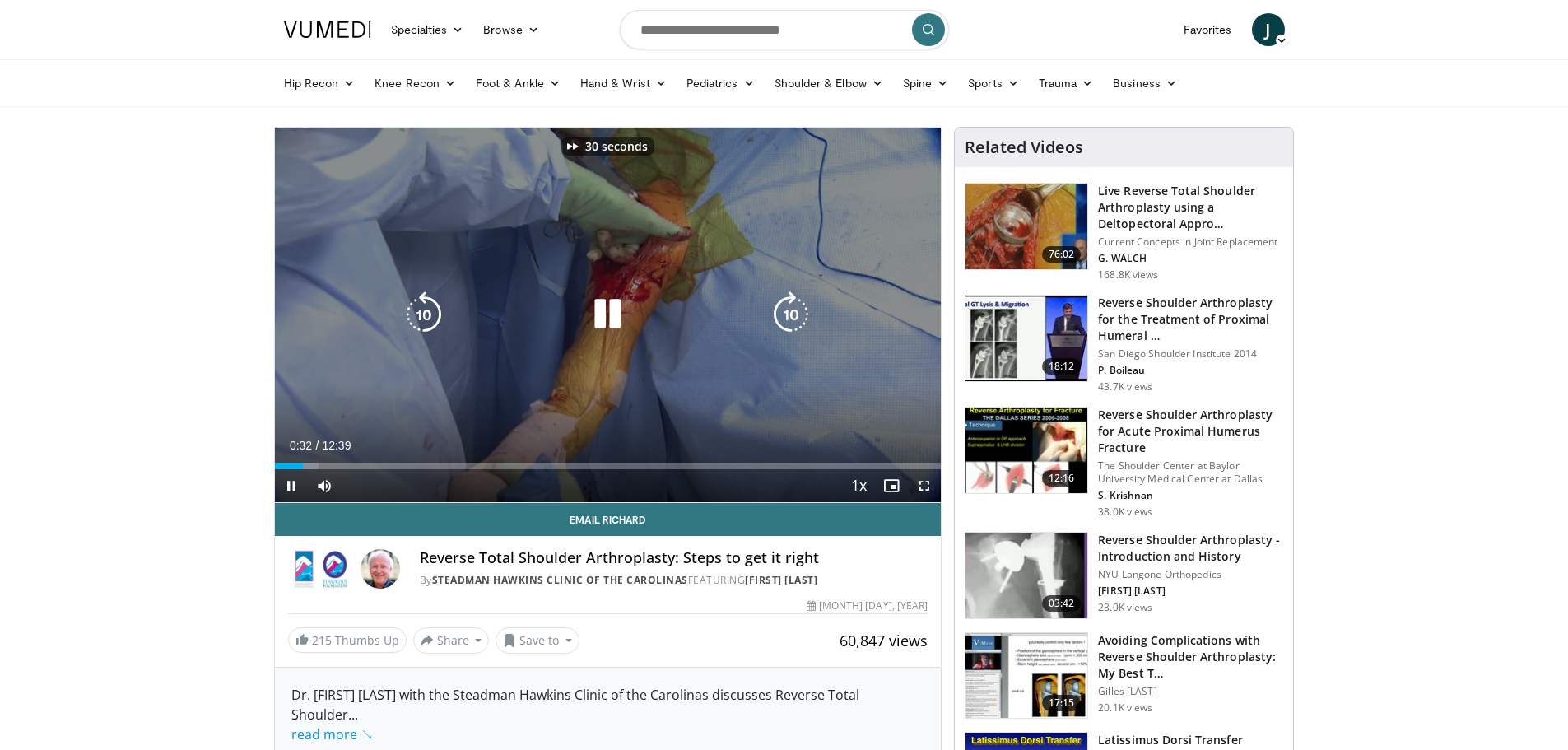 click at bounding box center [791, 314] 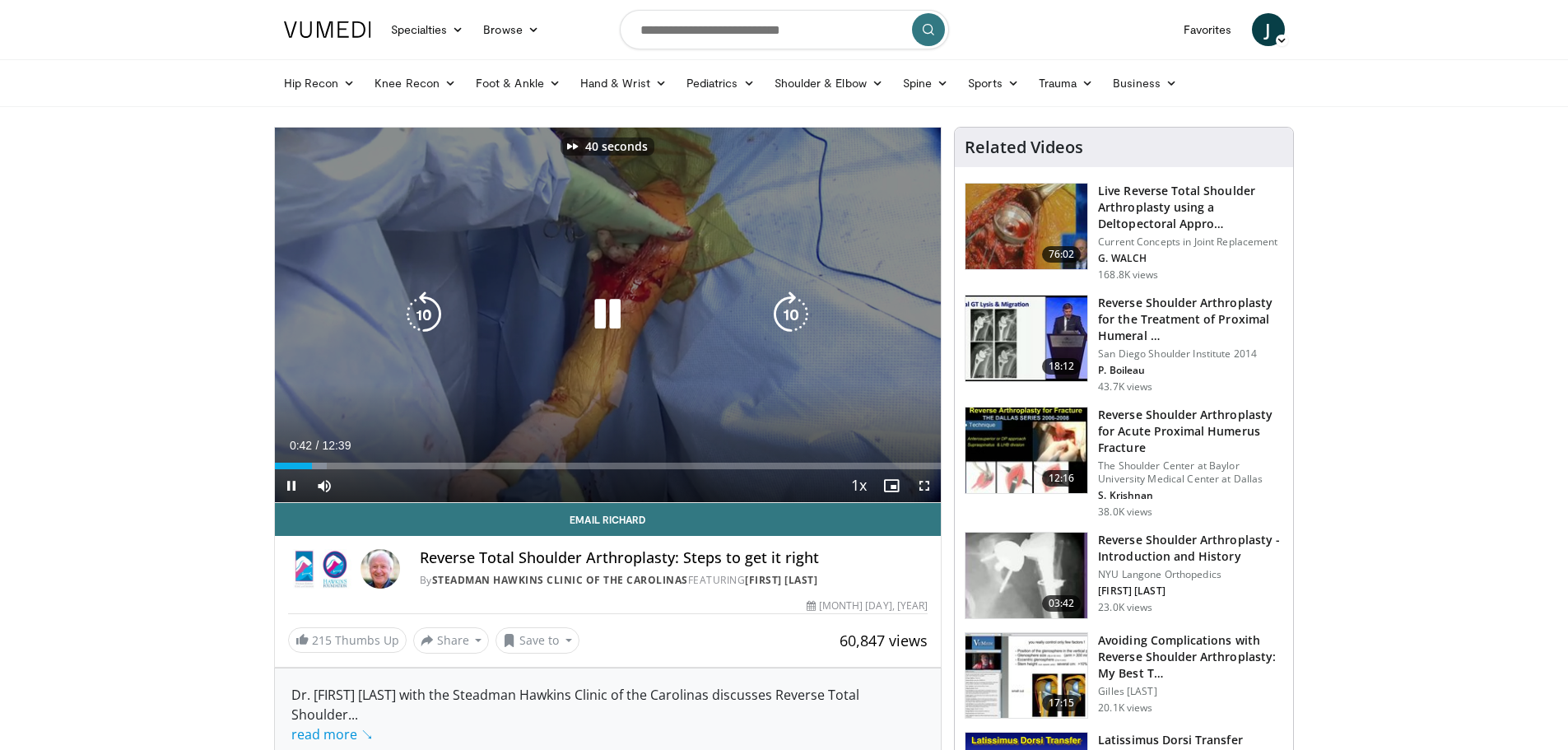 click at bounding box center [791, 314] 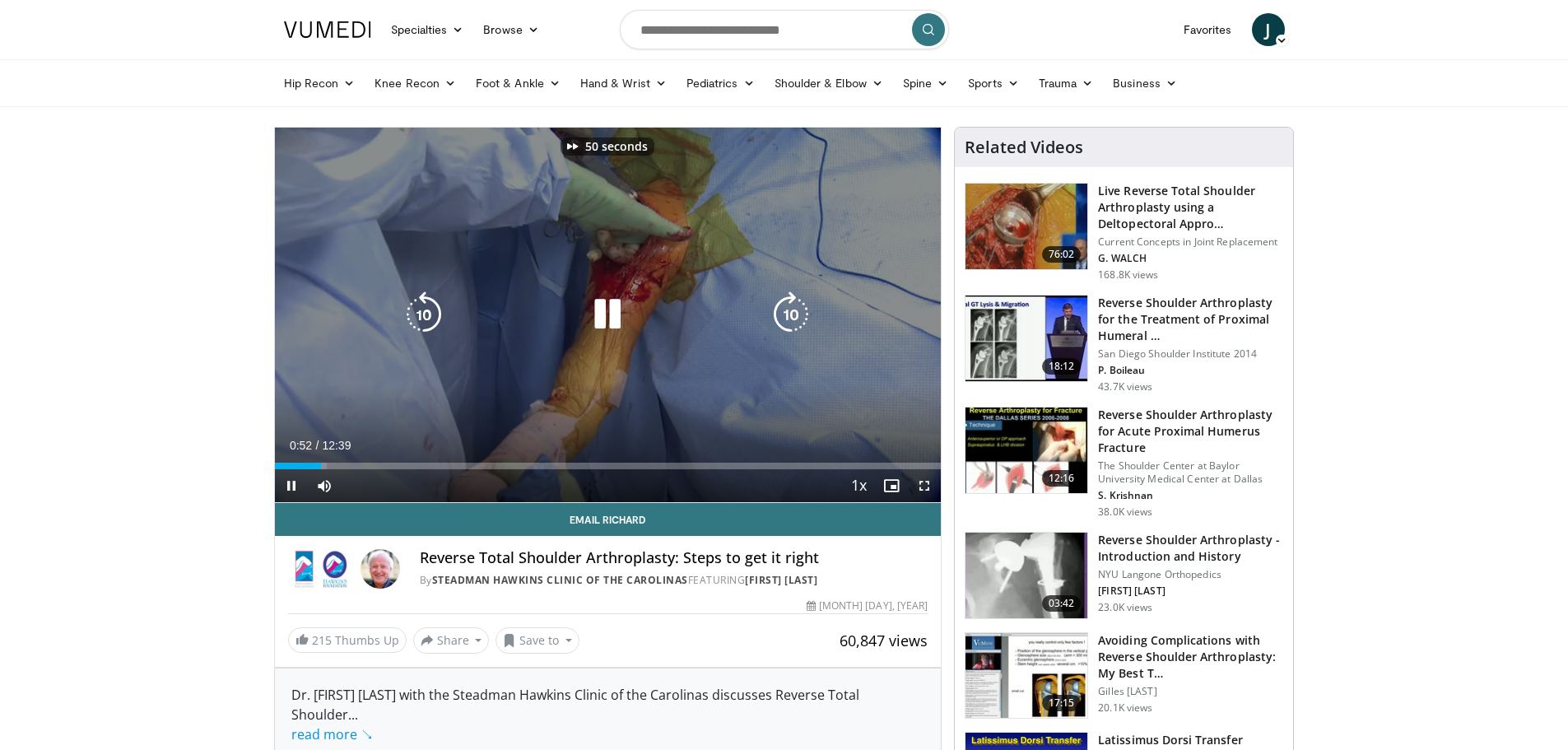 click at bounding box center (791, 314) 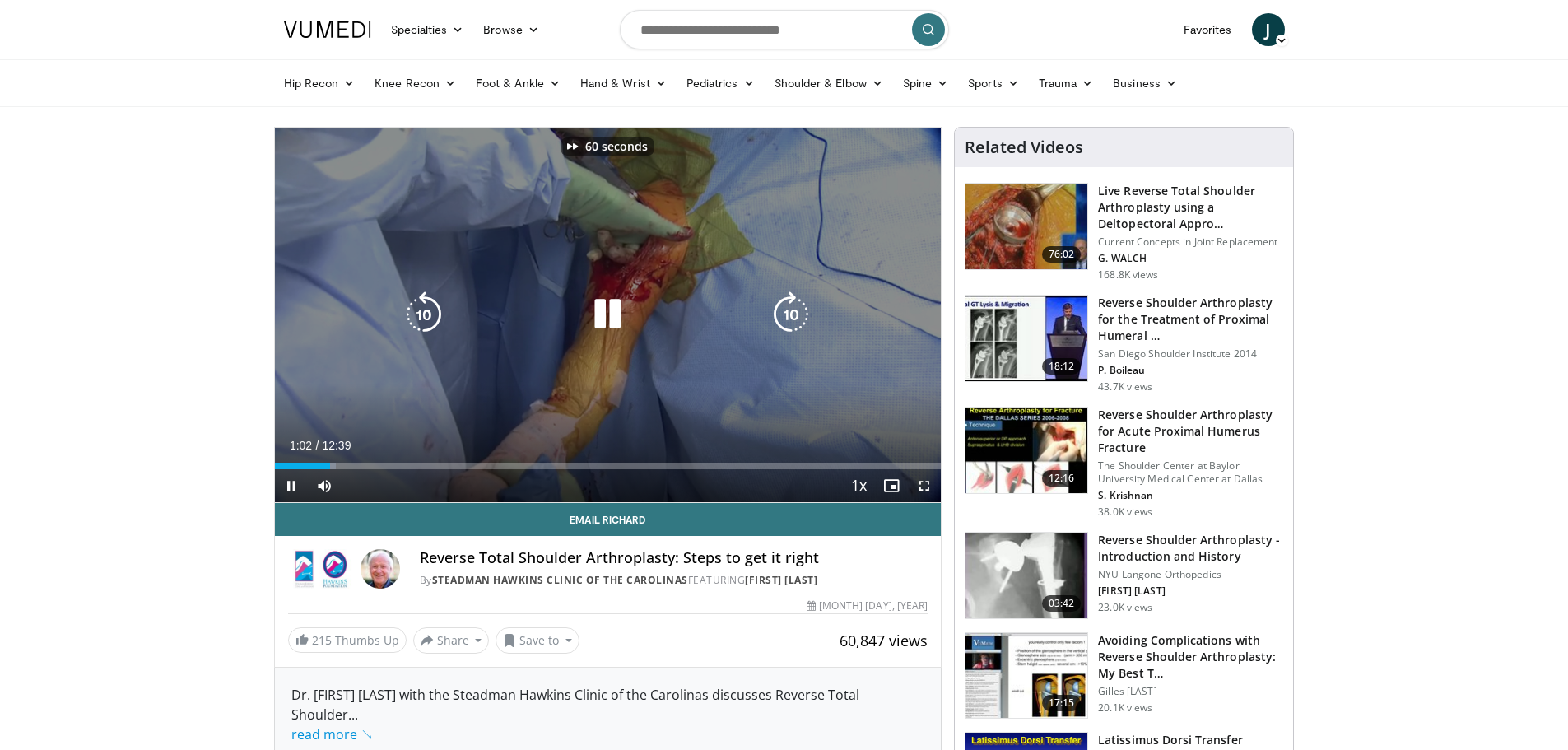 click at bounding box center [791, 314] 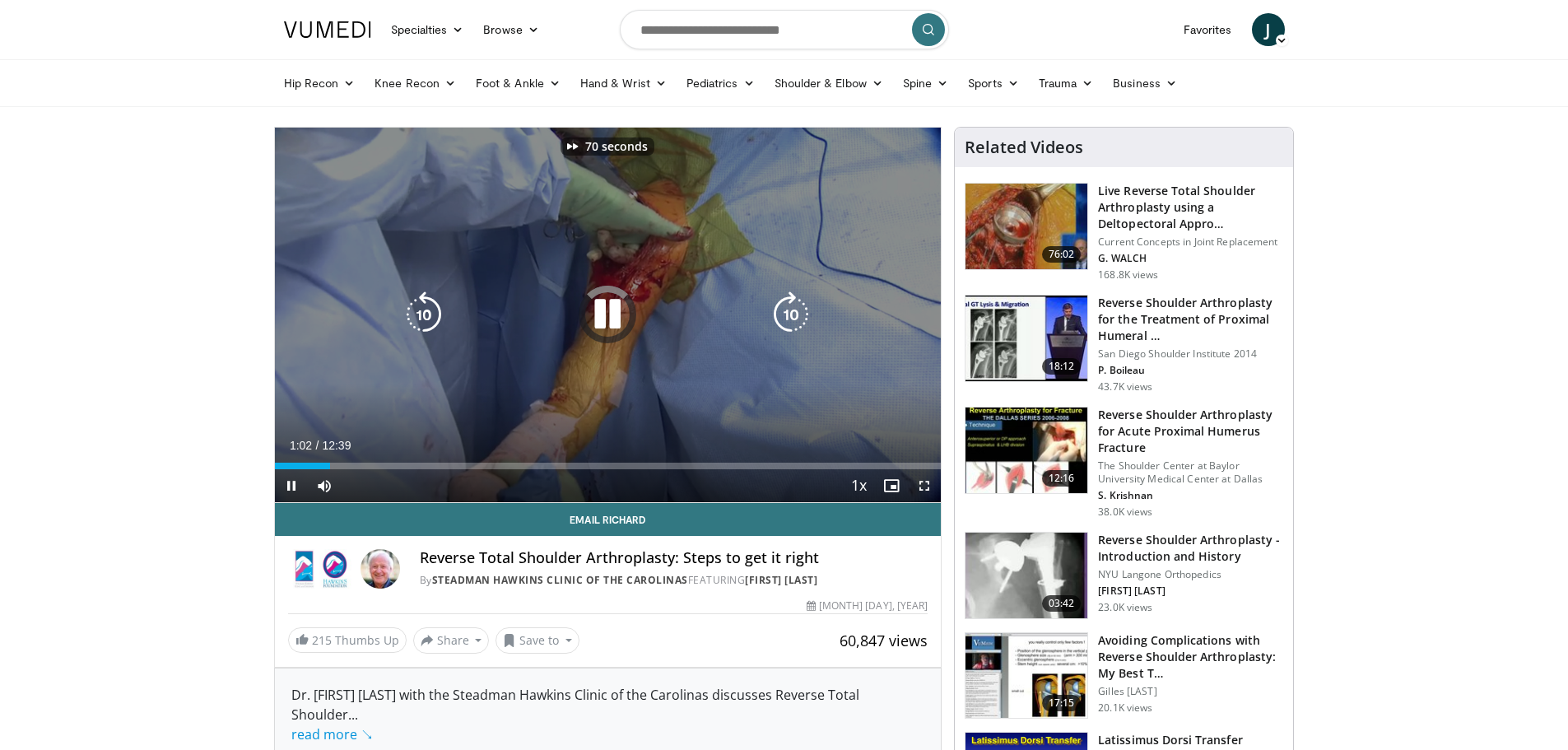drag, startPoint x: 627, startPoint y: 310, endPoint x: 702, endPoint y: 258, distance: 91.26336 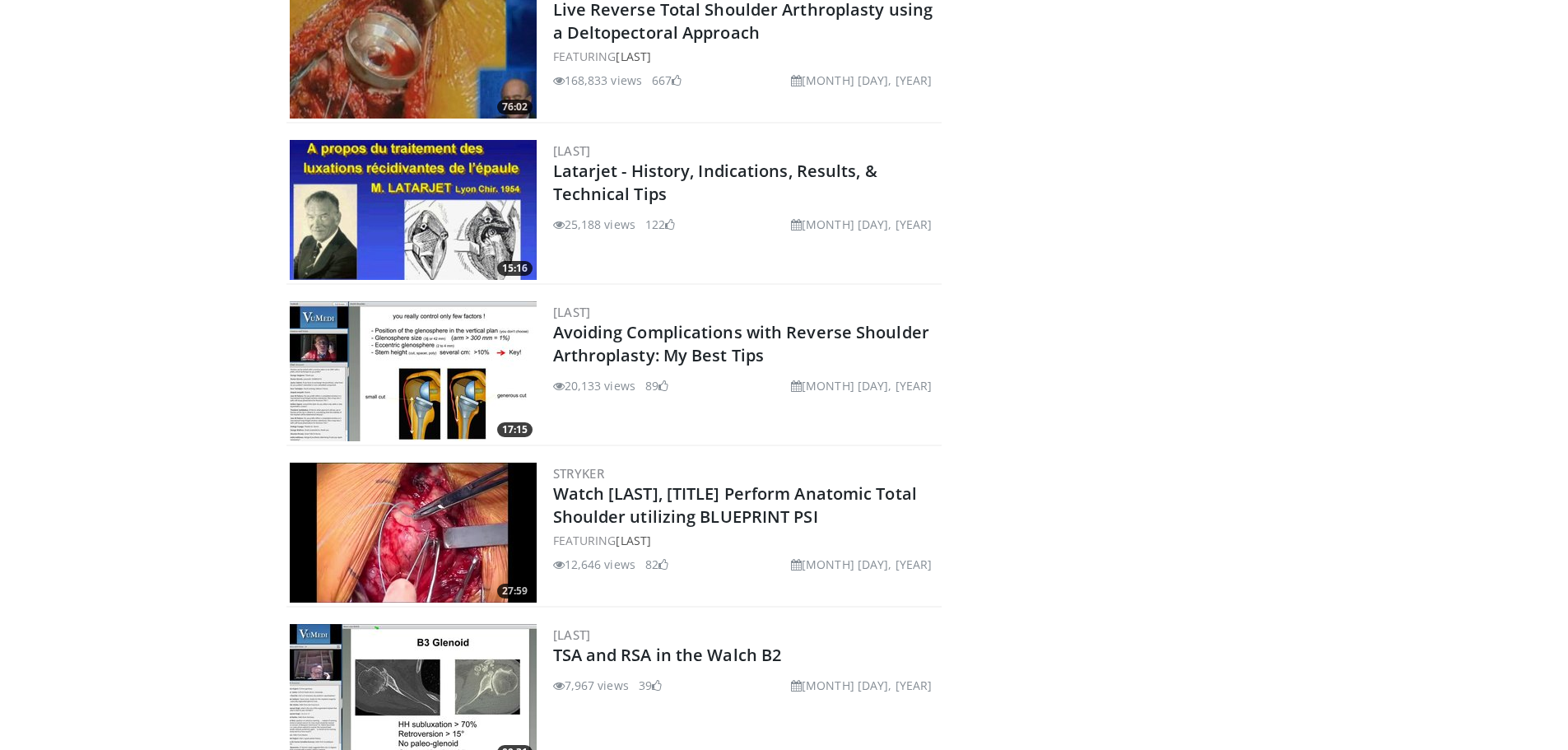 scroll, scrollTop: 314, scrollLeft: 0, axis: vertical 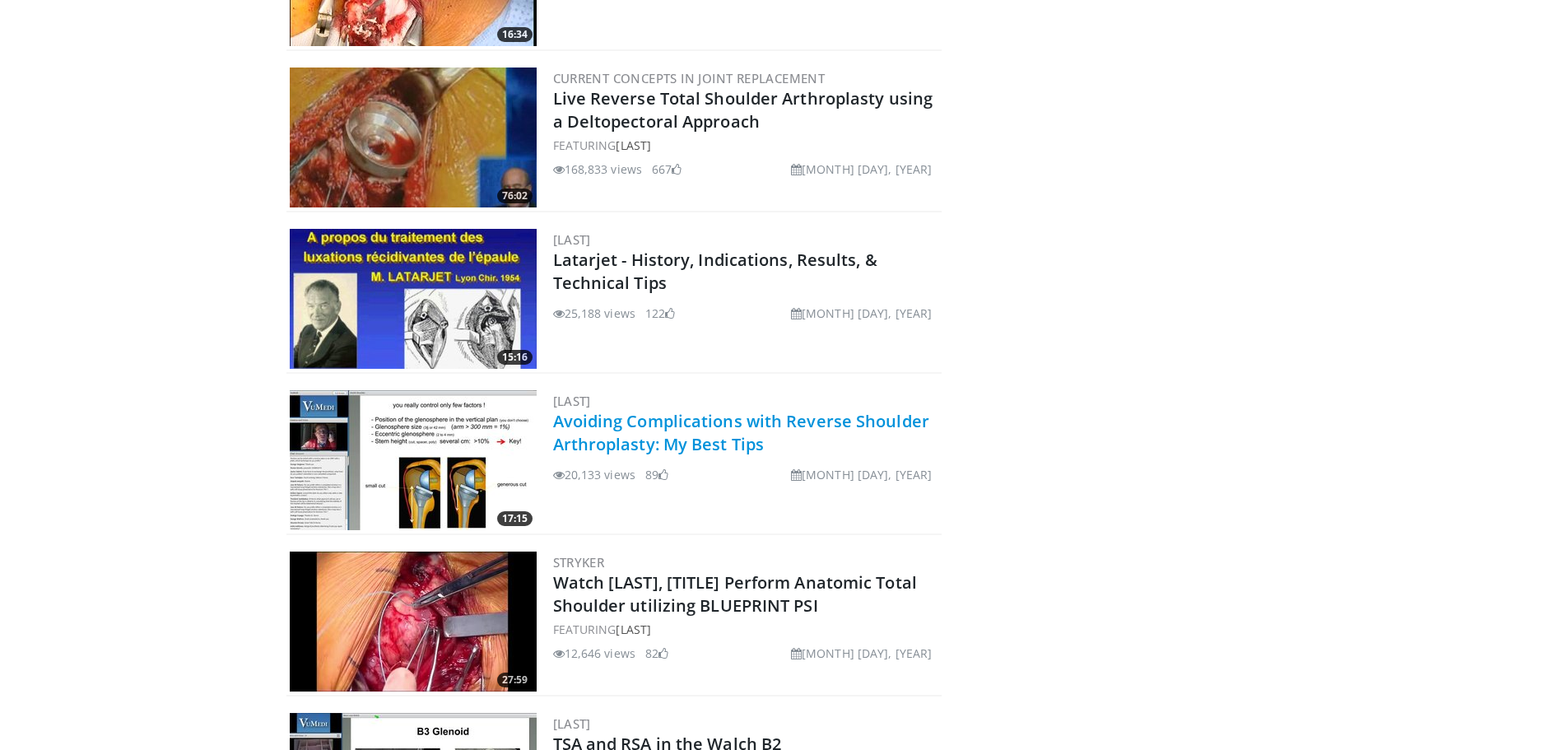 click on "Avoiding Complications with Reverse Shoulder Arthroplasty: My Best Tips" at bounding box center [741, 432] 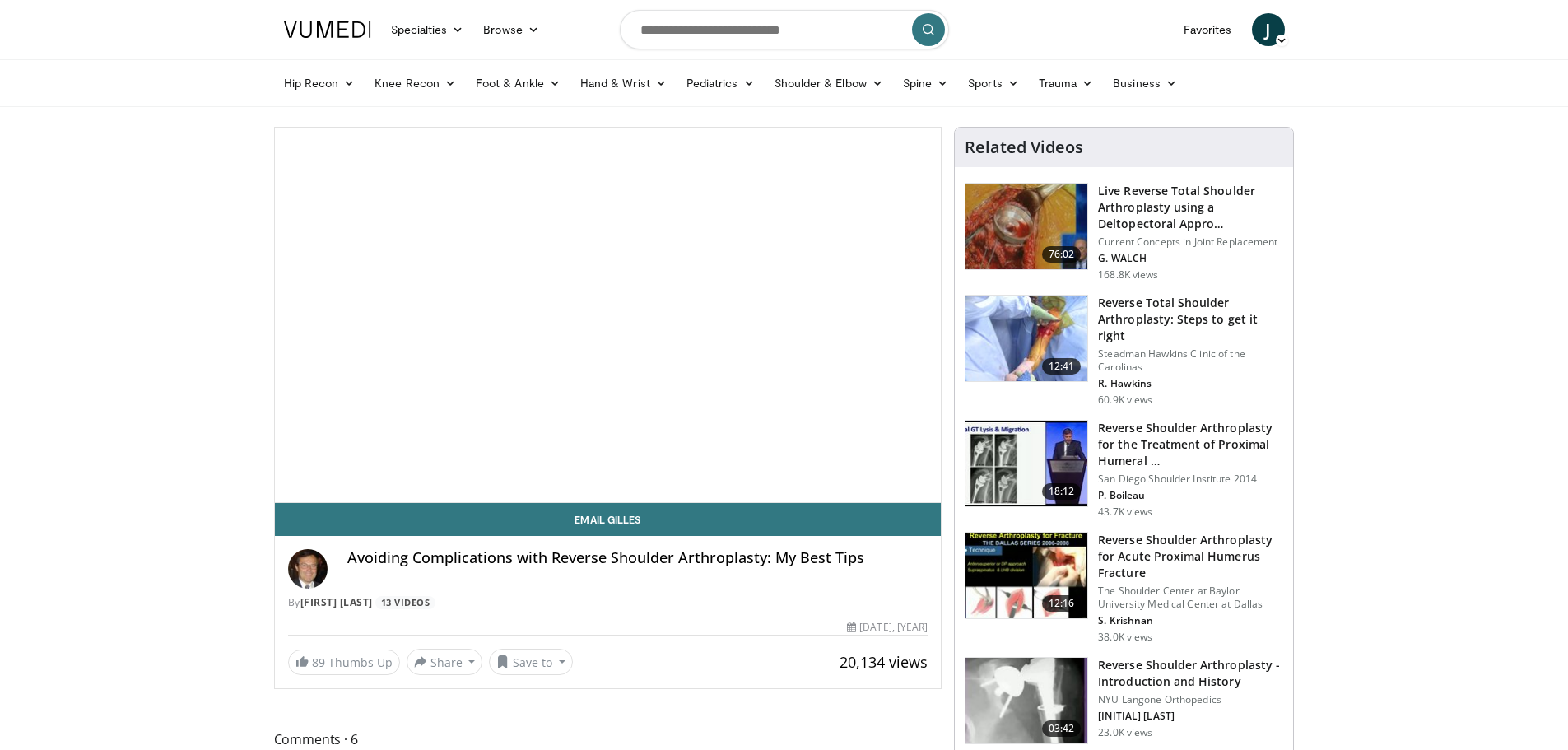 scroll, scrollTop: 0, scrollLeft: 0, axis: both 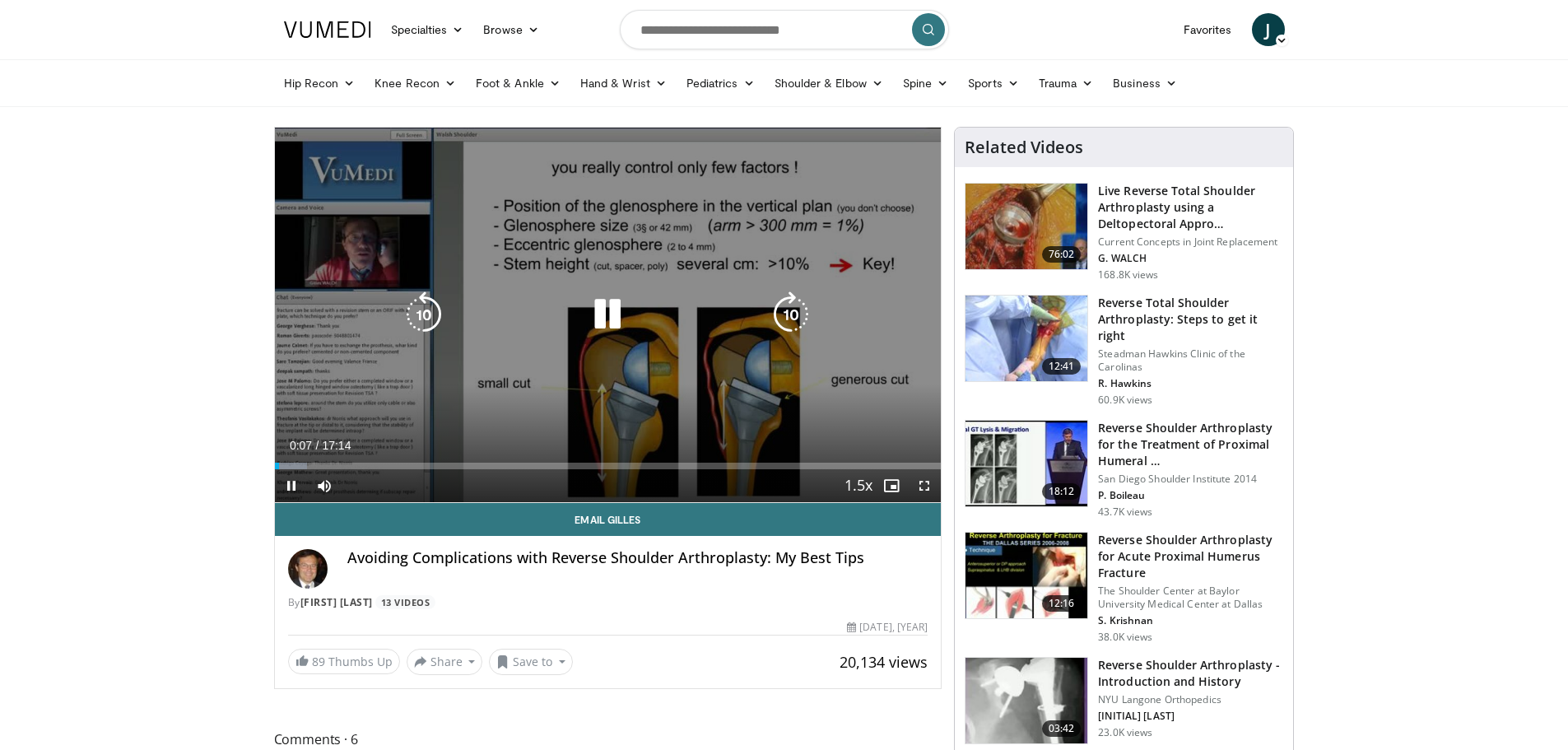 click at bounding box center [791, 314] 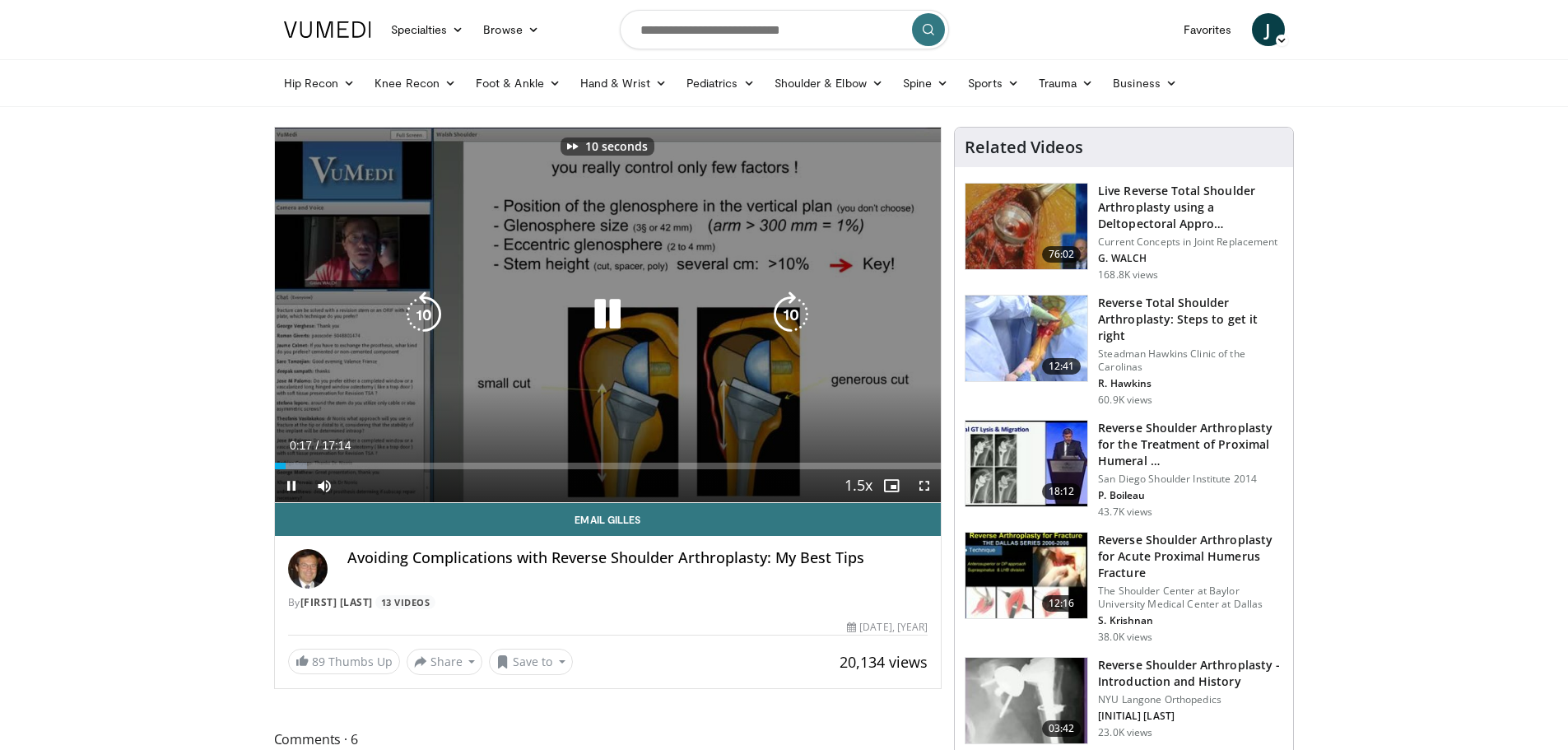 click at bounding box center (791, 314) 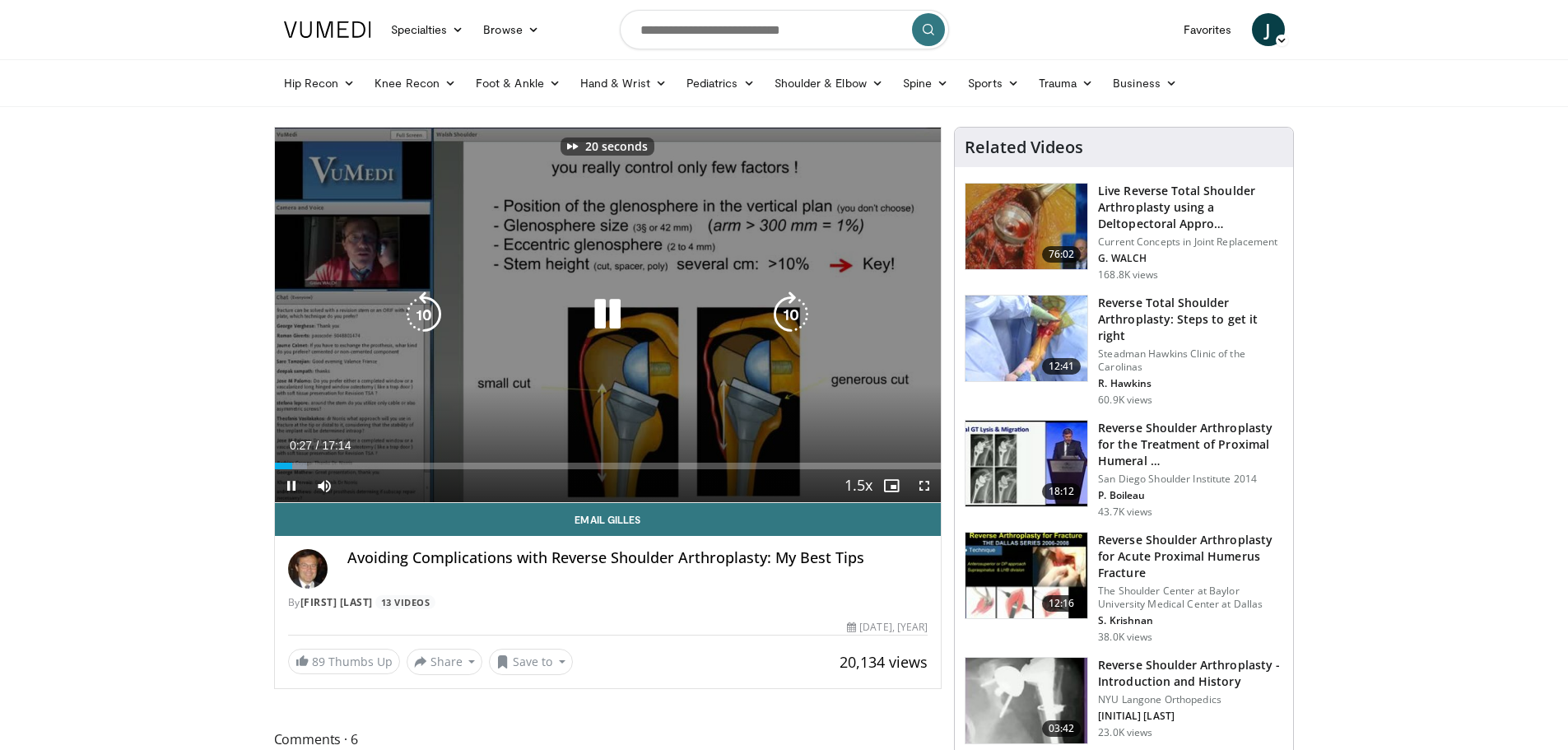 click at bounding box center (791, 314) 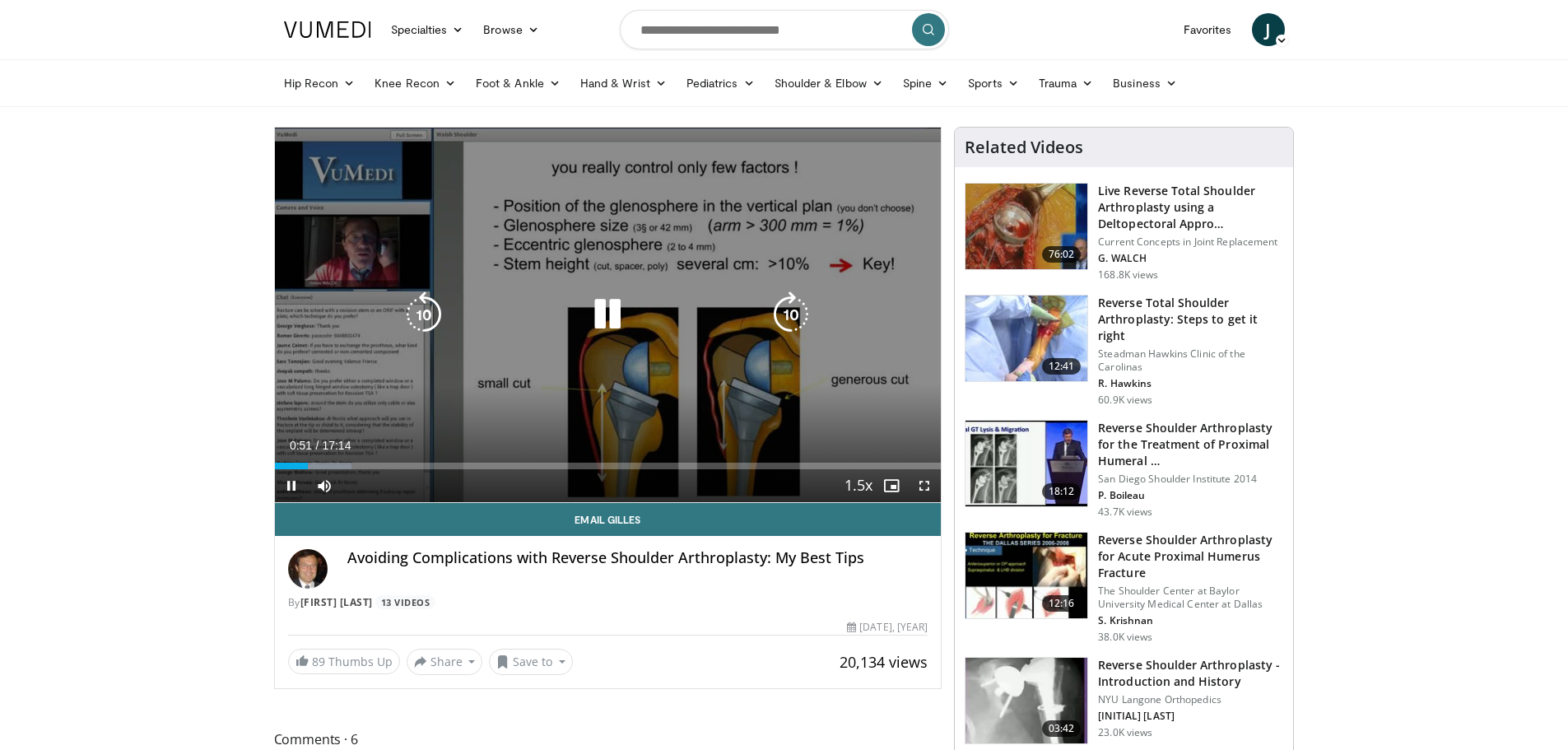 click at bounding box center (791, 314) 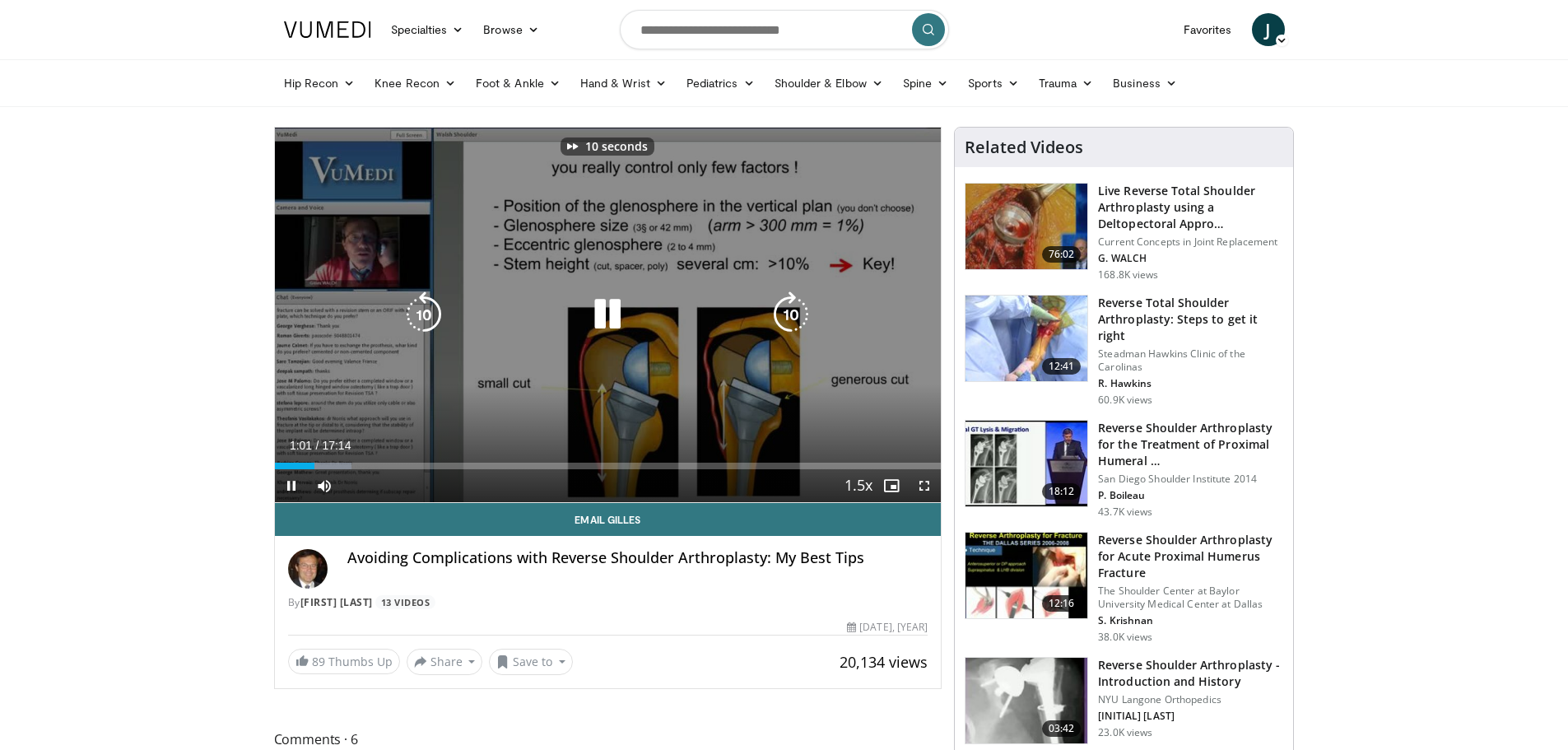 click at bounding box center (791, 314) 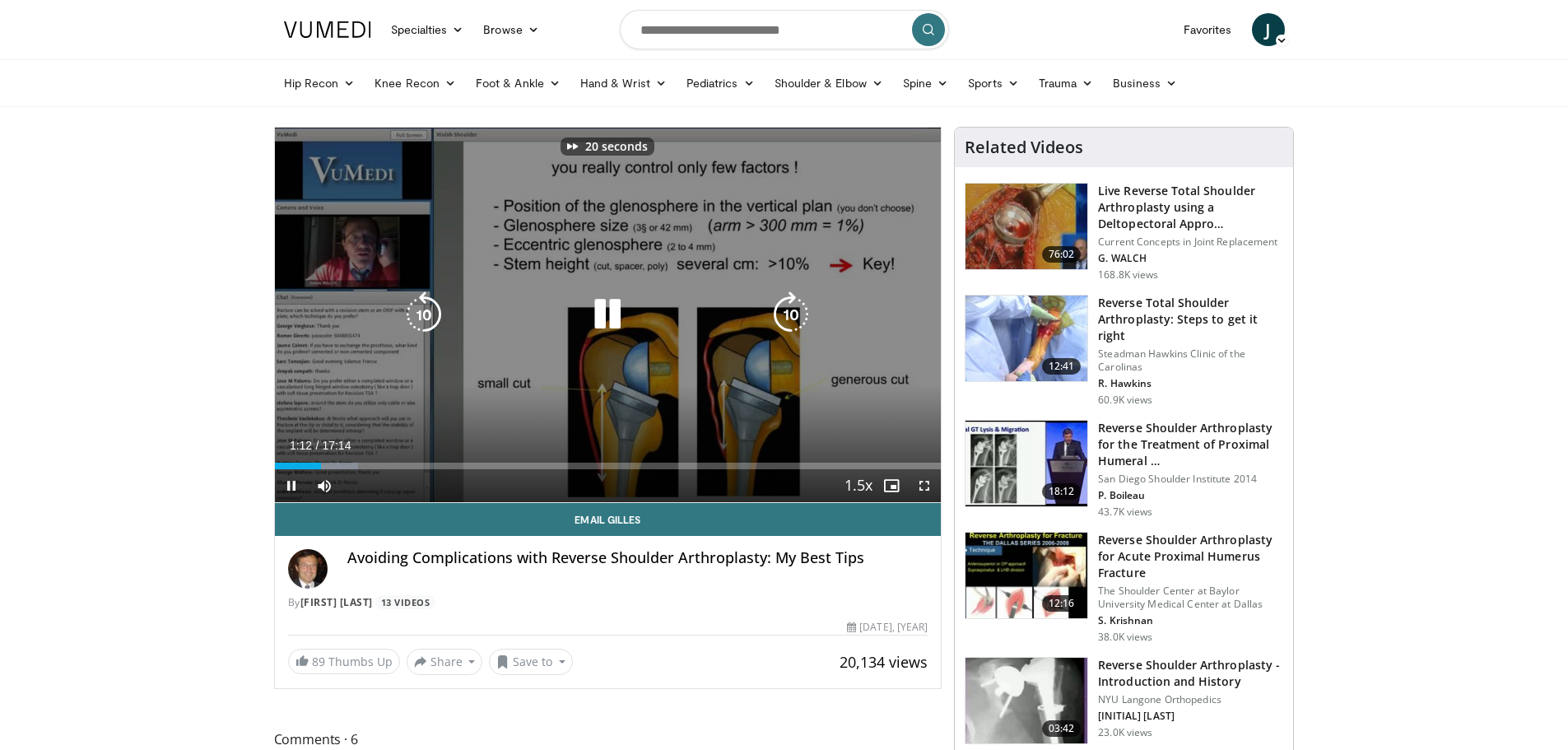 click at bounding box center (791, 314) 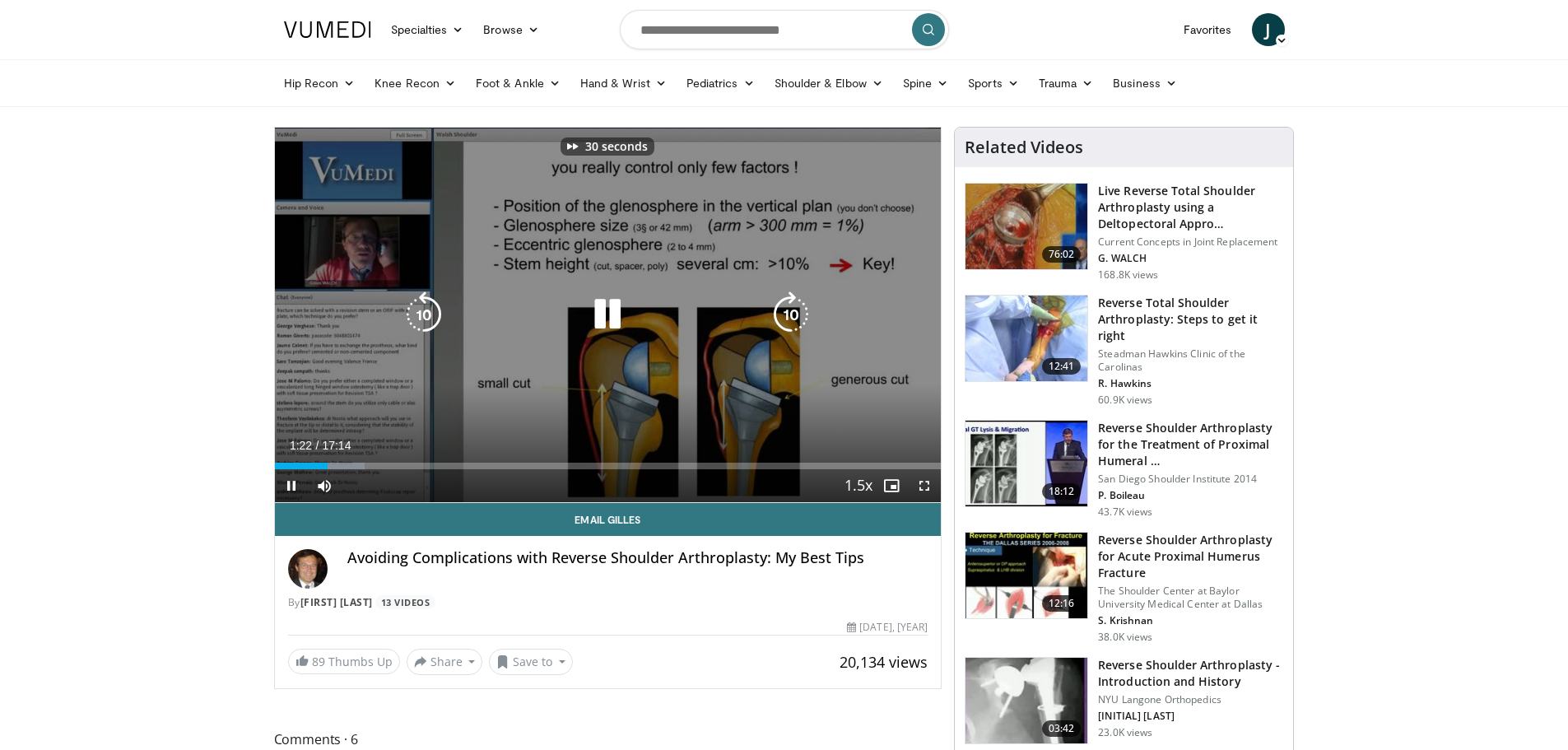 click at bounding box center (791, 314) 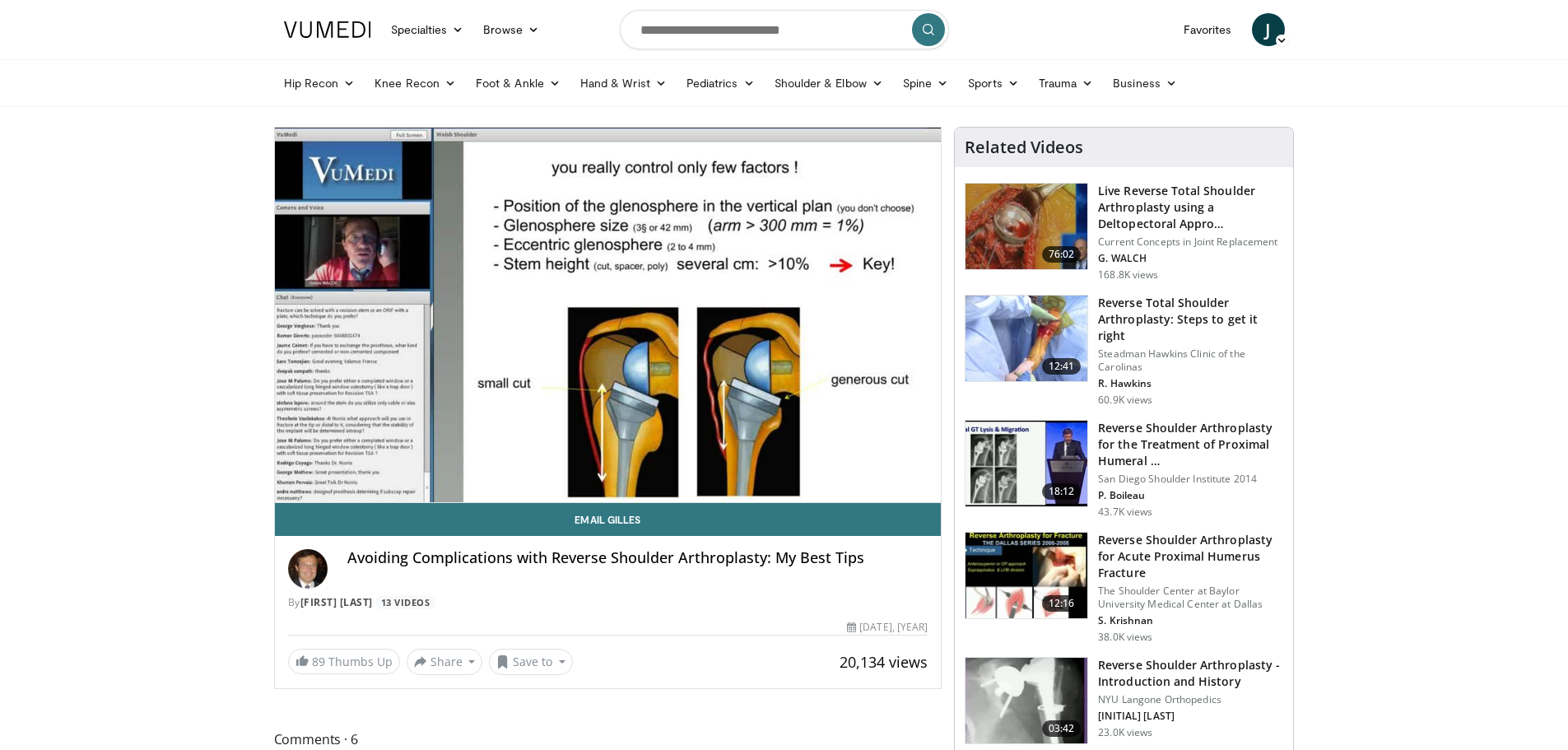 click on "Specialties
Adult & Family Medicine
Allergy, Asthma, Immunology
Anesthesiology
Cardiology
Dental
Dermatology
Endocrinology
Gastroenterology & Hepatology
General Surgery
Hematology & Oncology
Infectious Disease
Nephrology
Neurology
Neurosurgery
Obstetrics & Gynecology
Ophthalmology
Oral Maxillofacial
Orthopaedics
Otolaryngology
Pediatrics
Plastic Surgery
Podiatry
Psychiatry
Pulmonology
Radiation Oncology
Radiology
Rheumatology
Urology" at bounding box center (784, 1251) 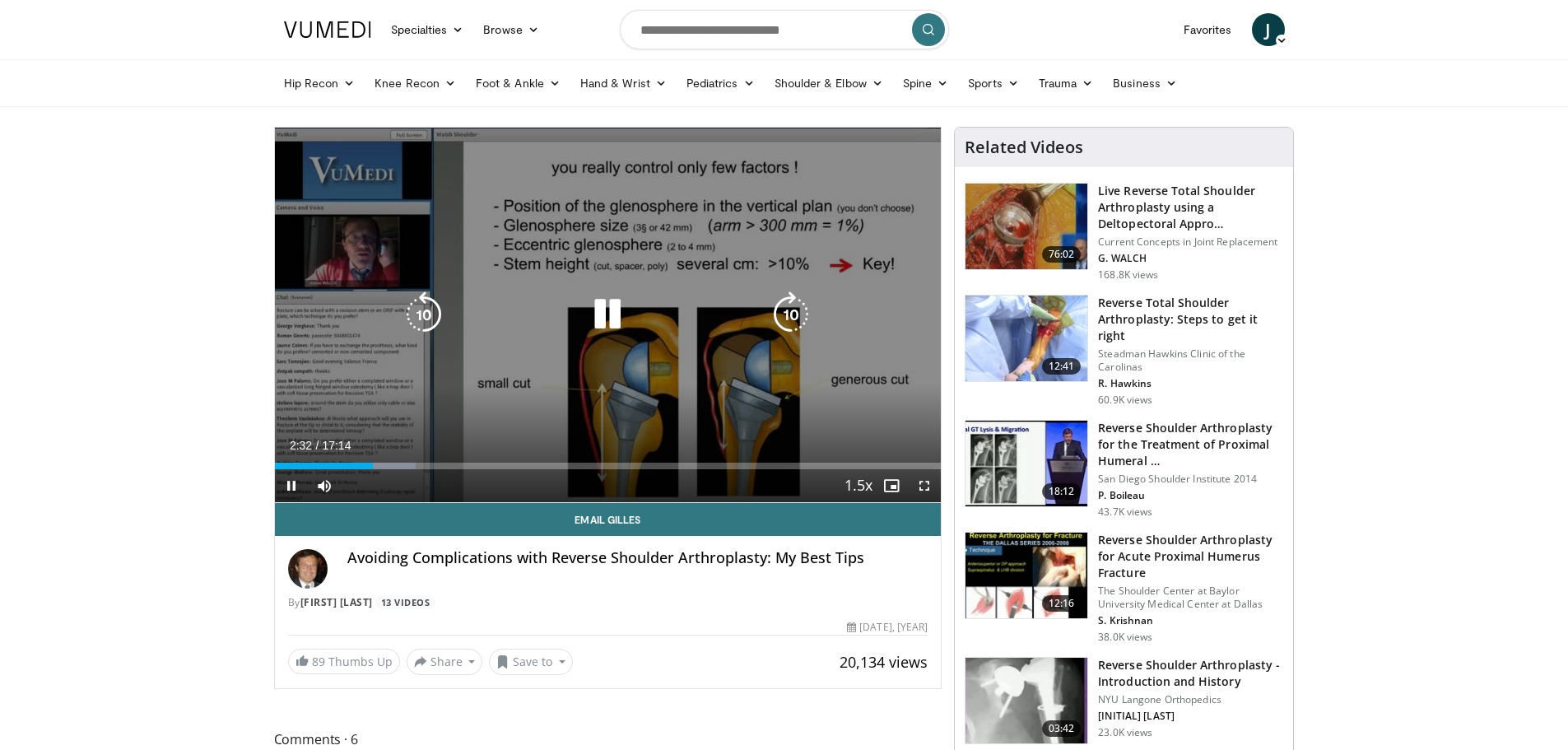 click at bounding box center [791, 314] 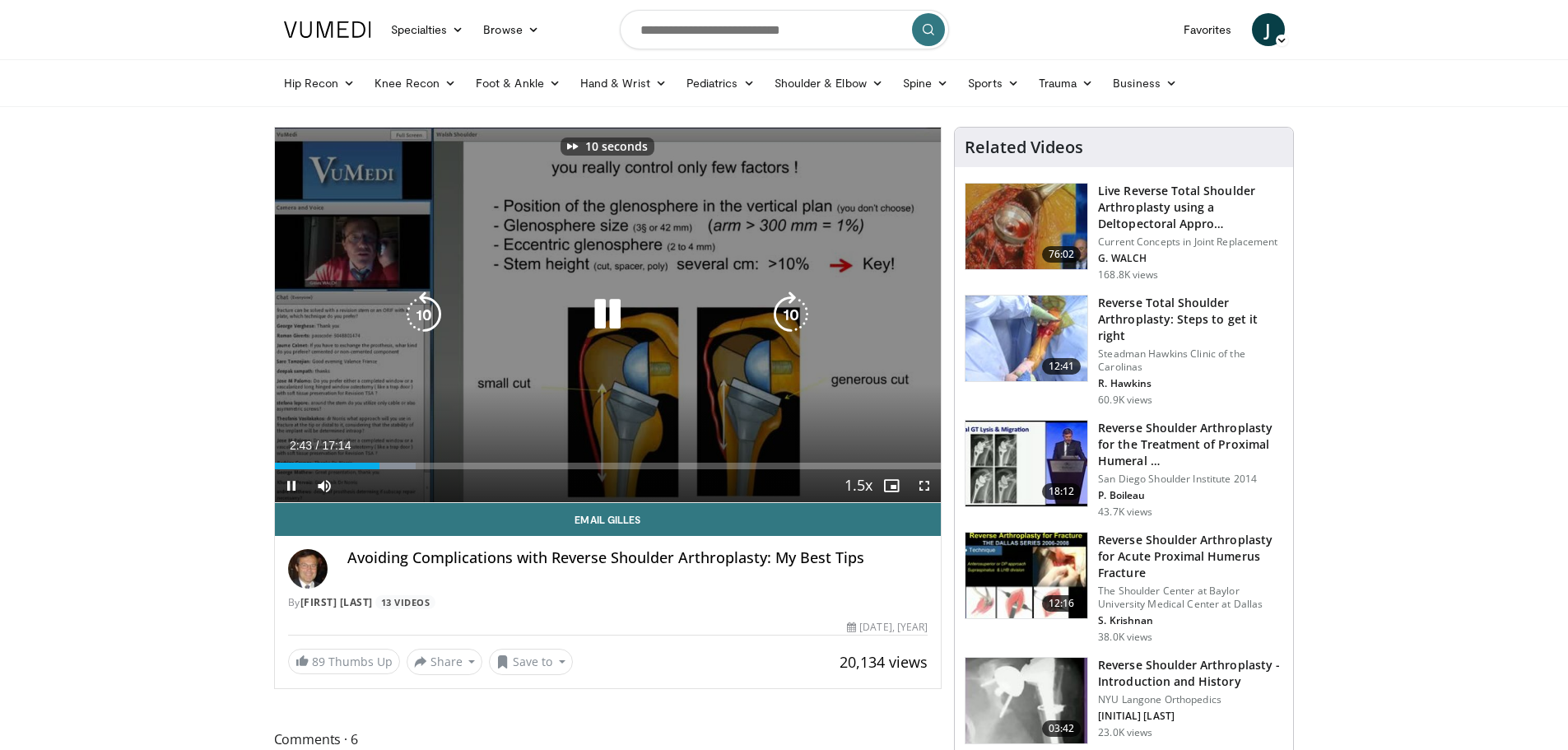 click at bounding box center (791, 314) 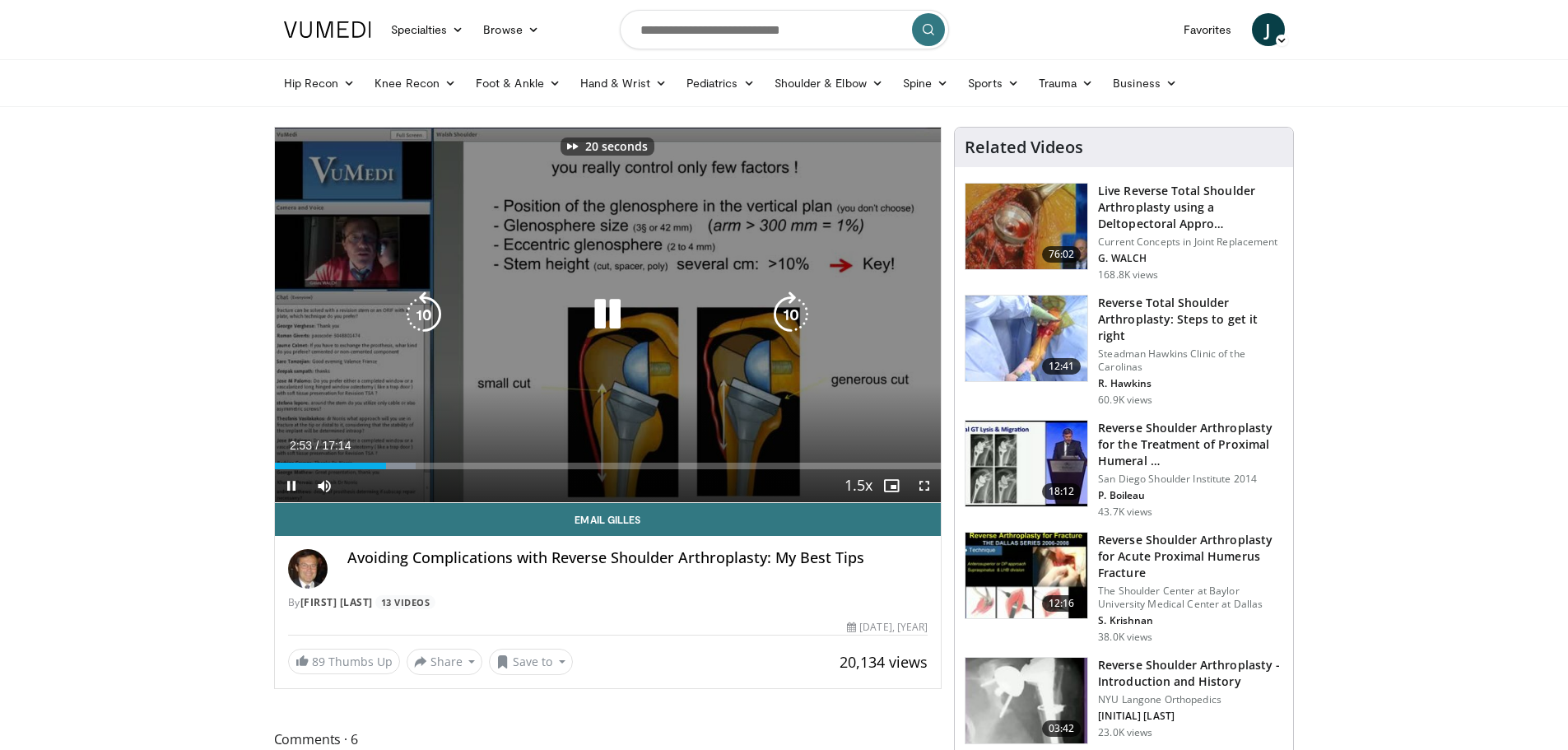 click at bounding box center [791, 314] 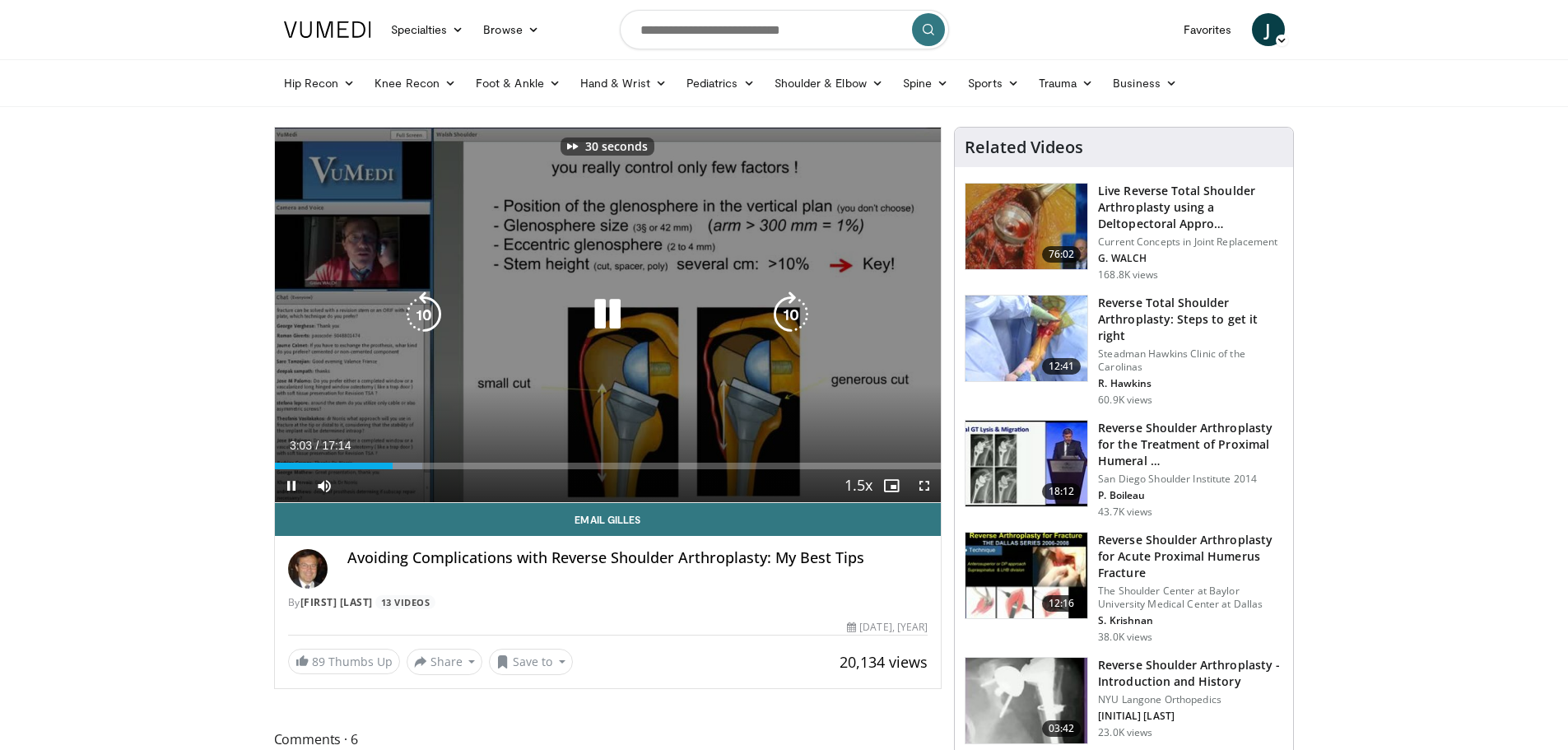 click at bounding box center [791, 314] 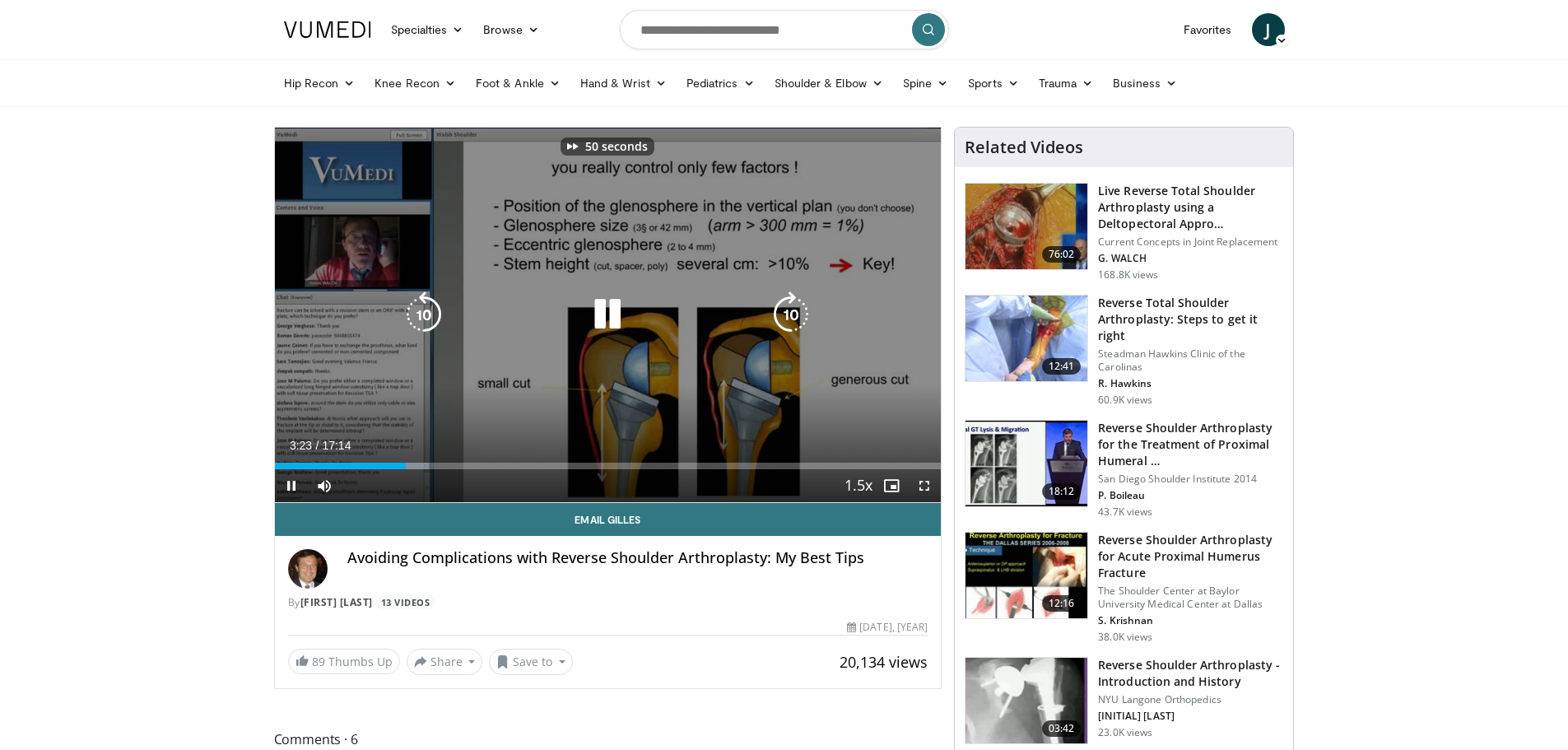 click at bounding box center [791, 314] 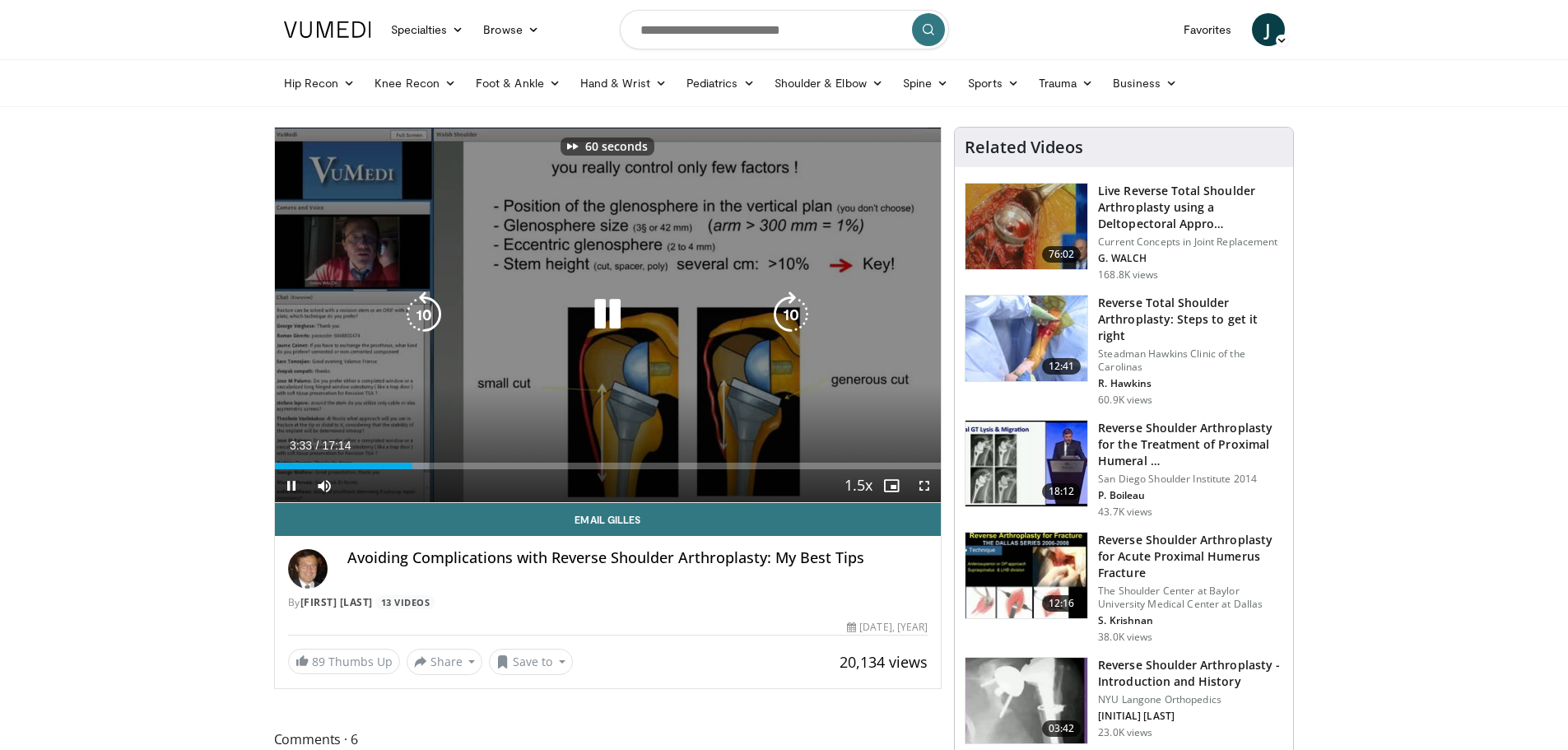click at bounding box center (791, 314) 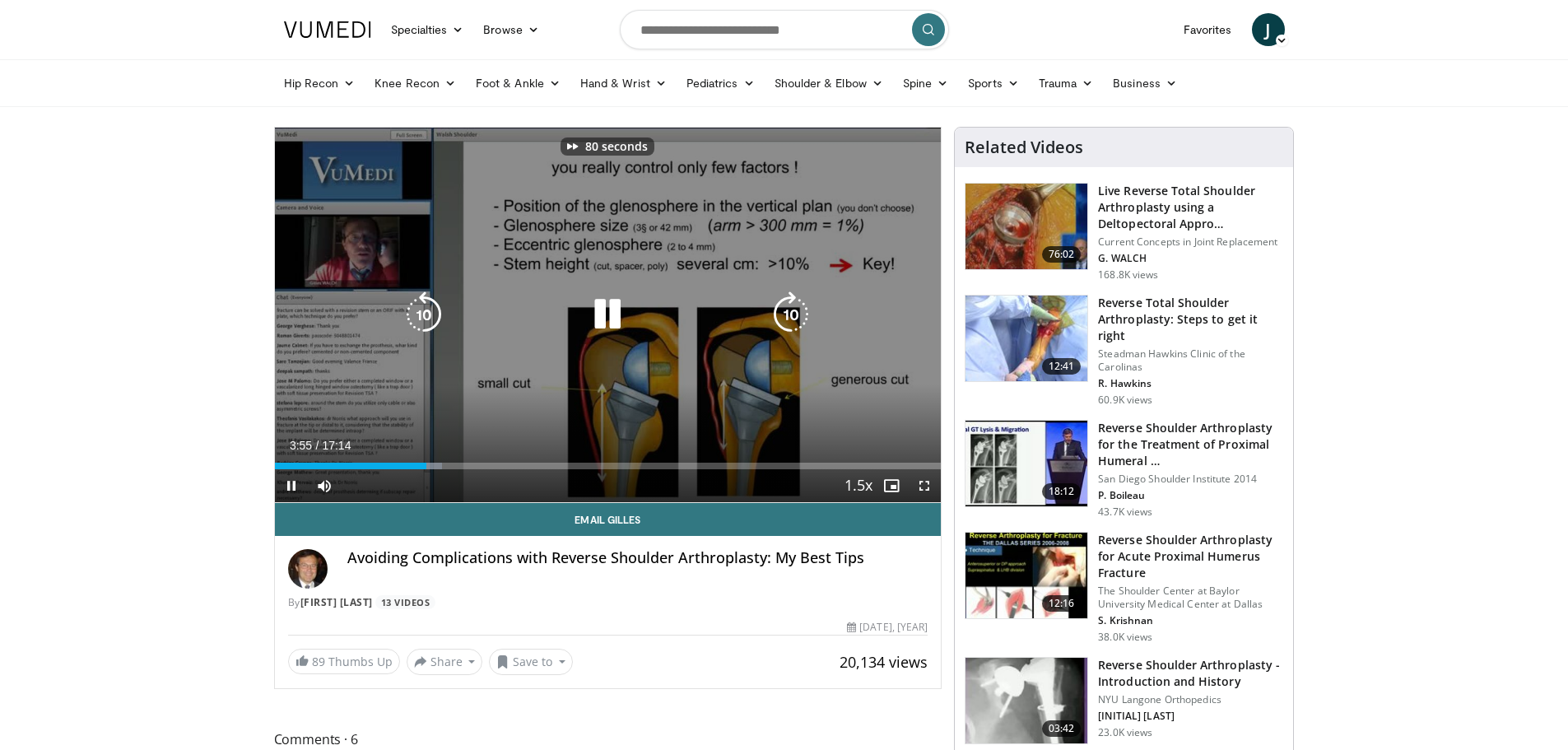click at bounding box center [791, 314] 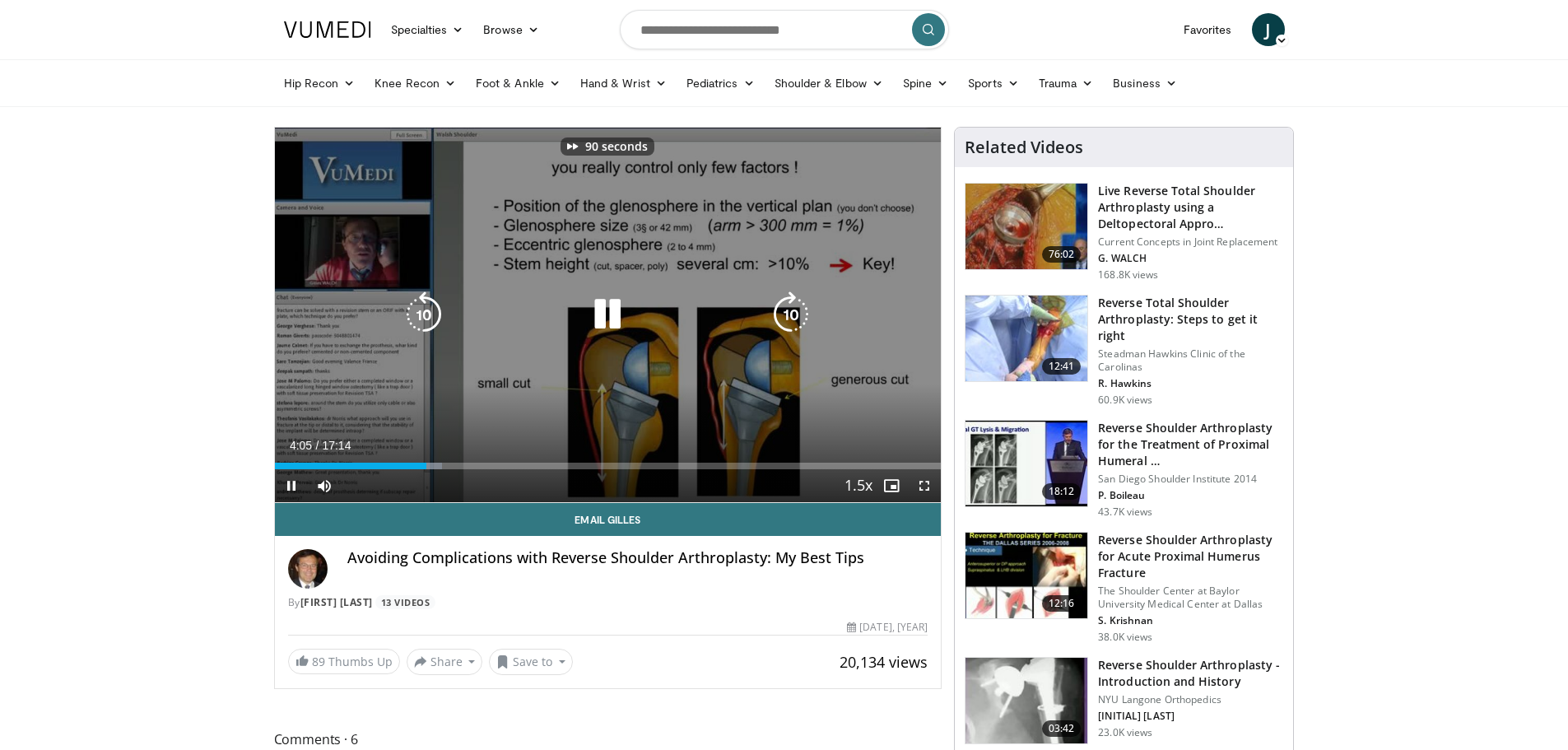 click at bounding box center (791, 314) 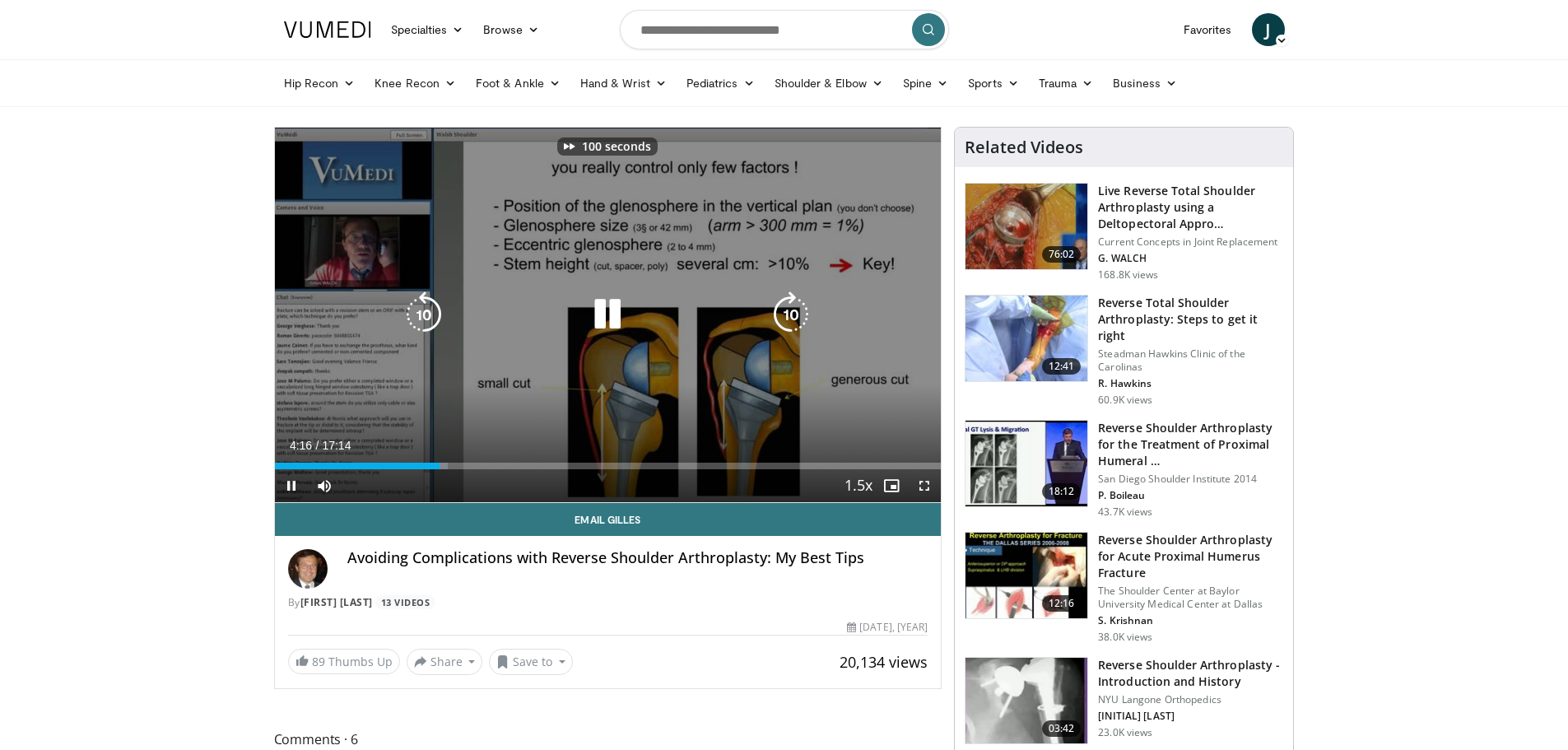 click at bounding box center [791, 314] 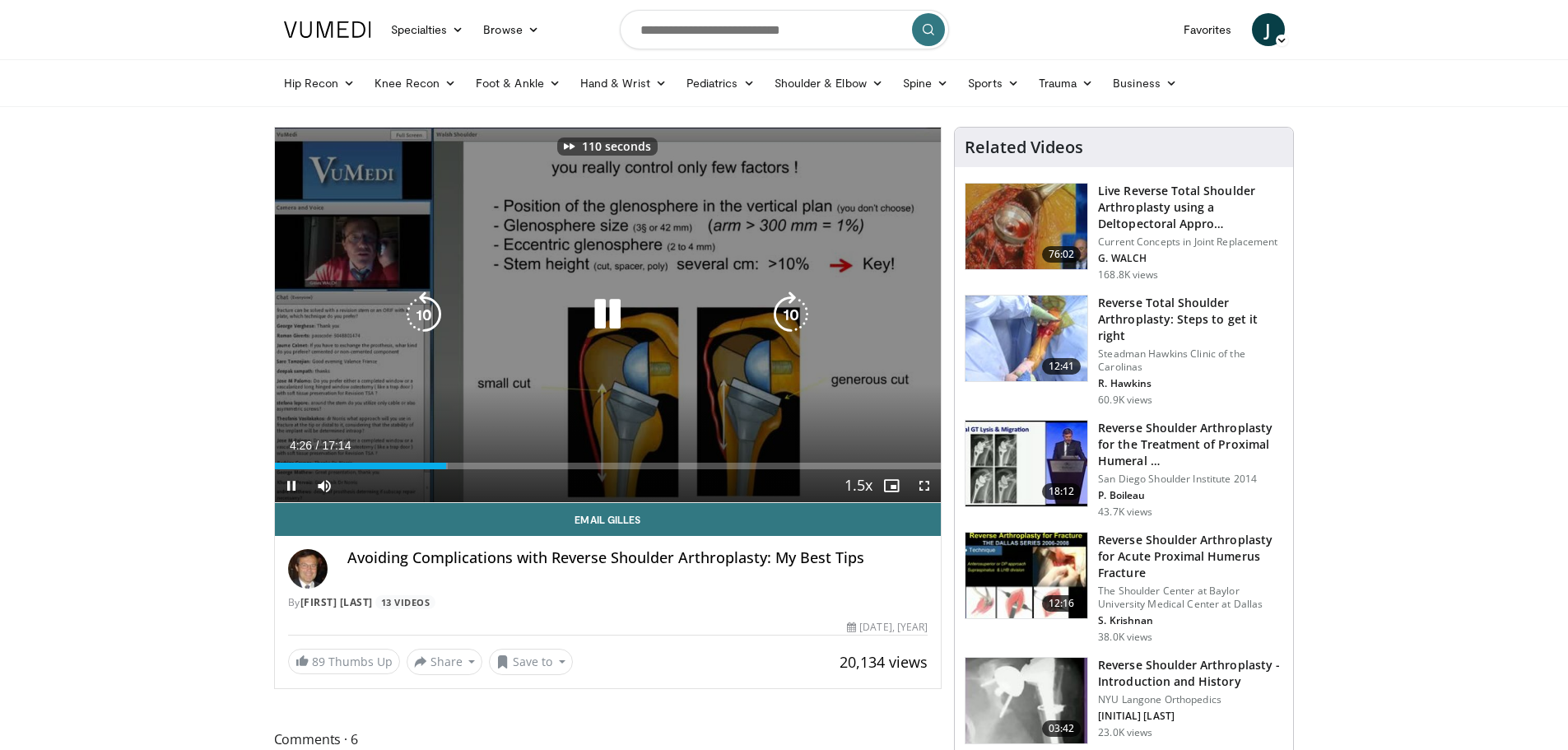 click at bounding box center [791, 314] 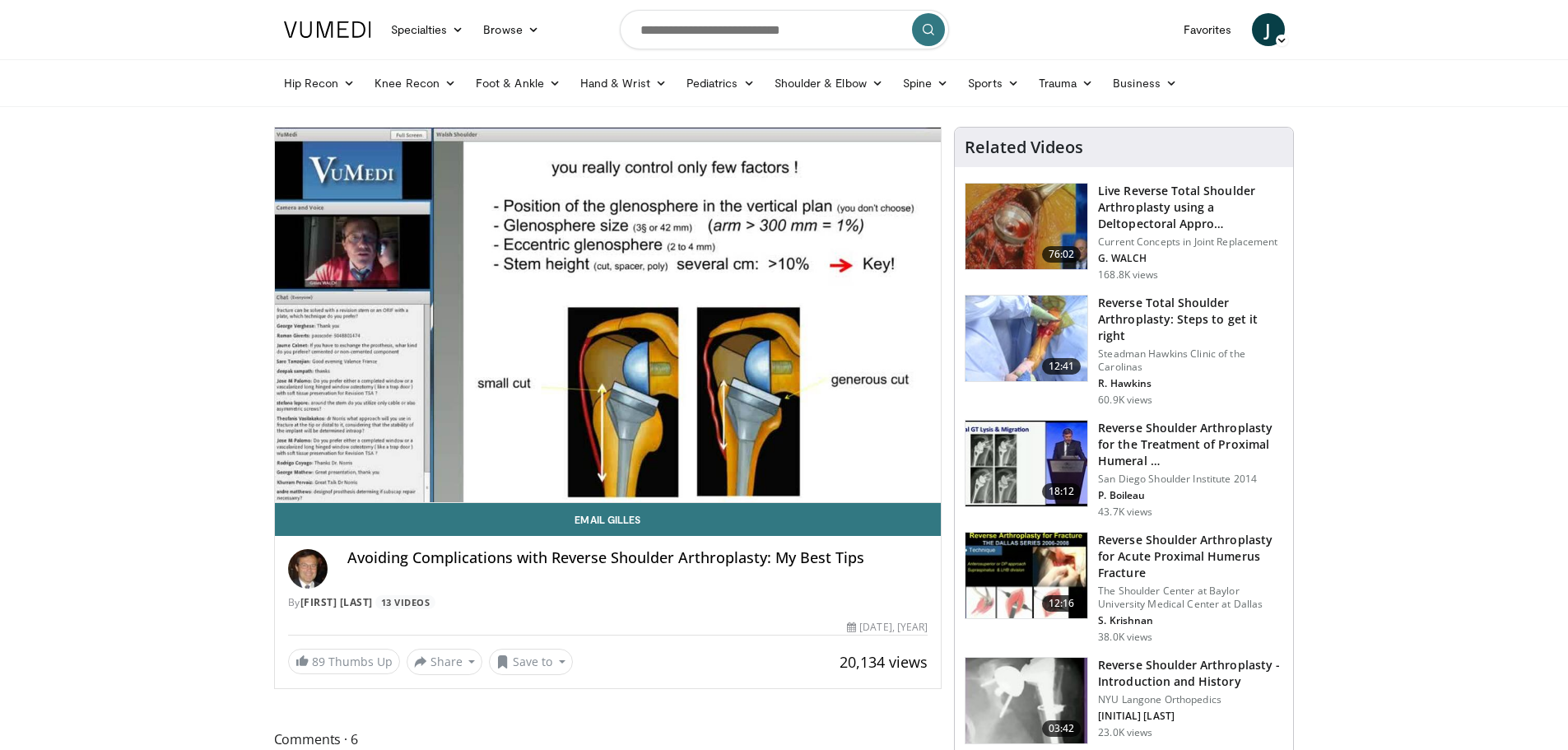click on "130 seconds
Tap to unmute" at bounding box center [608, 314] 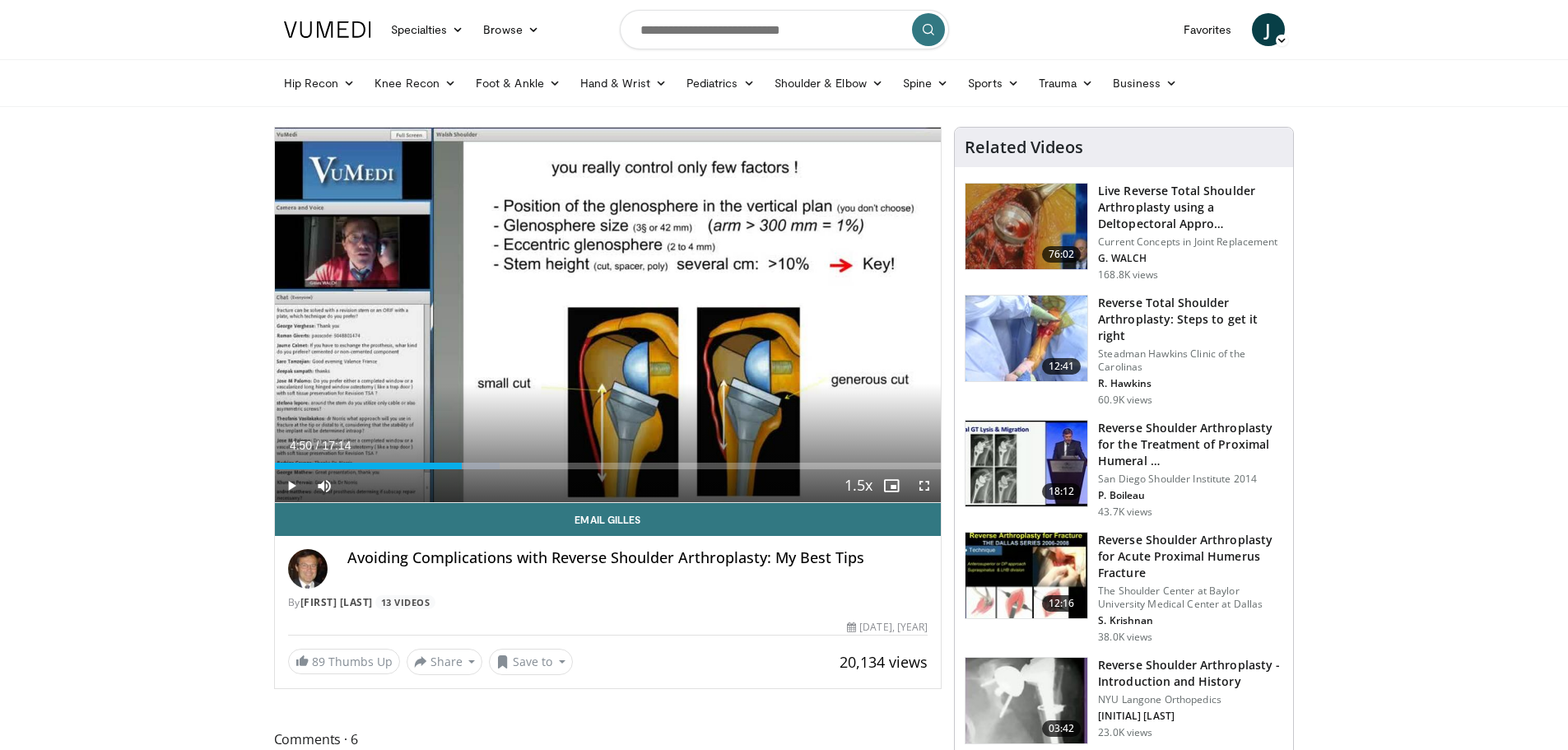 click on "130 seconds
Tap to unmute" at bounding box center (608, 314) 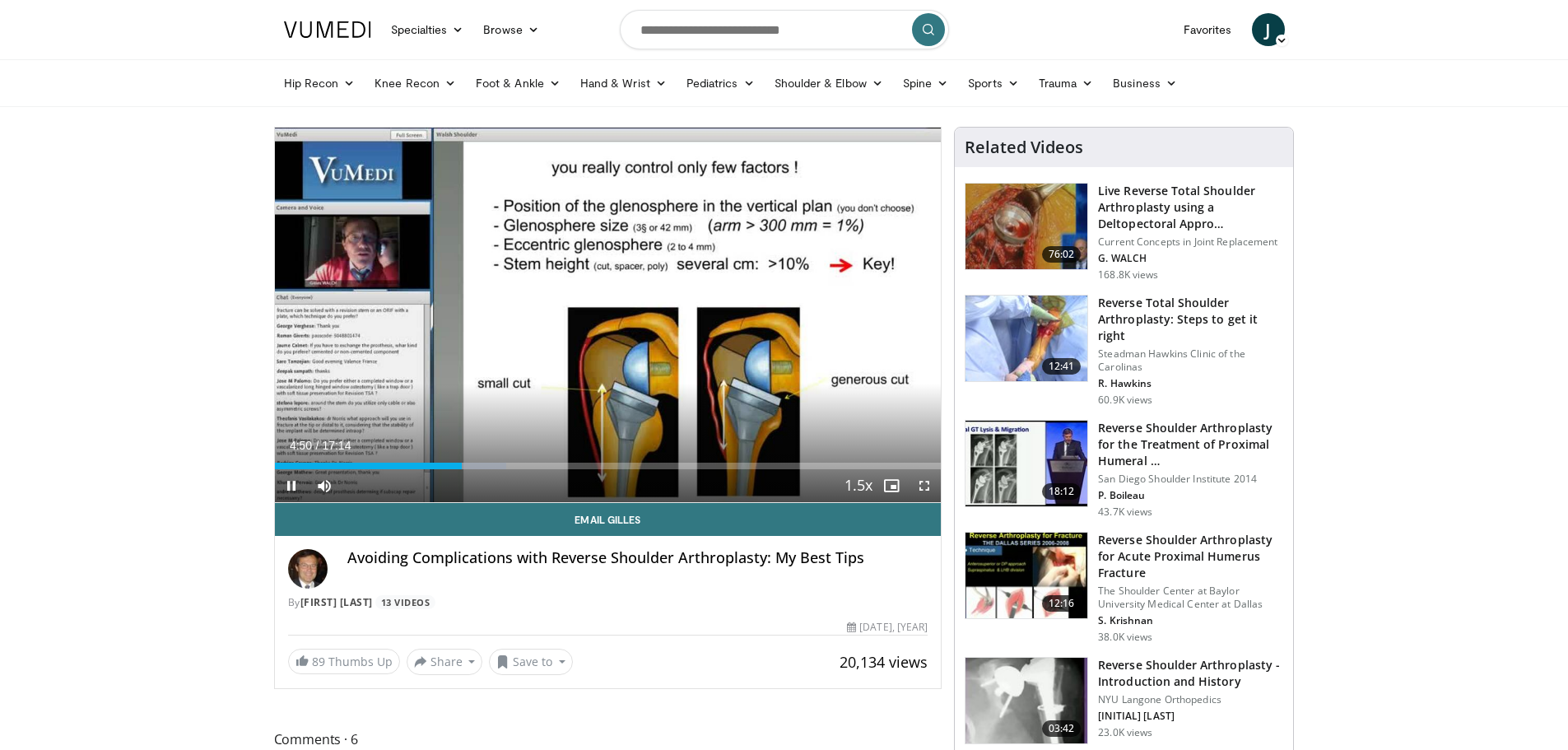 click on "130 seconds
Tap to unmute" at bounding box center [608, 314] 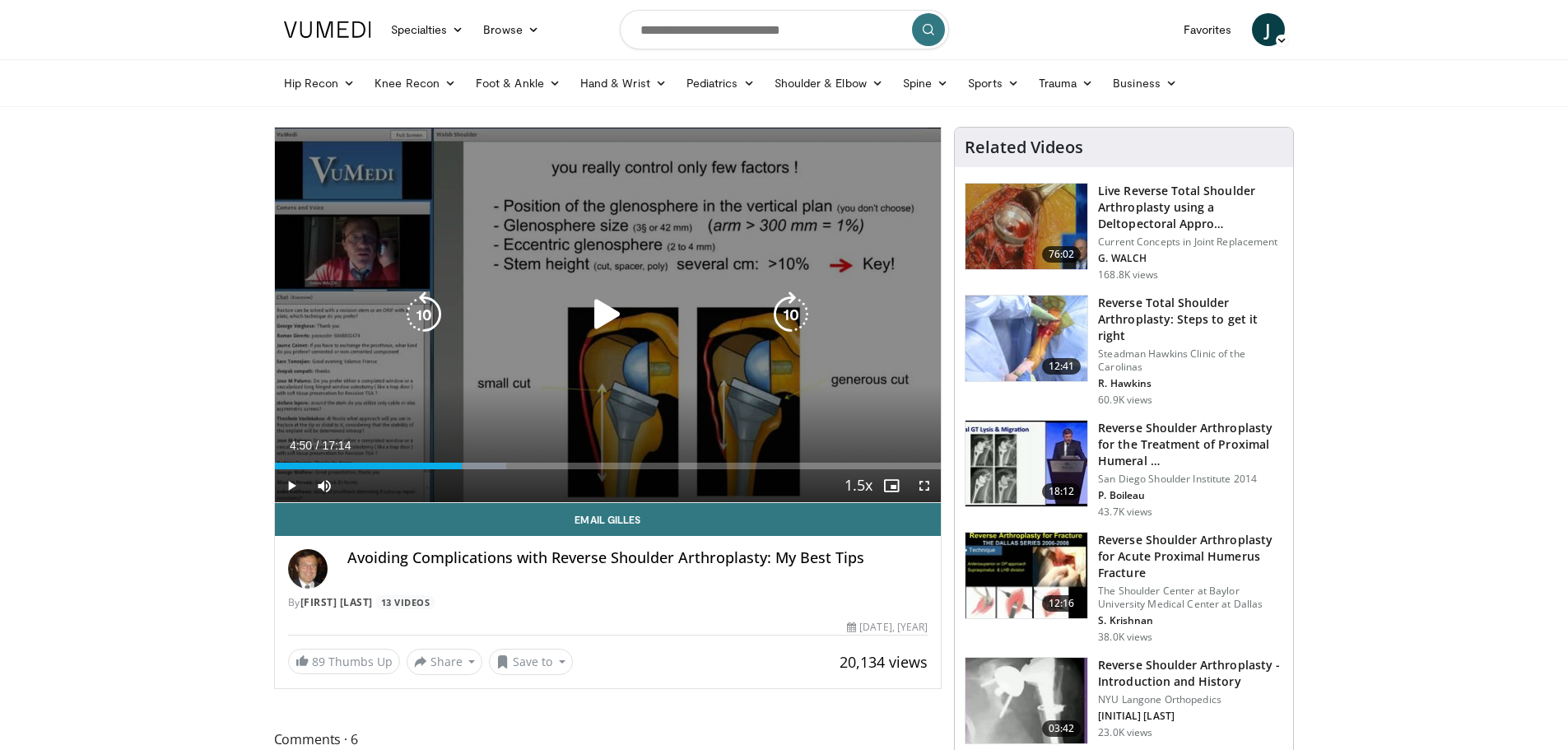 click at bounding box center (791, 314) 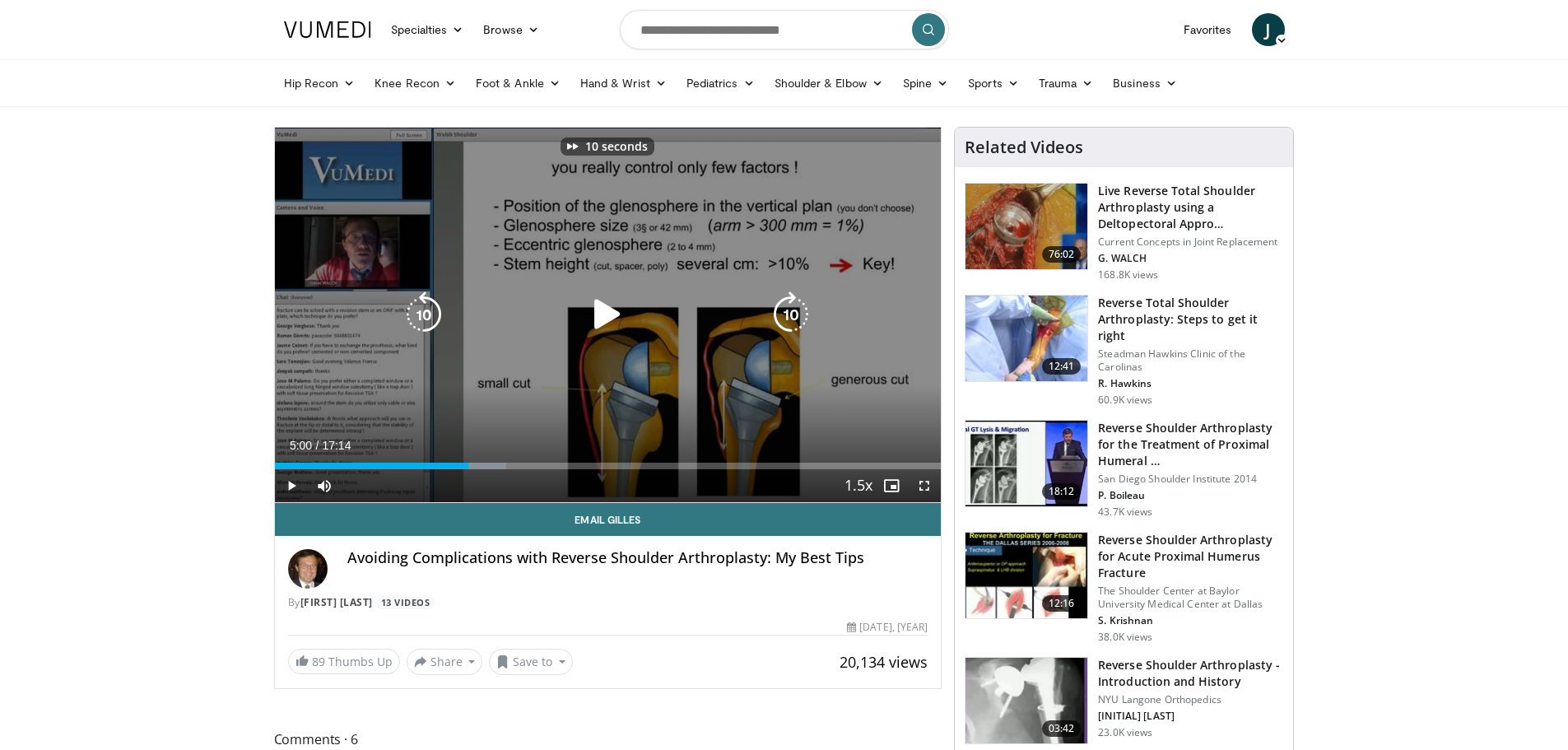 click at bounding box center [791, 314] 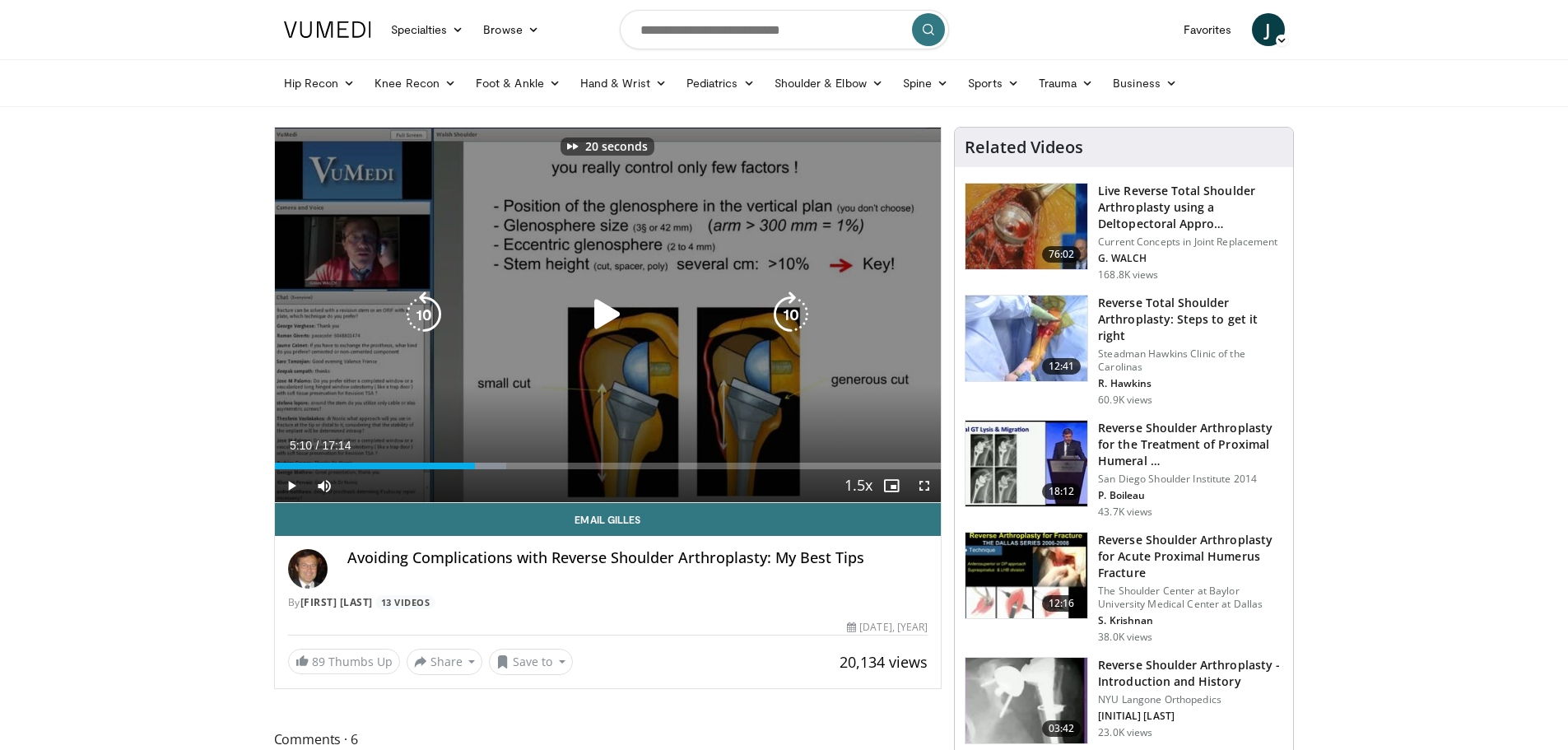 drag, startPoint x: 789, startPoint y: 311, endPoint x: 640, endPoint y: 320, distance: 149.27156 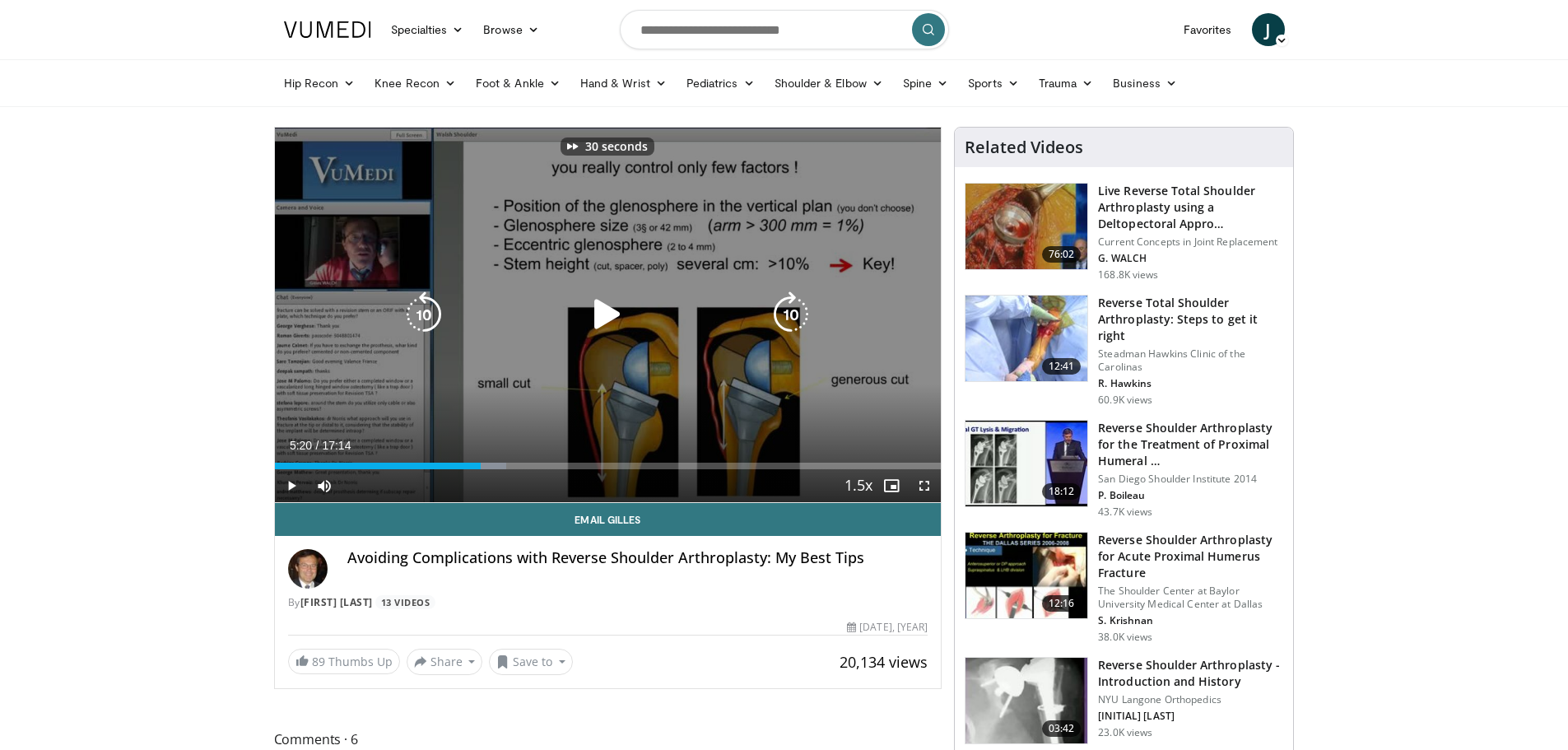 click at bounding box center (607, 314) 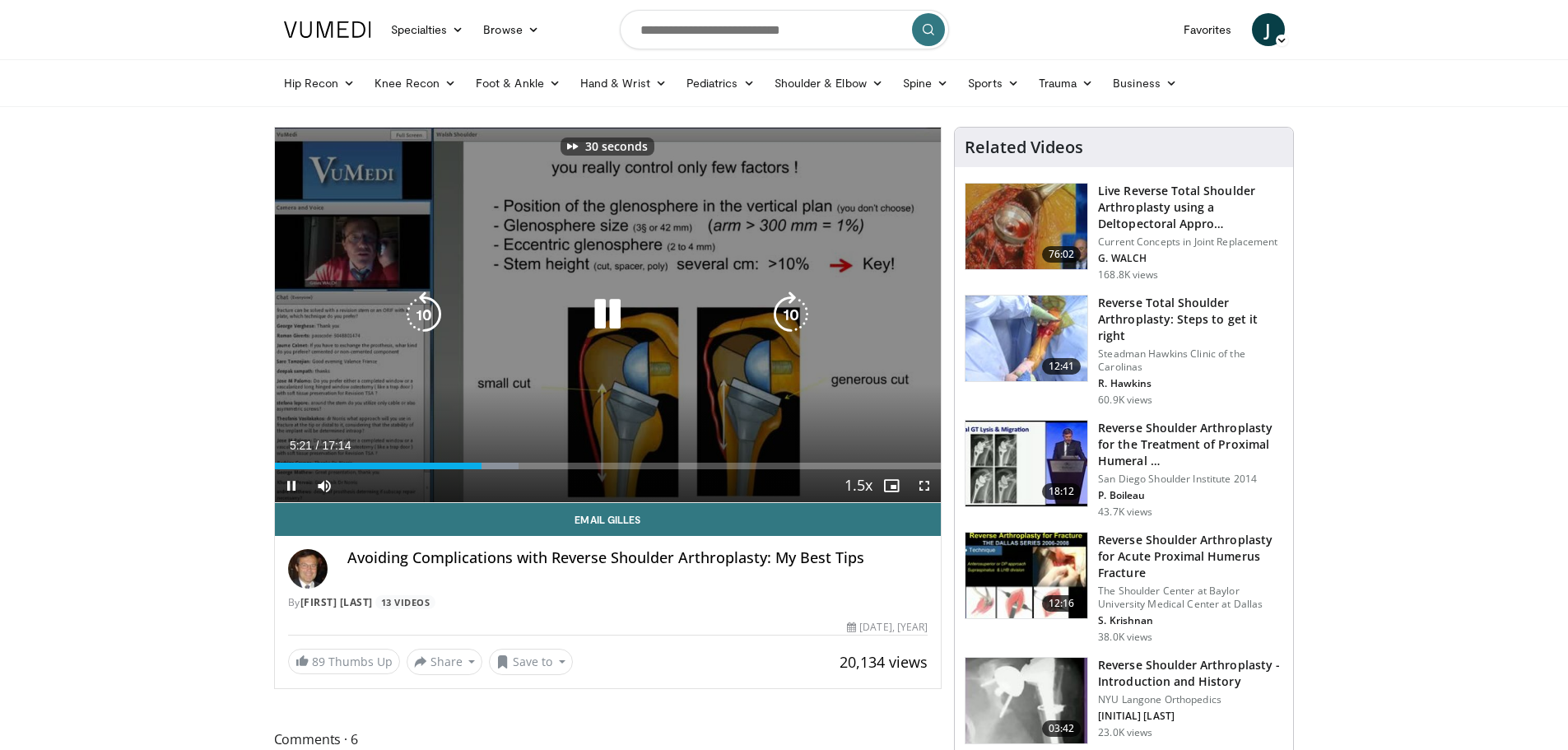 click at bounding box center [791, 314] 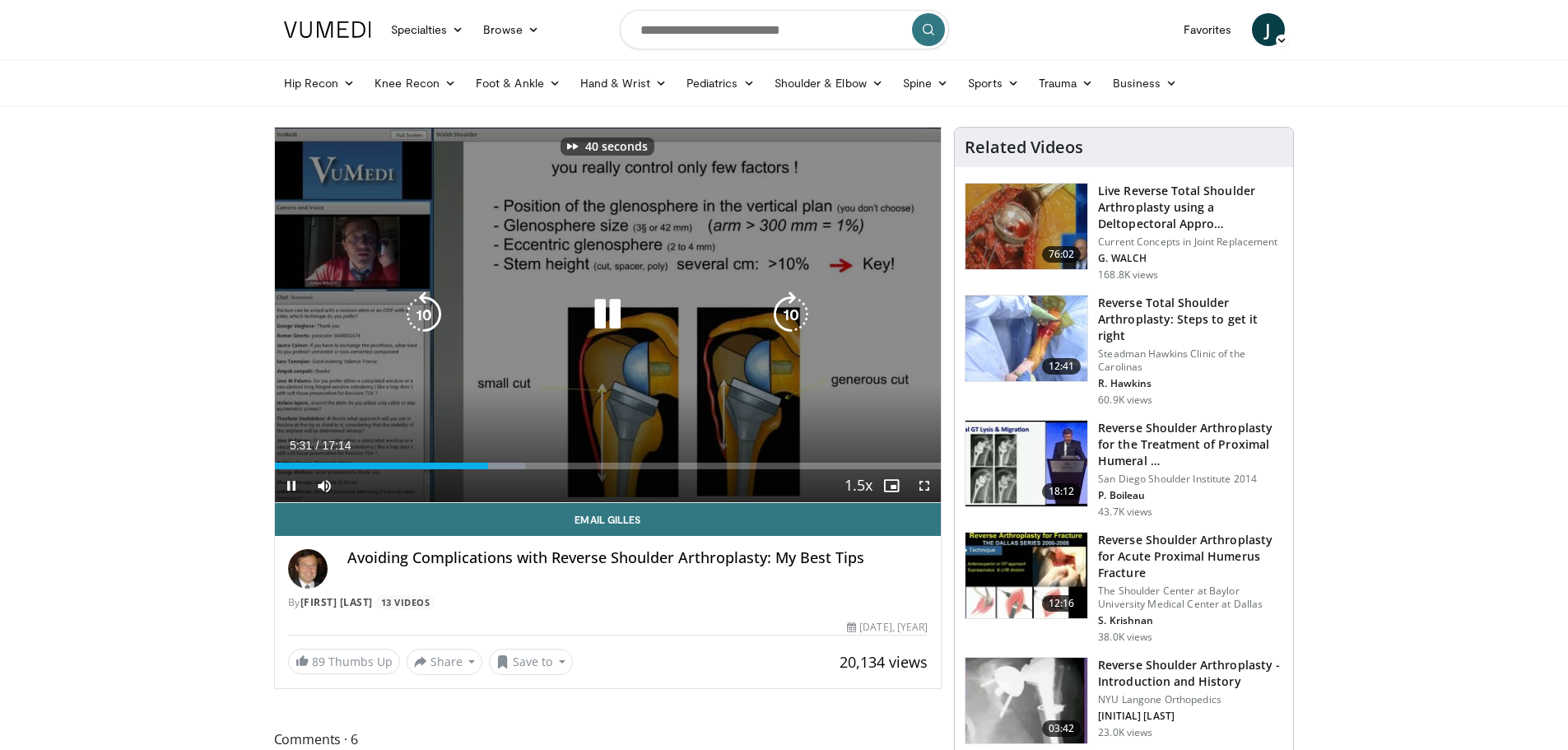 click at bounding box center (791, 314) 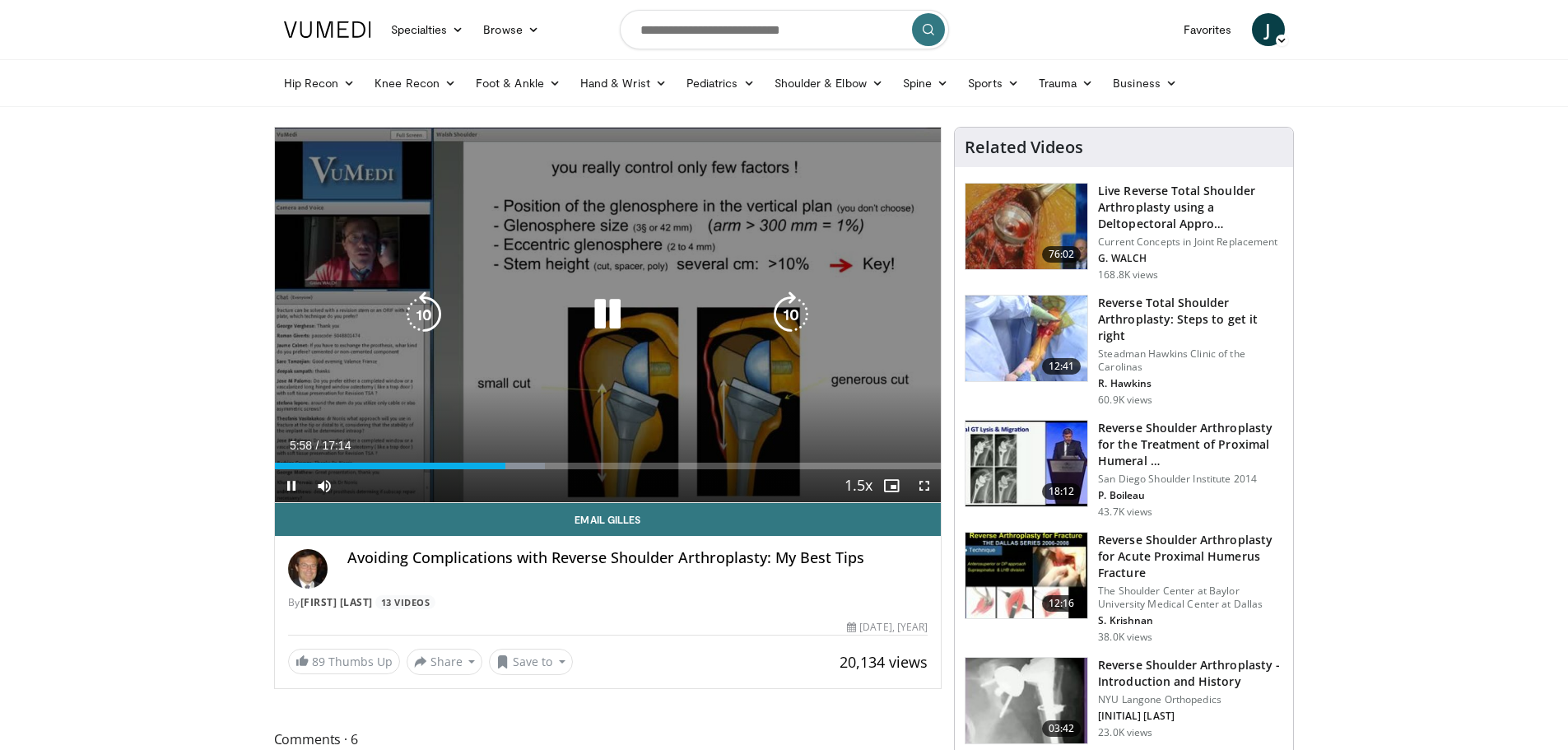 click at bounding box center [791, 314] 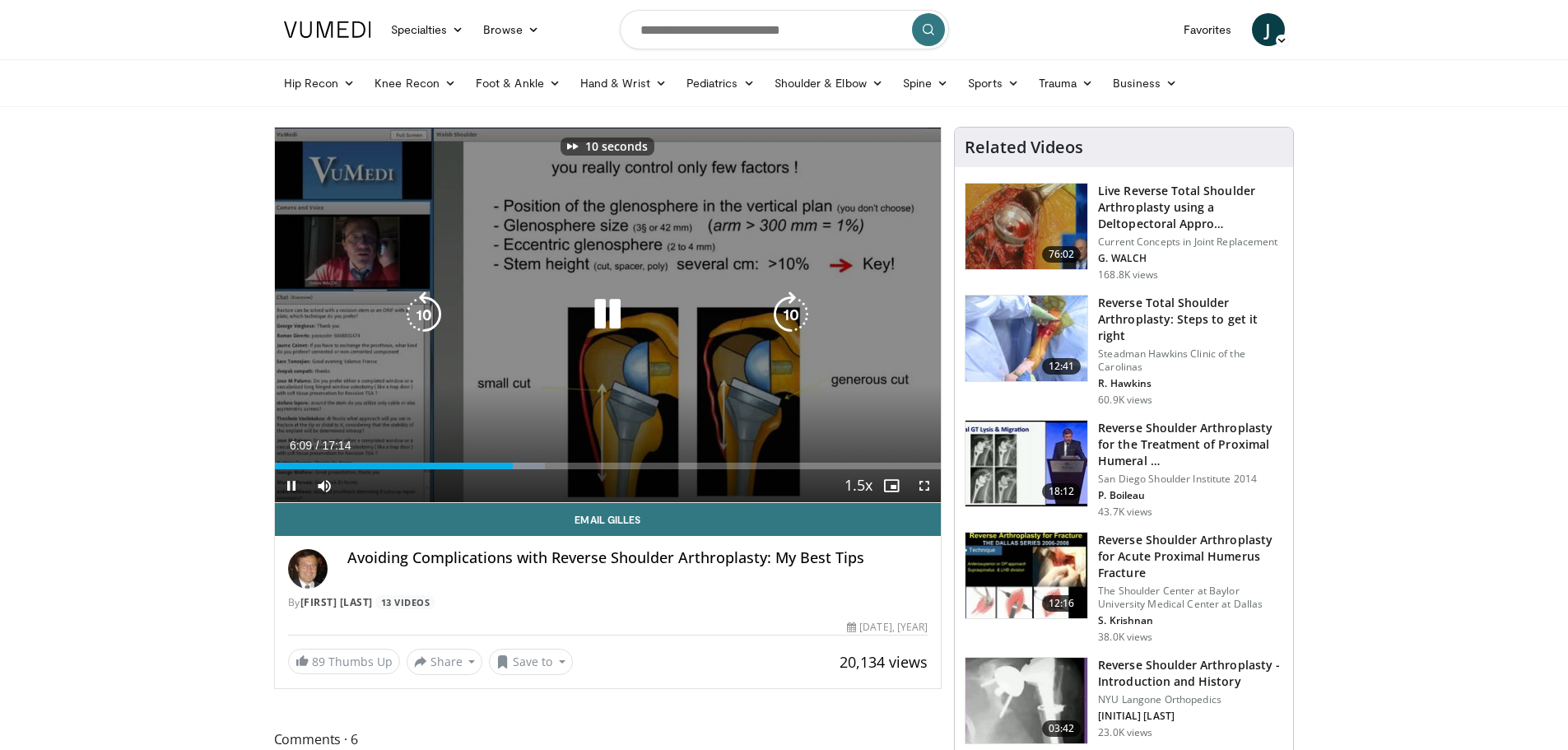 click at bounding box center (791, 314) 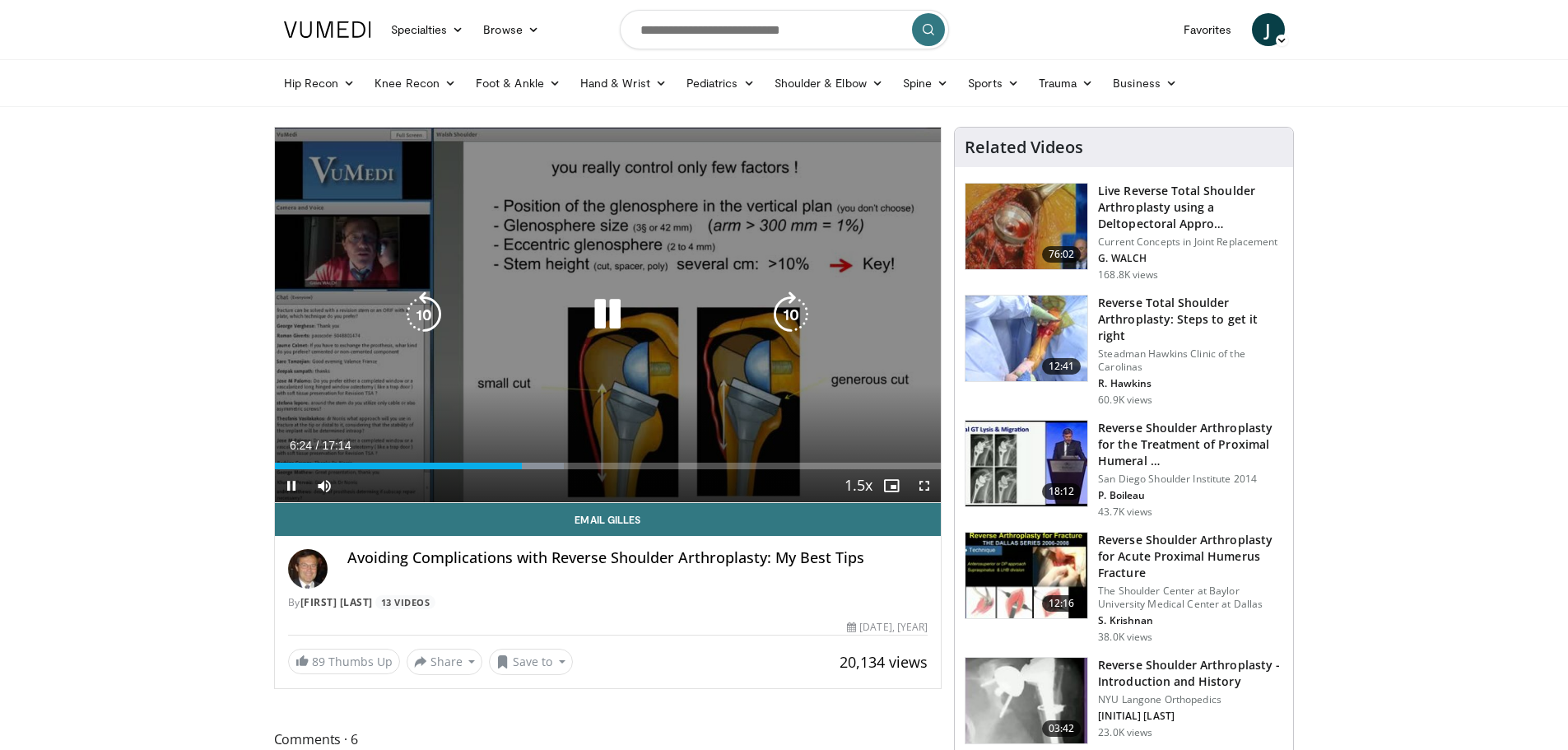 click at bounding box center [791, 314] 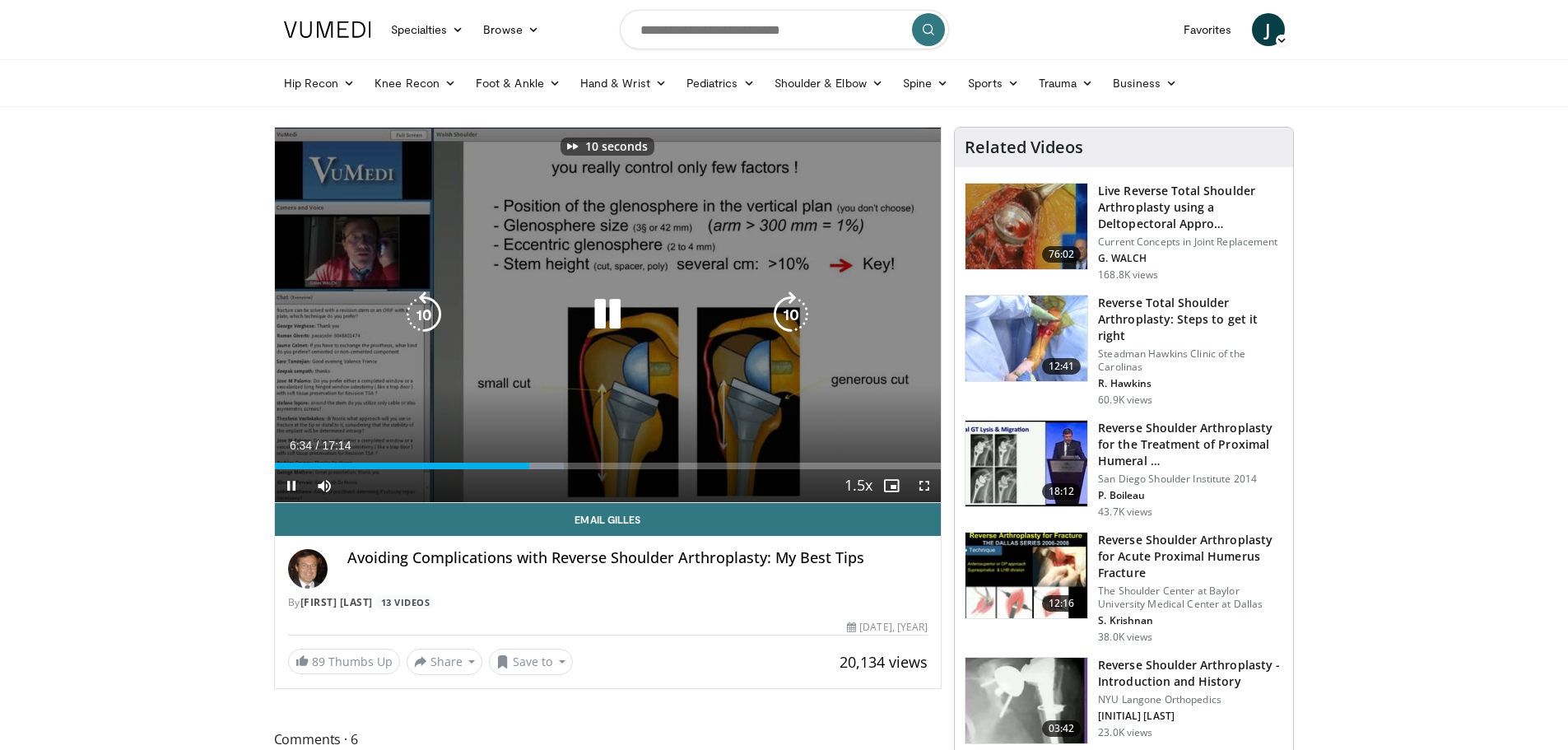 click at bounding box center (791, 314) 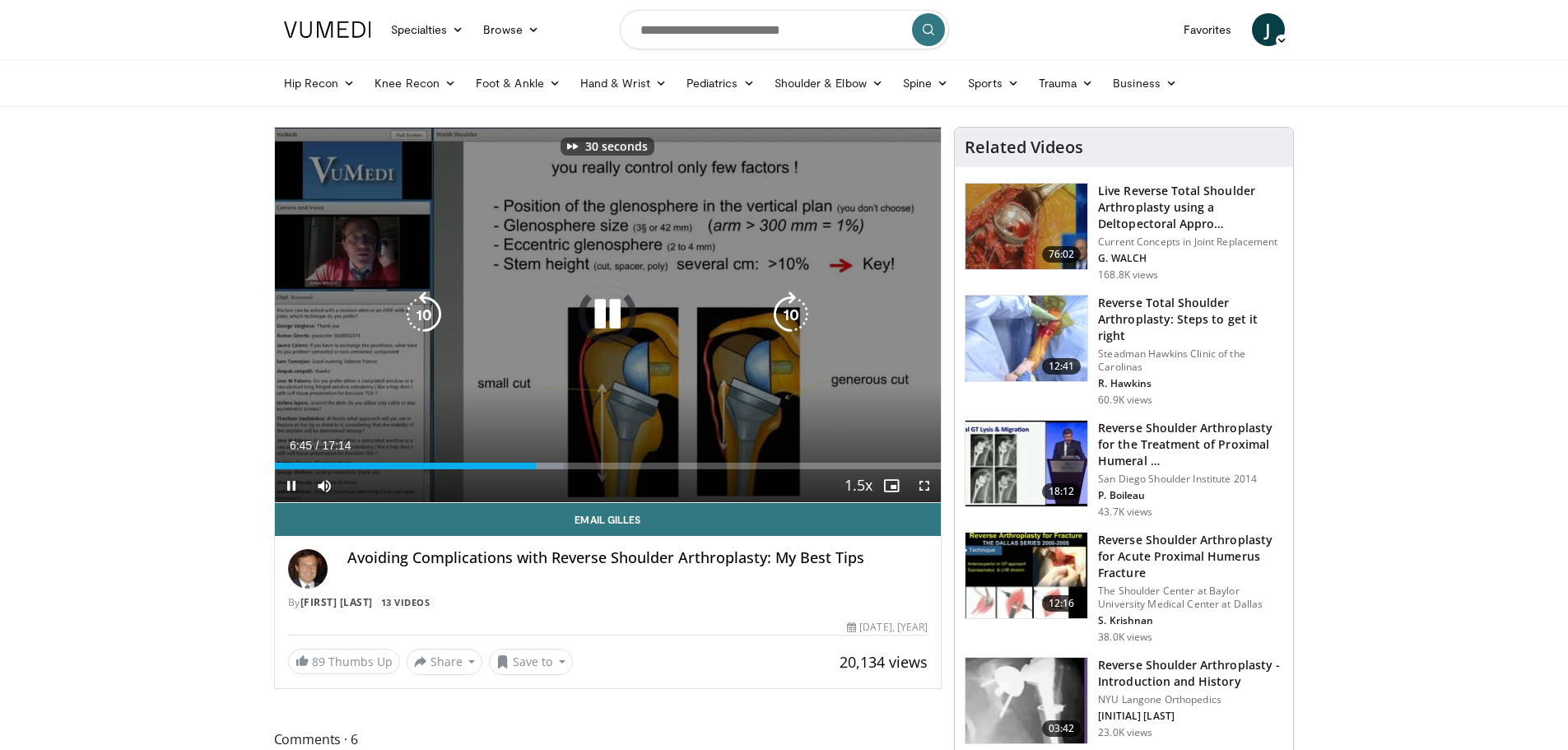 click at bounding box center (791, 314) 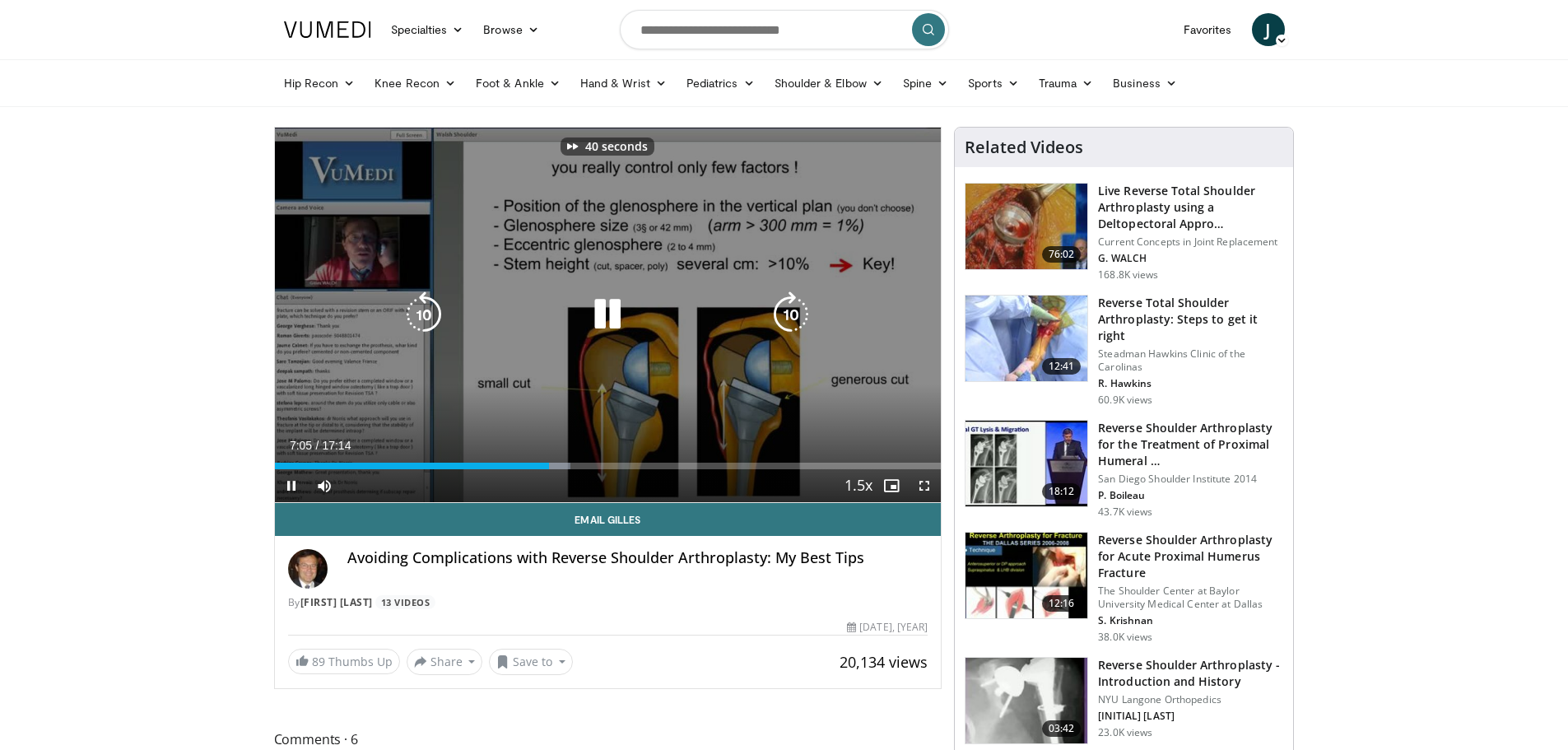 click at bounding box center (791, 314) 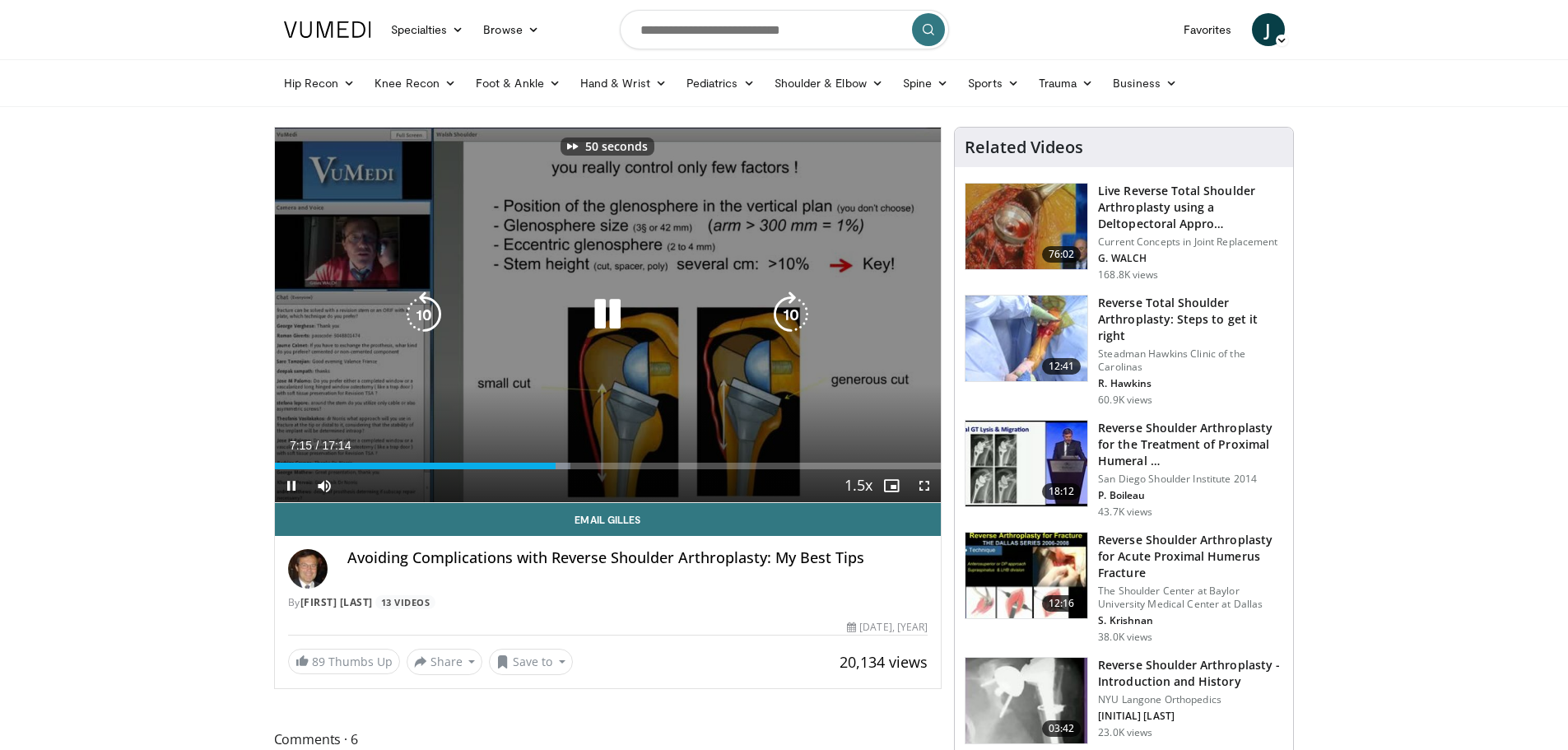 click at bounding box center (791, 314) 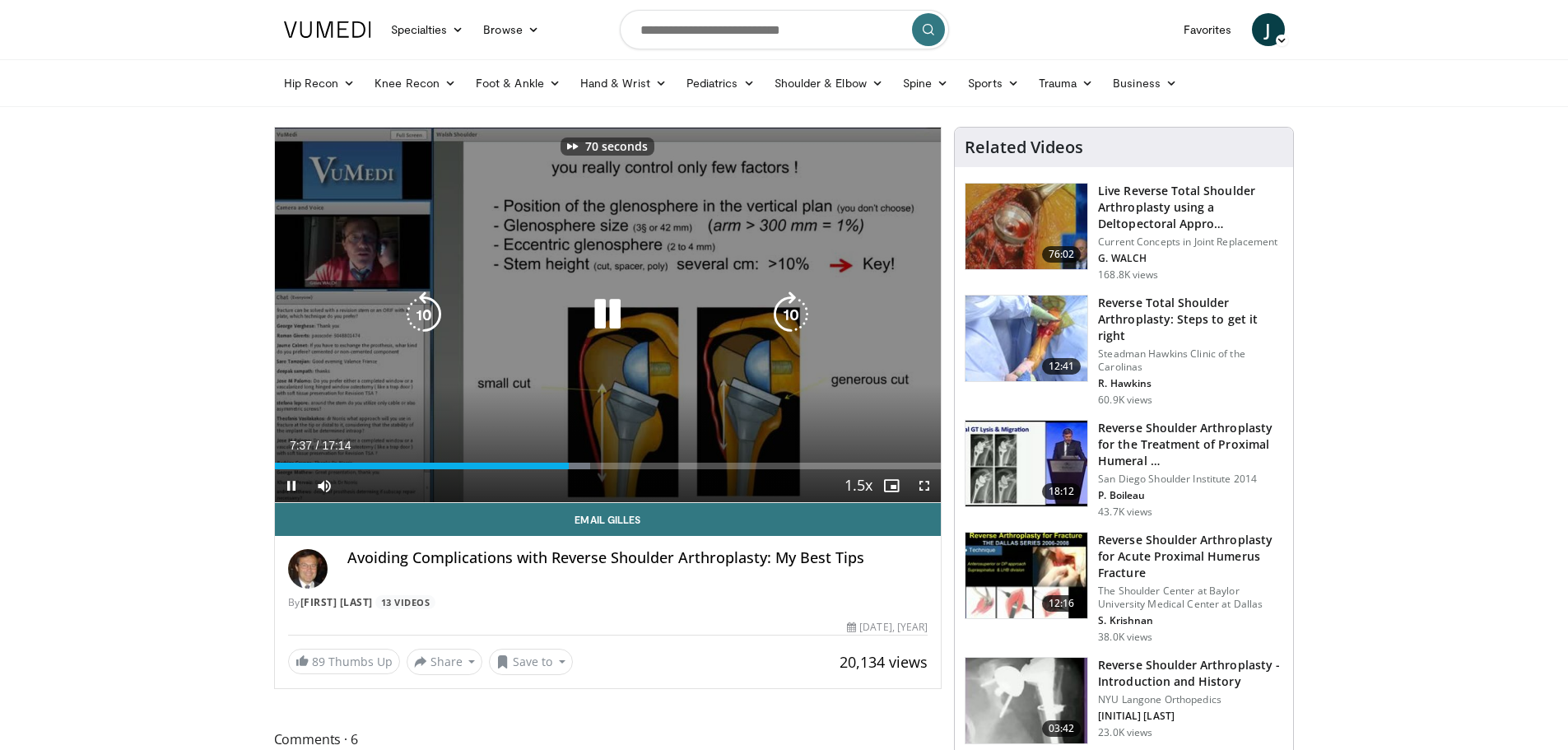 click at bounding box center [791, 314] 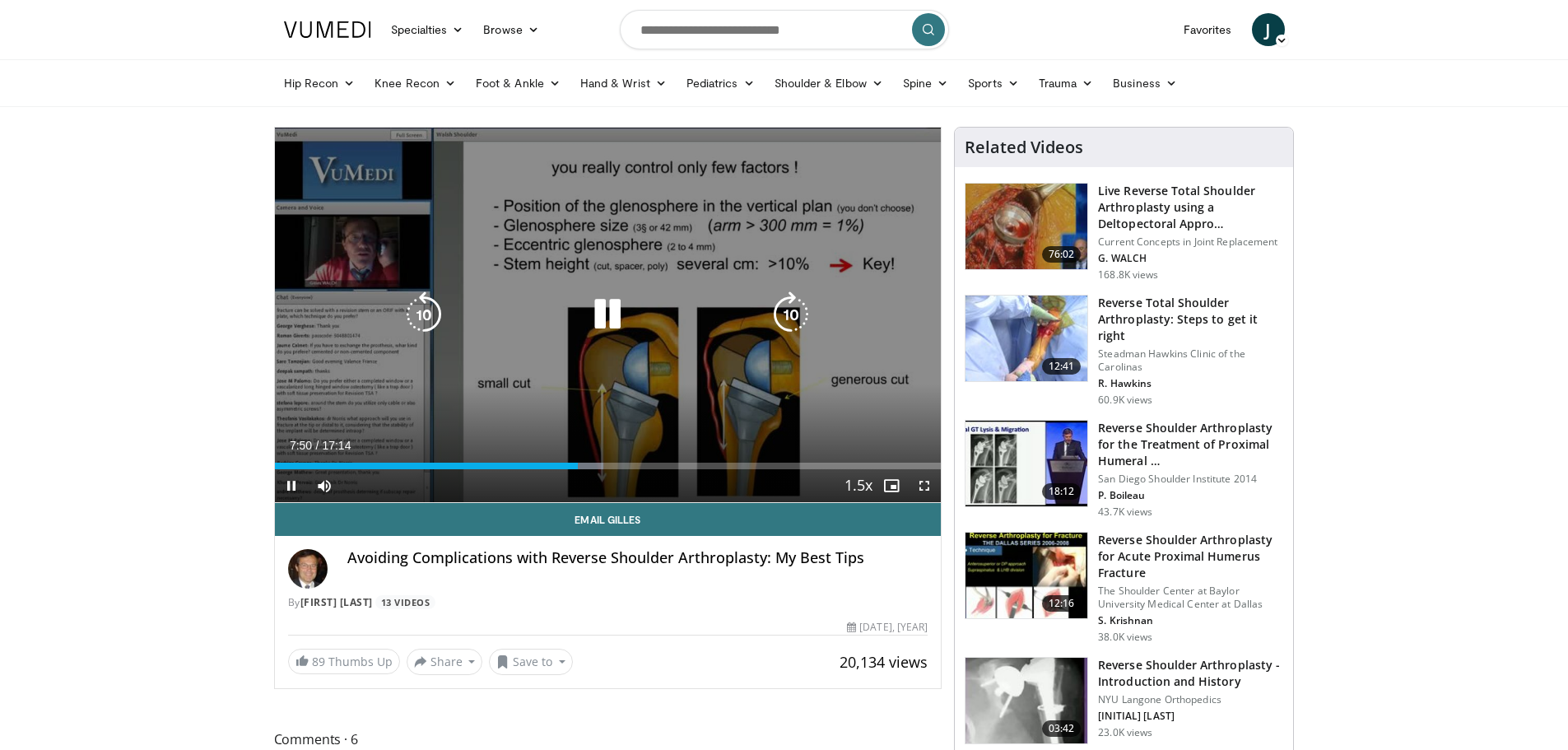 click at bounding box center (424, 314) 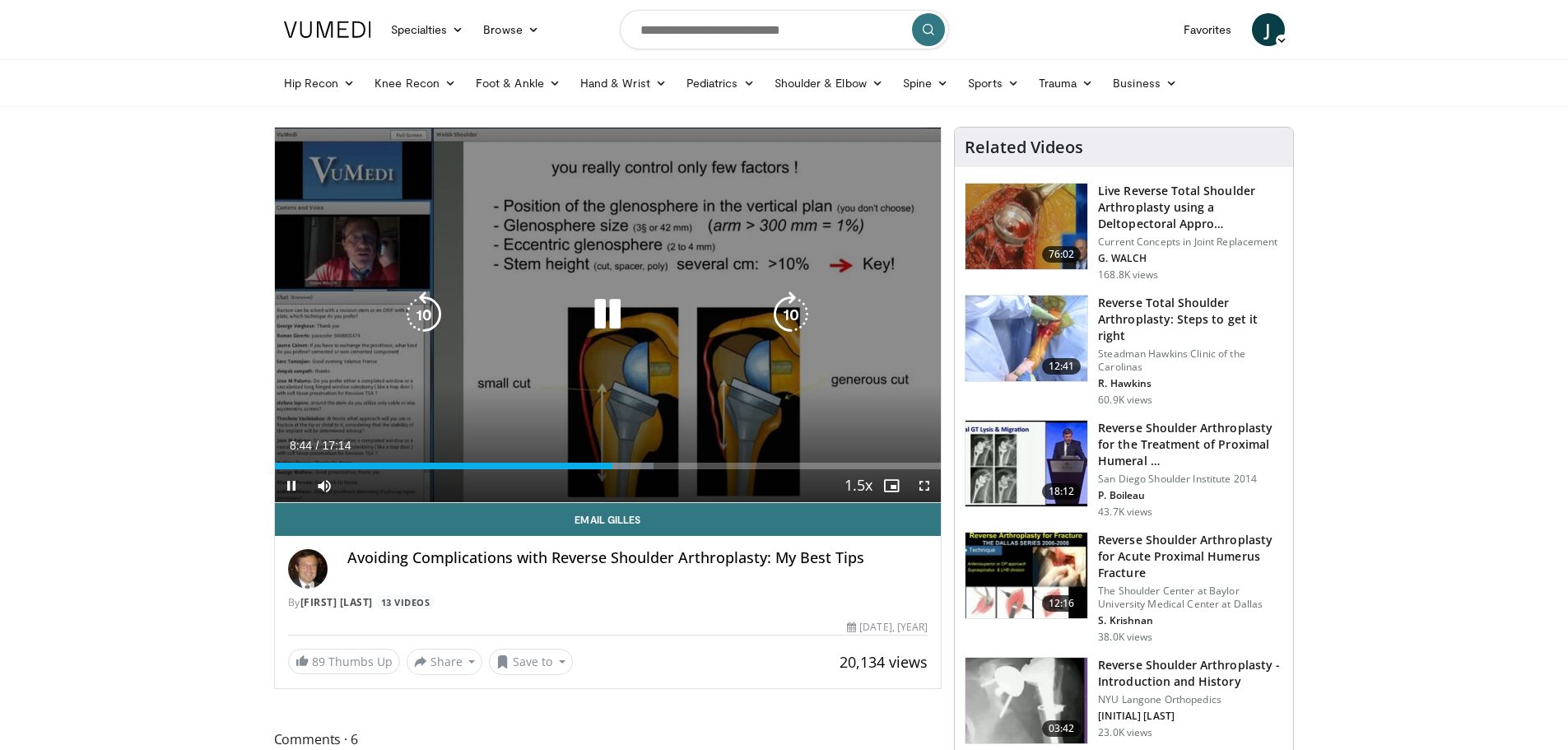click at bounding box center [424, 314] 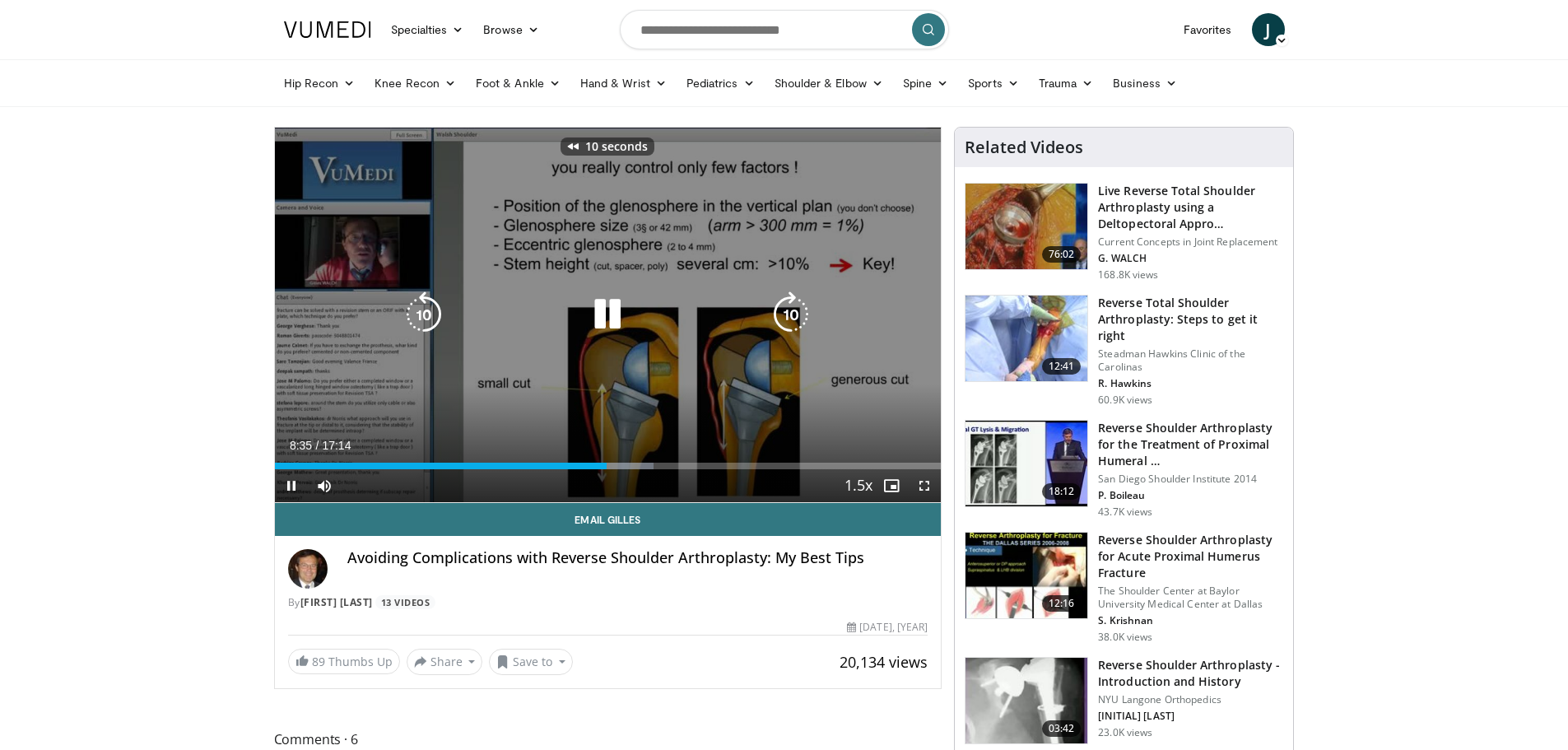 click at bounding box center [424, 314] 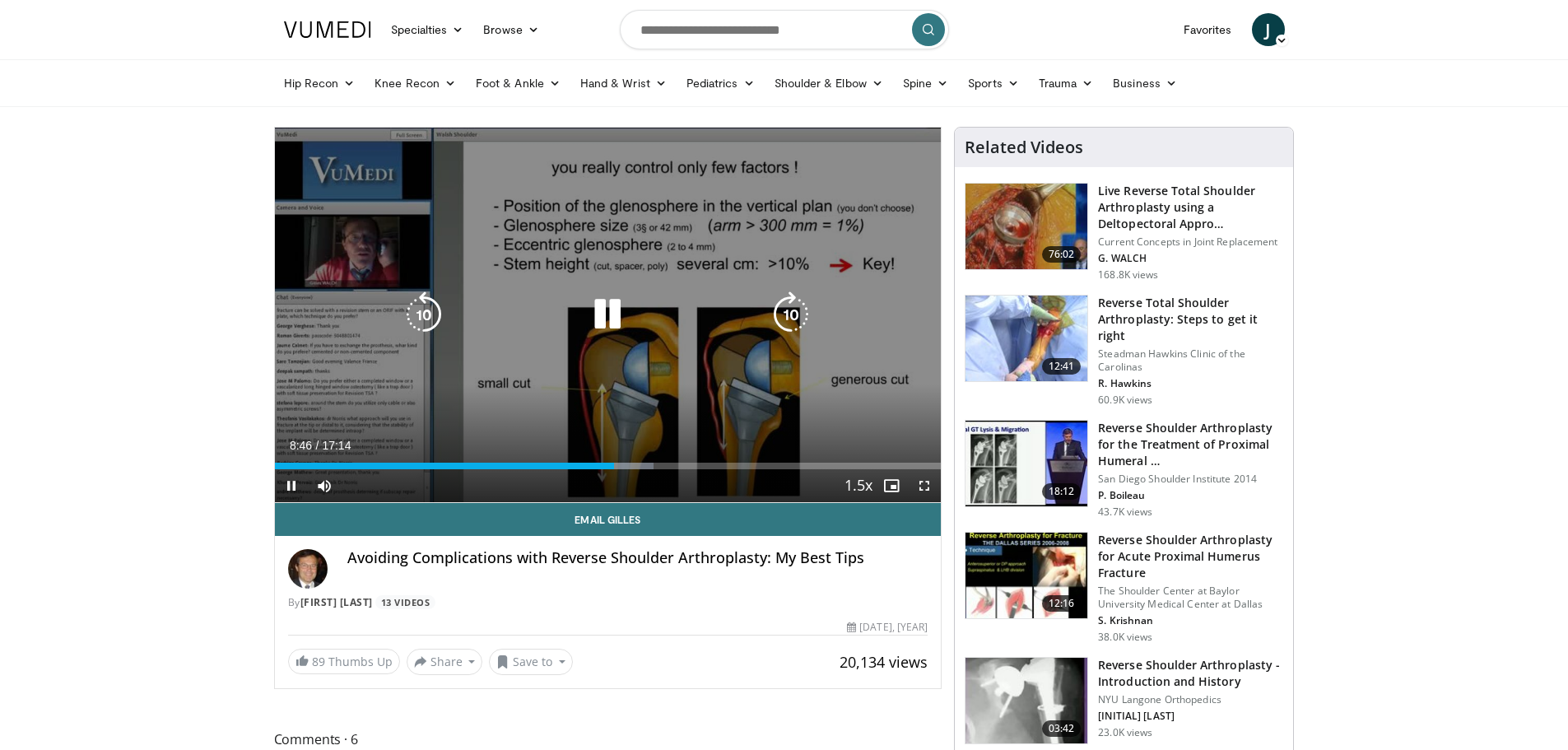 click at bounding box center [791, 314] 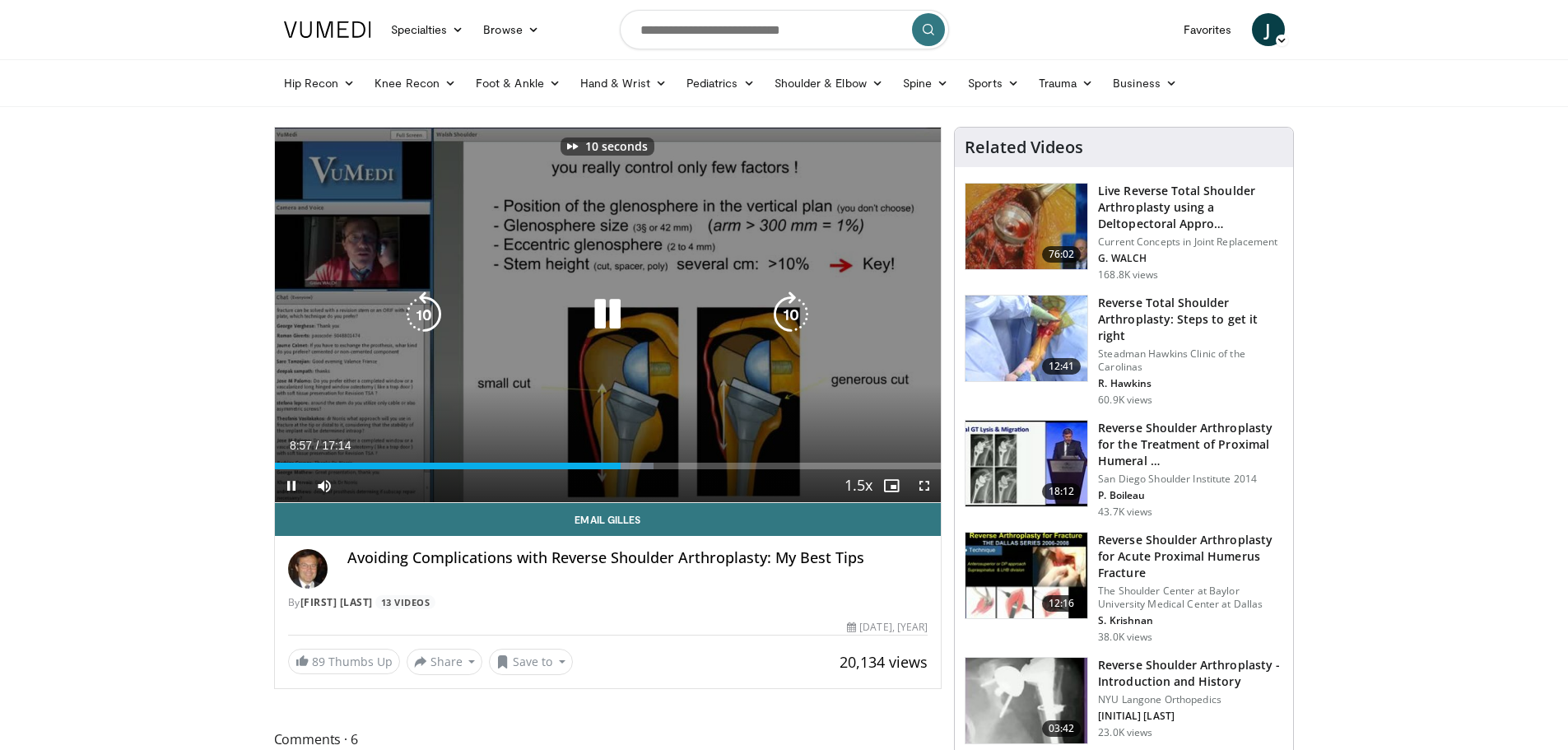 click at bounding box center (791, 314) 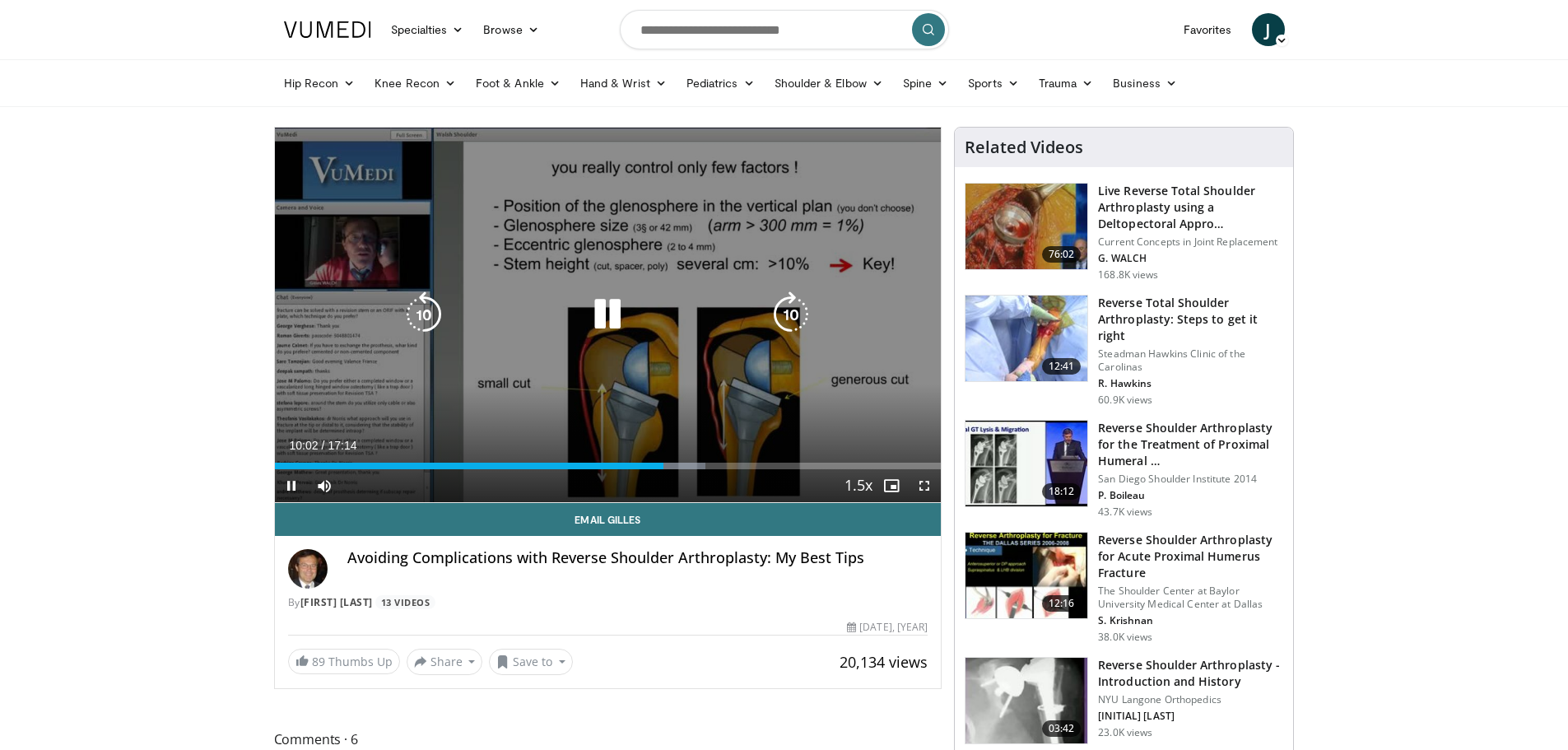 click at bounding box center [791, 314] 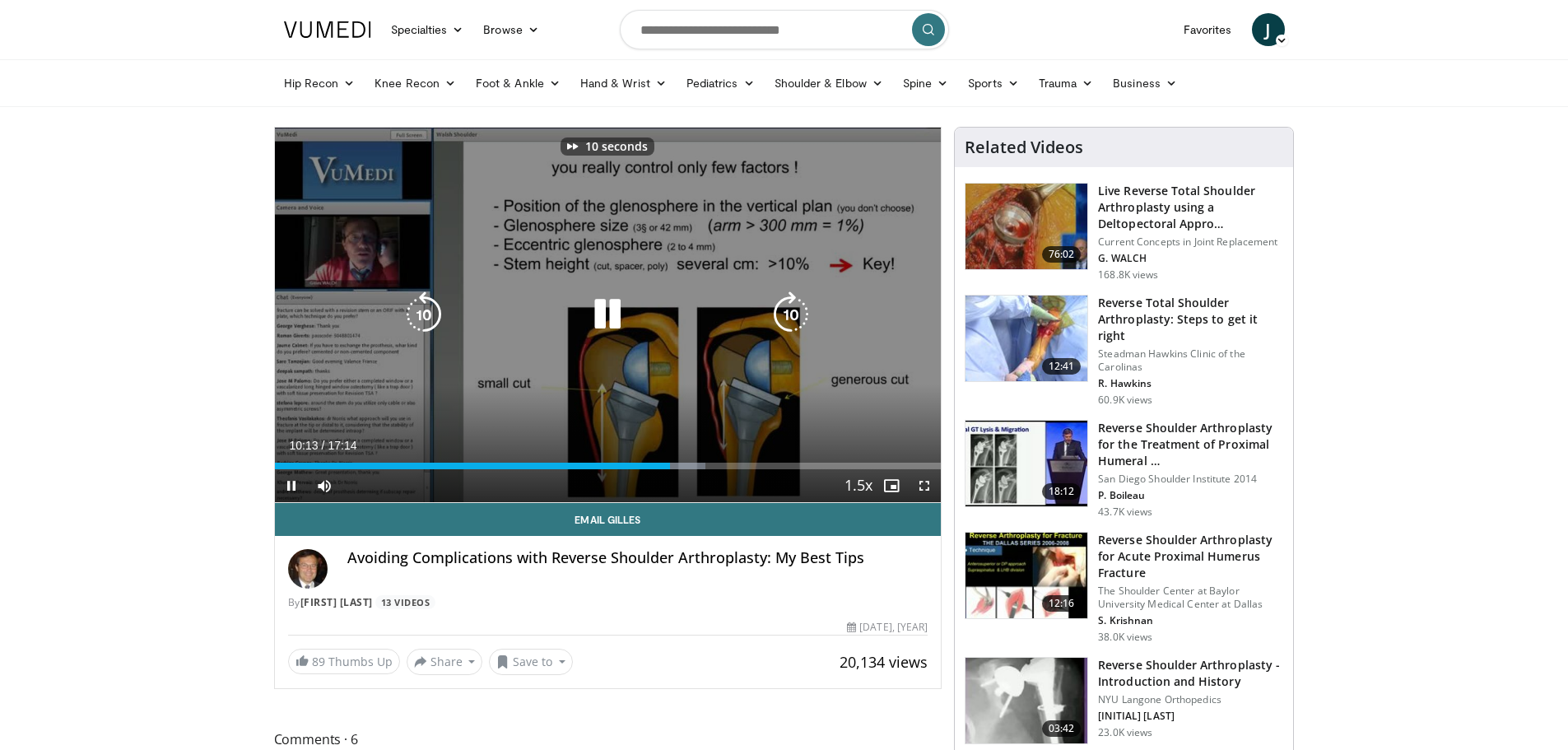 click at bounding box center (791, 314) 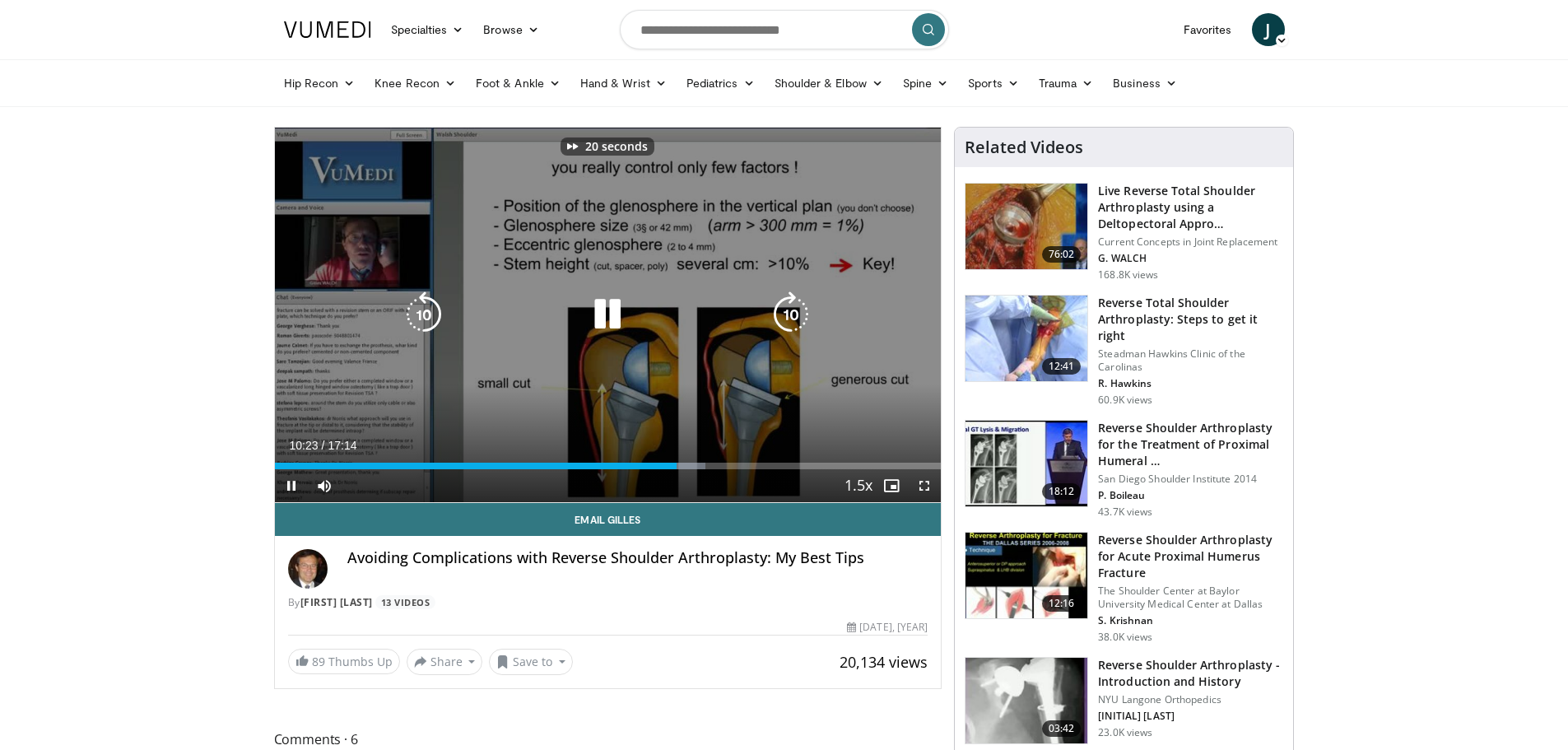 click at bounding box center (791, 314) 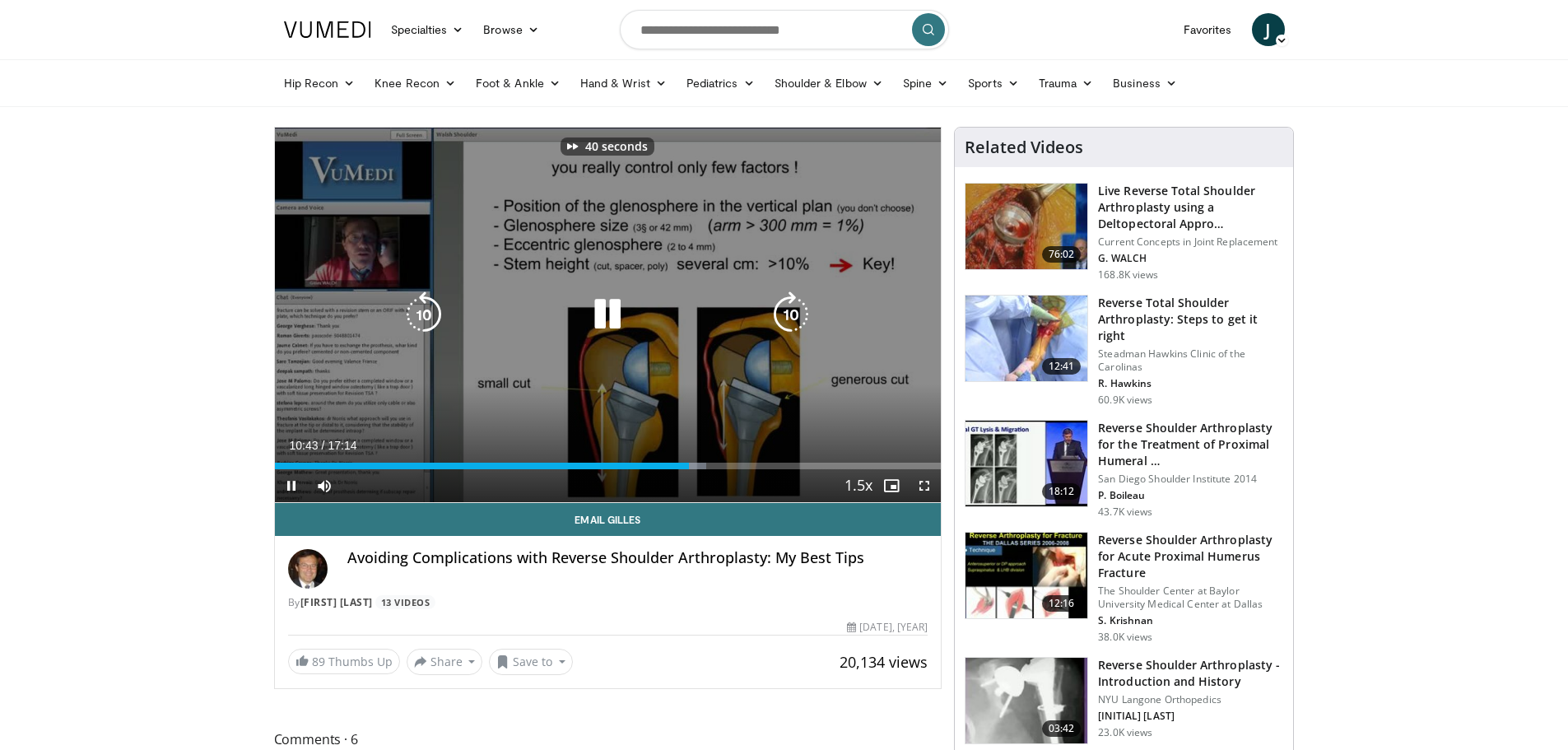 click at bounding box center [791, 314] 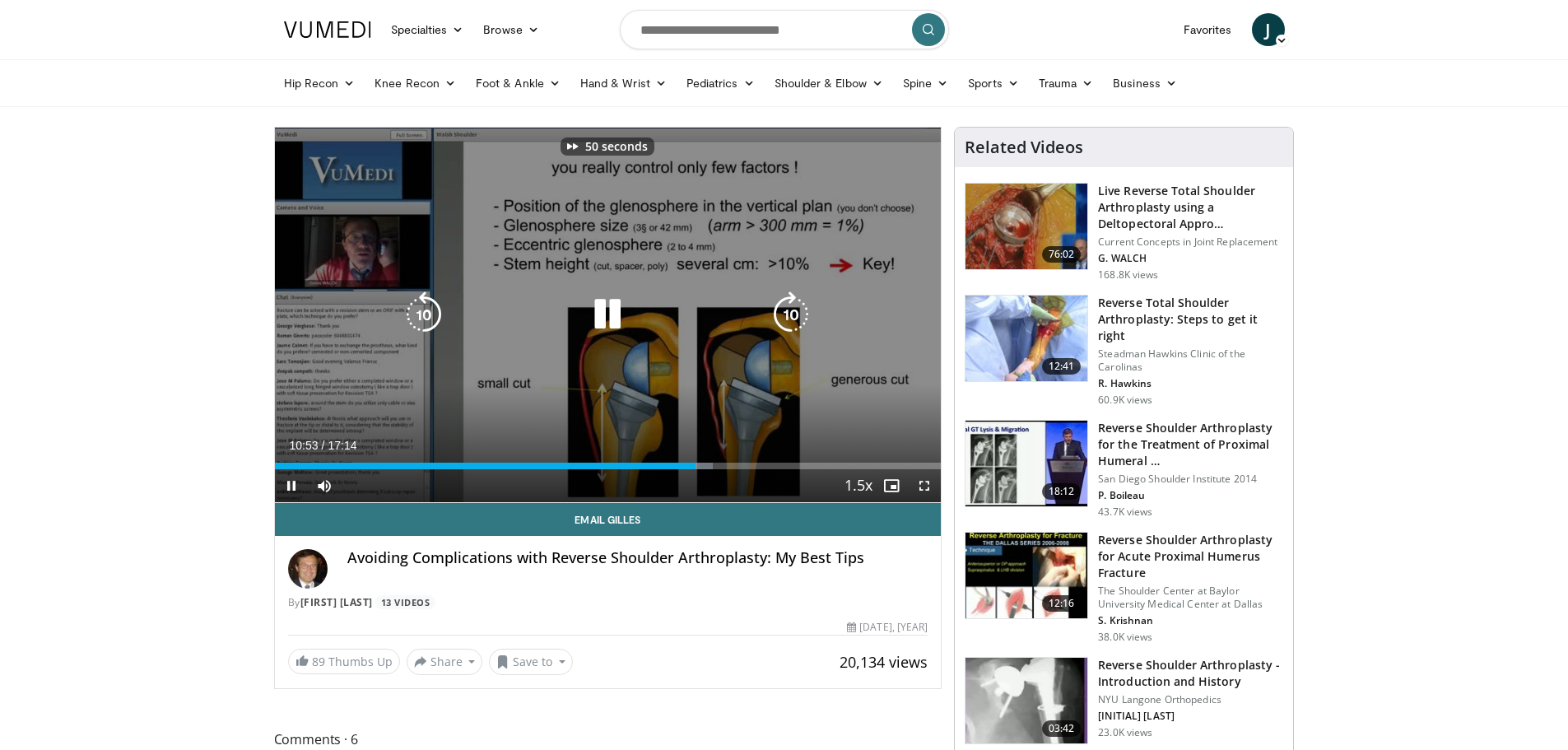 click at bounding box center [791, 314] 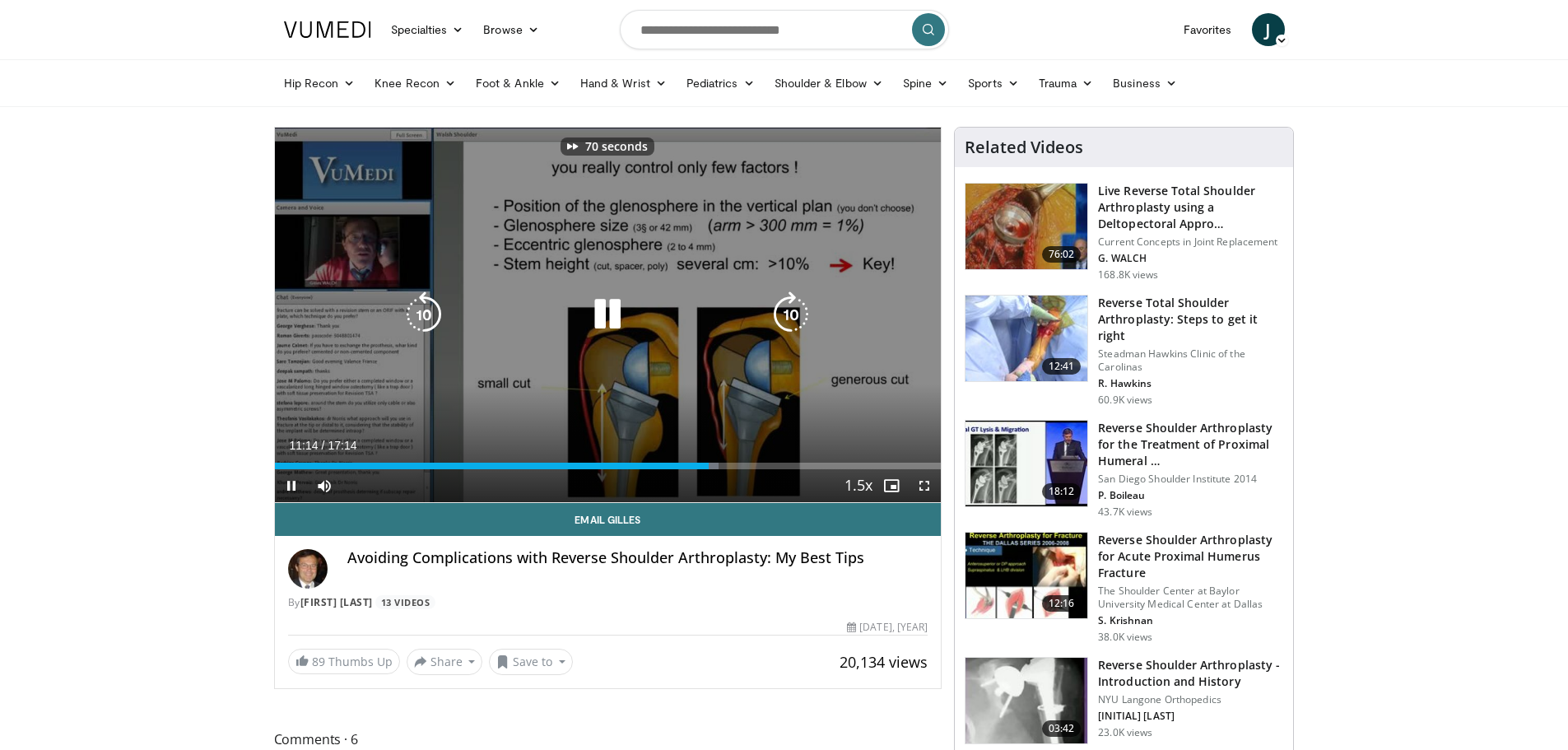 click at bounding box center [791, 314] 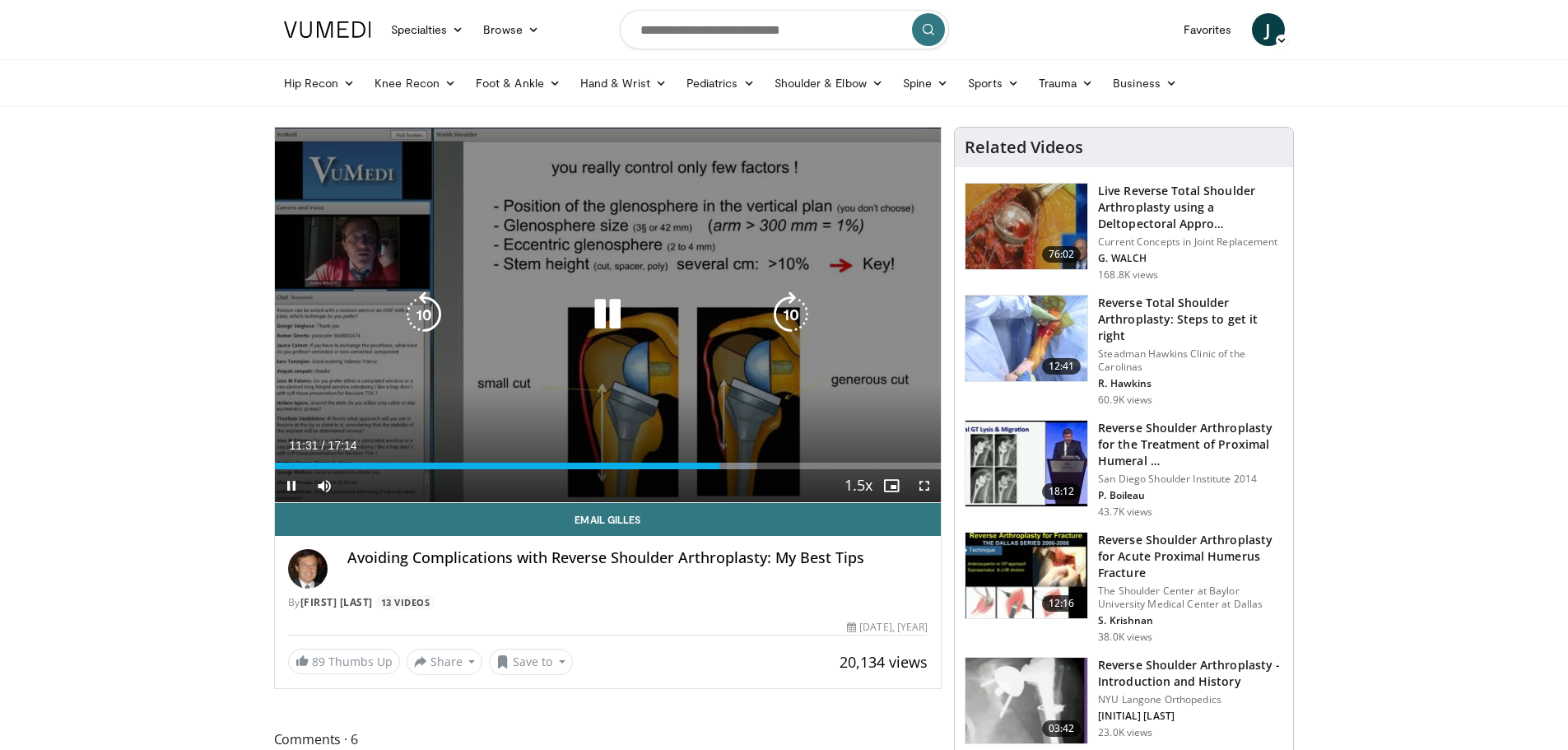 click at bounding box center [791, 314] 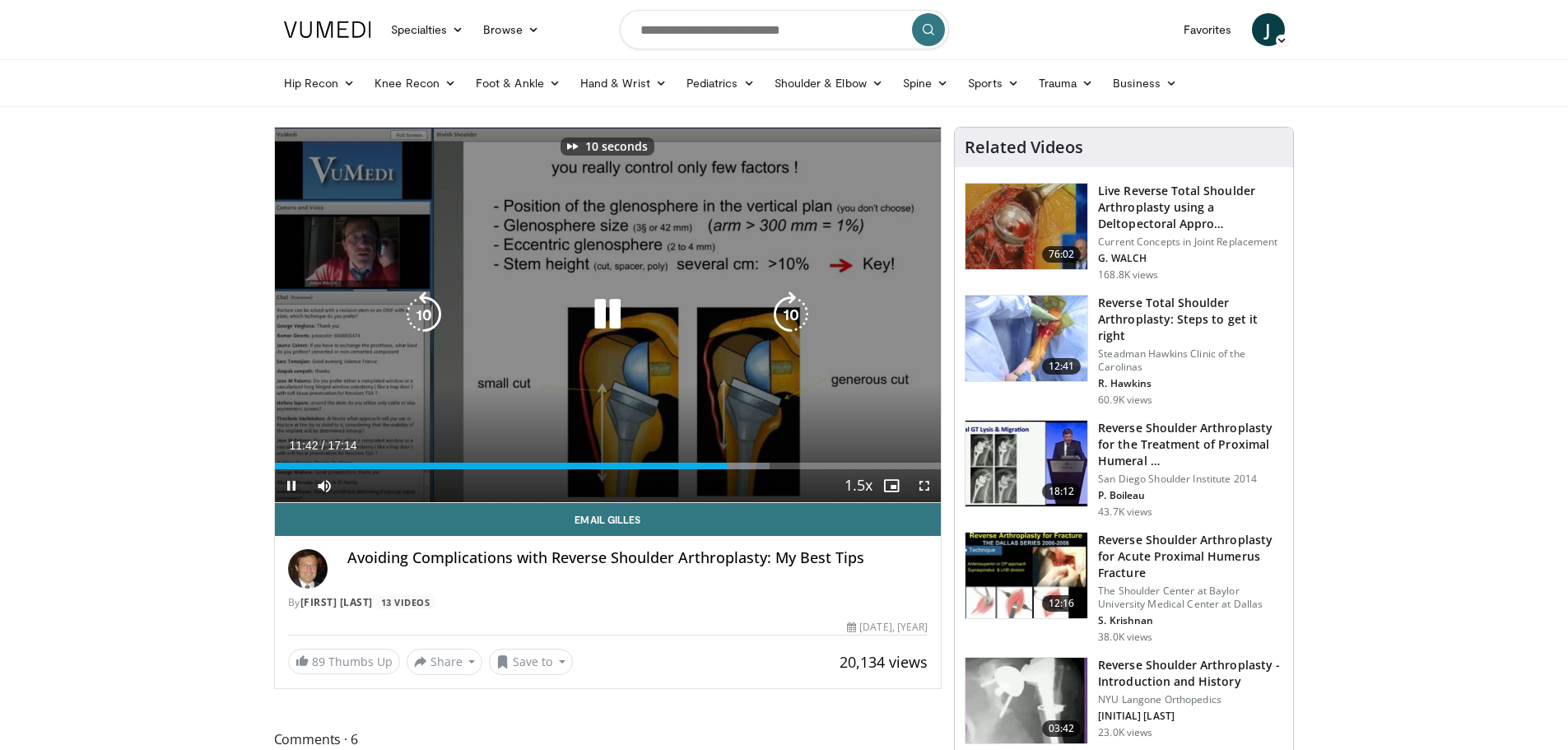 click at bounding box center [791, 314] 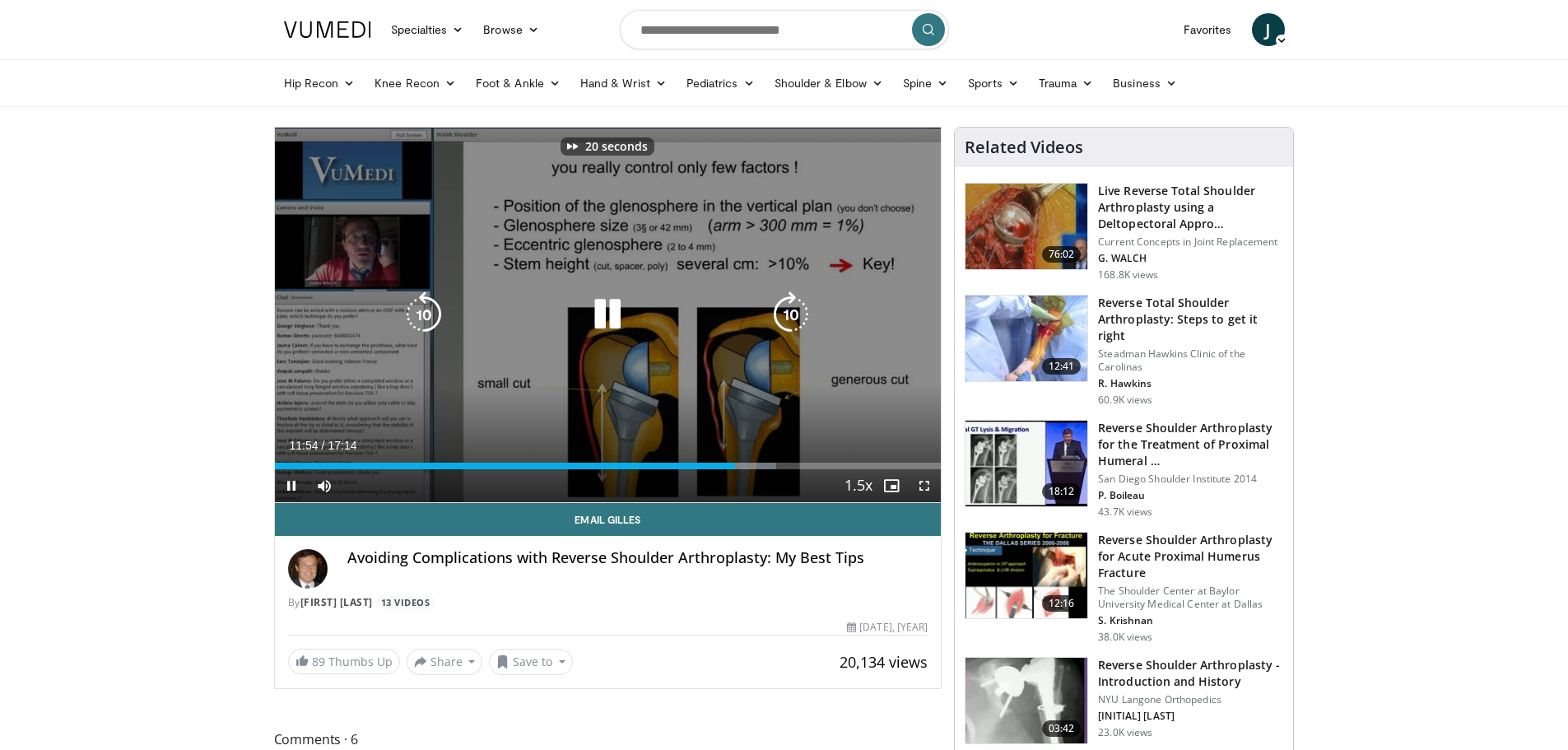 click at bounding box center (424, 314) 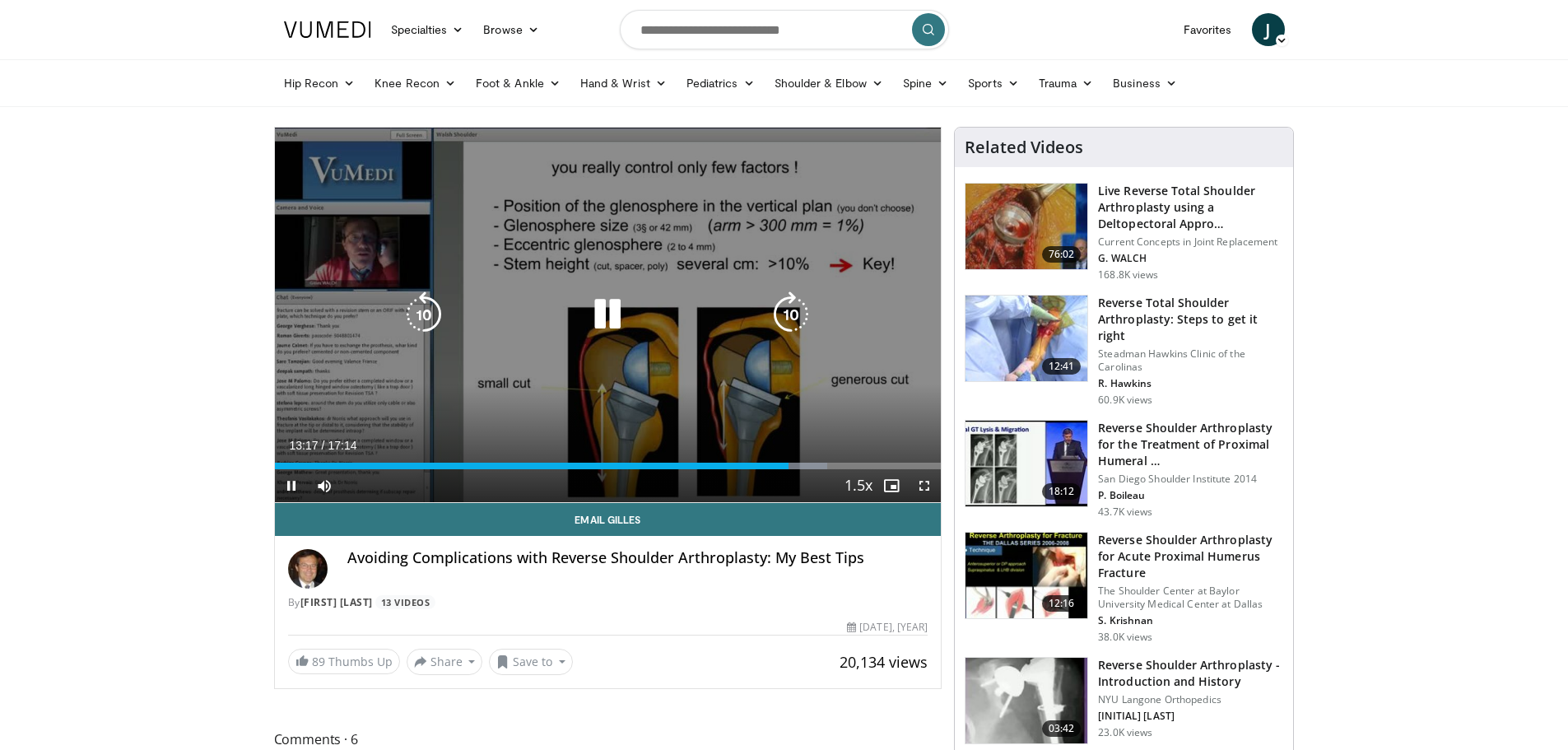 click at bounding box center [791, 314] 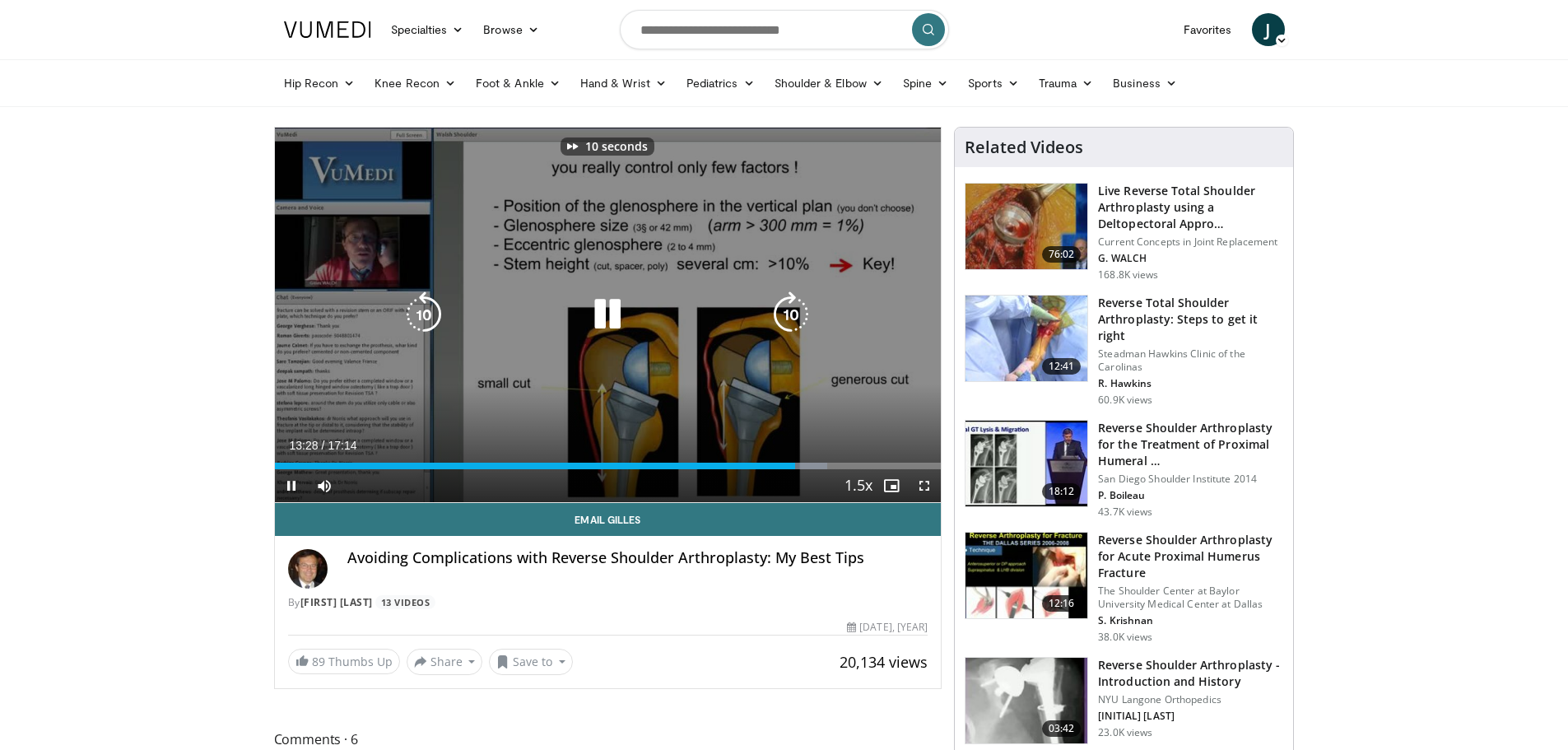 click at bounding box center [791, 314] 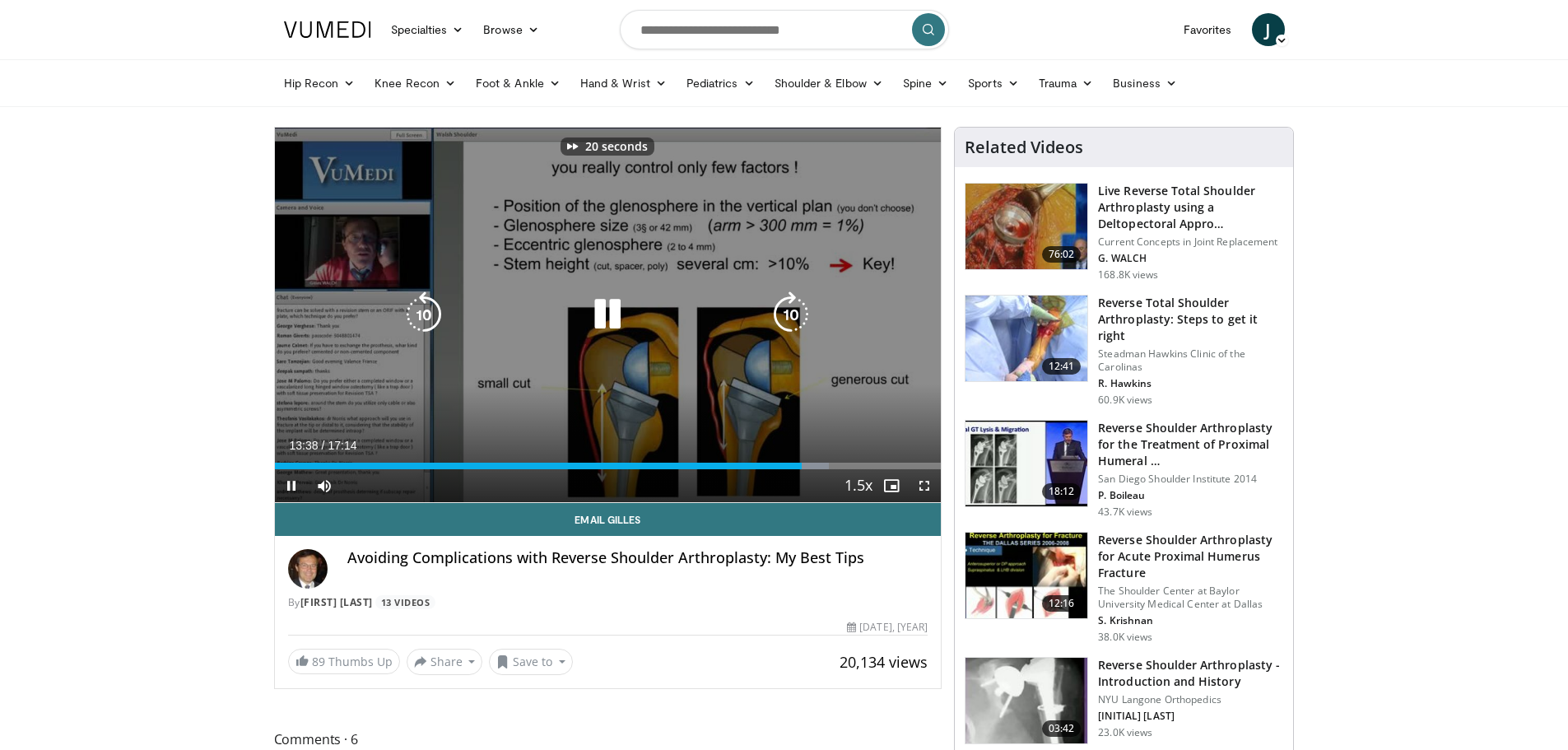 click at bounding box center [791, 314] 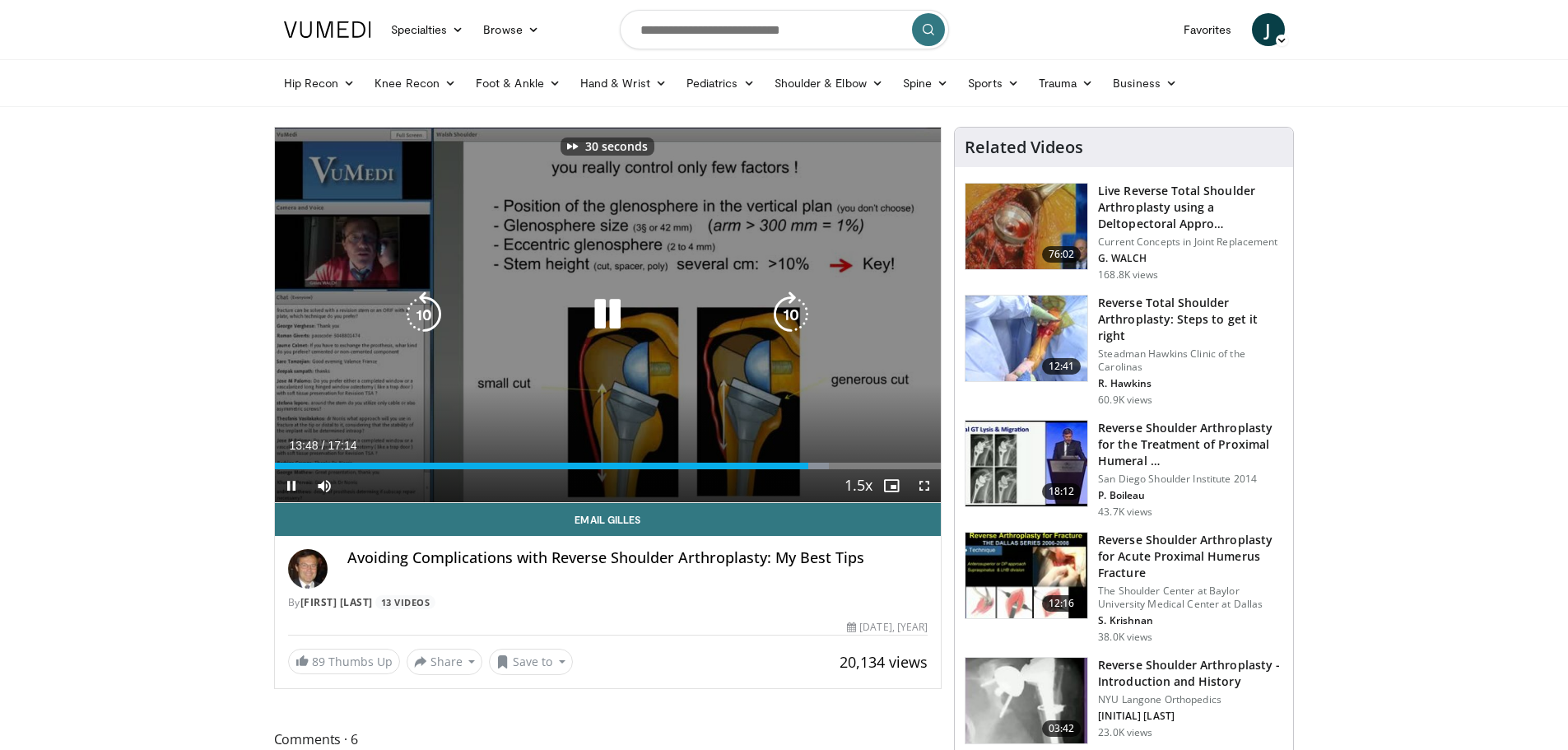 click at bounding box center [791, 314] 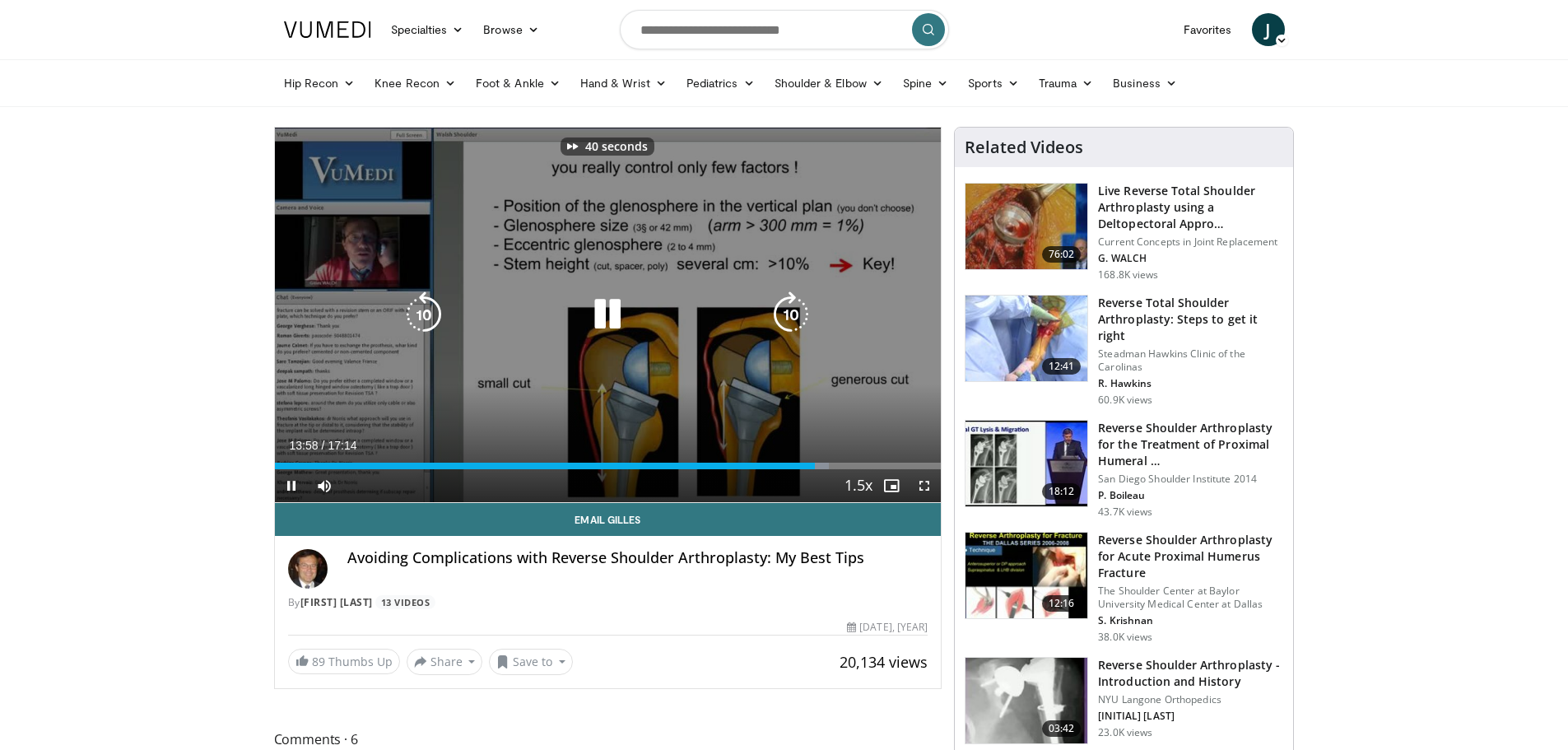 drag, startPoint x: 798, startPoint y: 314, endPoint x: 807, endPoint y: 322, distance: 12.041595 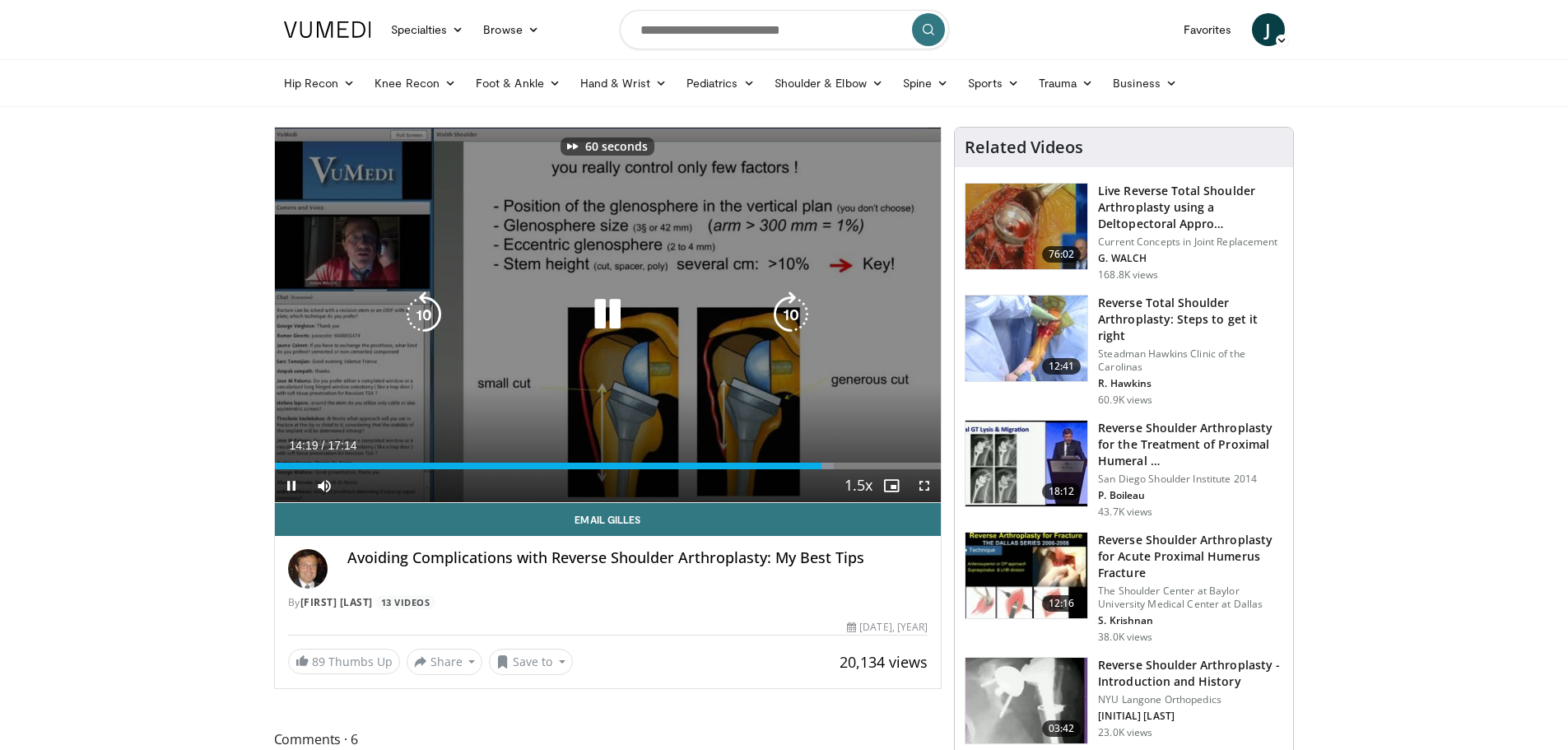 click at bounding box center (791, 314) 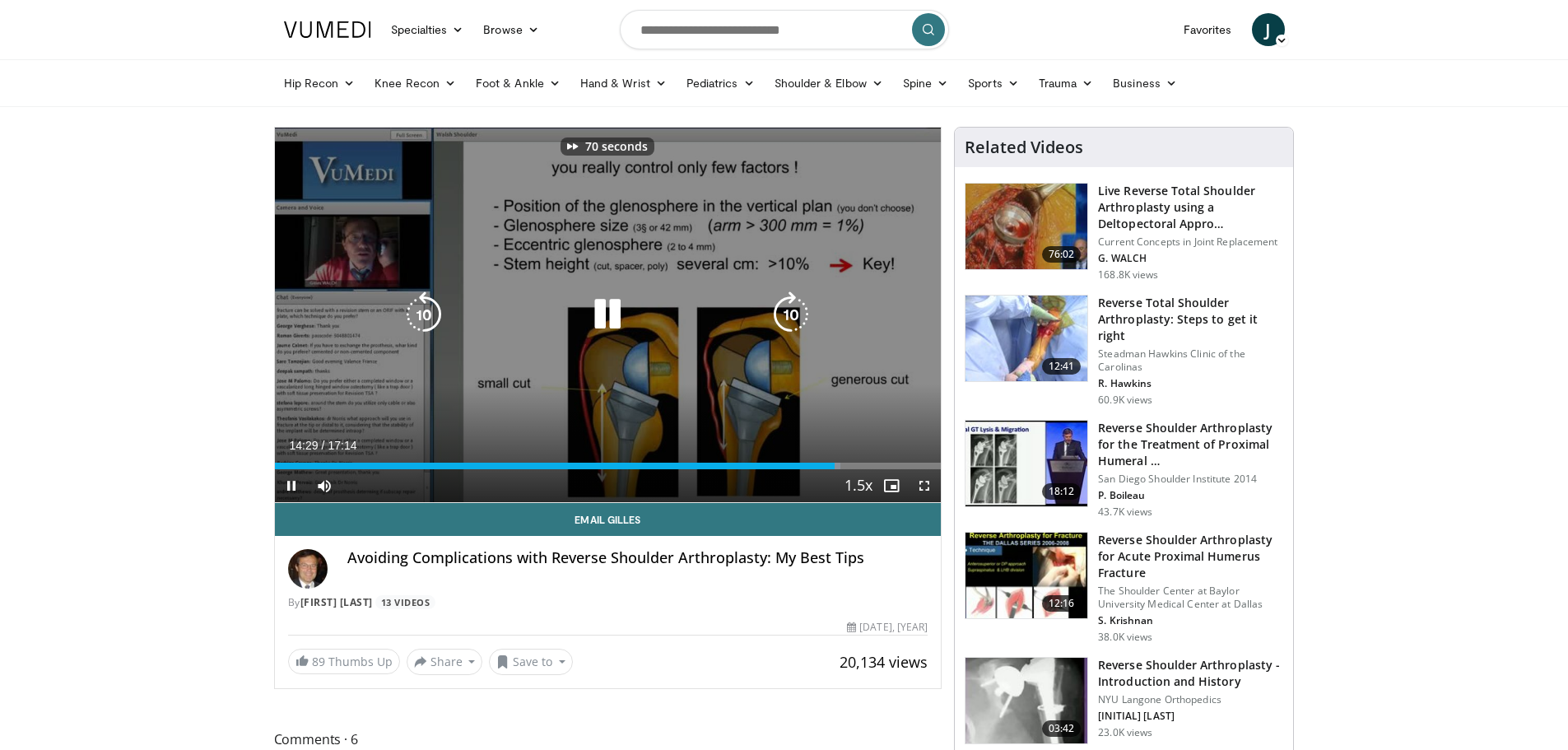 click at bounding box center (791, 314) 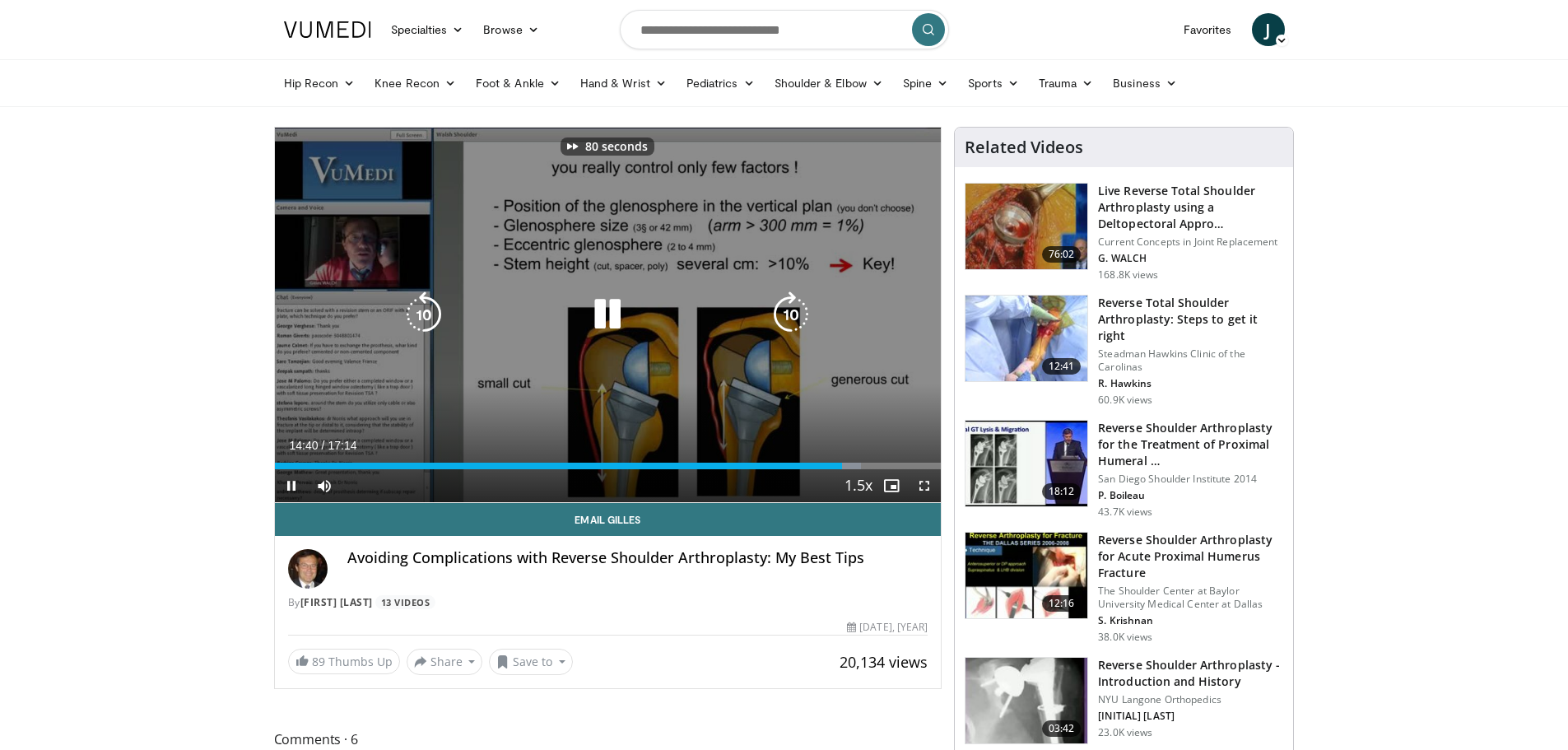 click at bounding box center (791, 314) 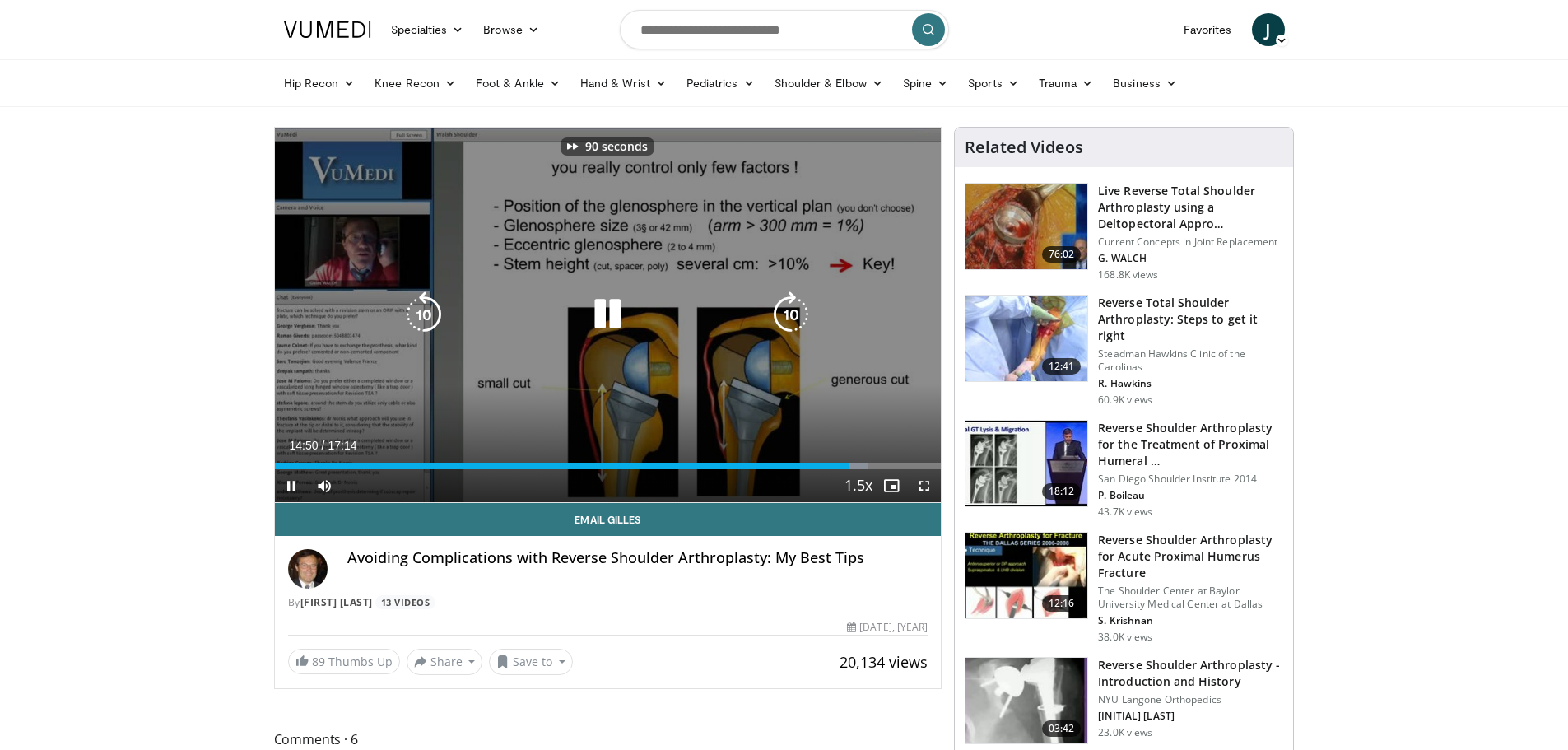 click at bounding box center [791, 314] 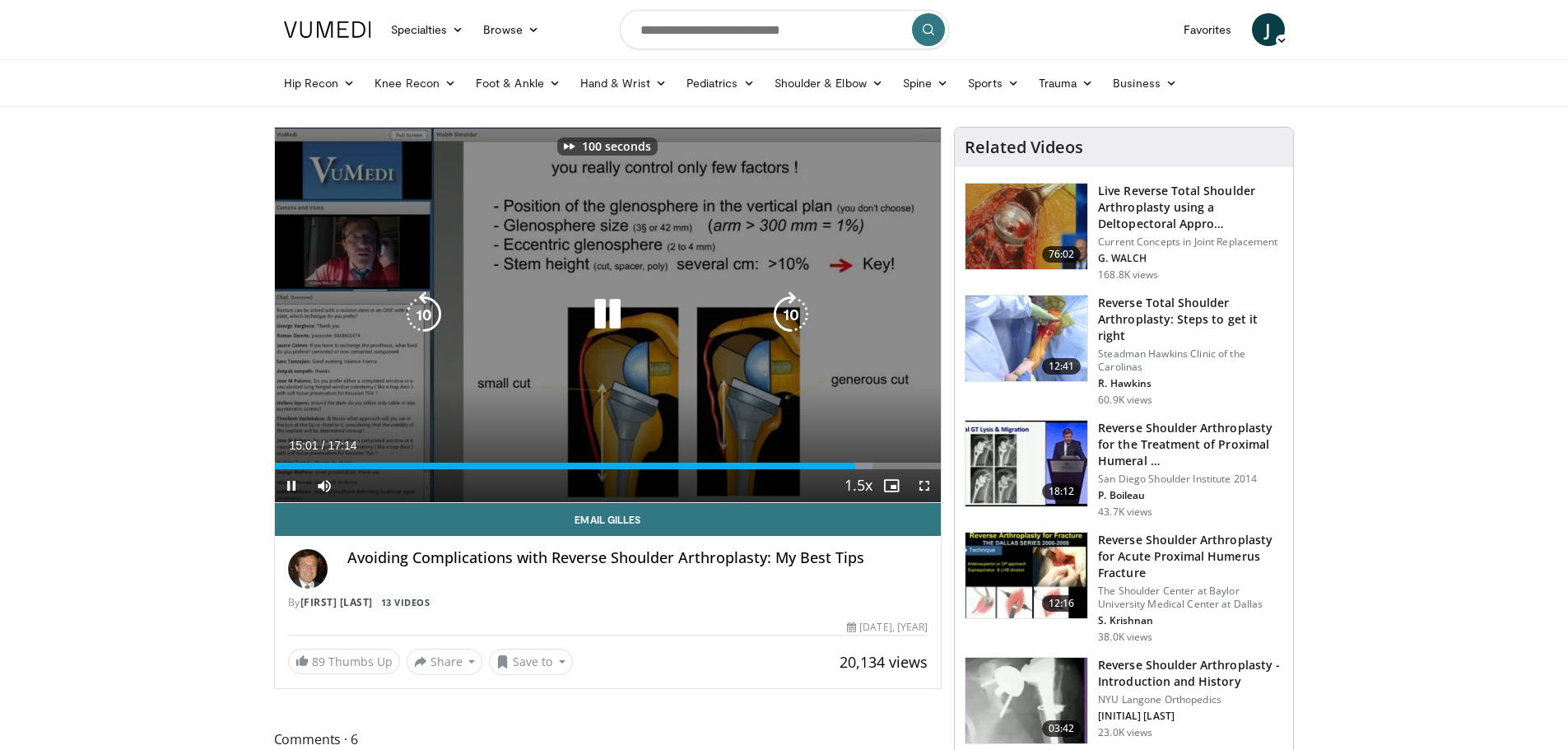 click at bounding box center (791, 314) 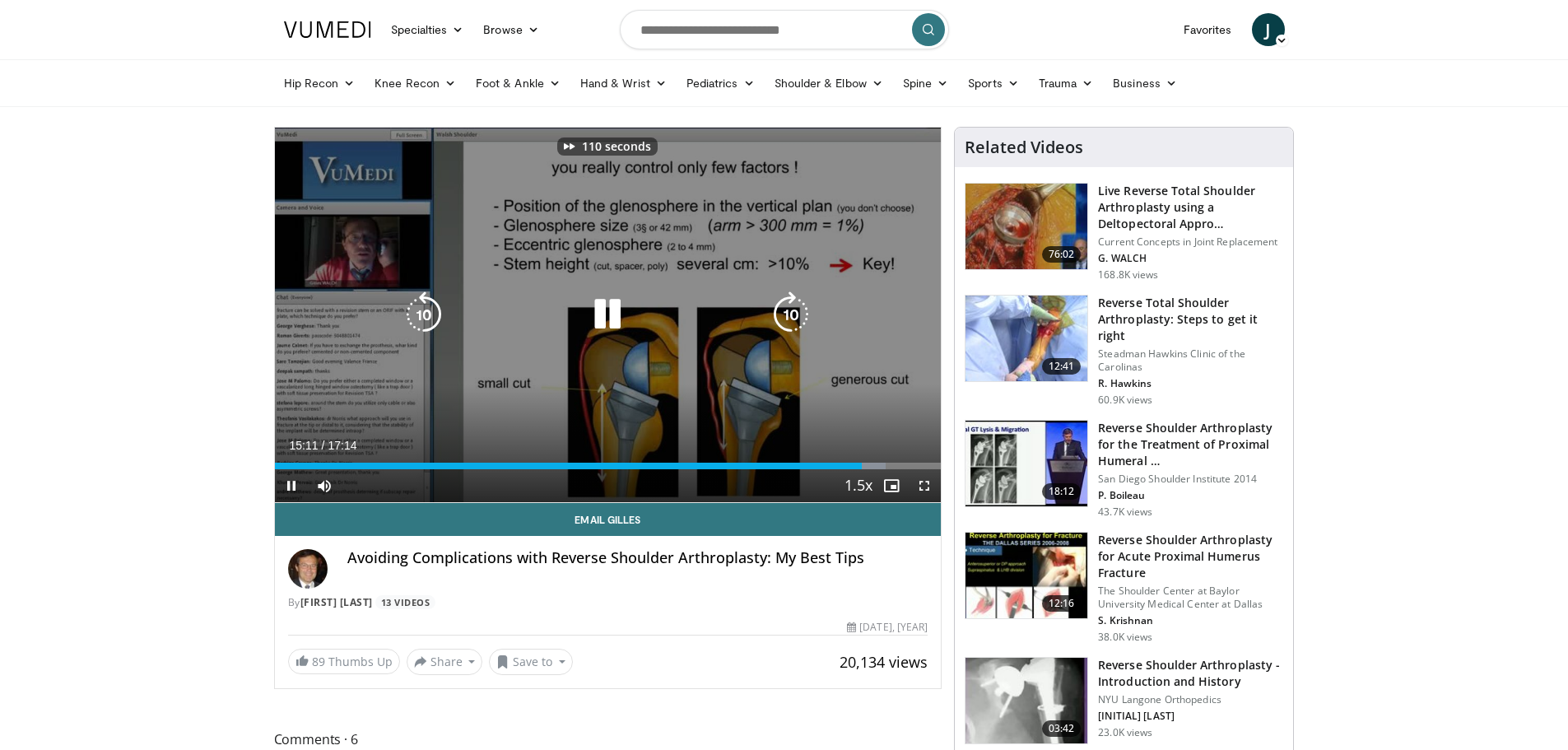 click at bounding box center (791, 314) 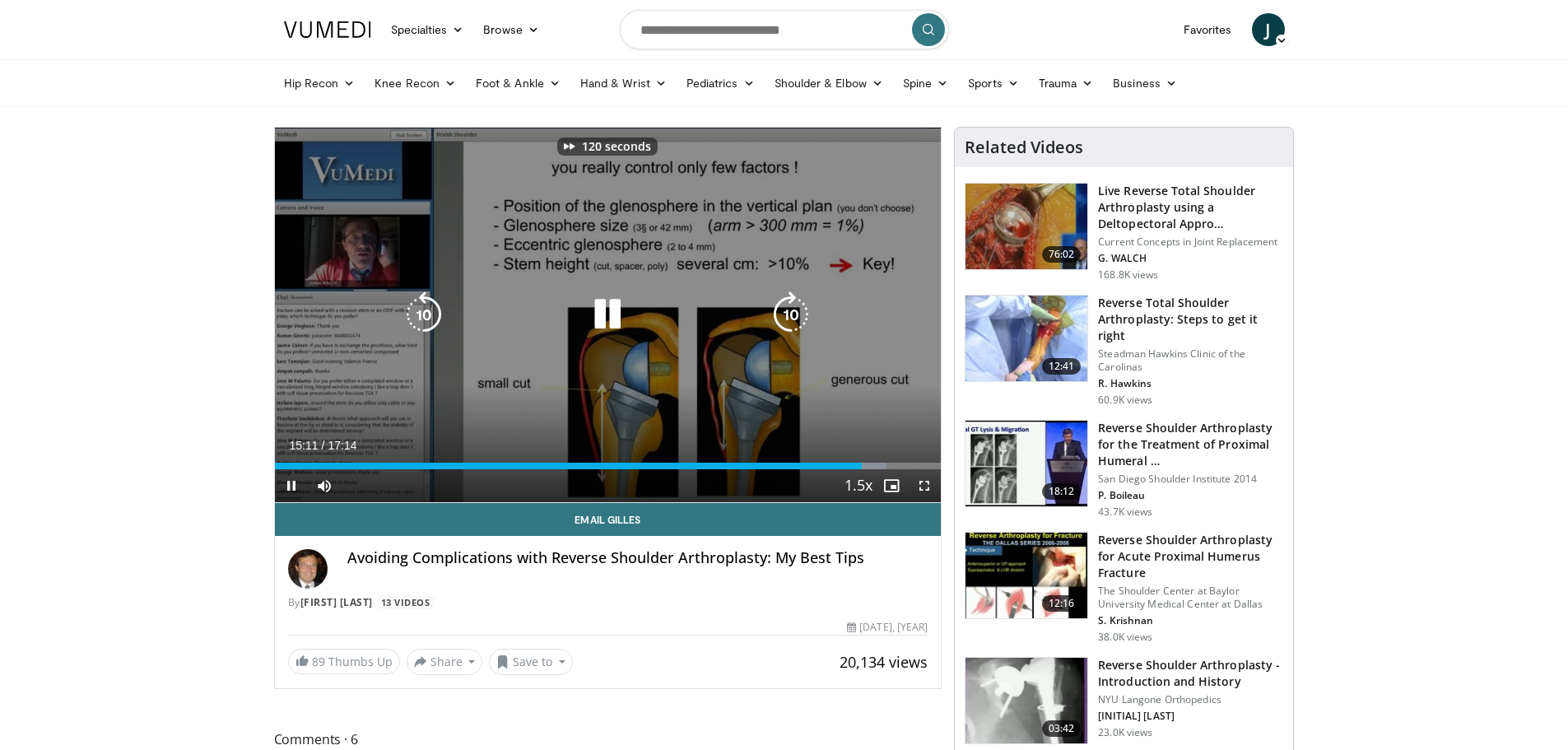 click at bounding box center [791, 314] 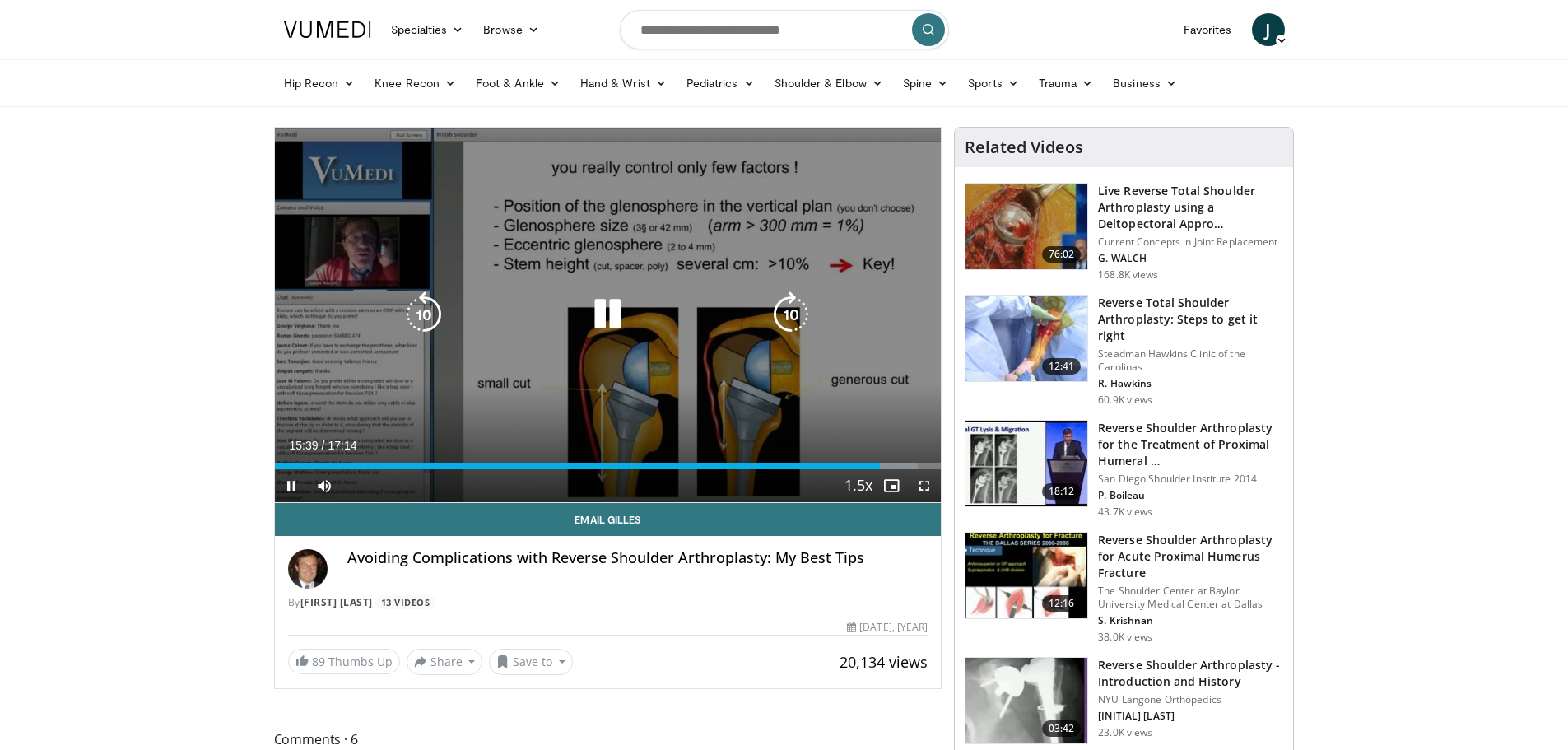 click at bounding box center [424, 314] 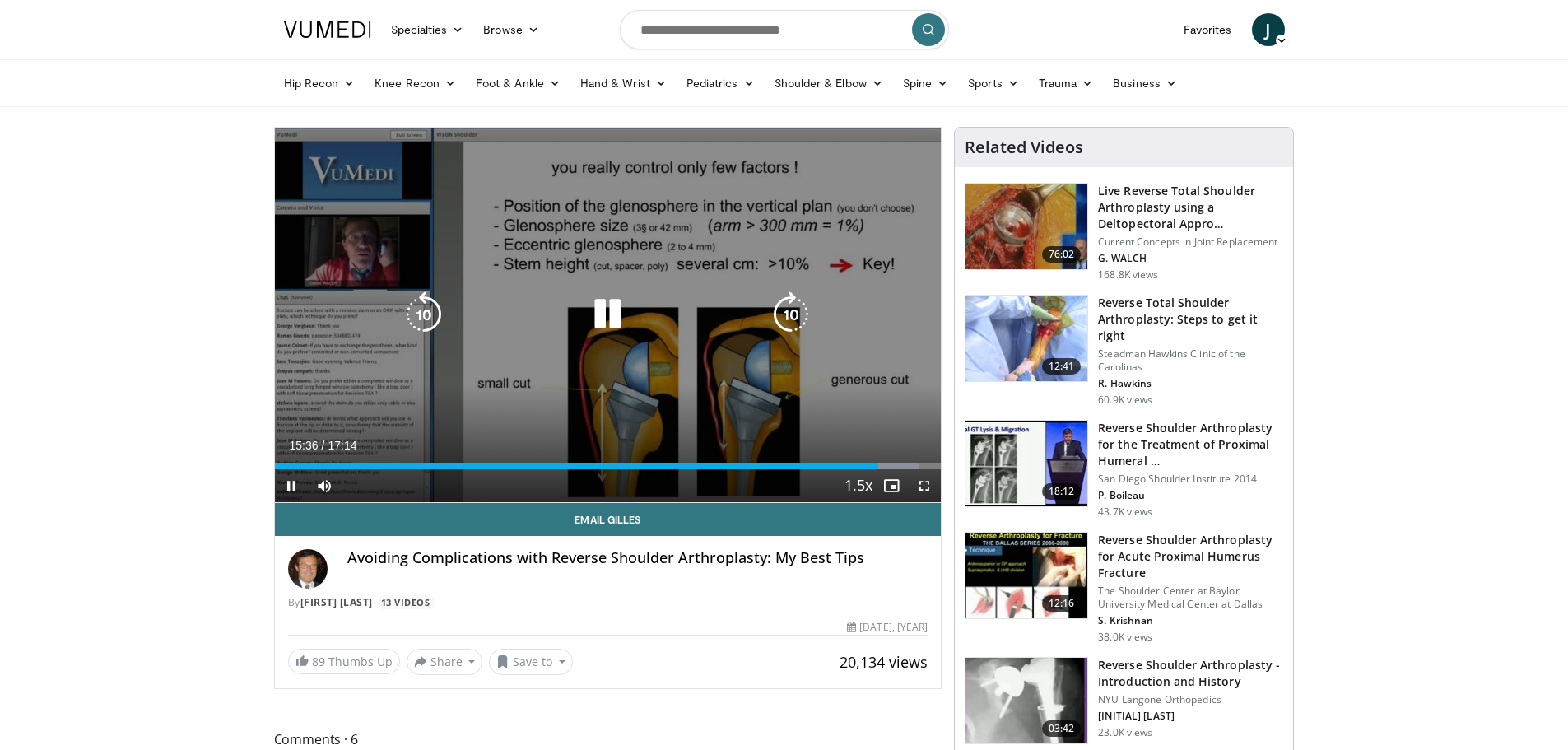 click at bounding box center [607, 314] 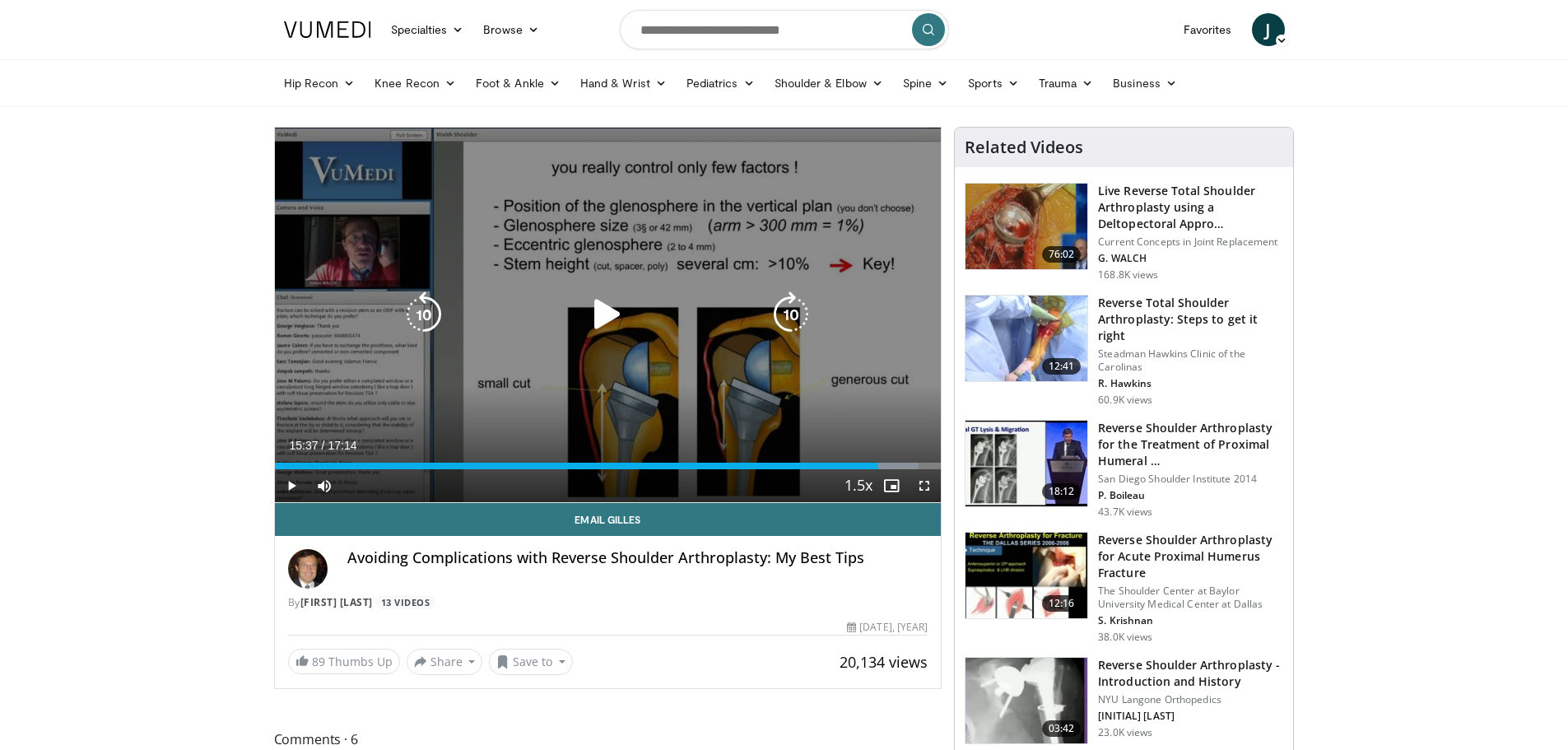 click at bounding box center (607, 314) 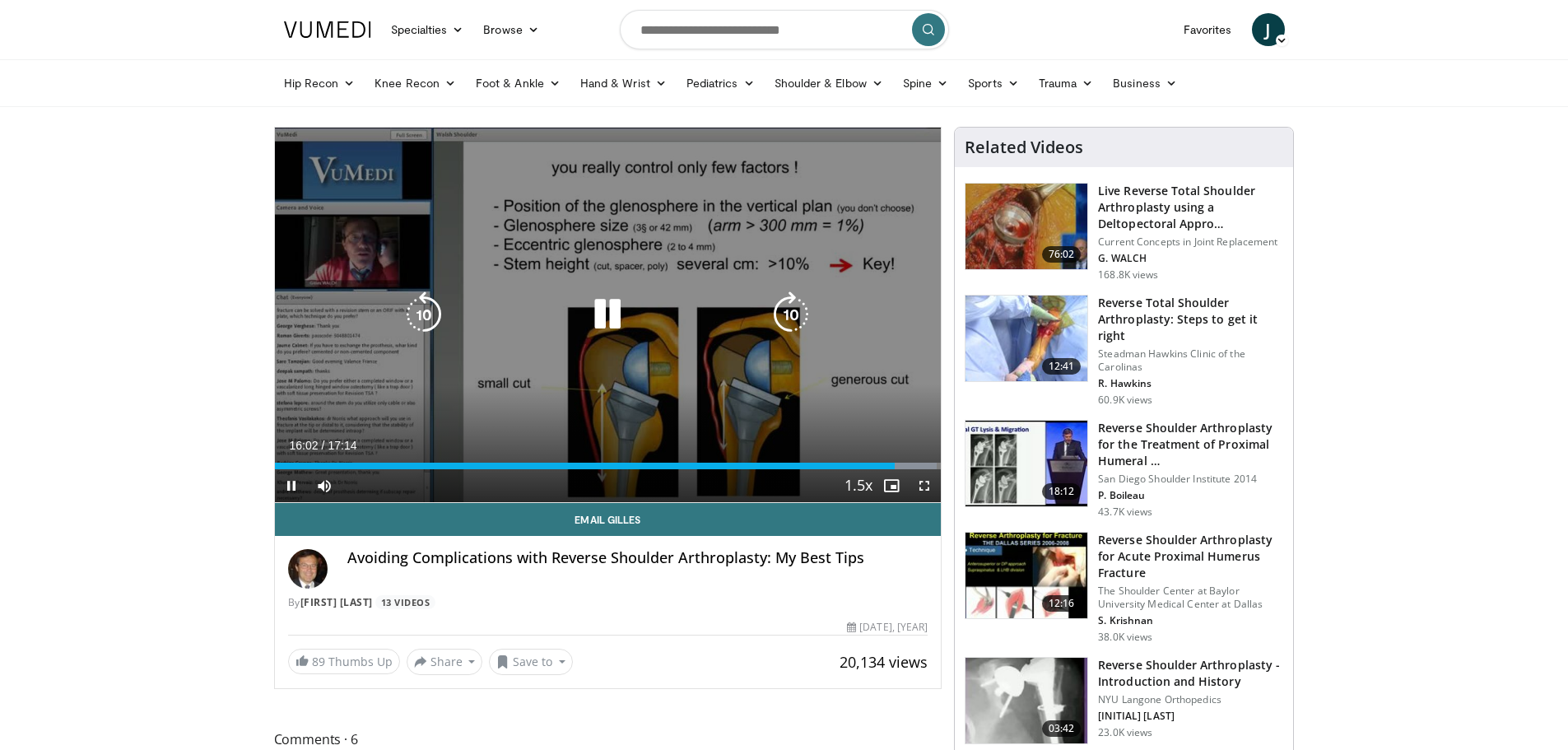 click at bounding box center (791, 314) 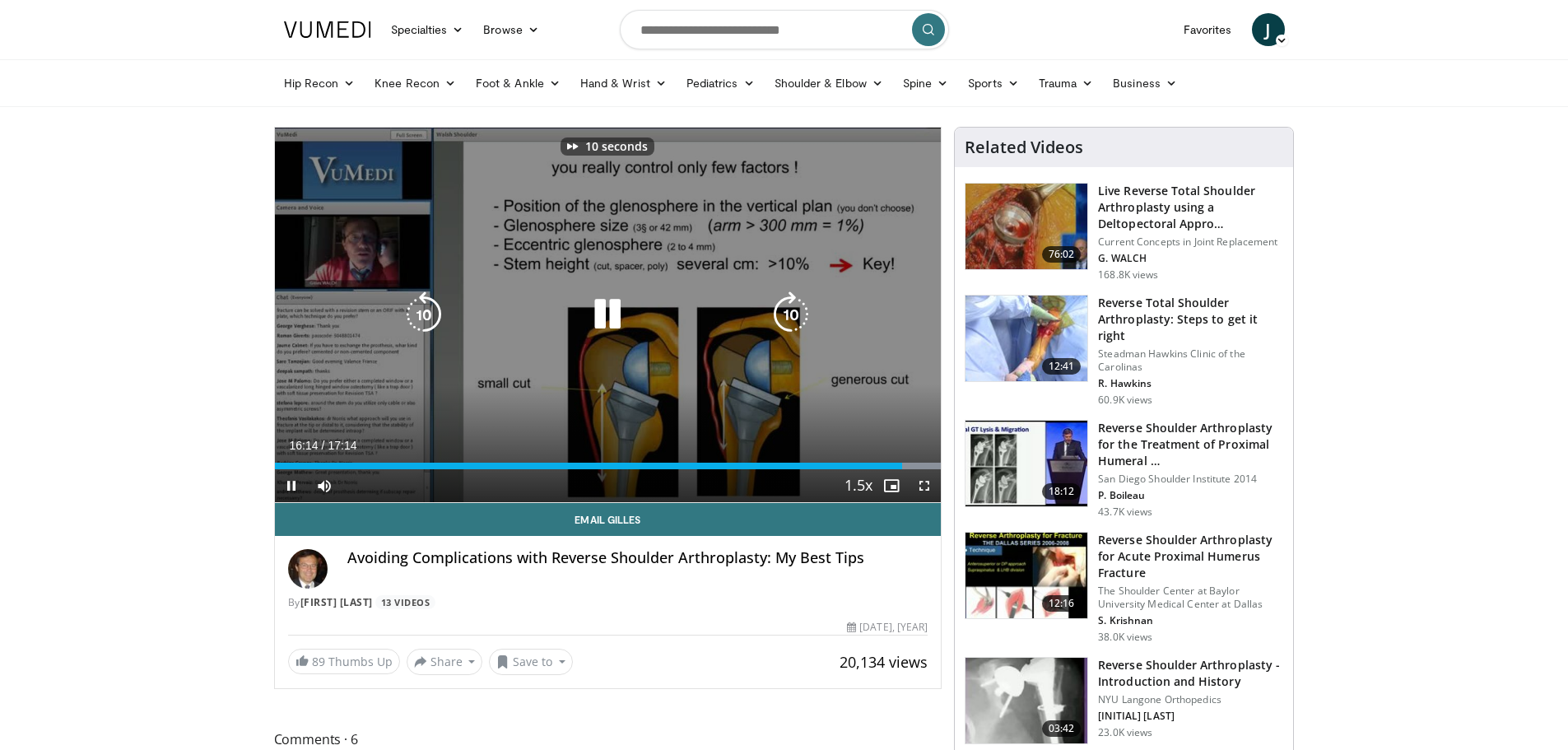 click at bounding box center [791, 314] 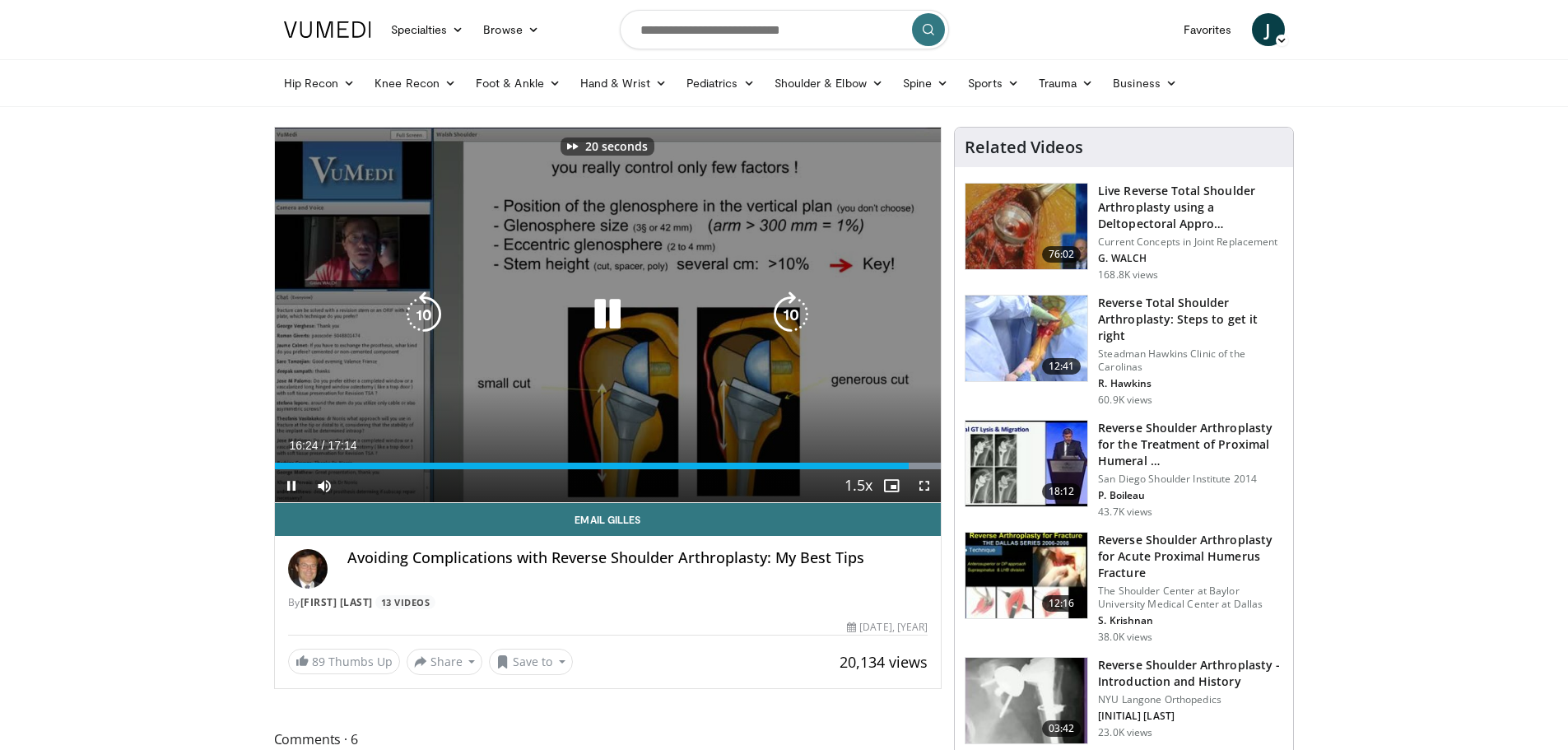 click at bounding box center [791, 314] 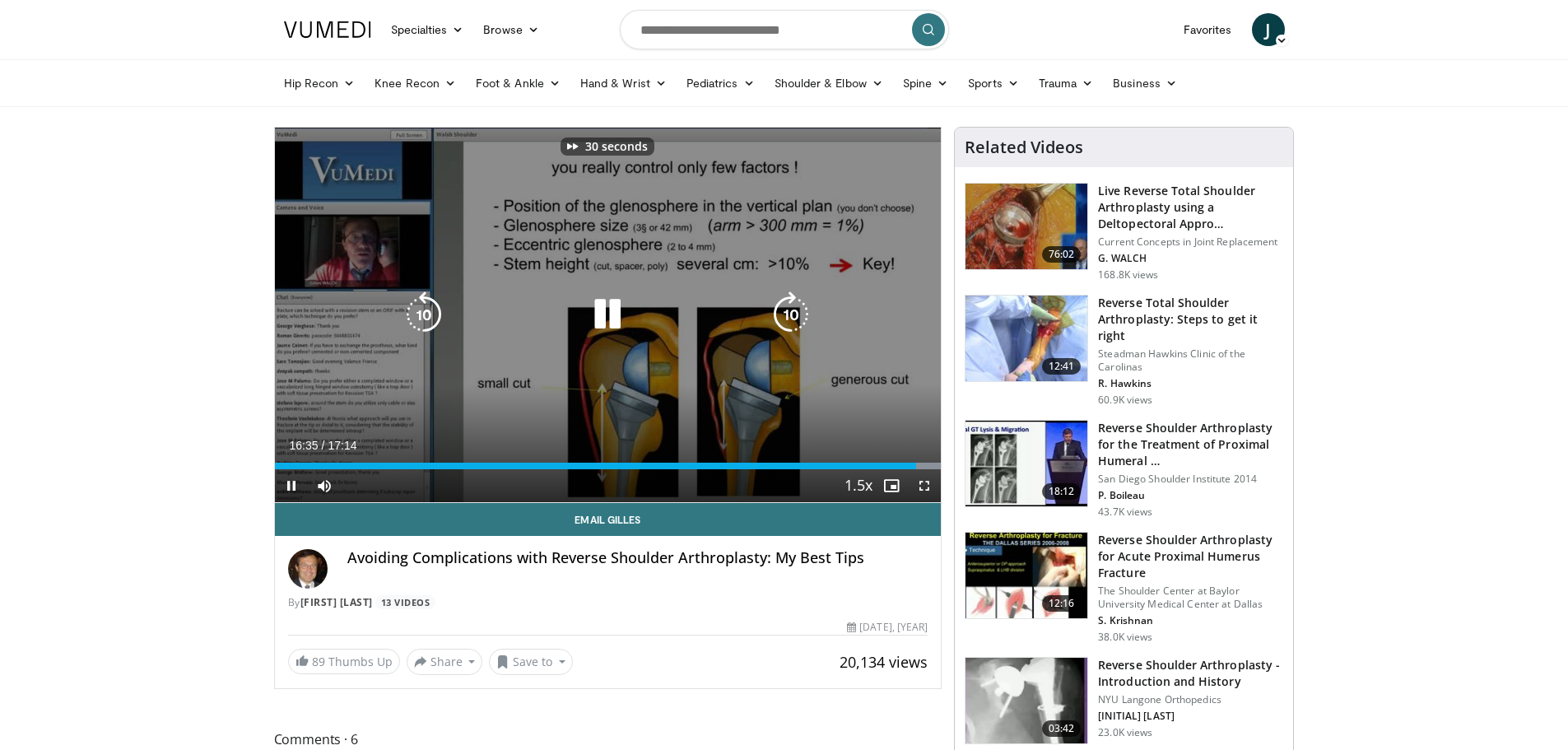 click at bounding box center [791, 314] 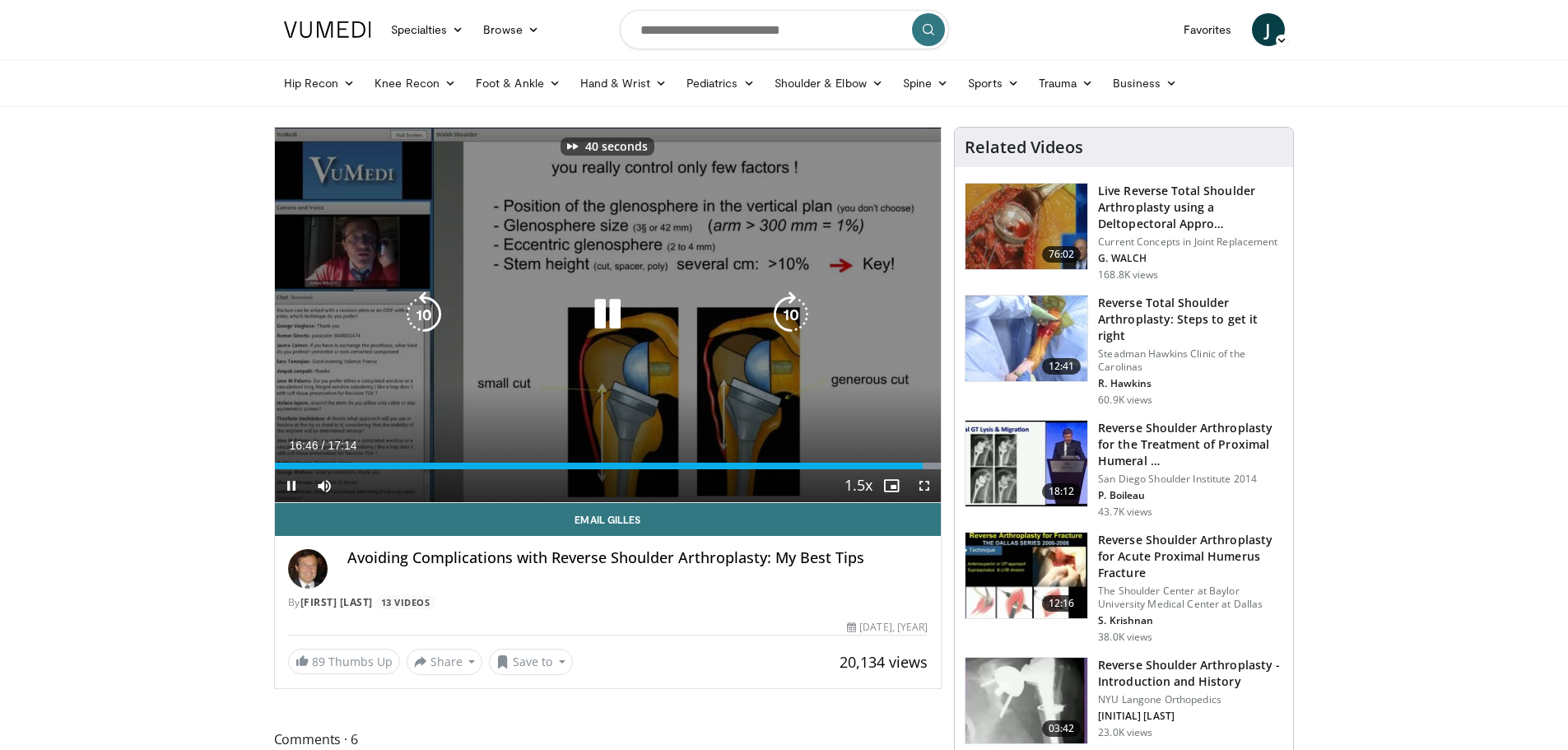 click at bounding box center [791, 314] 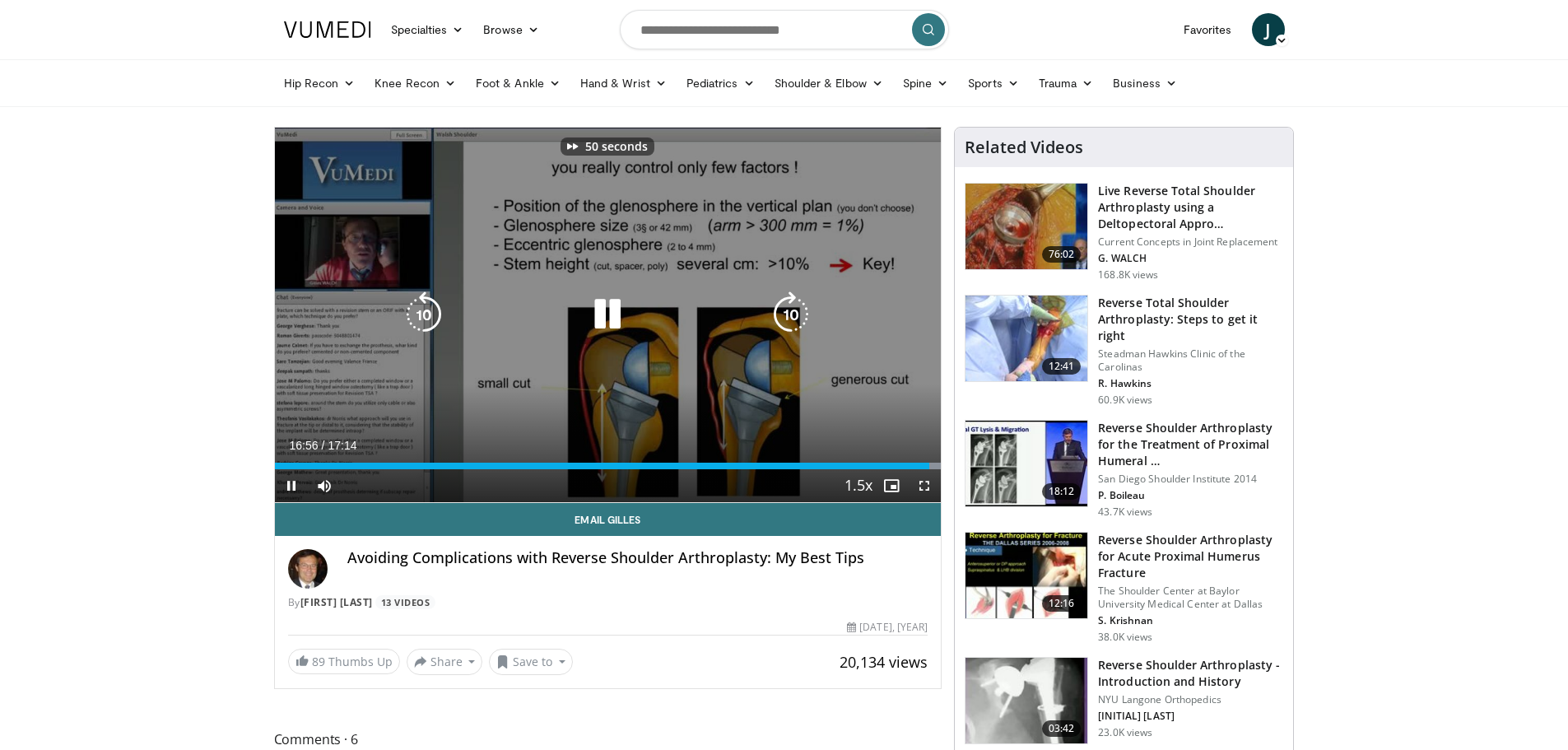 click at bounding box center [791, 314] 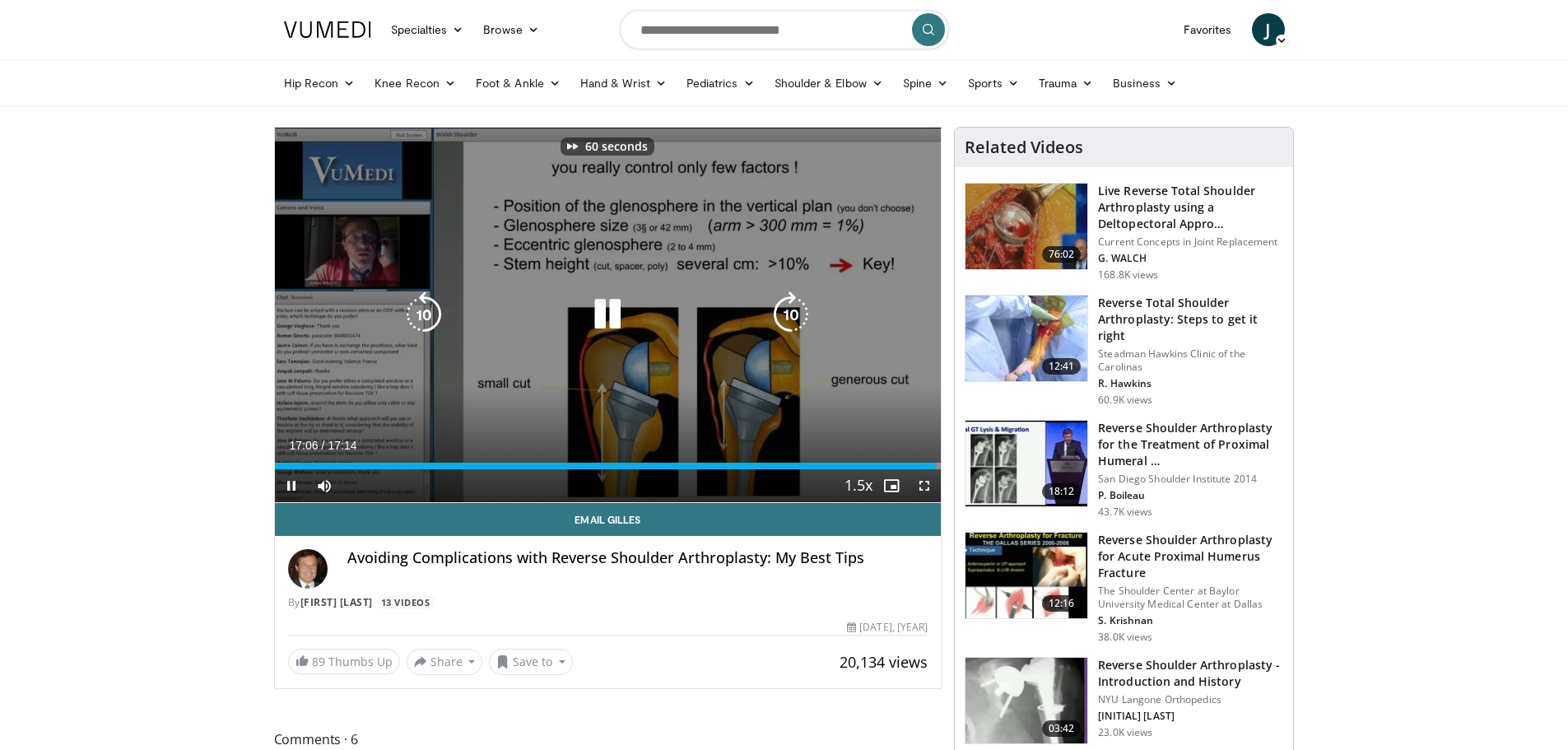 click at bounding box center (791, 314) 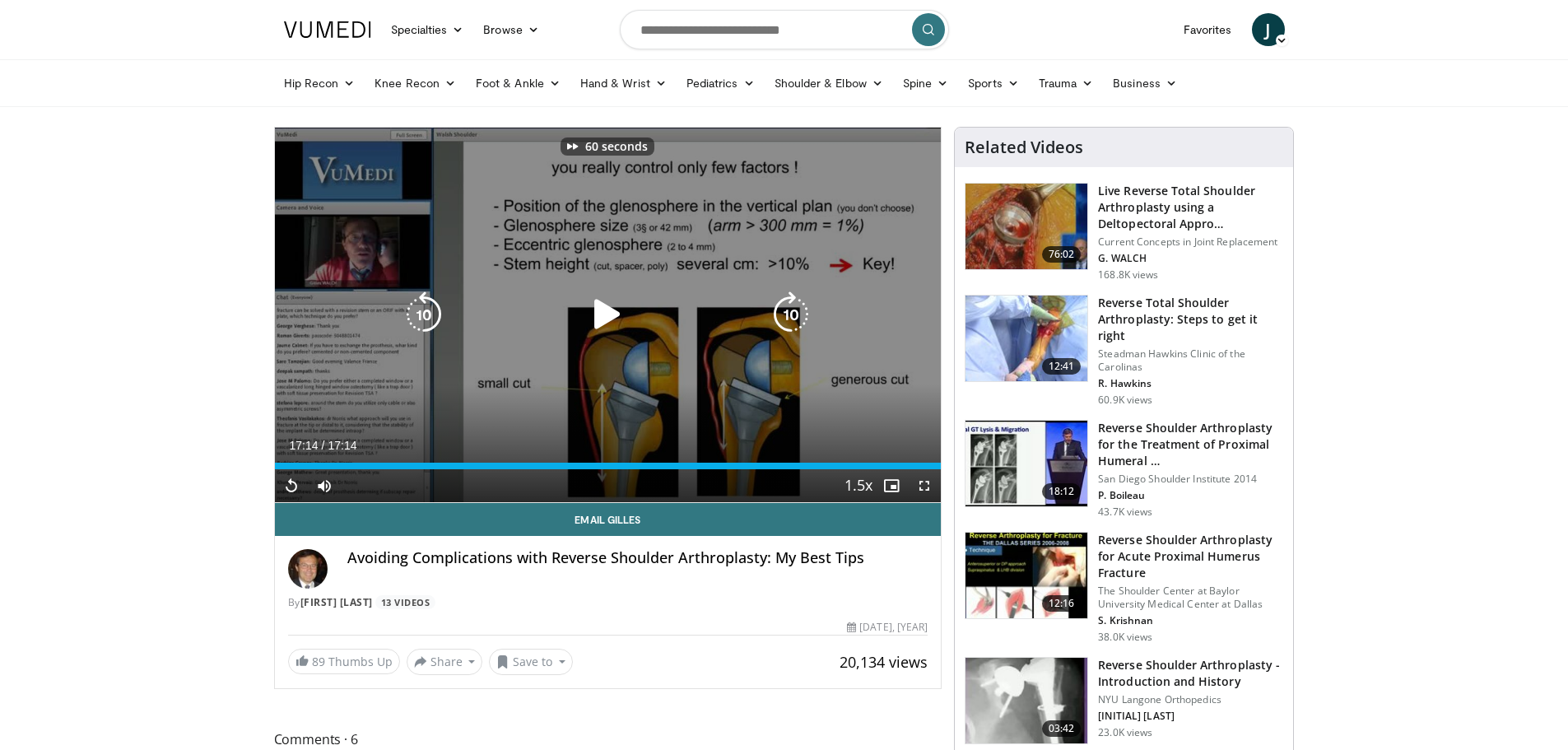 click at bounding box center [607, 314] 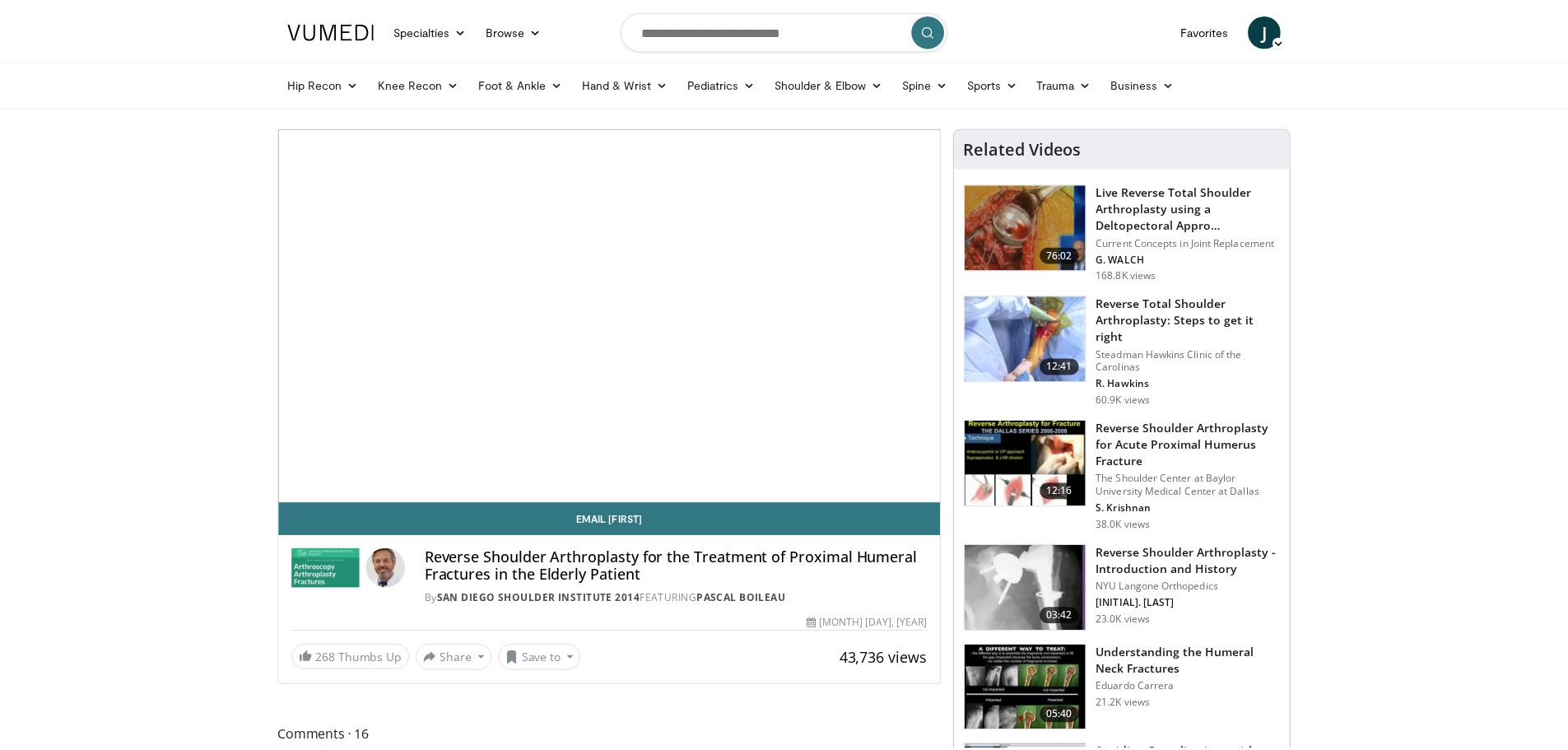 scroll, scrollTop: 0, scrollLeft: 0, axis: both 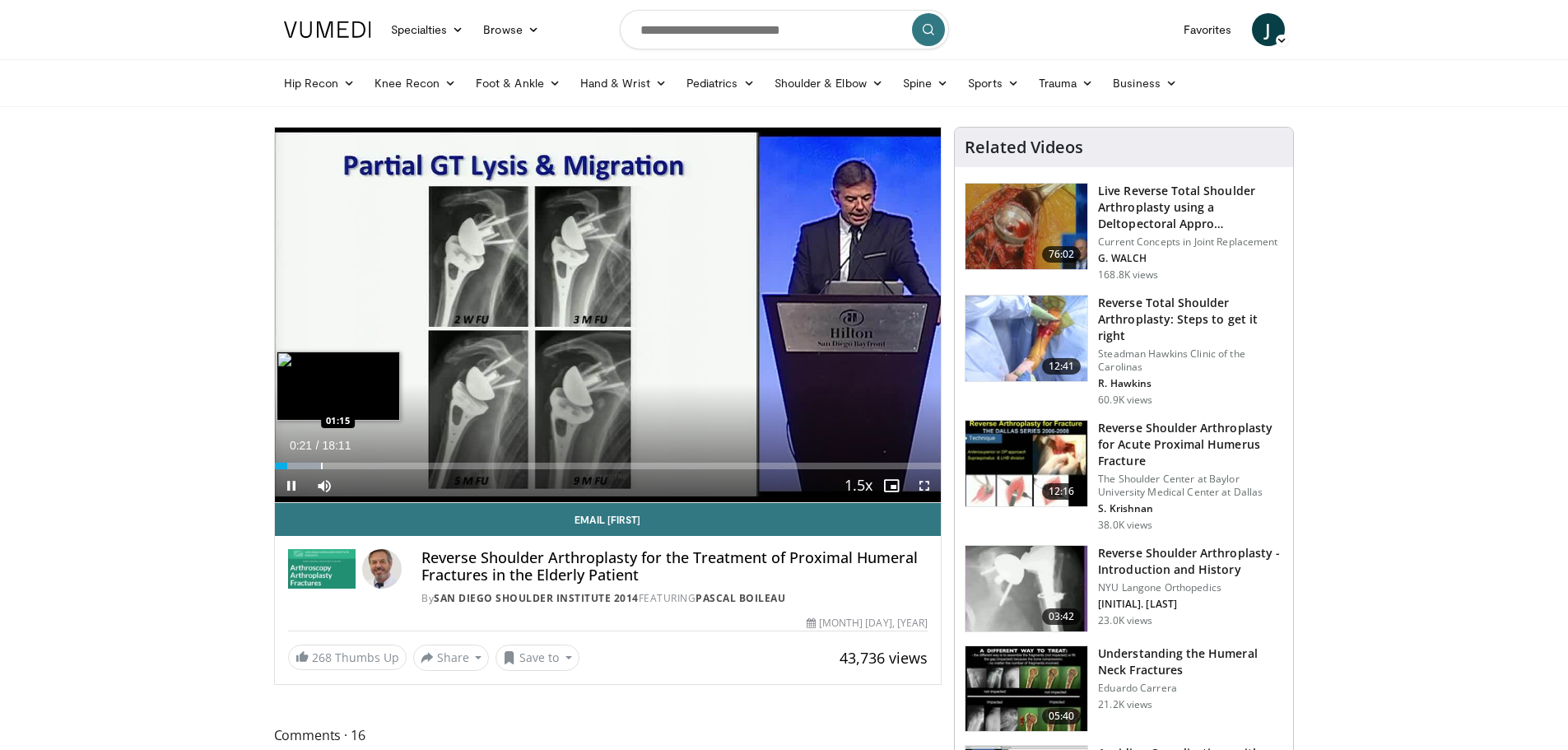 click on "Loaded :  7.31% 00:21 01:15" at bounding box center [608, 466] 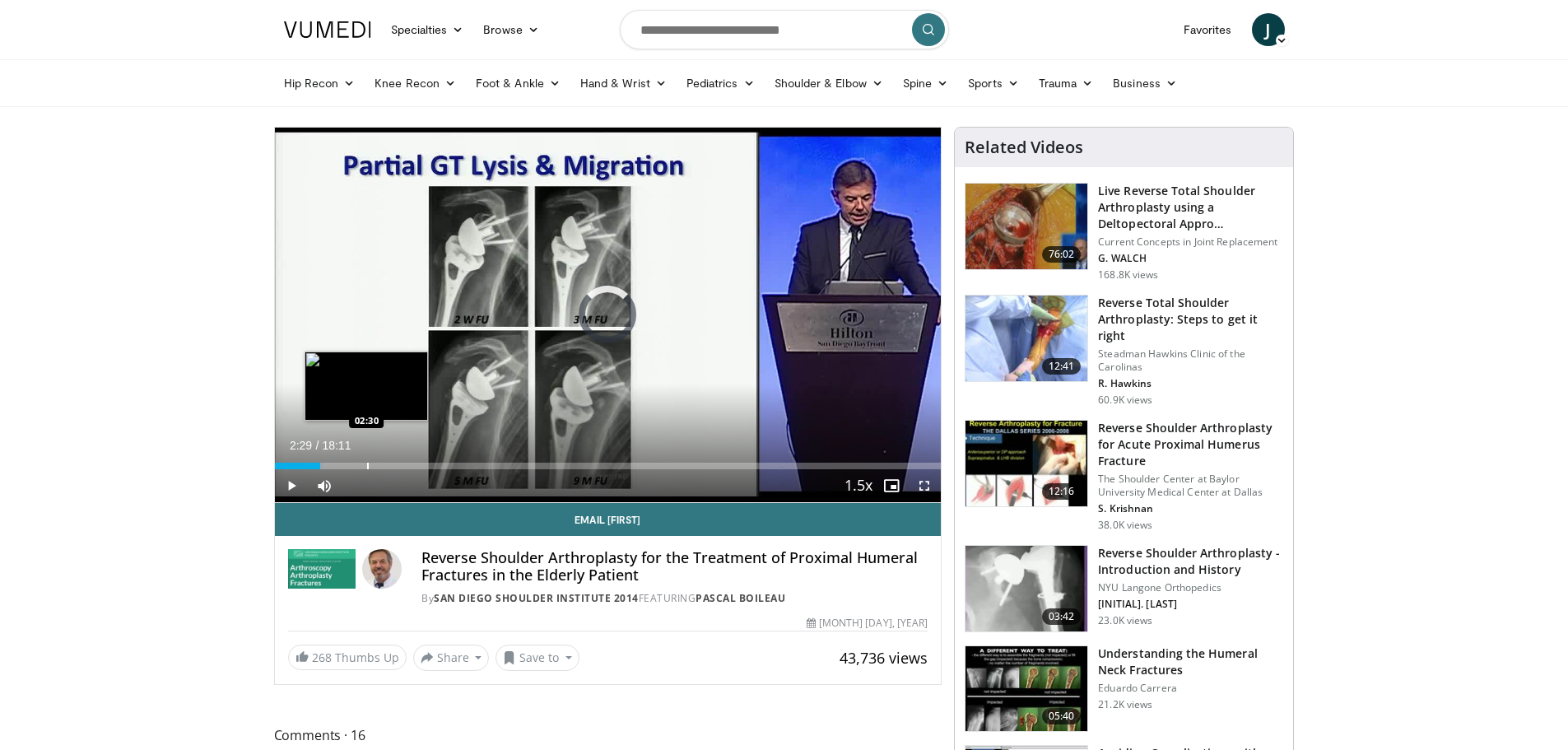 click at bounding box center [368, 466] 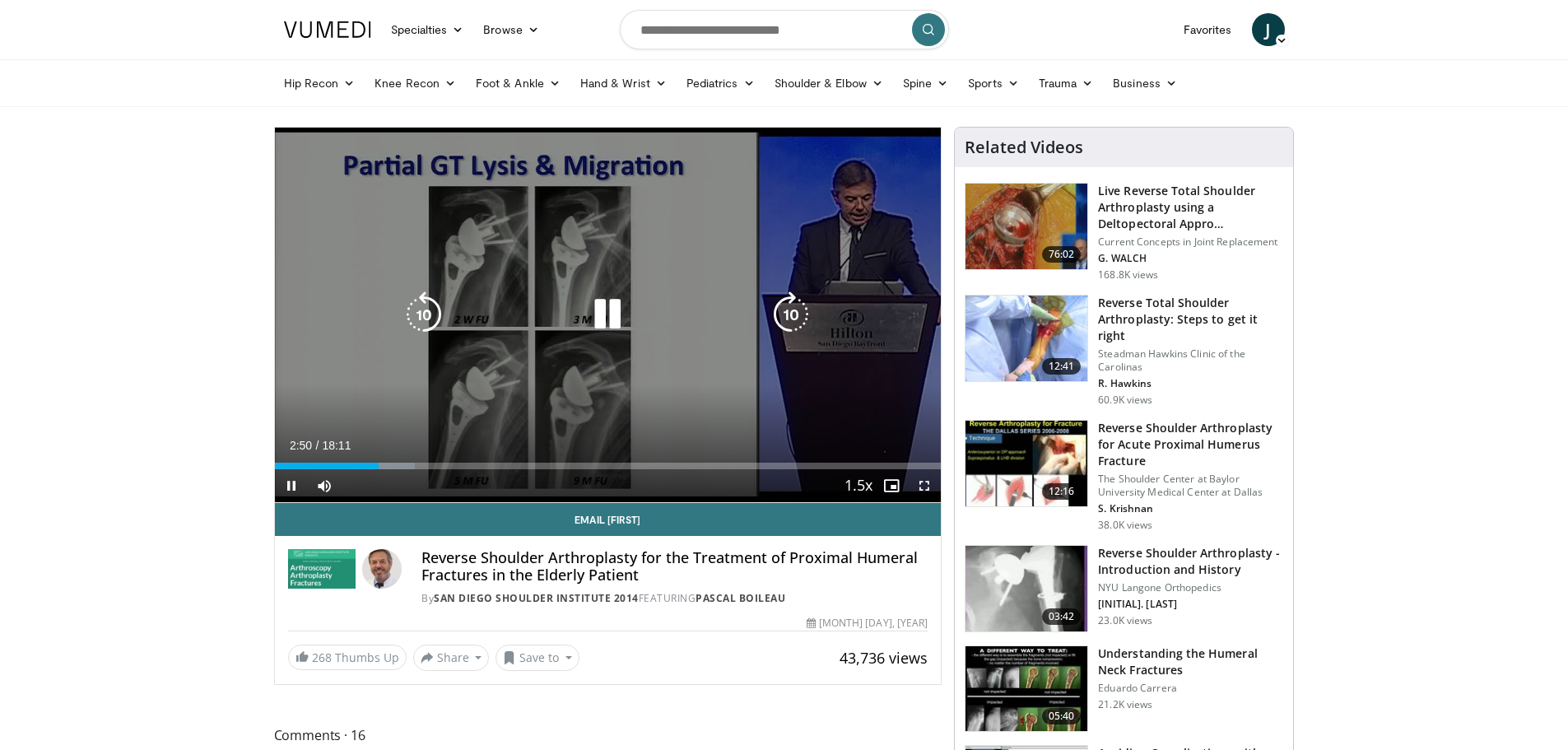 click at bounding box center [791, 314] 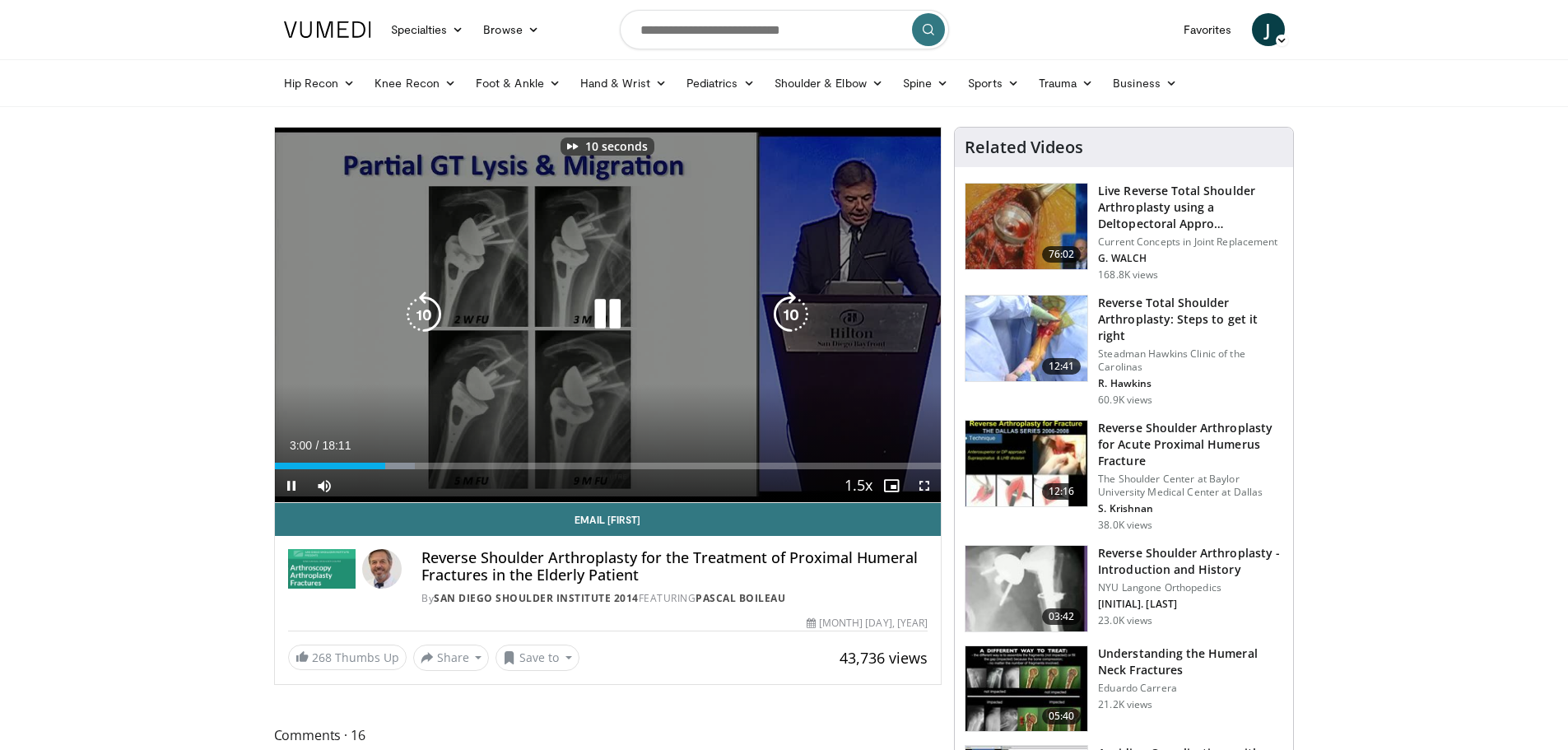 click at bounding box center [791, 314] 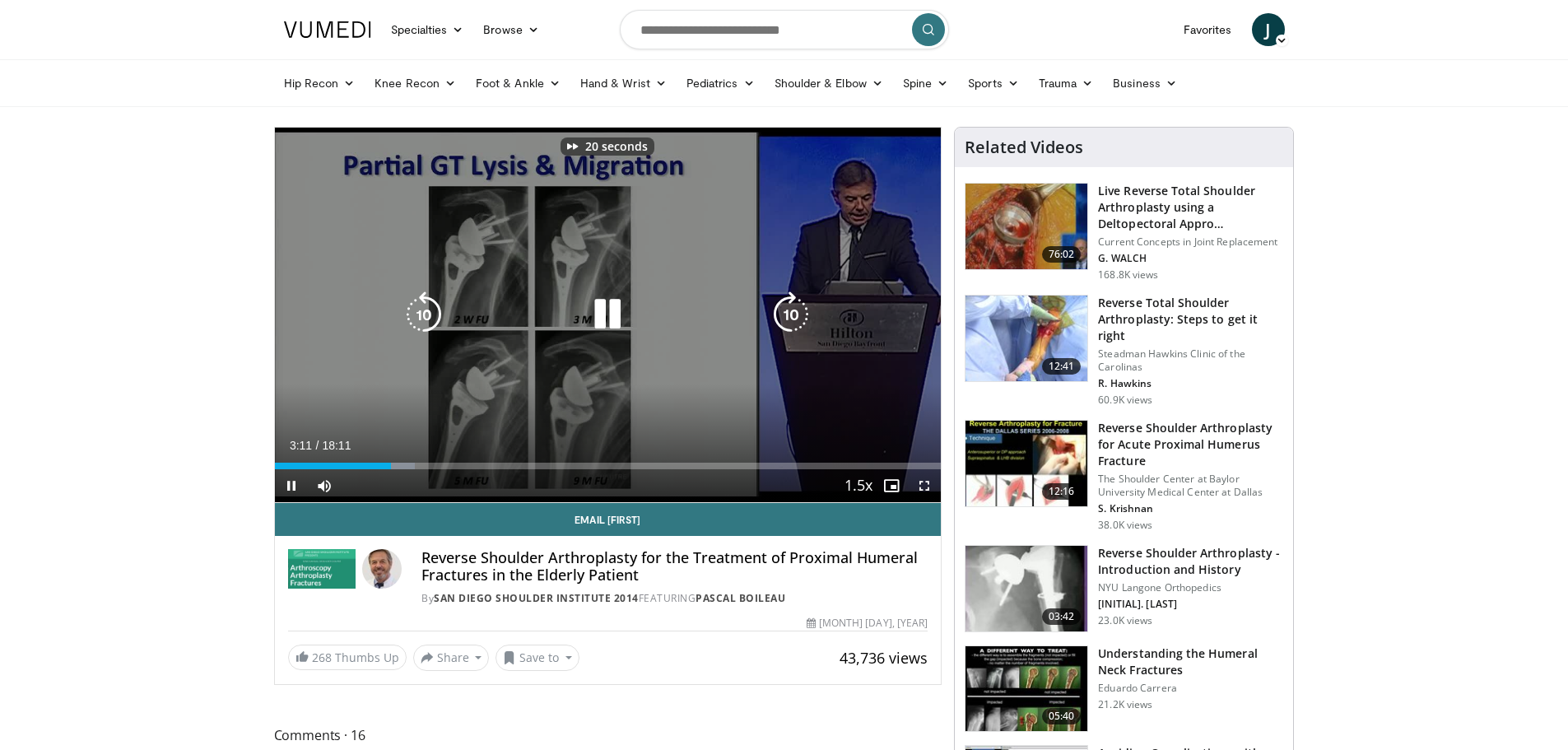 click at bounding box center (791, 314) 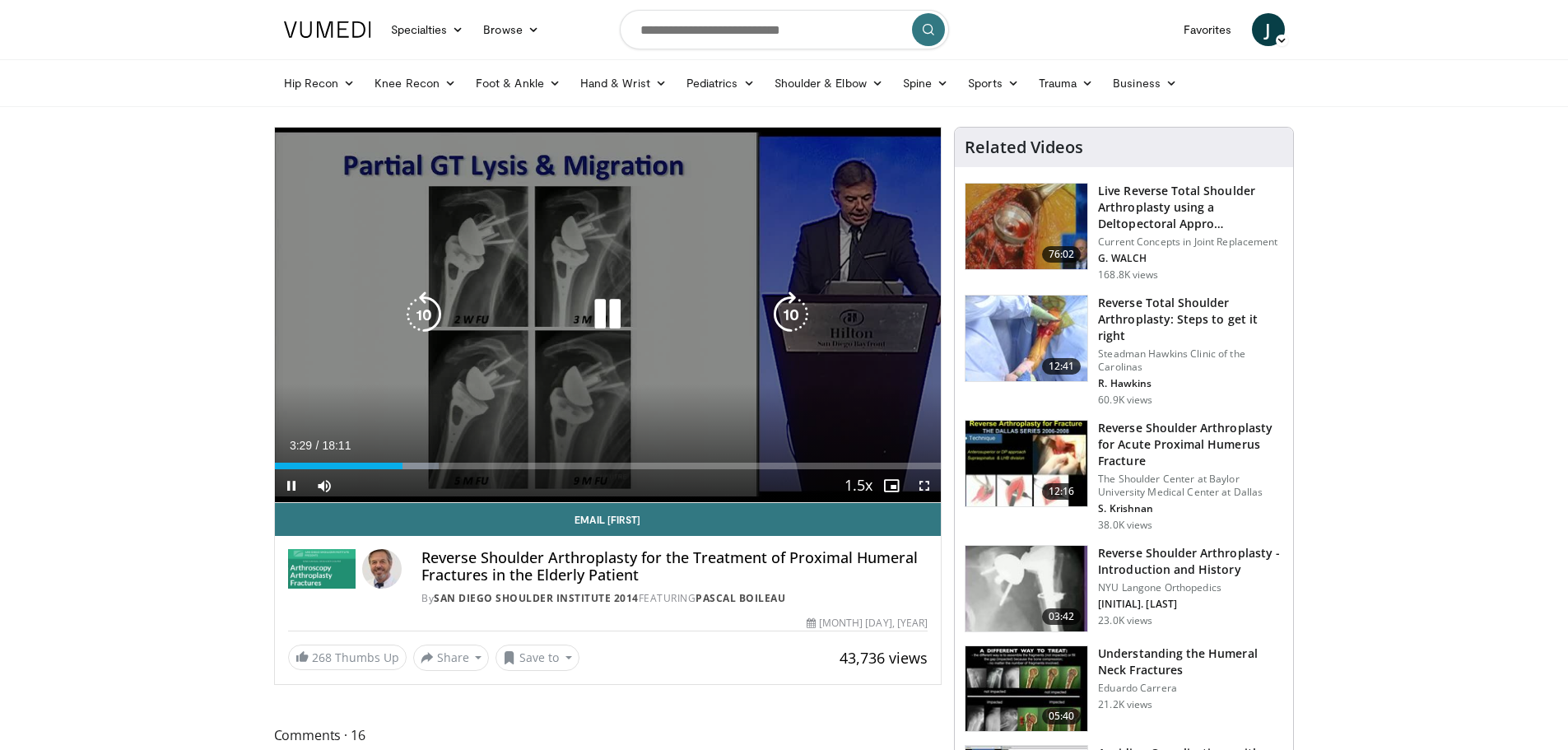 click on "30 seconds
Tap to unmute" at bounding box center [608, 314] 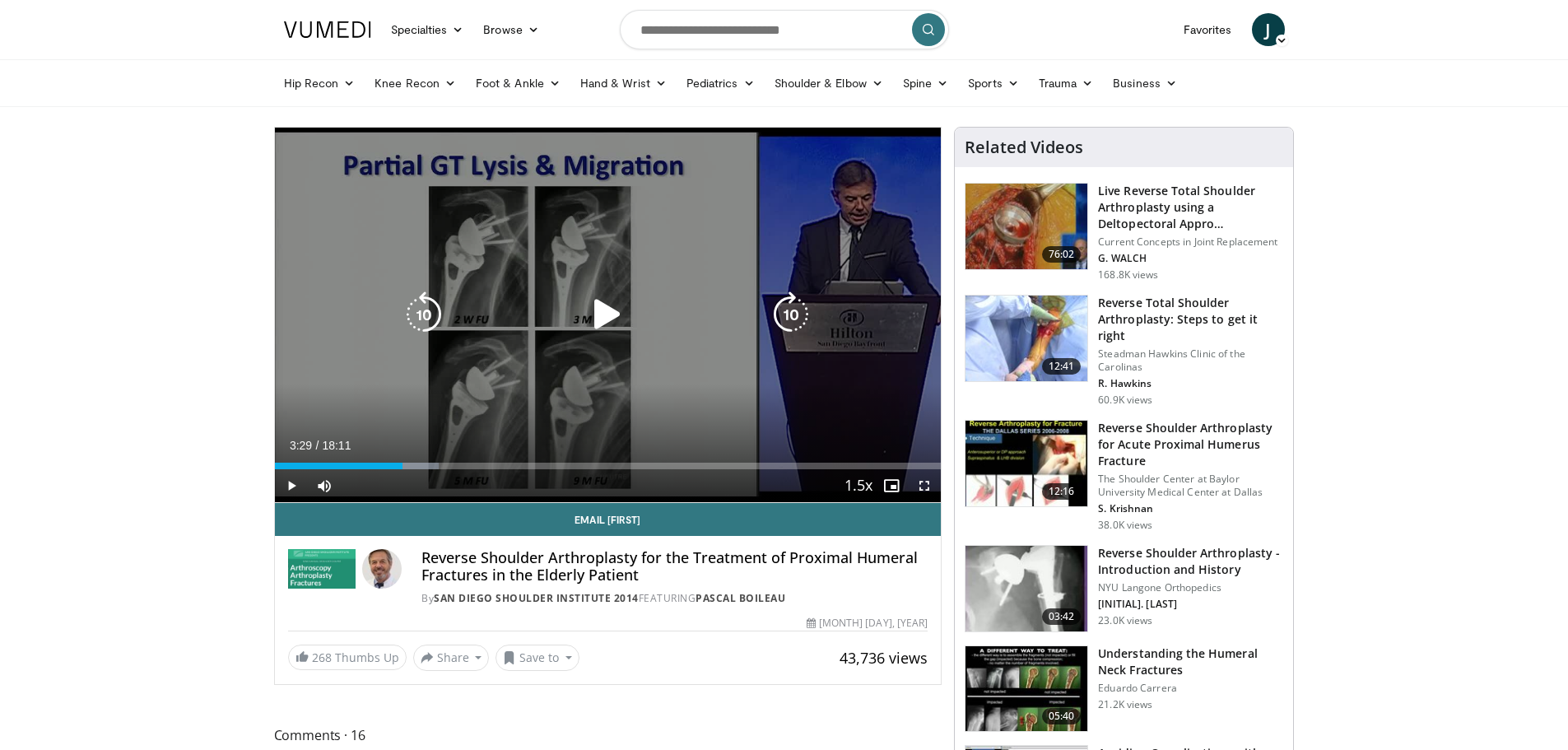 click at bounding box center [424, 314] 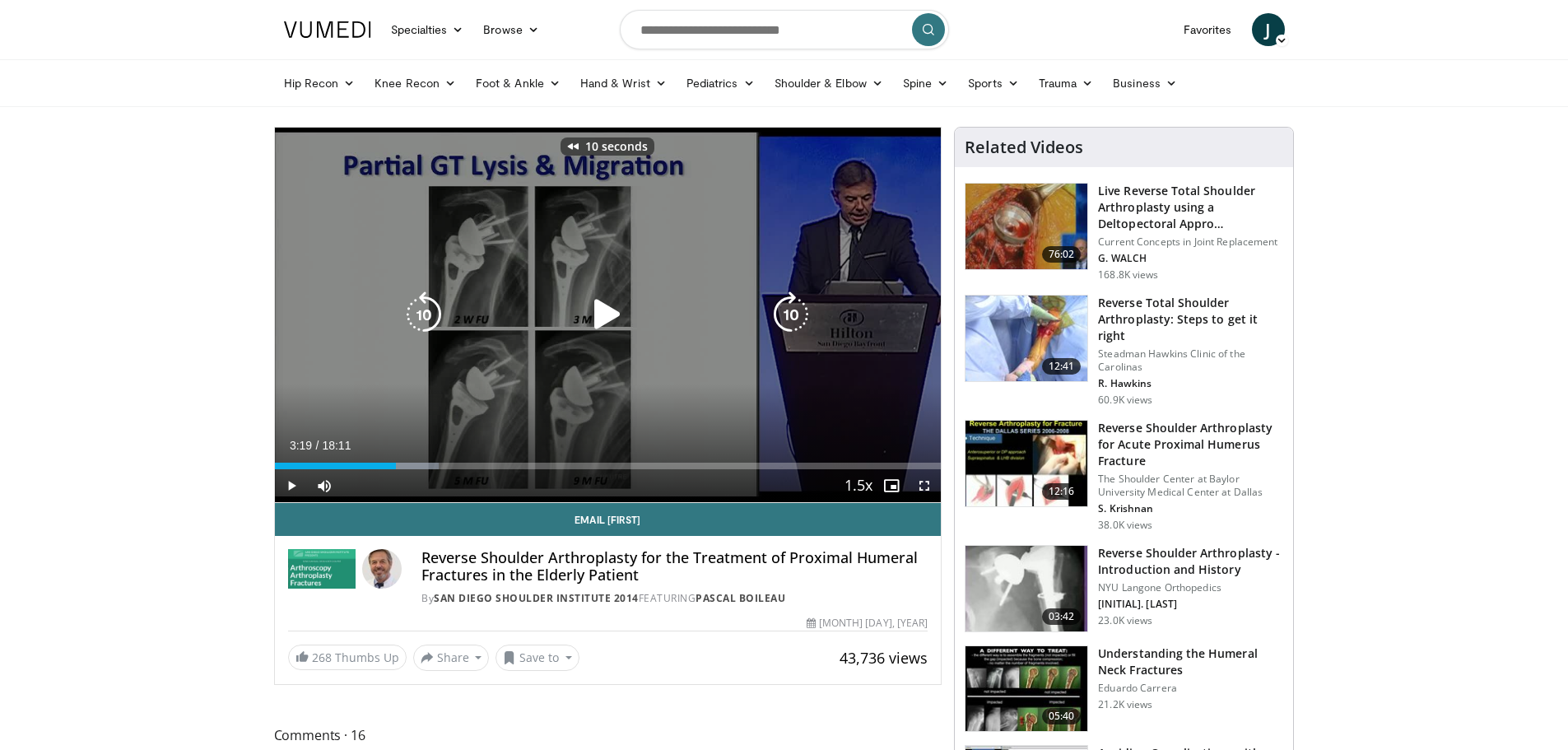 click at bounding box center [607, 314] 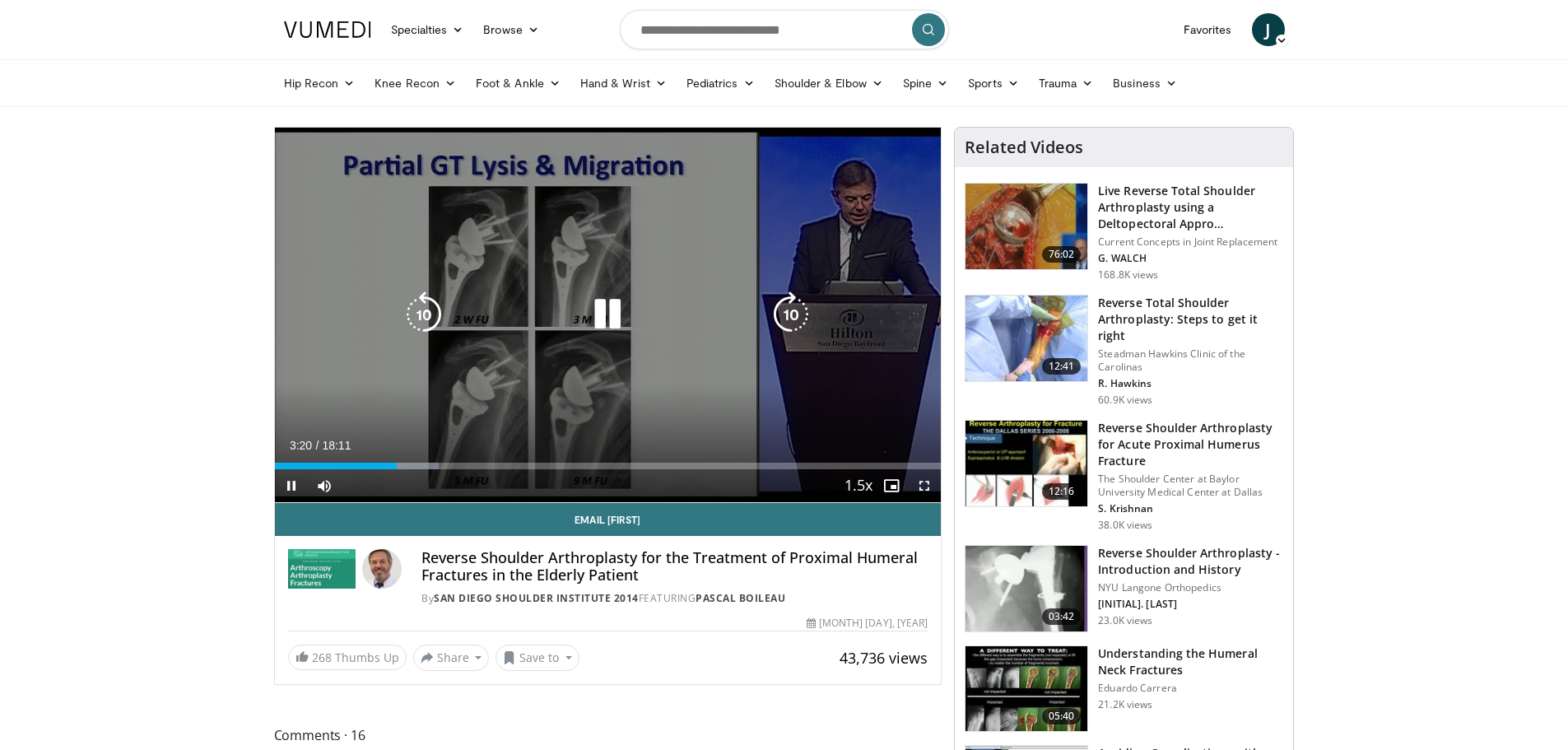 click at bounding box center (791, 314) 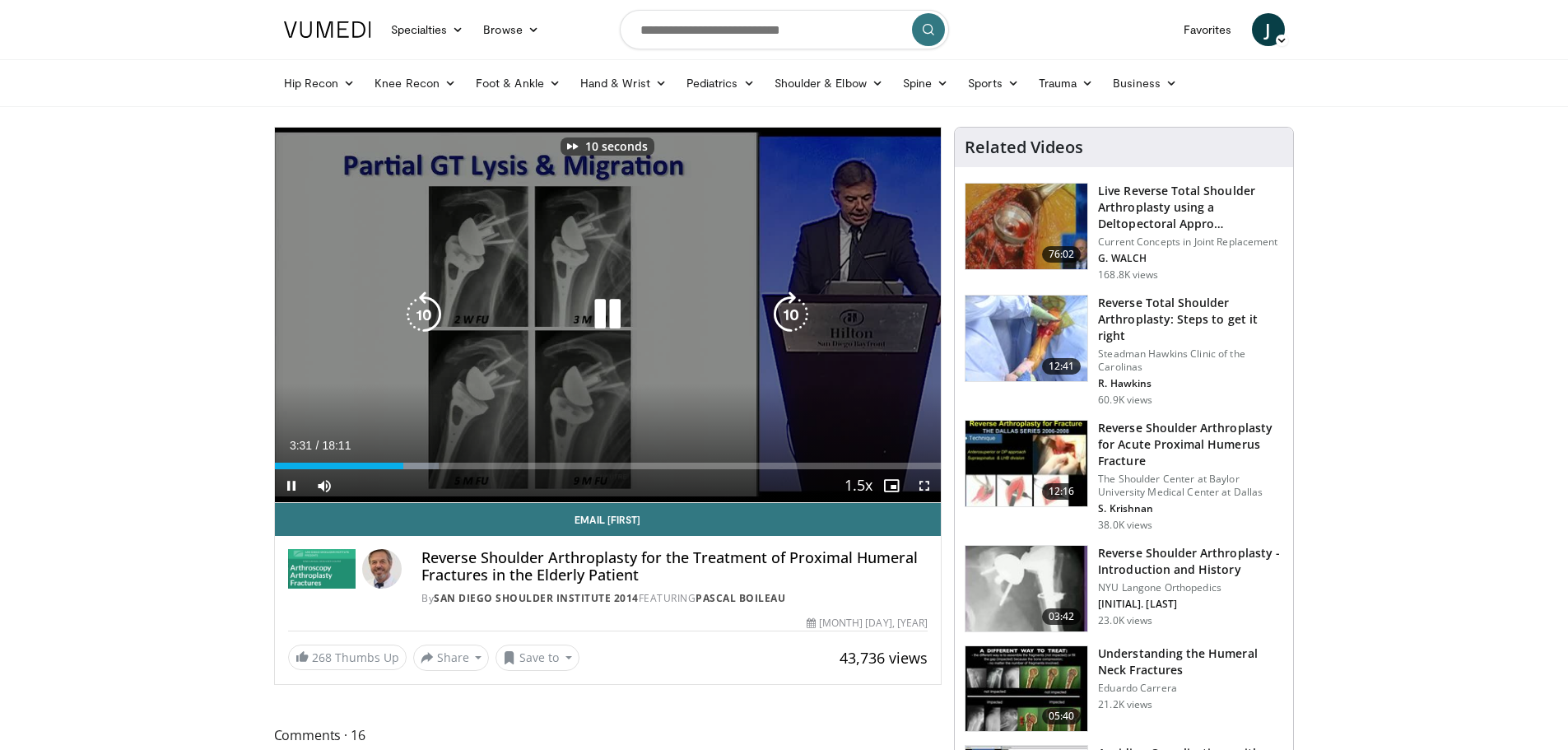 click at bounding box center (791, 314) 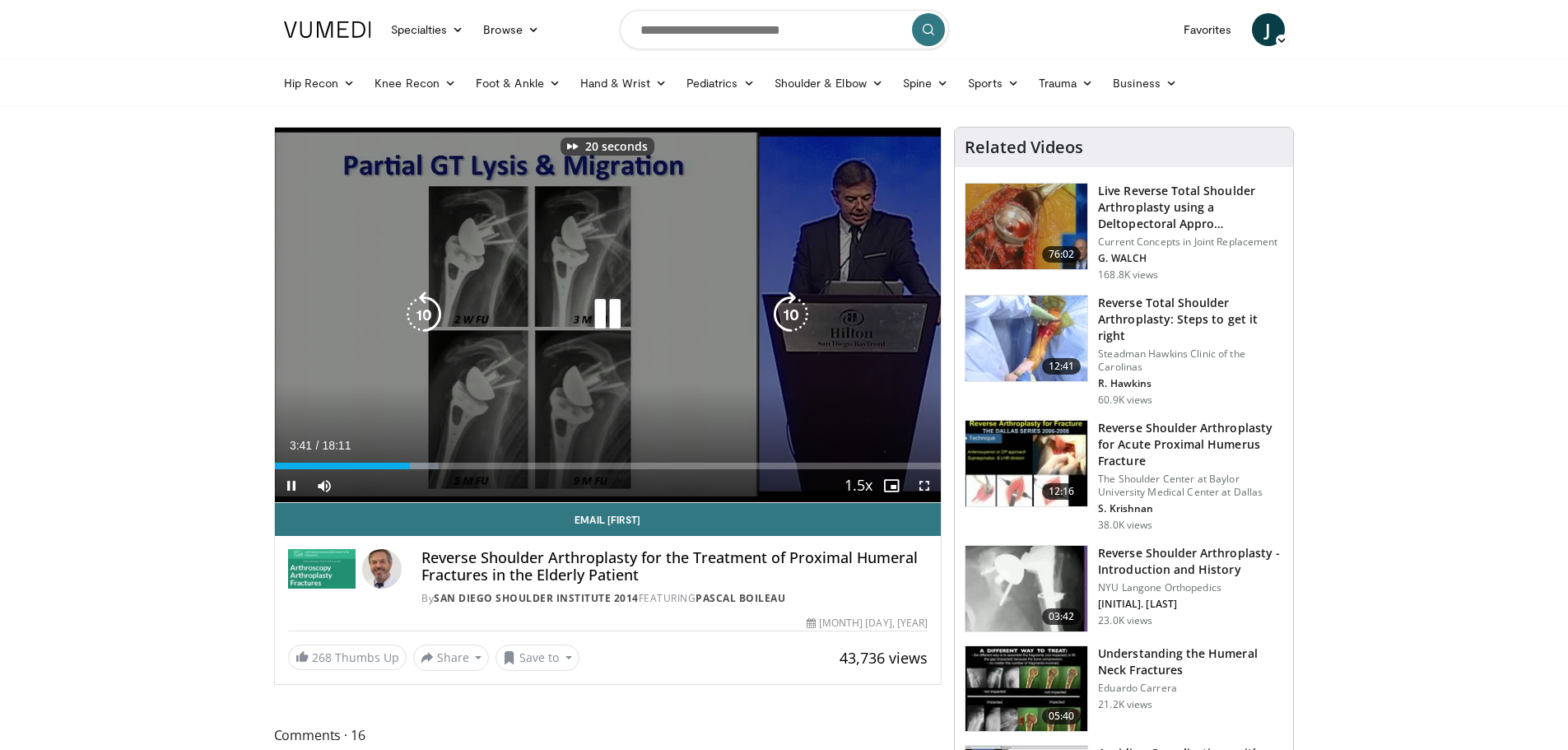 click at bounding box center (791, 314) 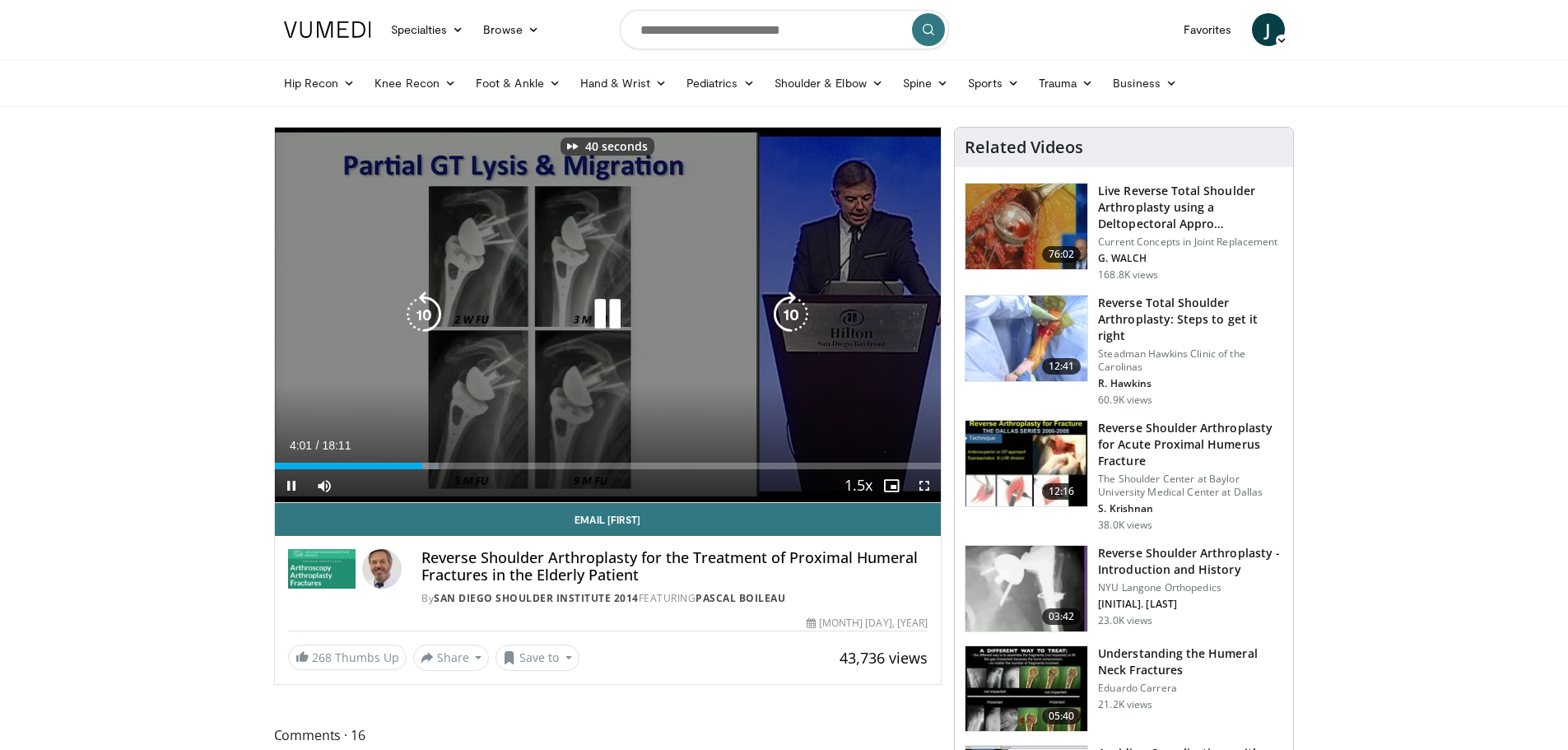 click at bounding box center [791, 314] 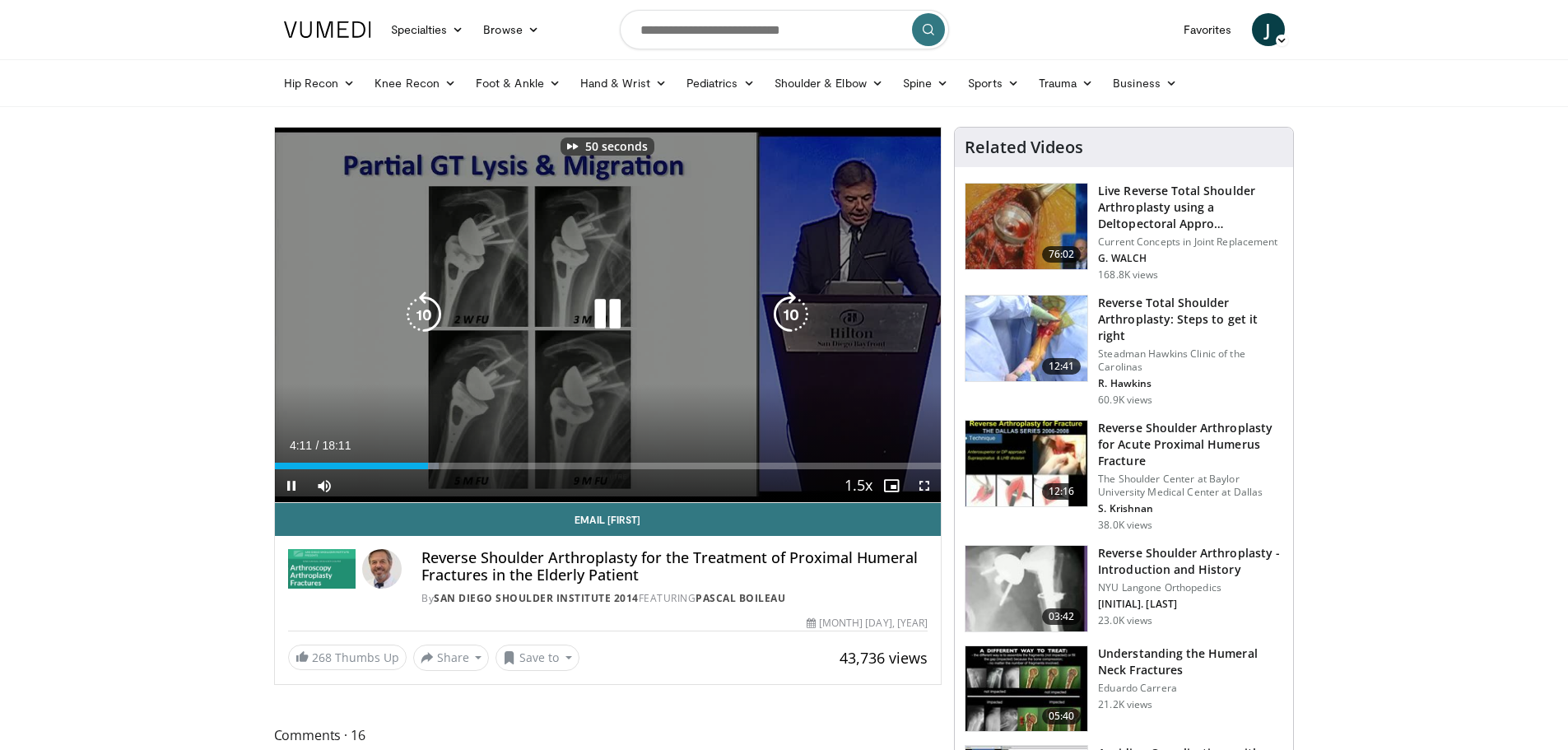 click at bounding box center [791, 314] 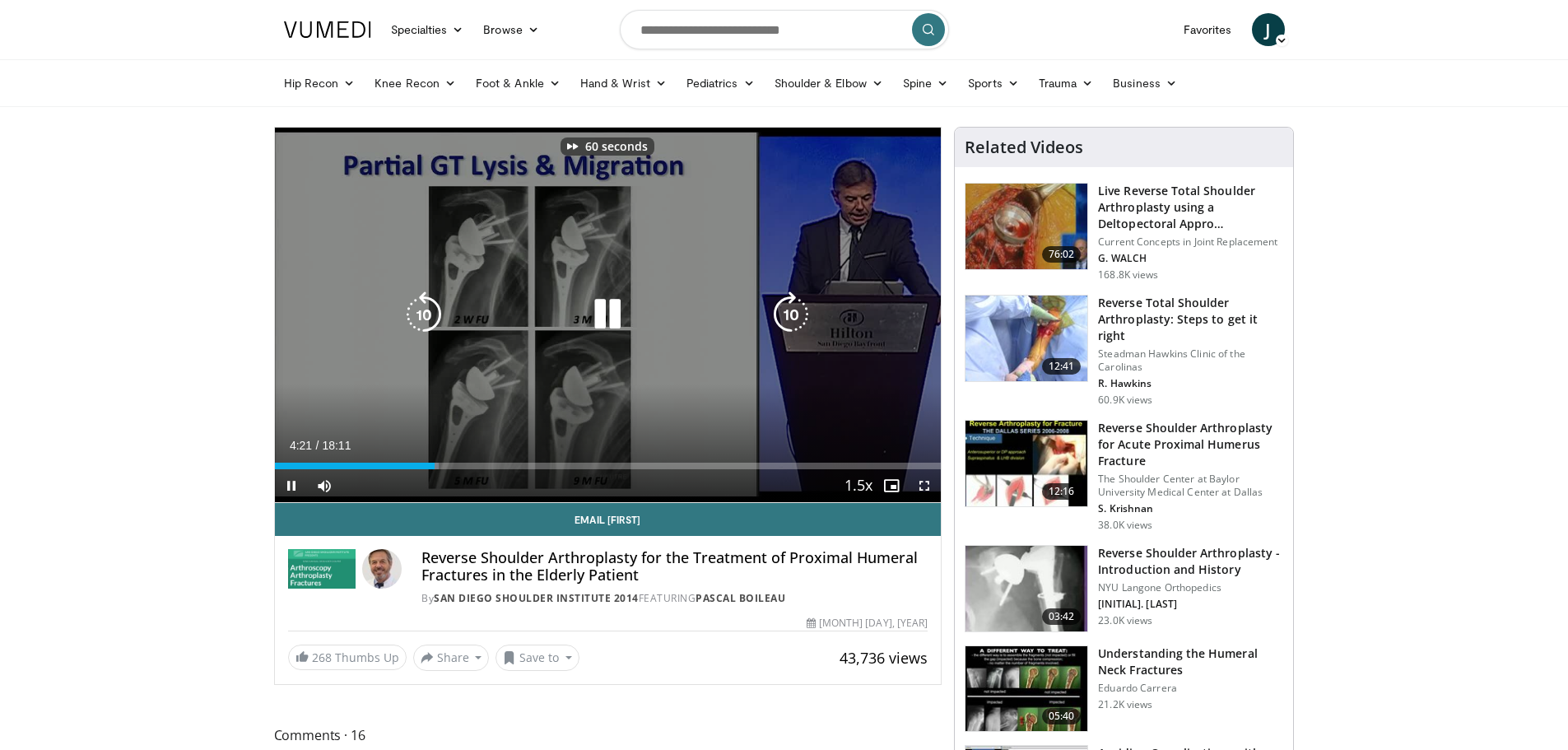 click at bounding box center (791, 314) 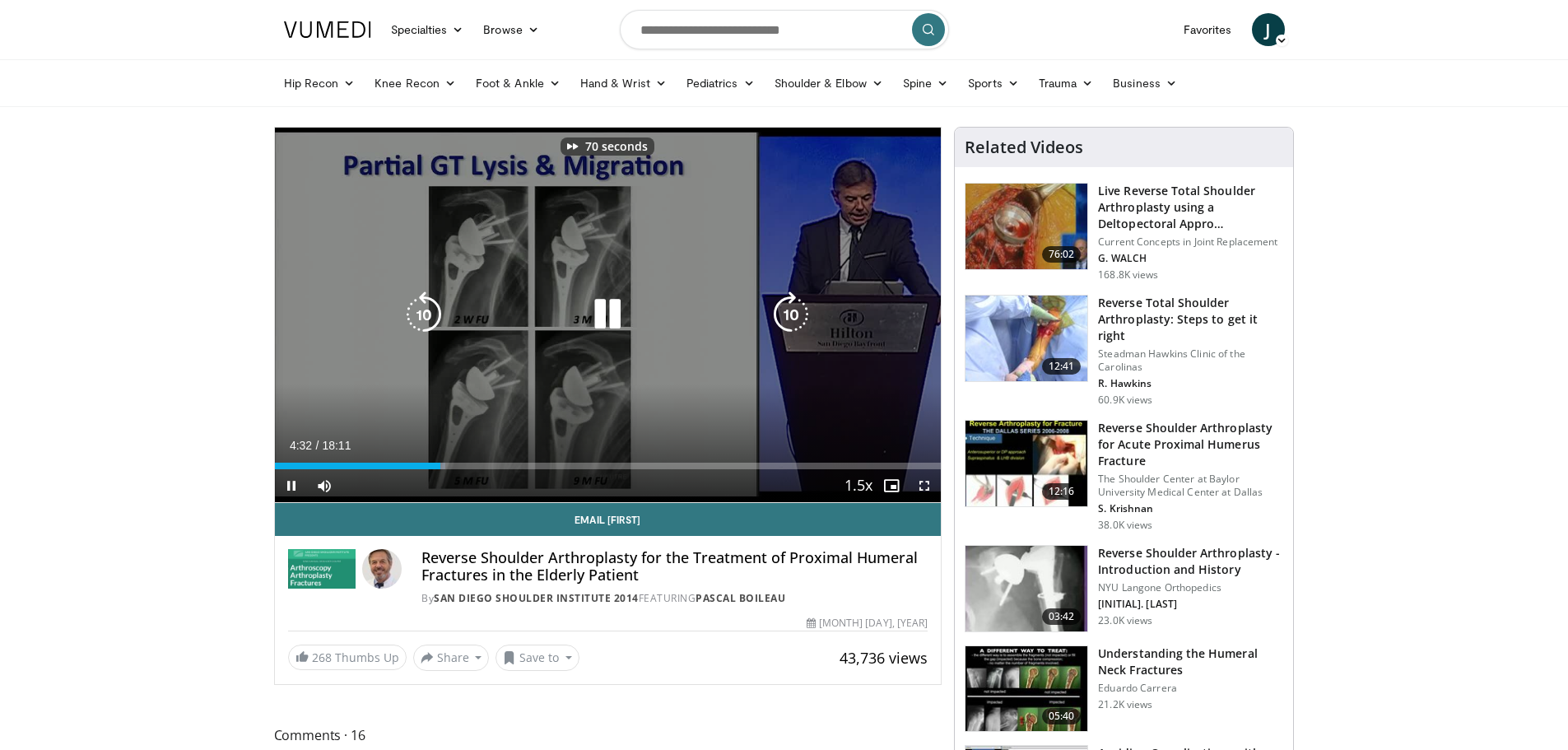 click at bounding box center [791, 314] 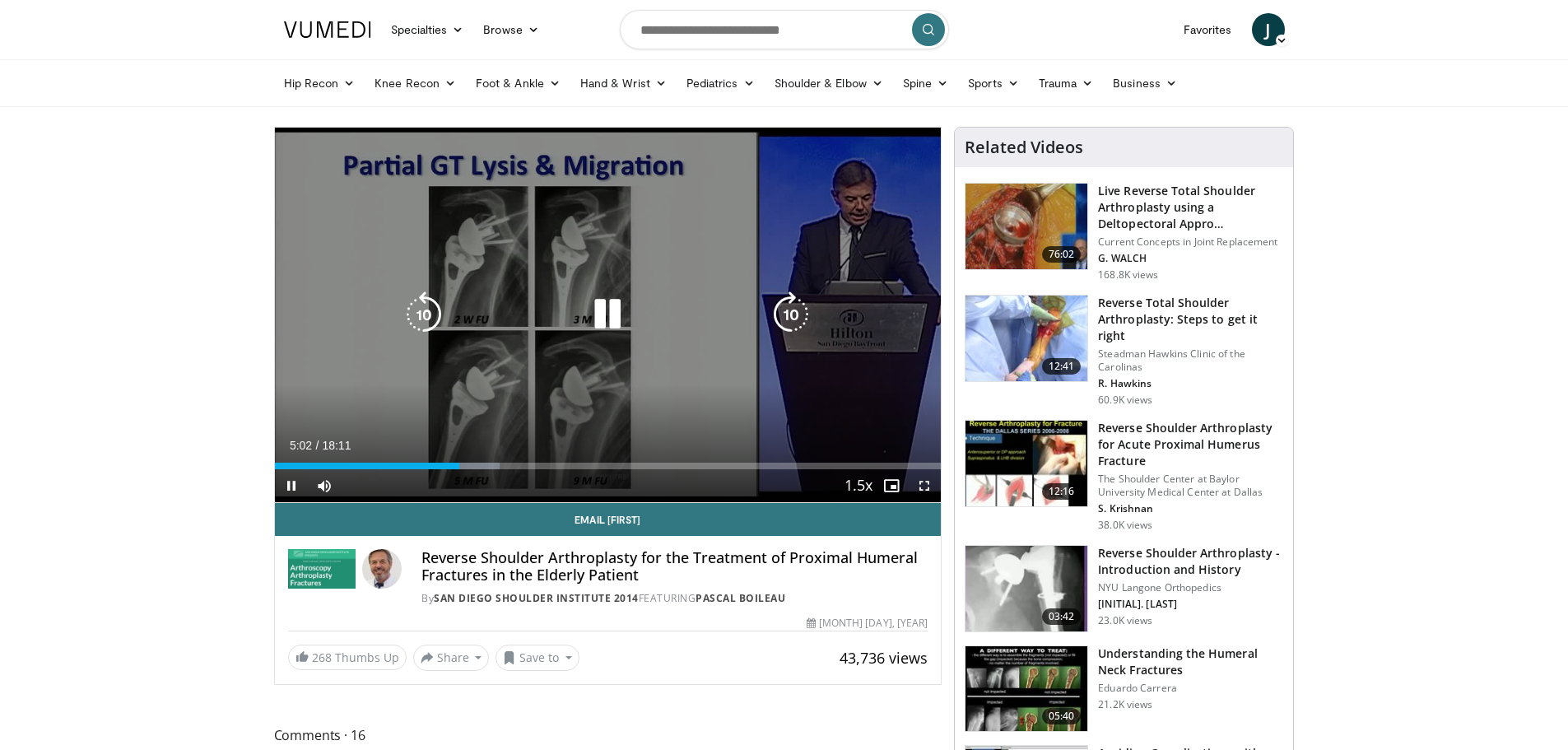 click at bounding box center (791, 314) 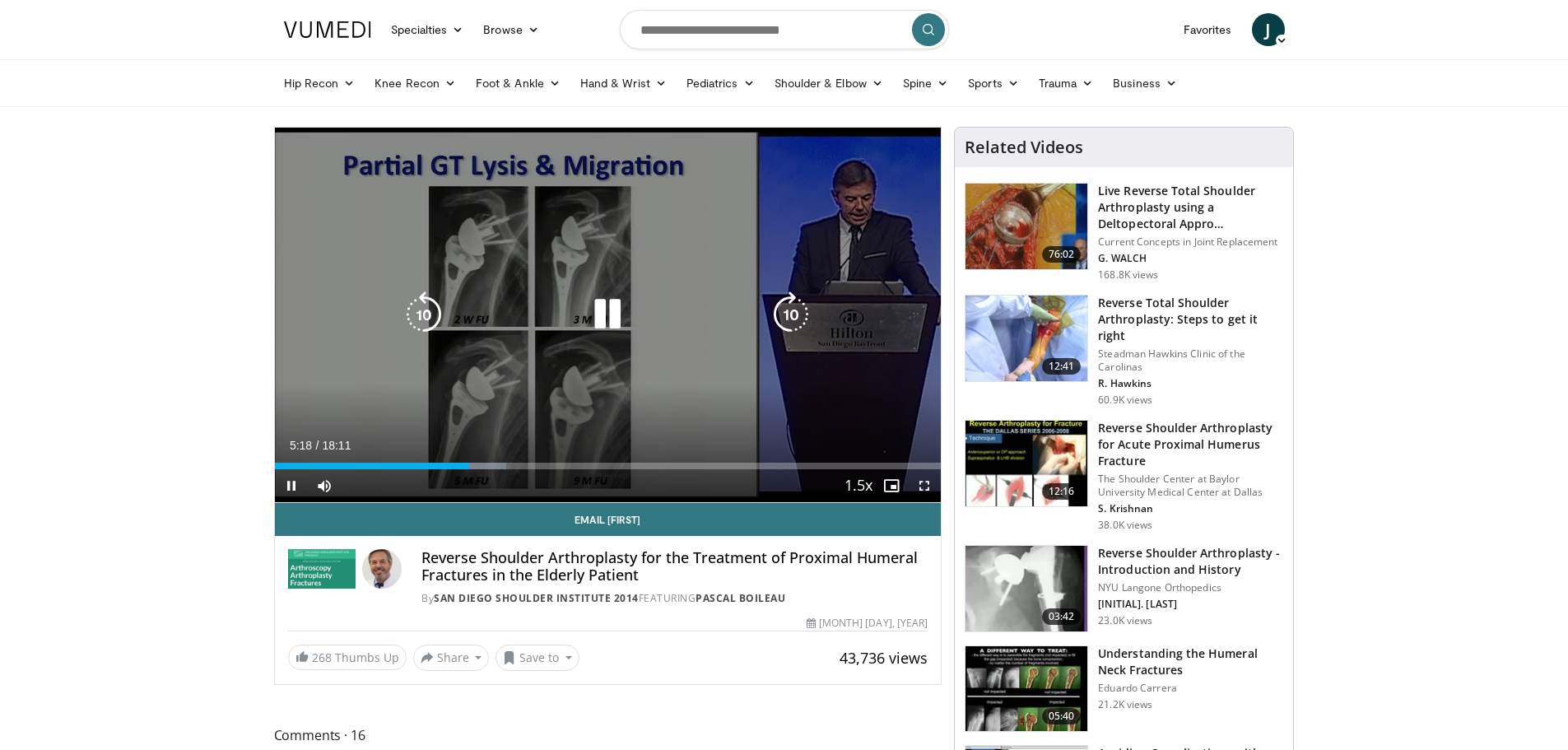 click at bounding box center [424, 314] 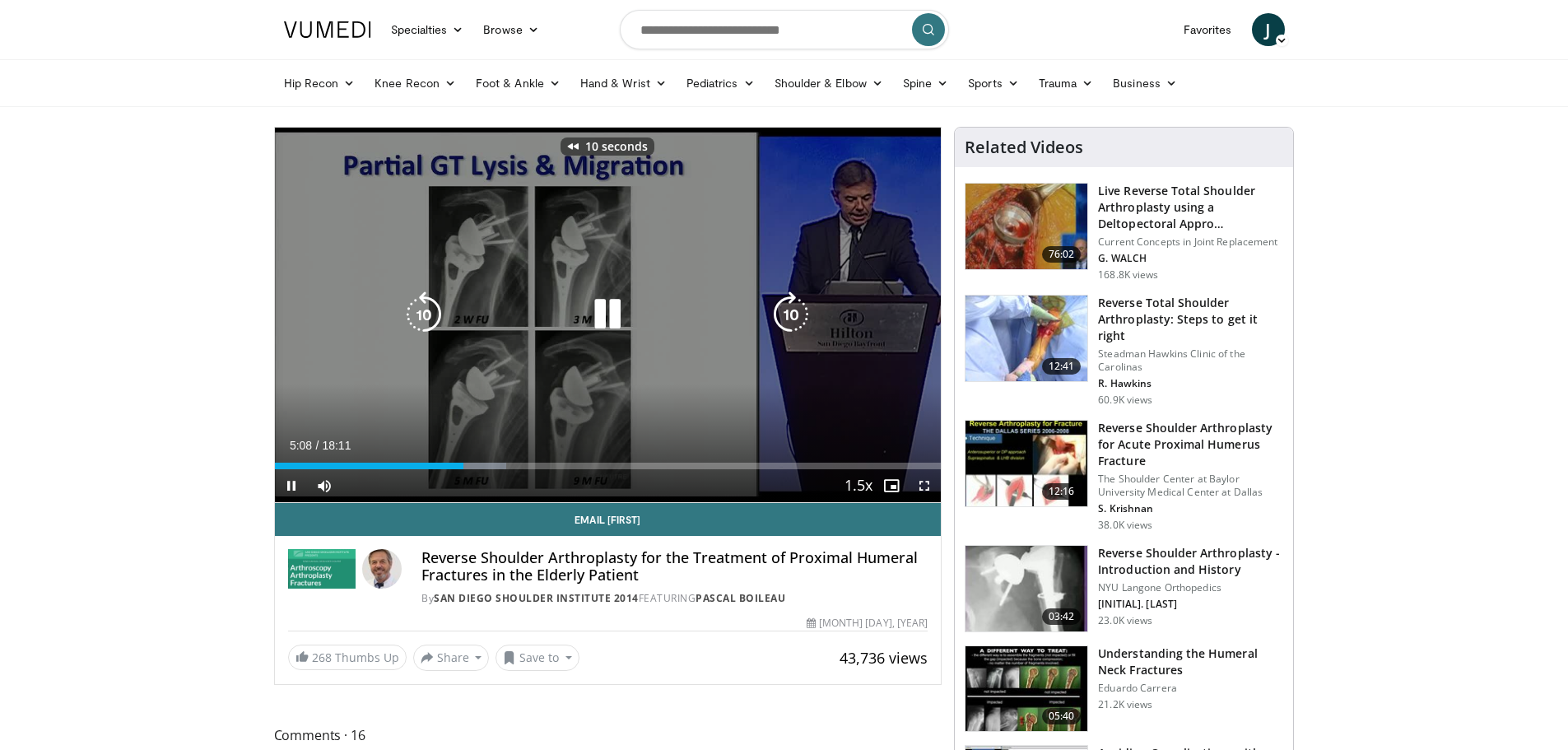 click at bounding box center [424, 314] 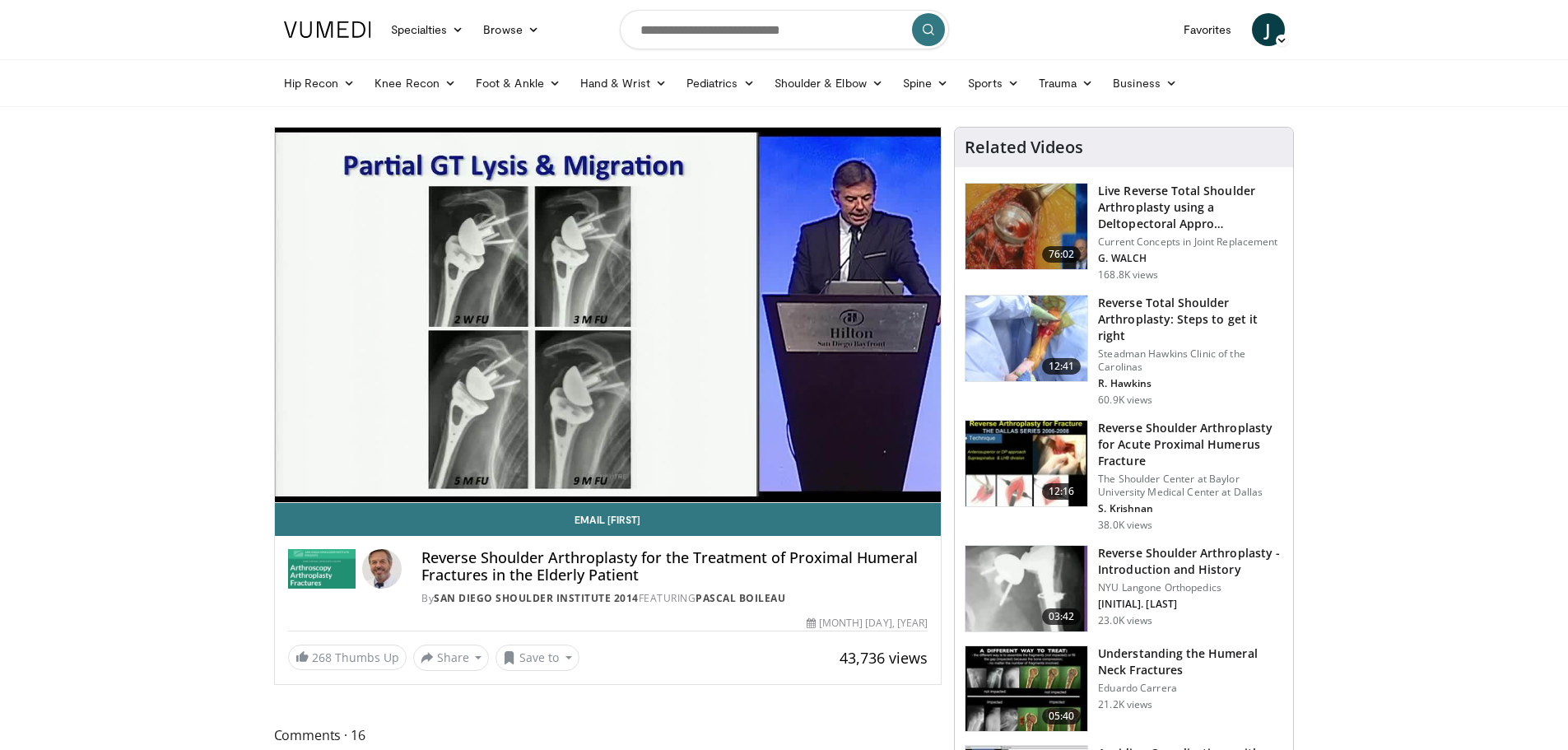 click on "Specialties
Adult & Family Medicine
Allergy, Asthma, Immunology
Anesthesiology
Cardiology
Dental
Dermatology
Endocrinology
Gastroenterology & Hepatology
General Surgery
Hematology & Oncology
Infectious Disease
Nephrology
Neurology
Neurosurgery
Obstetrics & Gynecology
Ophthalmology
Oral Maxillofacial
Orthopaedics
Otolaryngology
Pediatrics
Plastic Surgery
Podiatry
Psychiatry
Pulmonology
Radiation Oncology
Radiology
Rheumatology
Urology" at bounding box center (784, 1331) 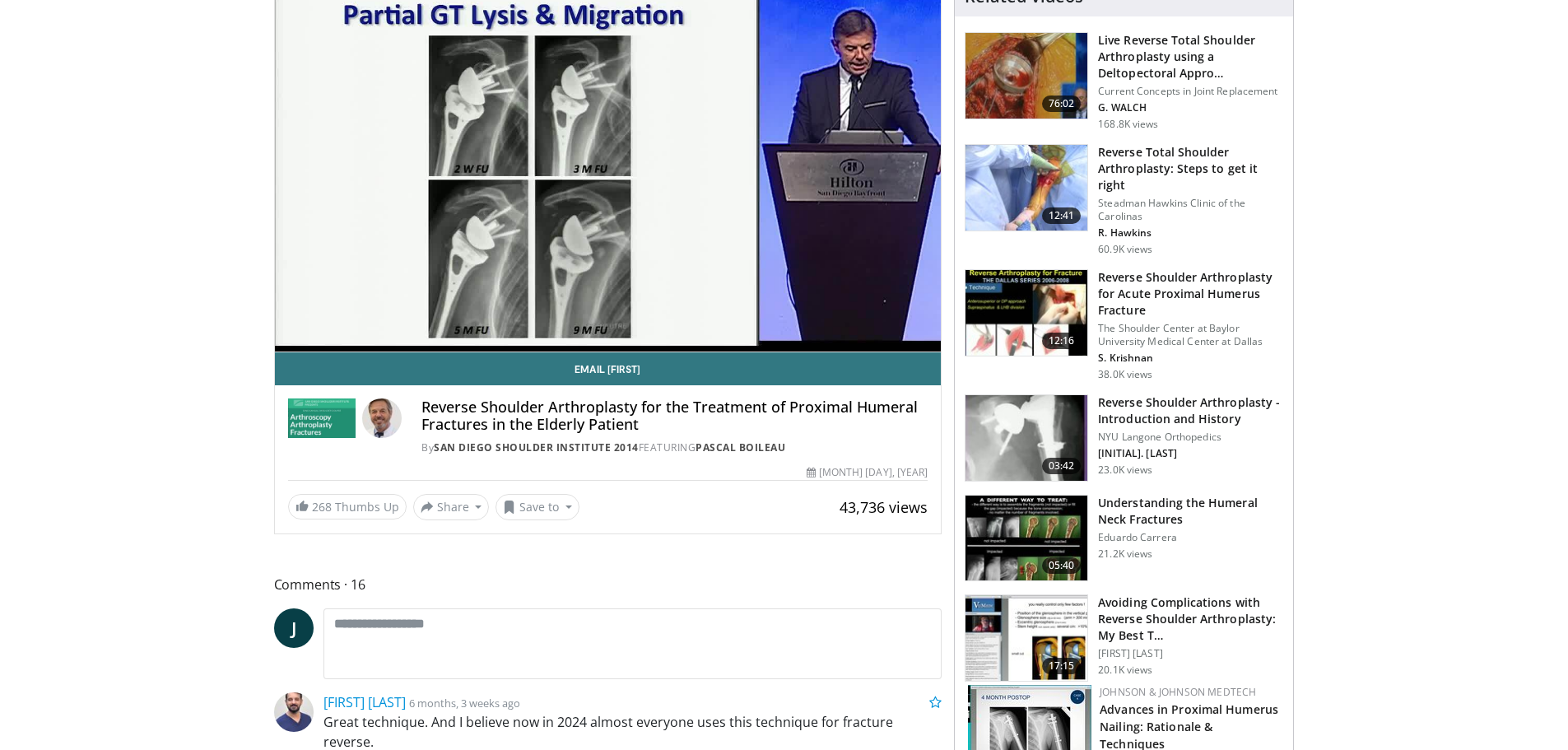 scroll, scrollTop: 165, scrollLeft: 0, axis: vertical 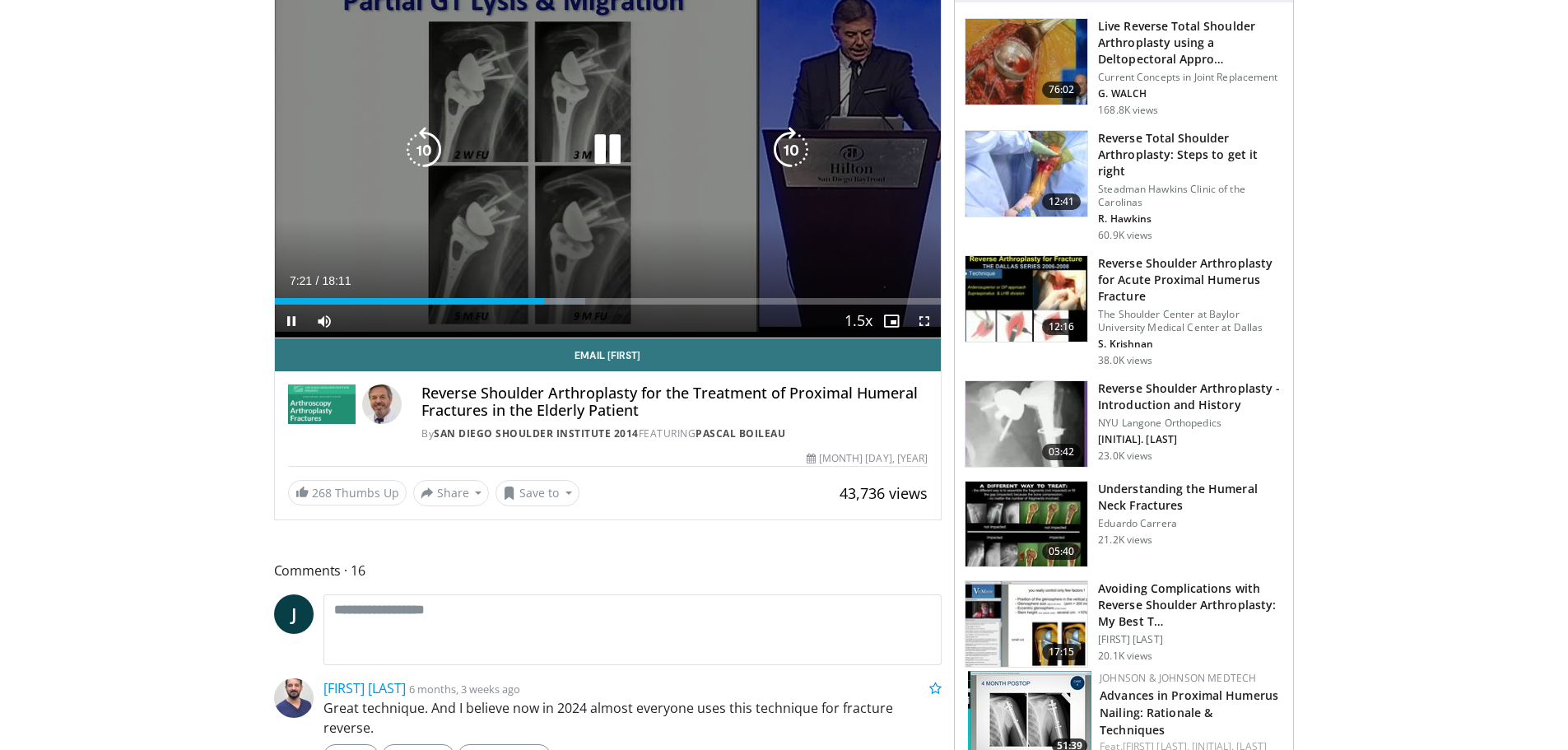 click at bounding box center [791, 150] 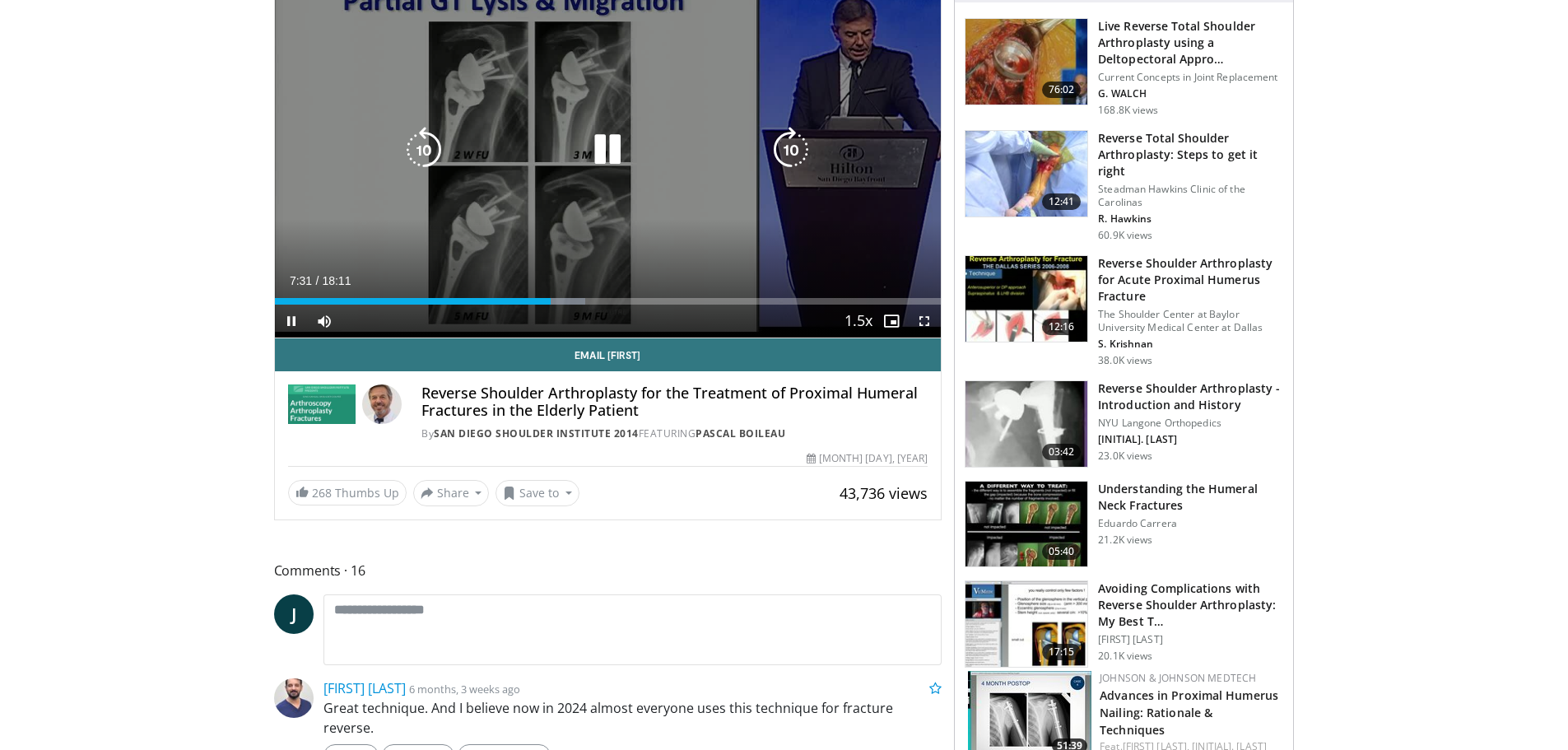 click at bounding box center [791, 150] 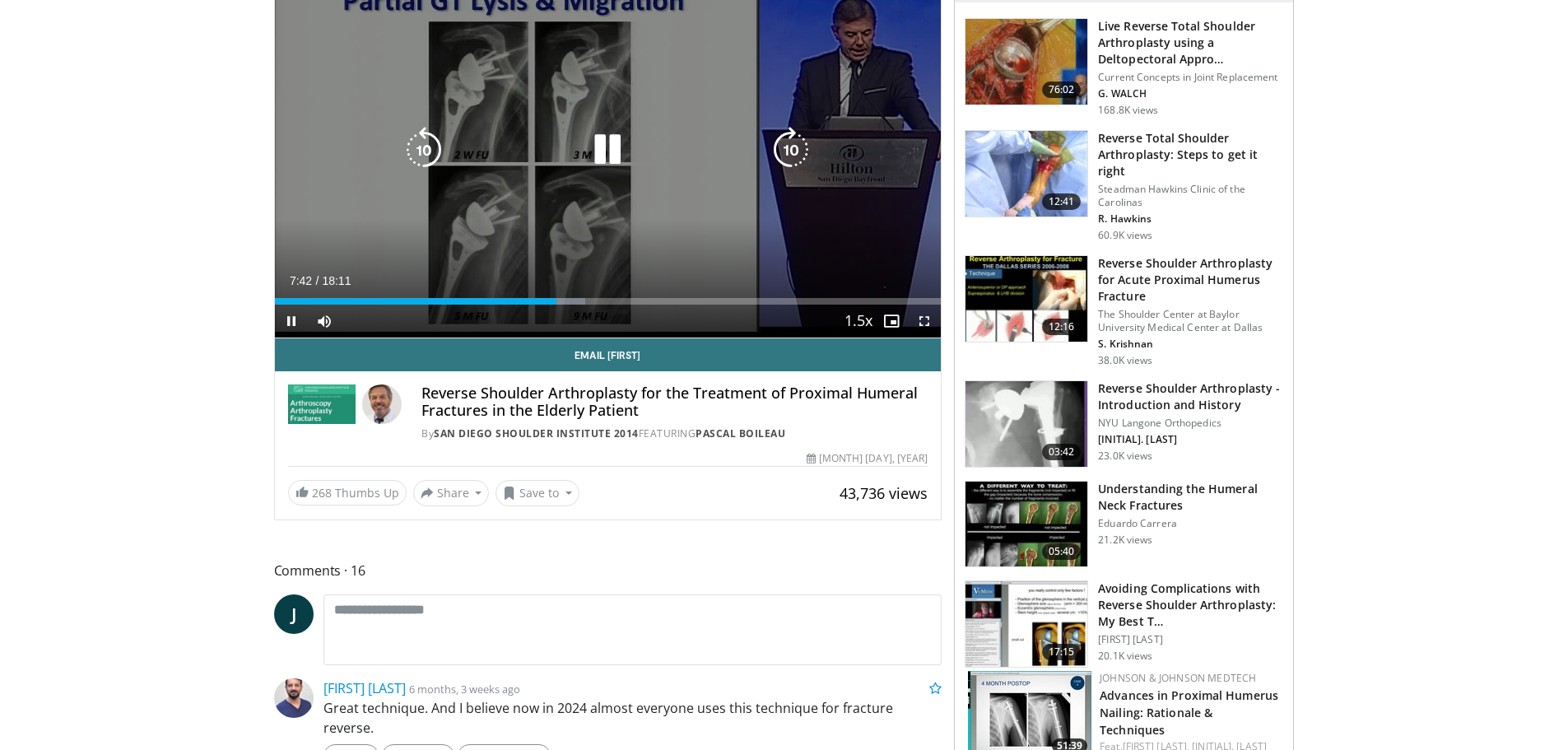click at bounding box center [791, 150] 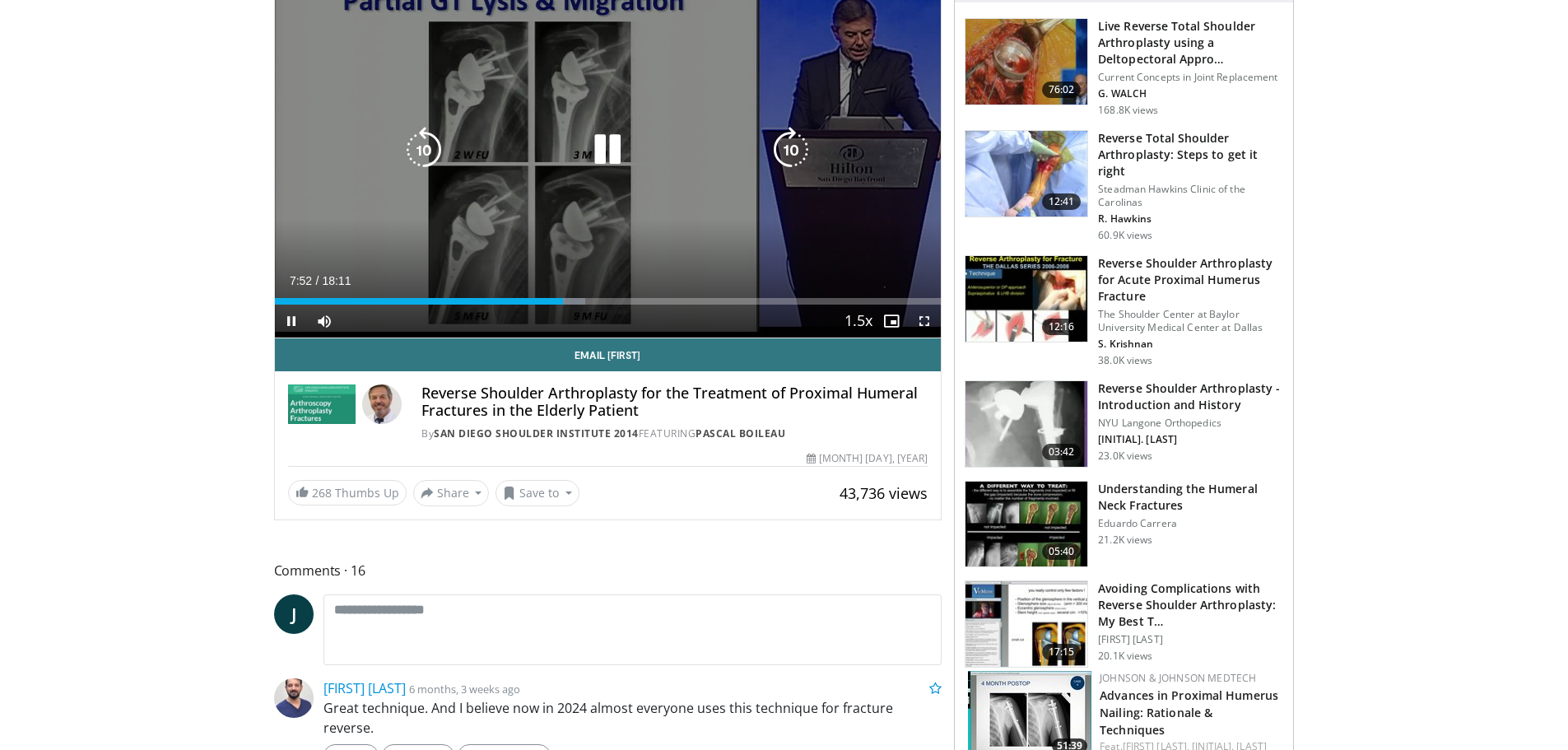 click at bounding box center (791, 150) 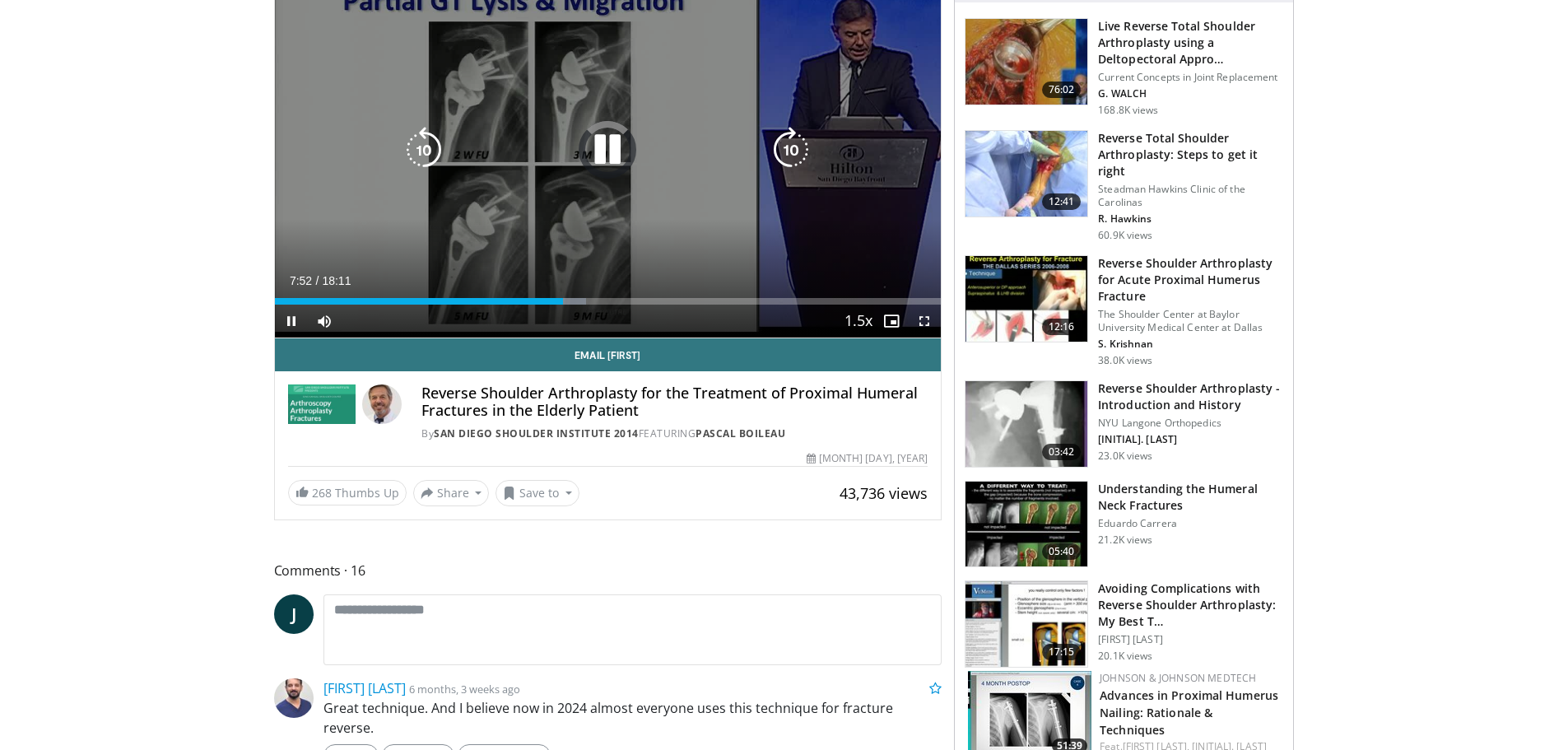 click at bounding box center (791, 150) 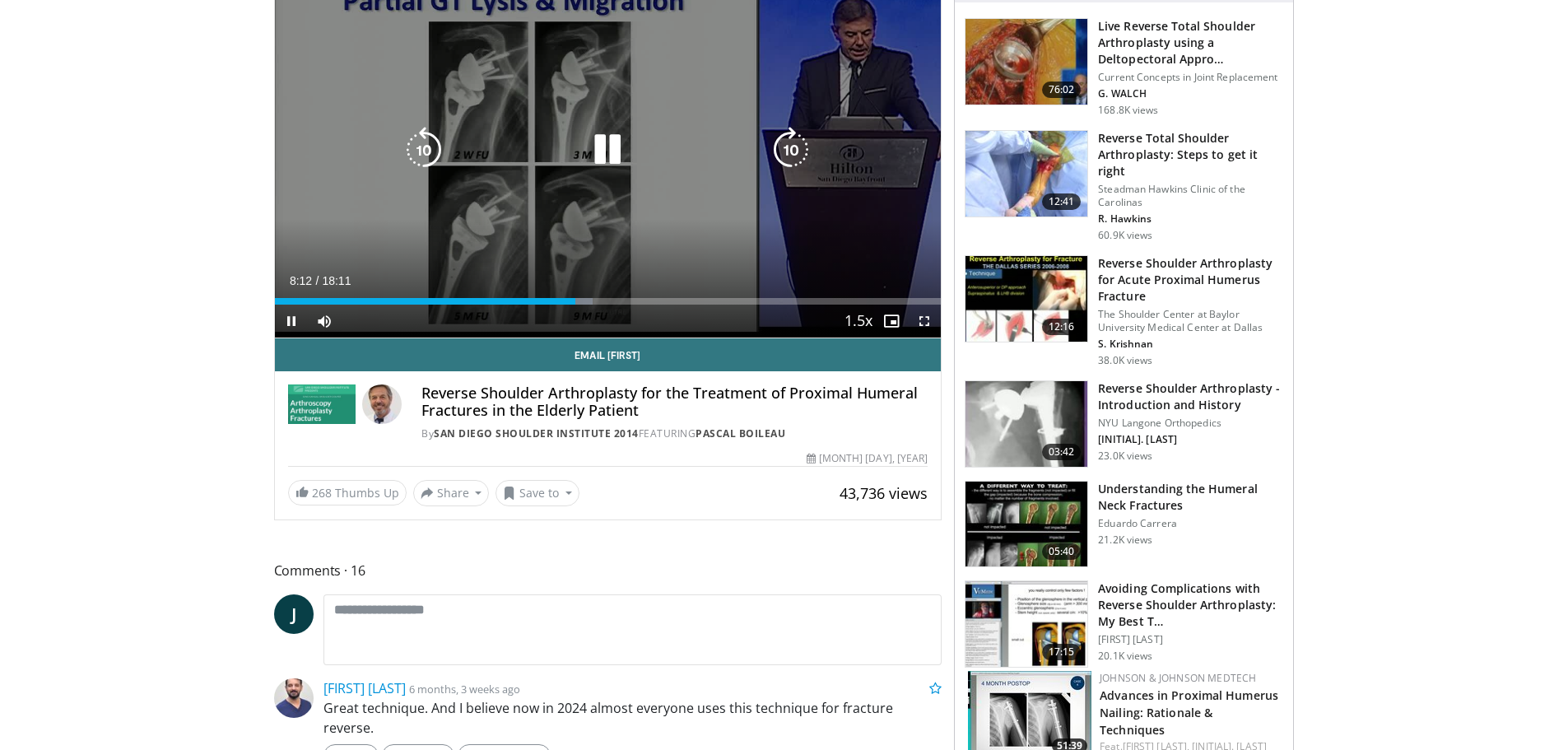 click at bounding box center (791, 150) 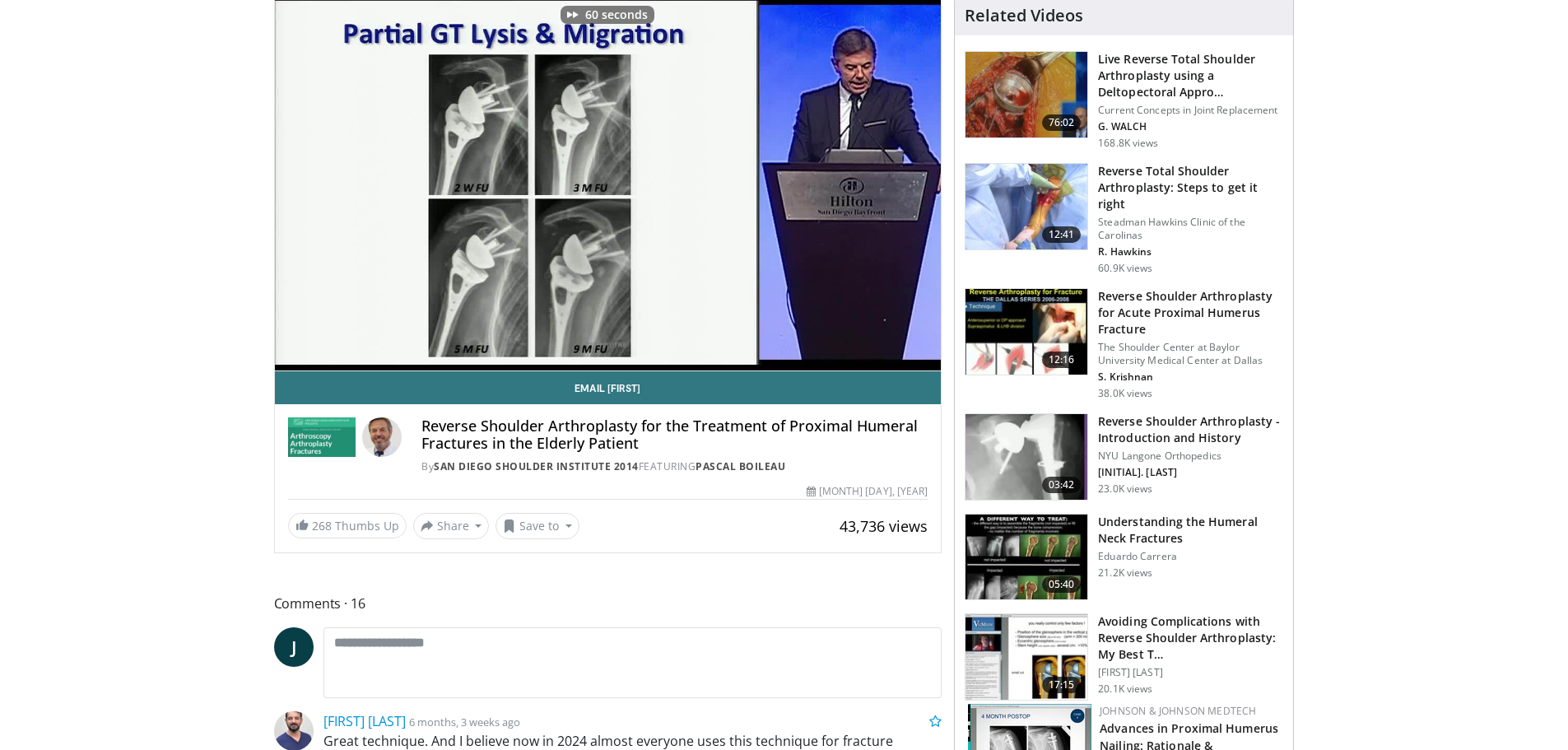 scroll, scrollTop: 0, scrollLeft: 0, axis: both 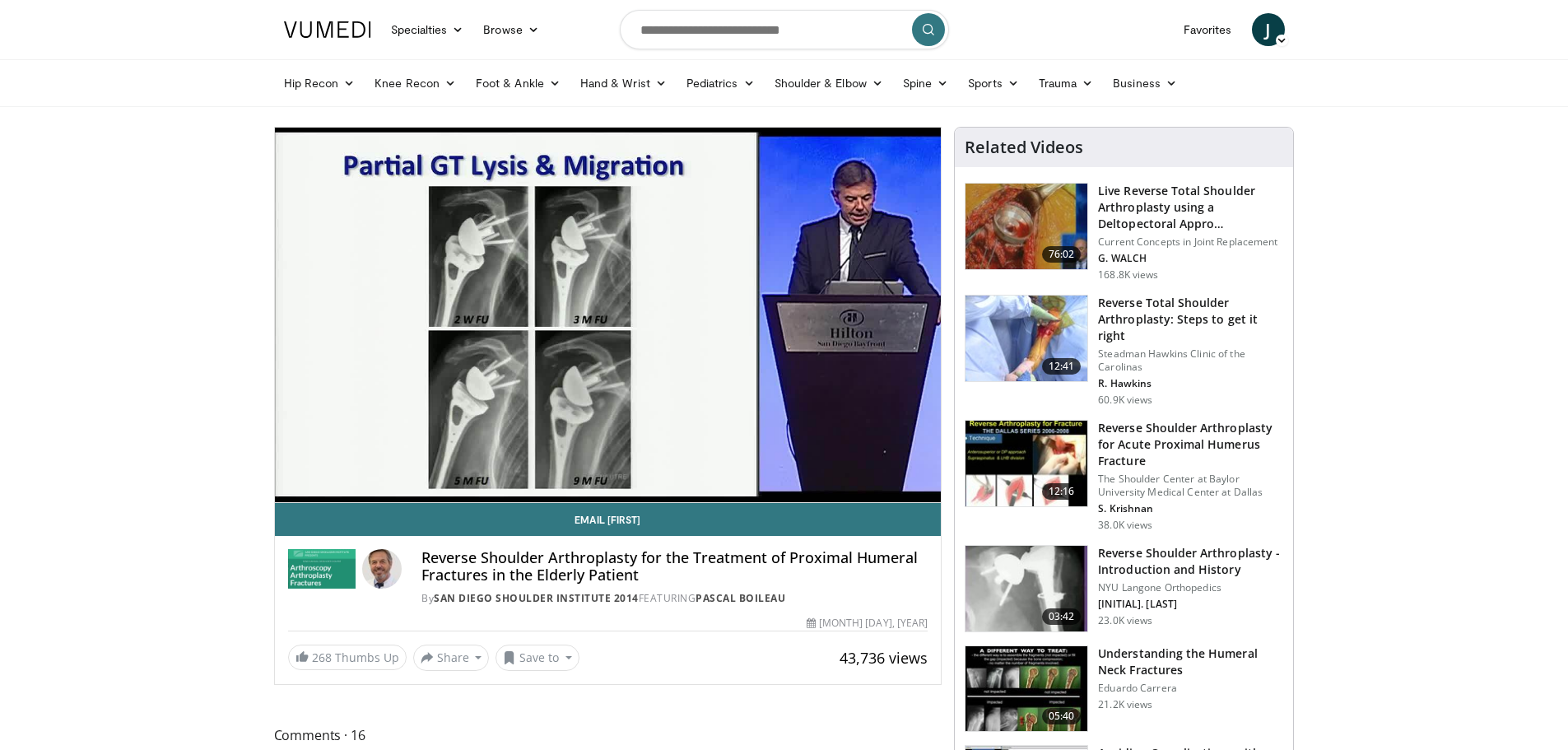 click on "Specialties
Adult & Family Medicine
Allergy, Asthma, Immunology
Anesthesiology
Cardiology
Dental
Dermatology
Endocrinology
Gastroenterology & Hepatology
General Surgery
Hematology & Oncology
Infectious Disease
Nephrology
Neurology
Neurosurgery
Obstetrics & Gynecology
Ophthalmology
Oral Maxillofacial
Orthopaedics
Otolaryngology
Pediatrics
Plastic Surgery
Podiatry
Psychiatry
Pulmonology
Radiation Oncology
Radiology
Rheumatology
Urology" at bounding box center [784, 1331] 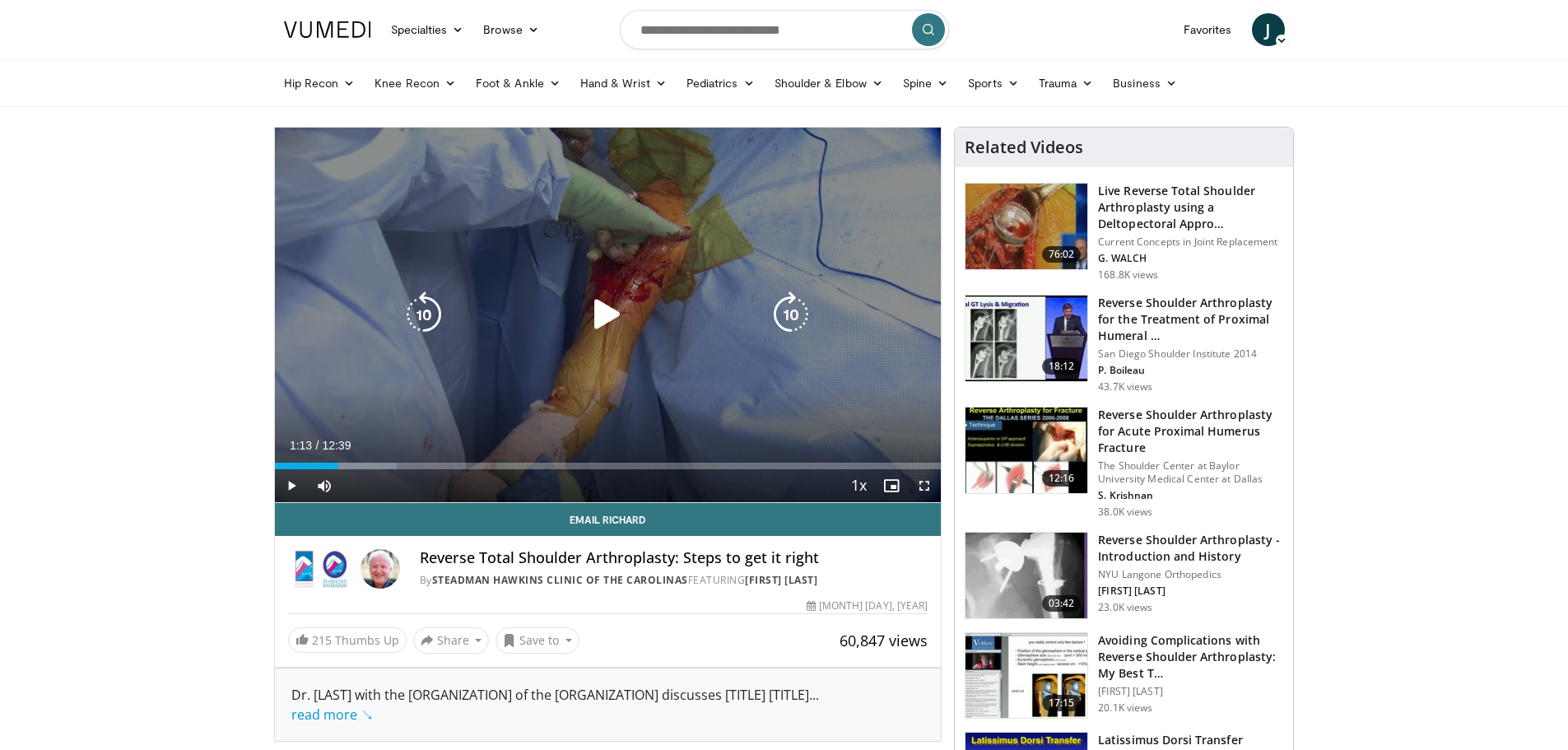 scroll, scrollTop: 0, scrollLeft: 0, axis: both 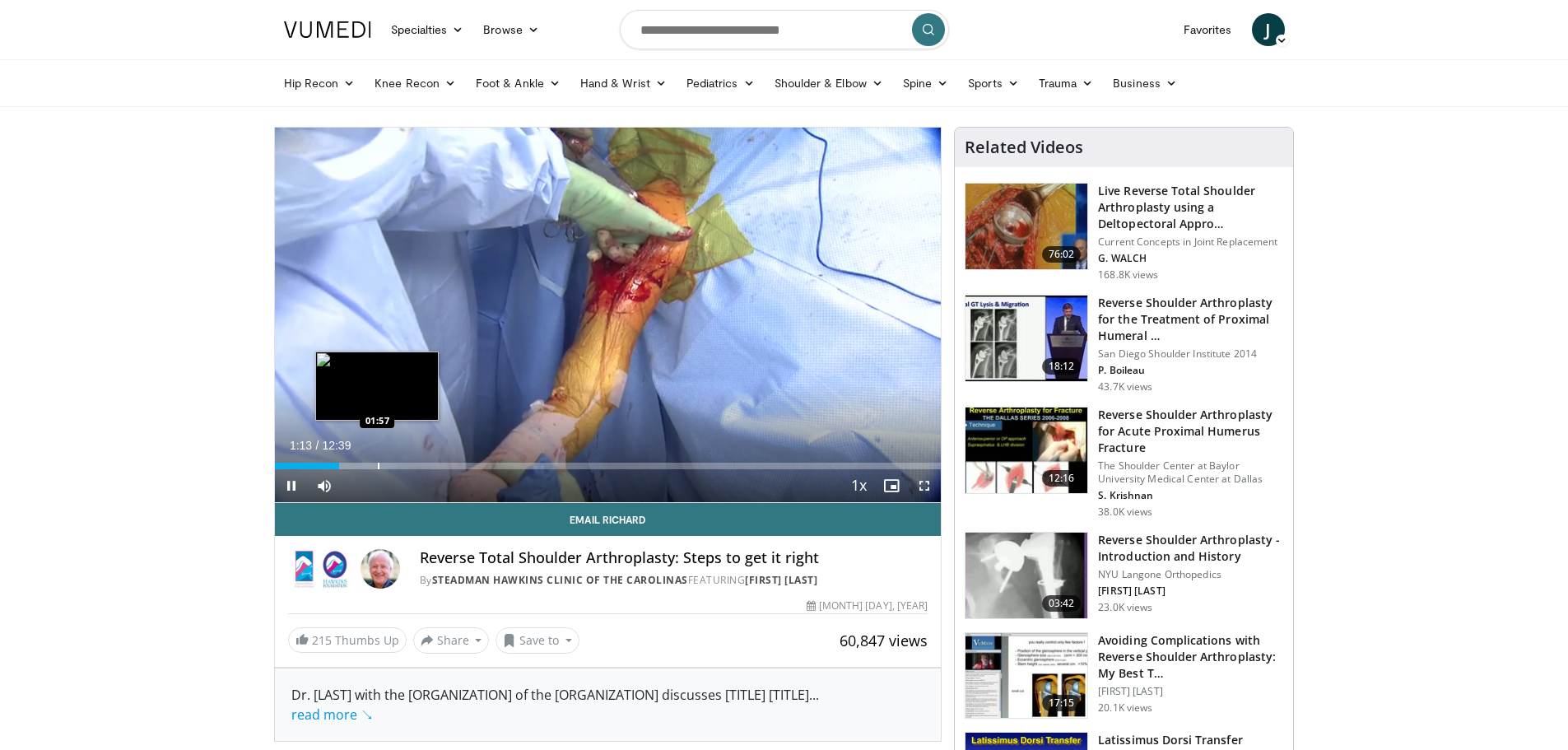 click at bounding box center (379, 466) 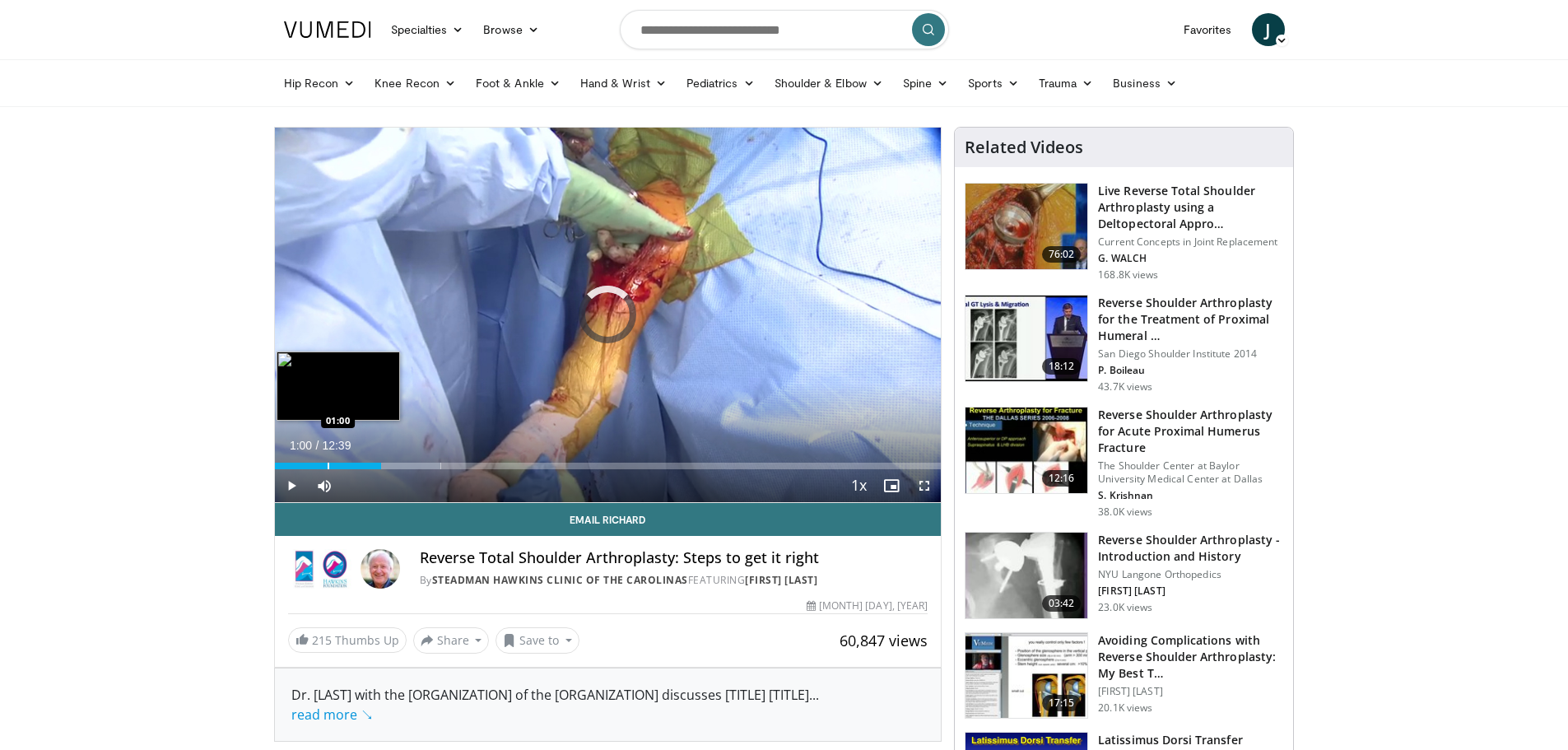 click at bounding box center [328, 466] 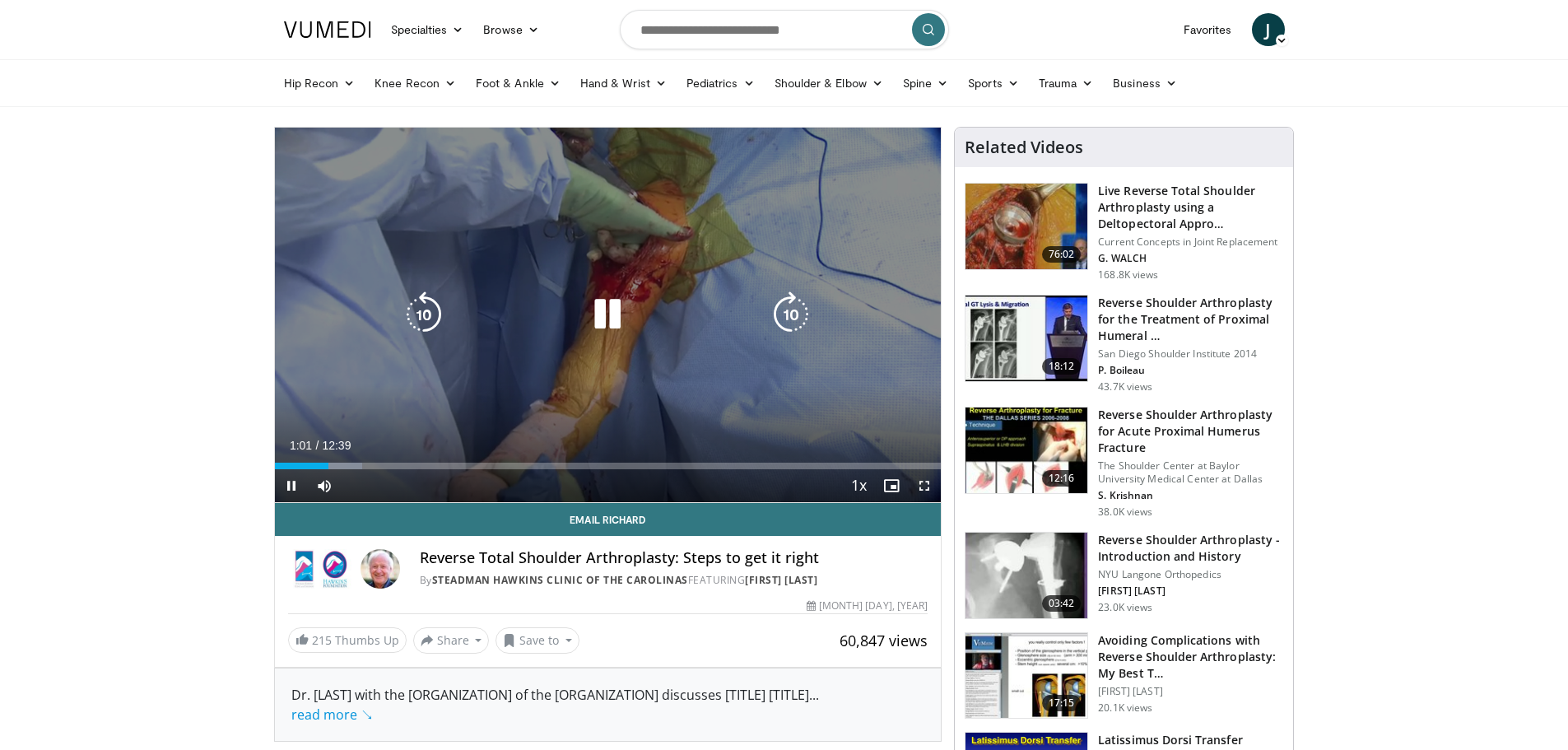 click at bounding box center [791, 314] 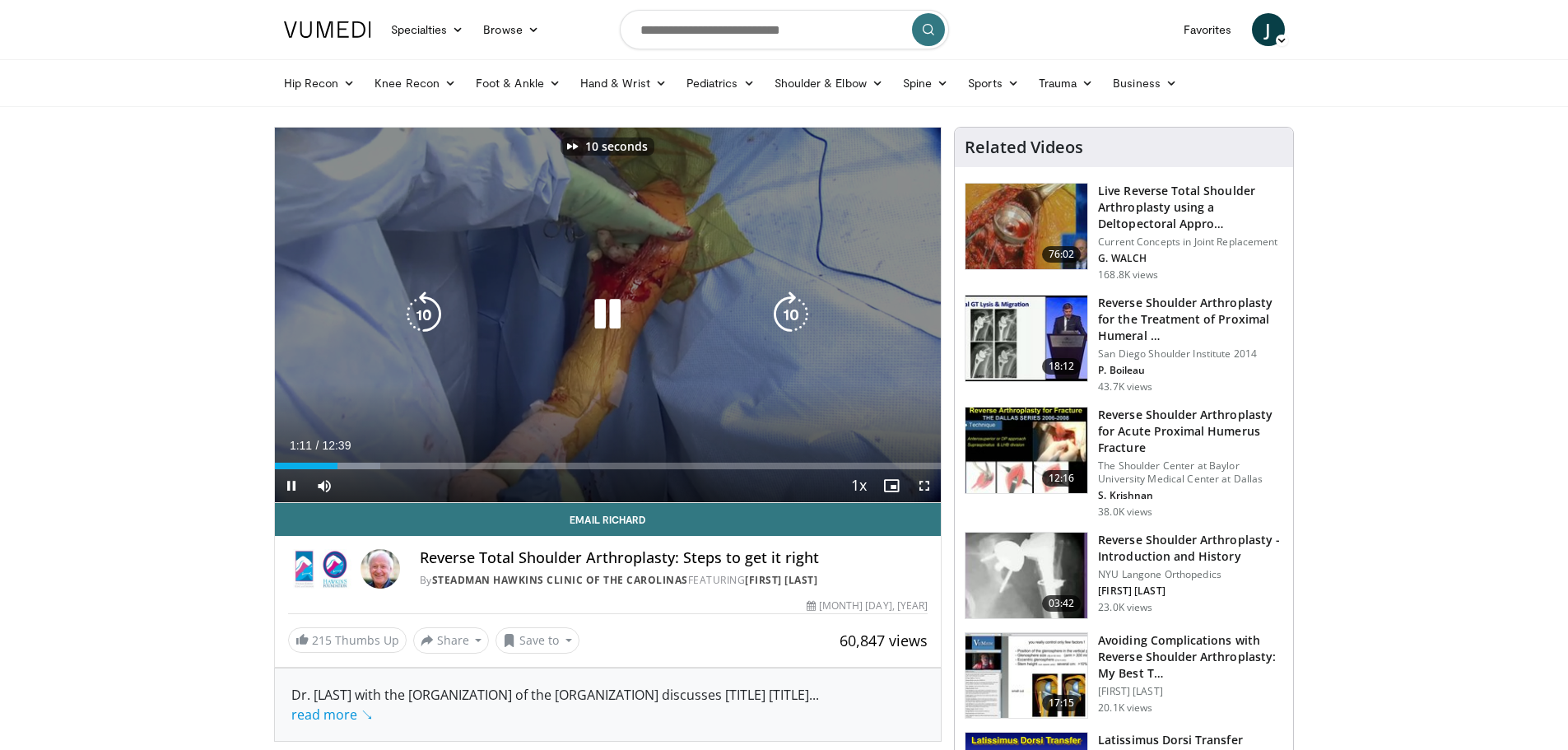 click at bounding box center (791, 314) 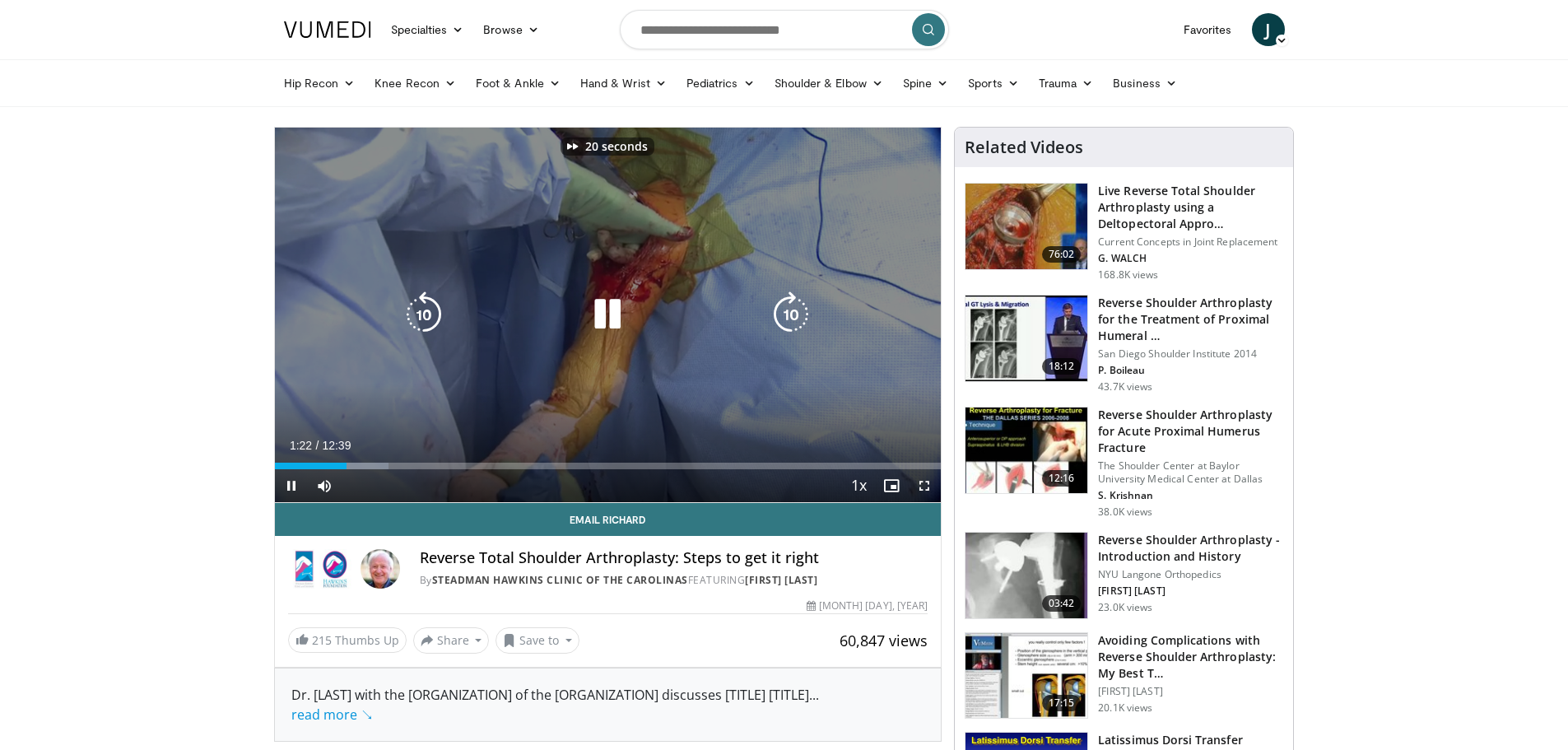 click at bounding box center [791, 314] 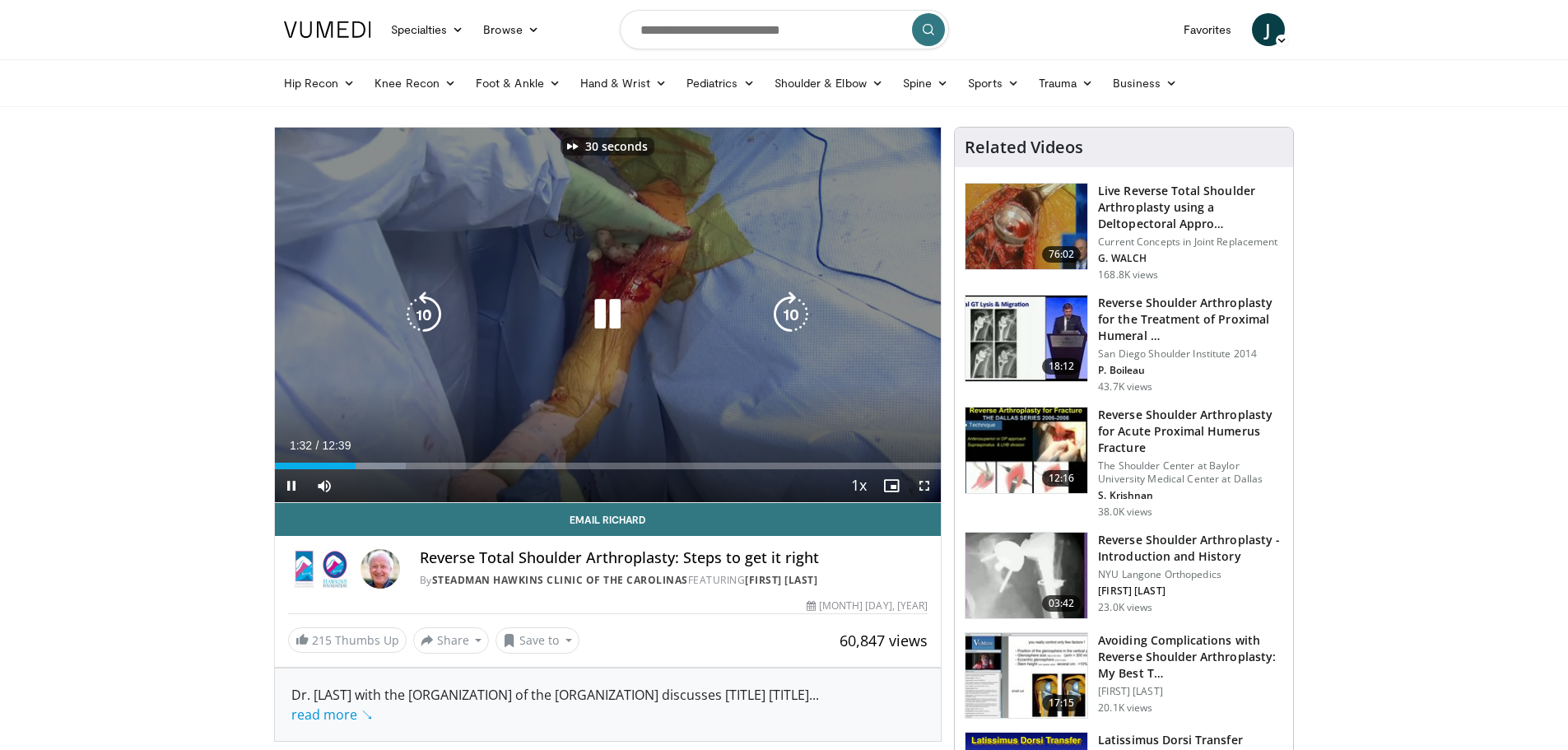 click at bounding box center [791, 314] 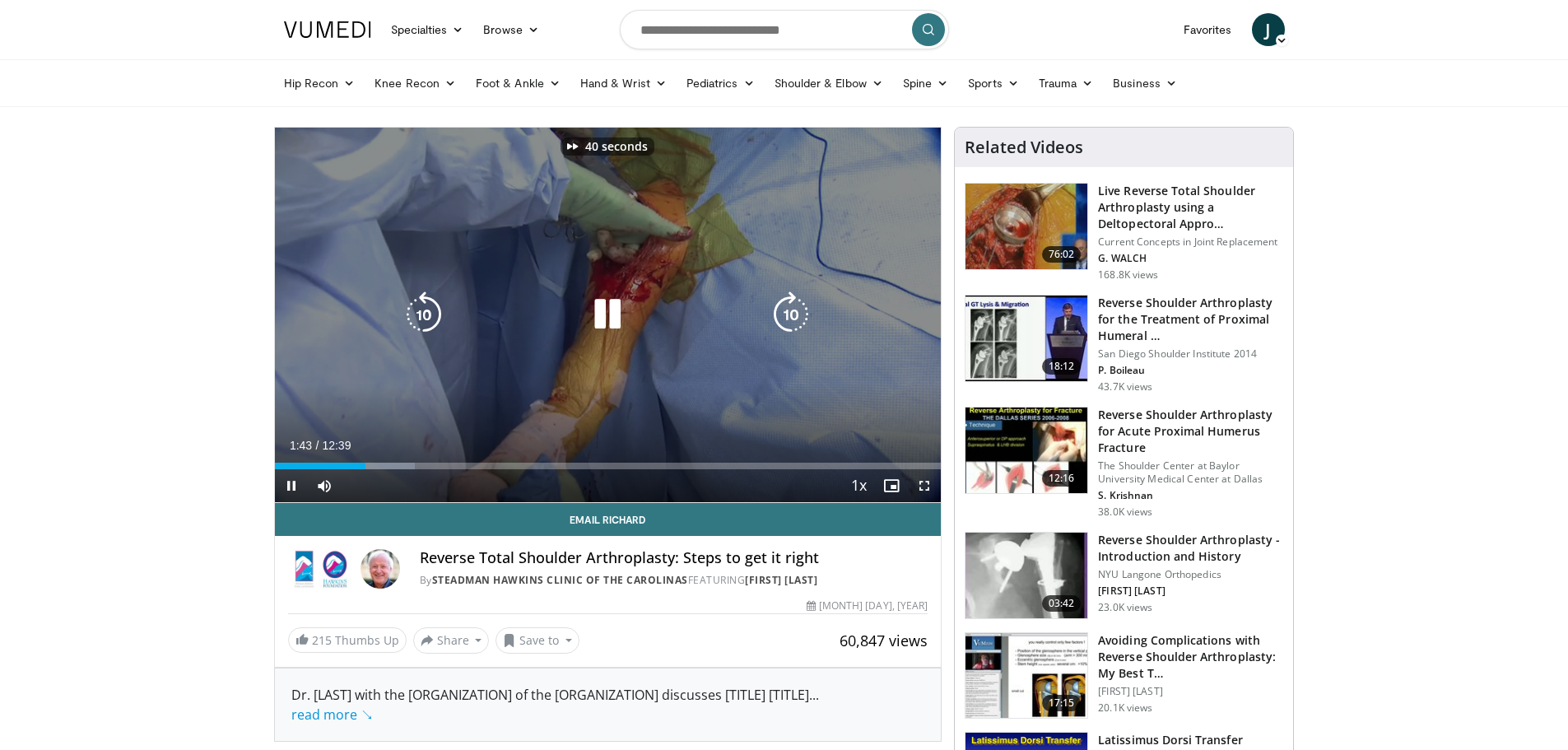 click at bounding box center (791, 314) 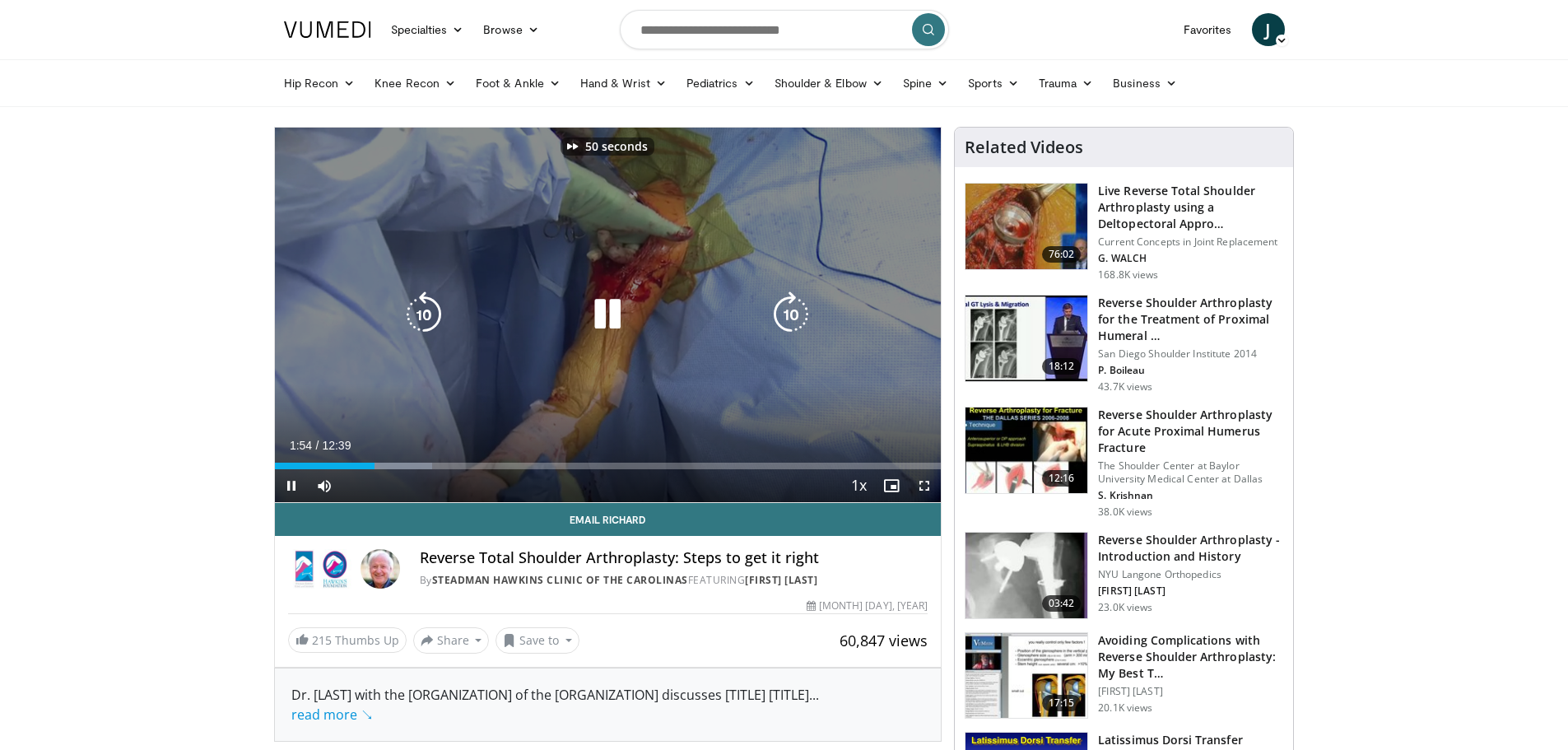 click at bounding box center [791, 314] 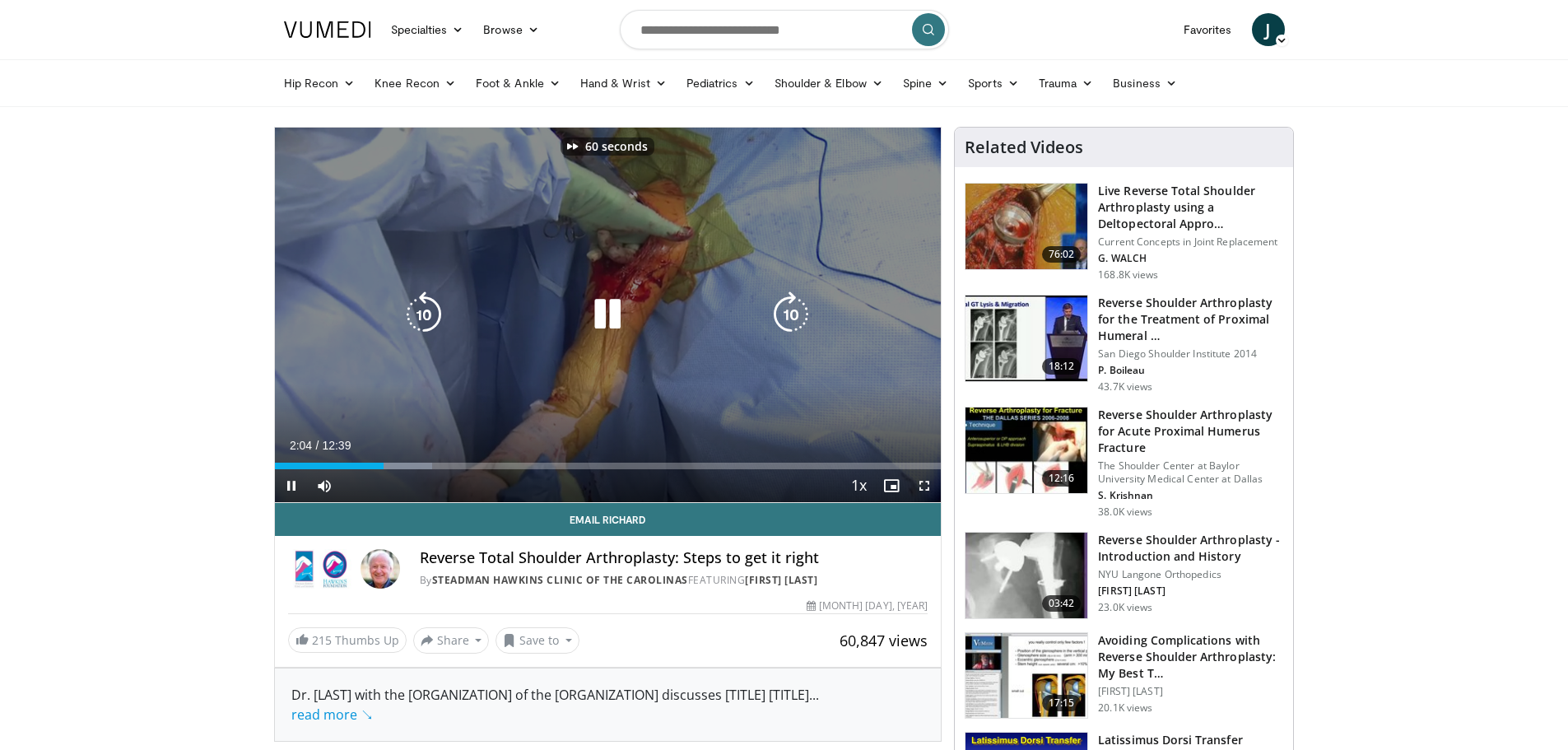click at bounding box center [791, 314] 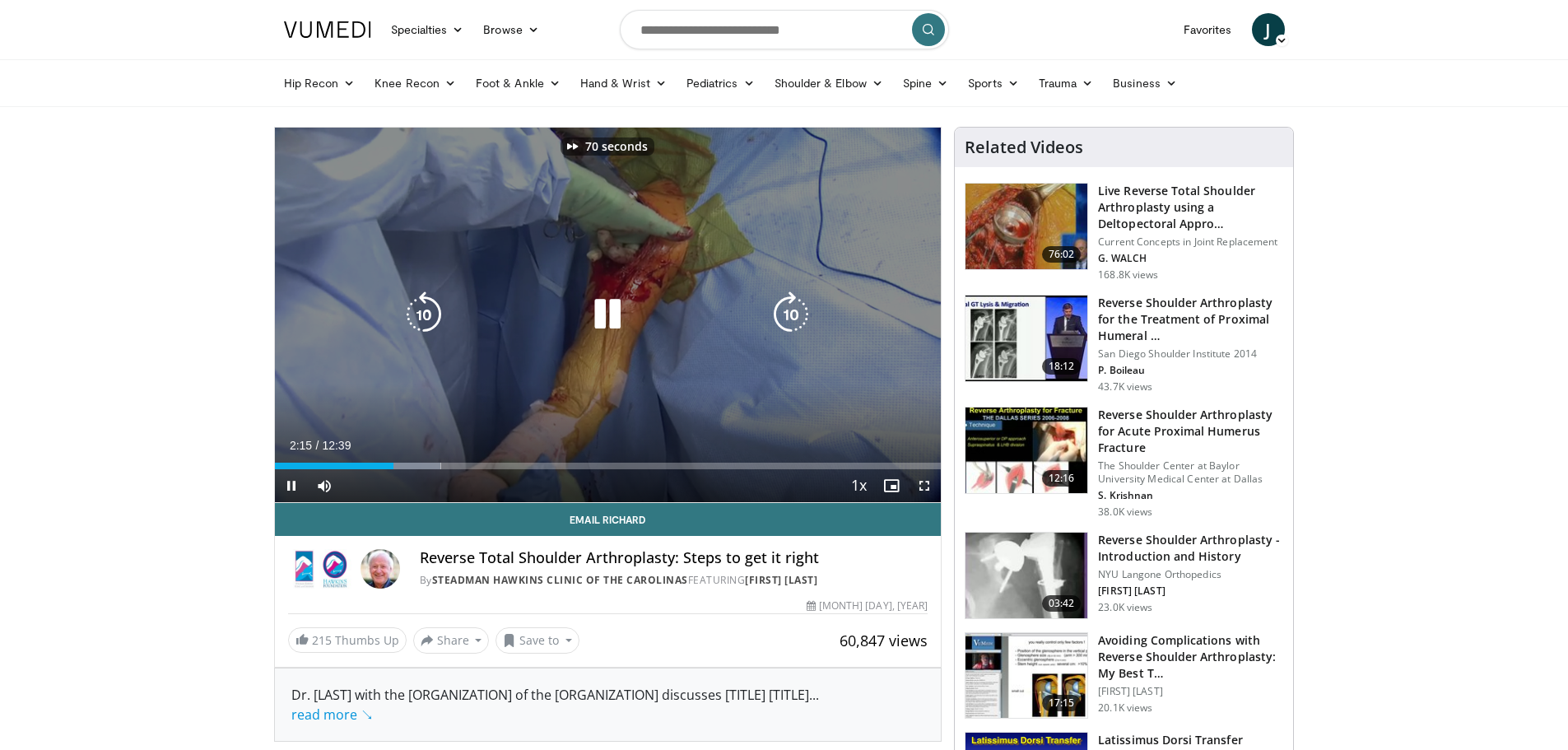 click at bounding box center (791, 314) 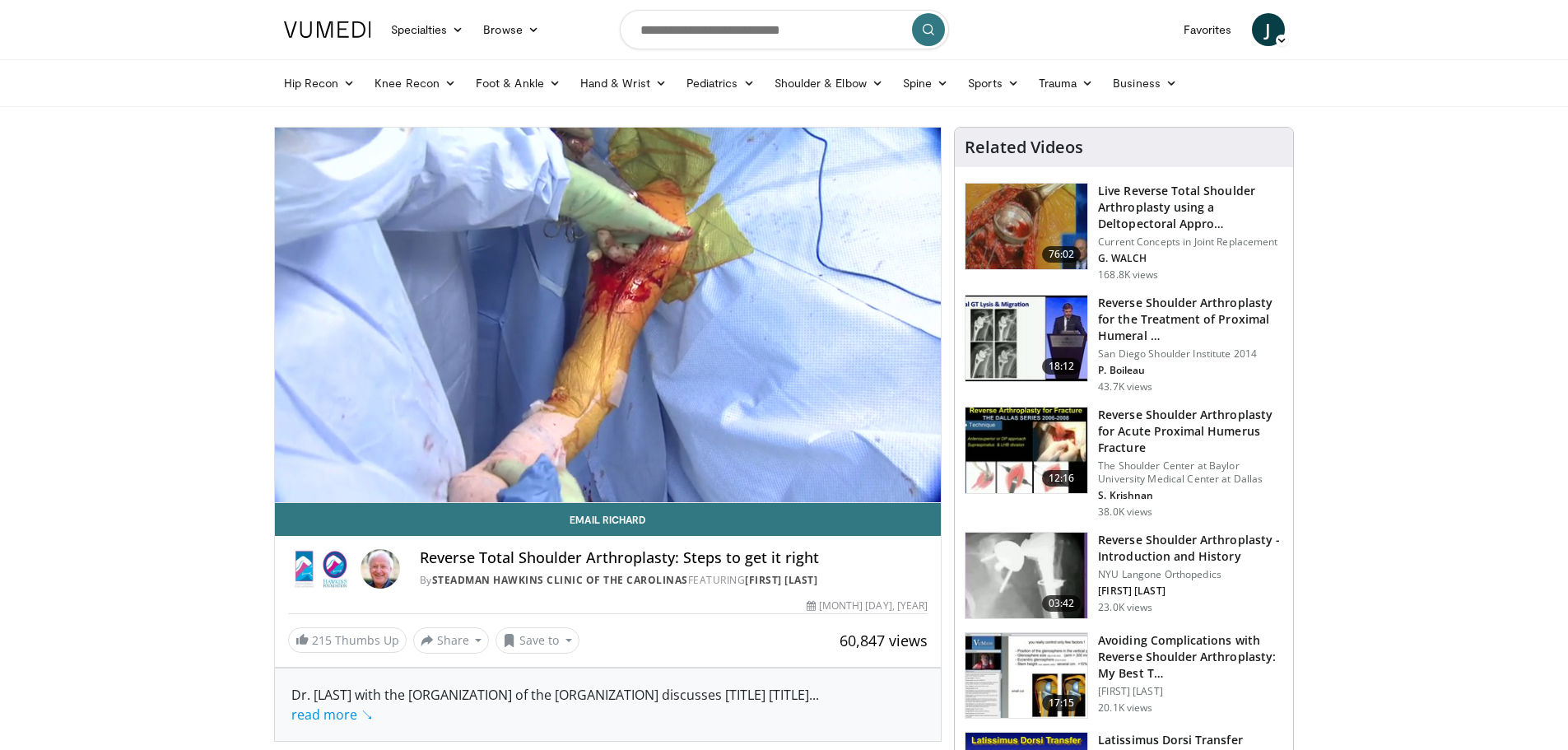 click on "80 seconds
Tap to unmute" at bounding box center (608, 314) 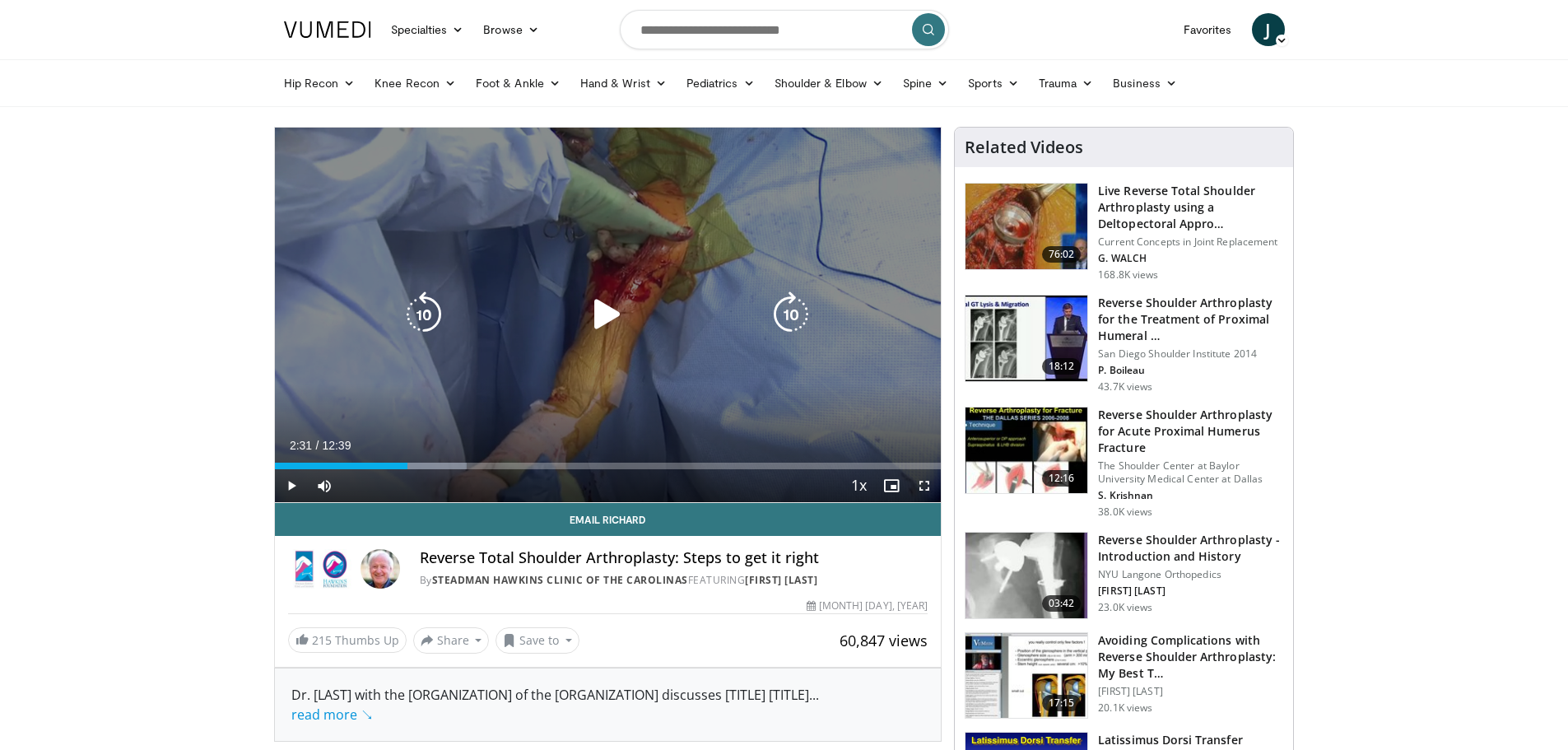 click at bounding box center [791, 314] 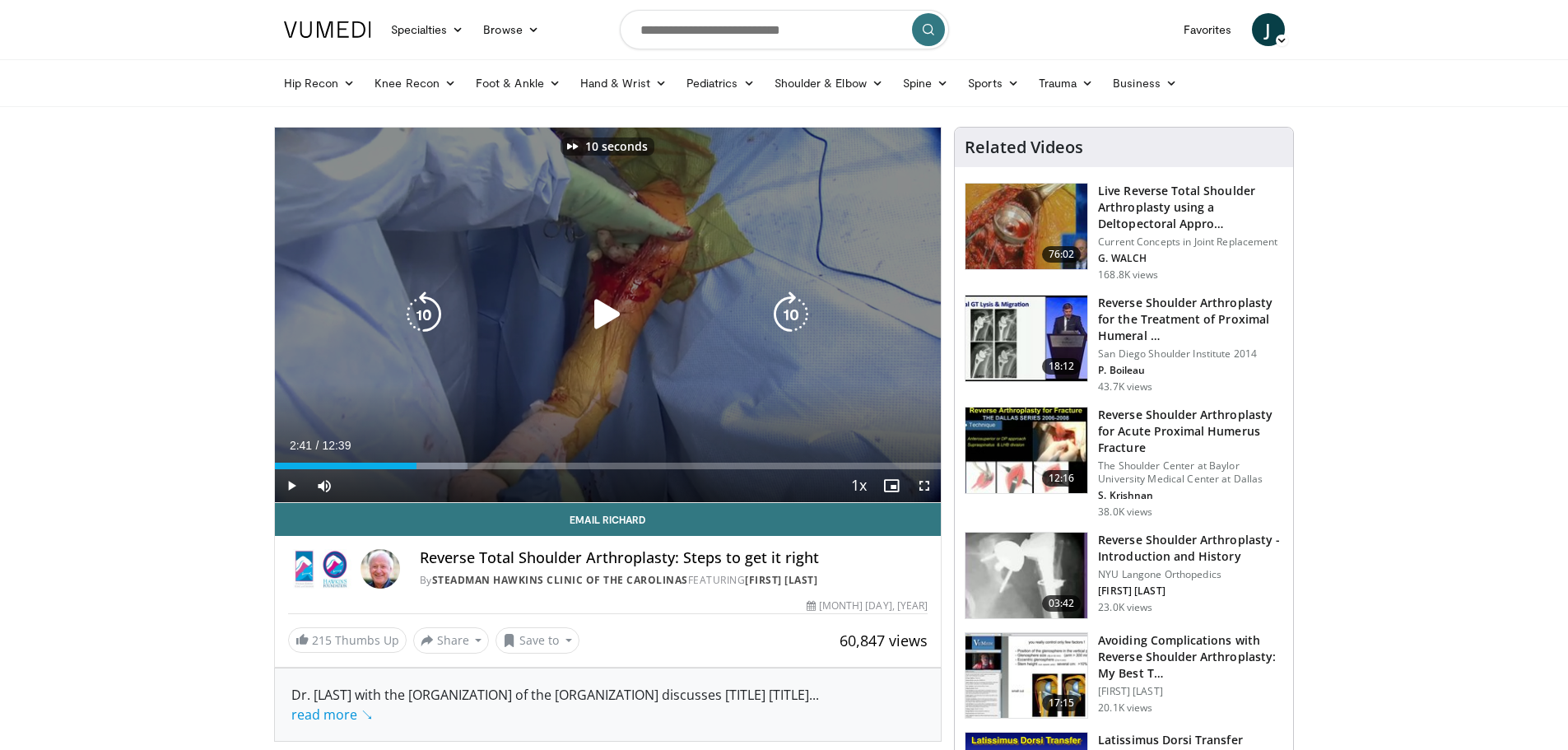 click at bounding box center [607, 314] 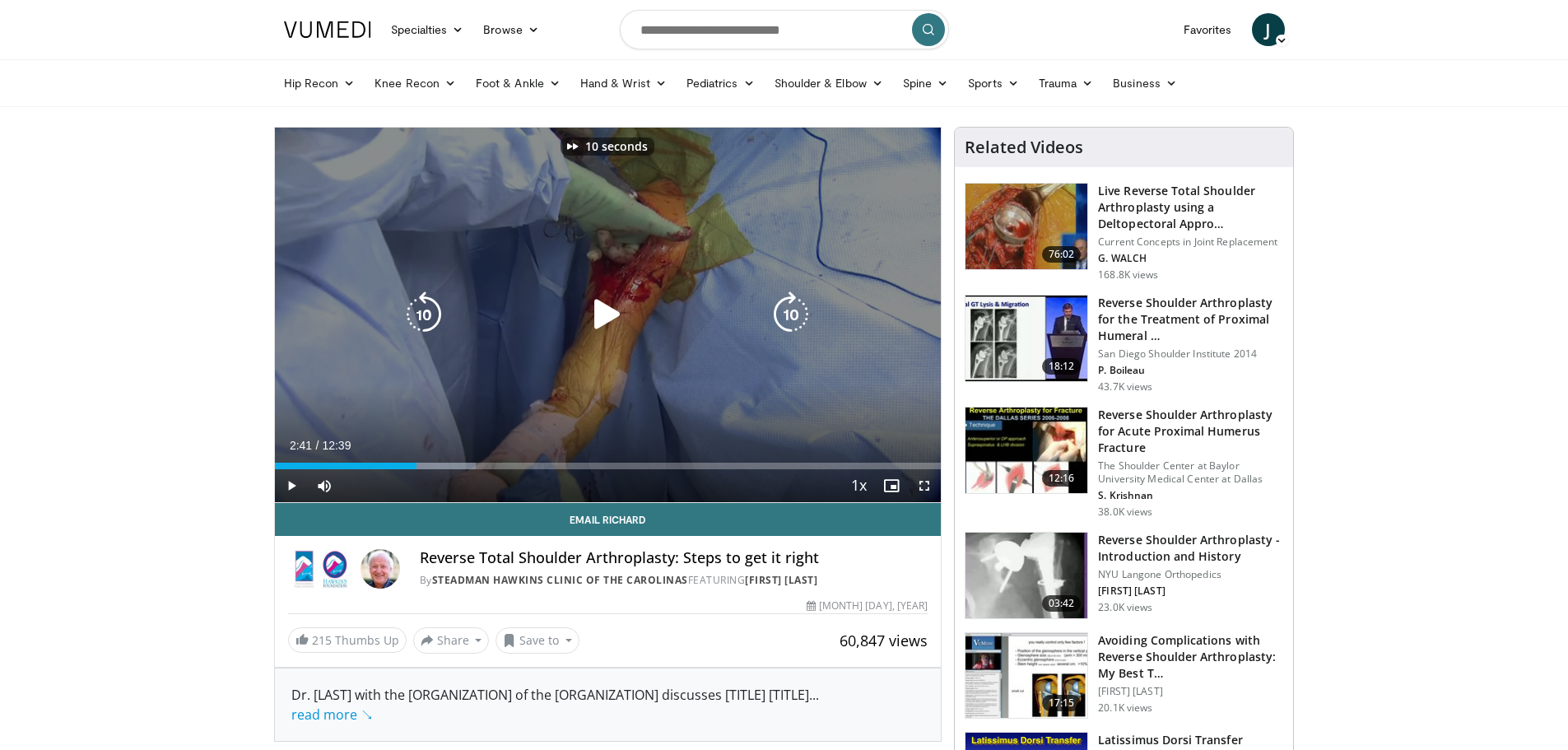click at bounding box center [607, 314] 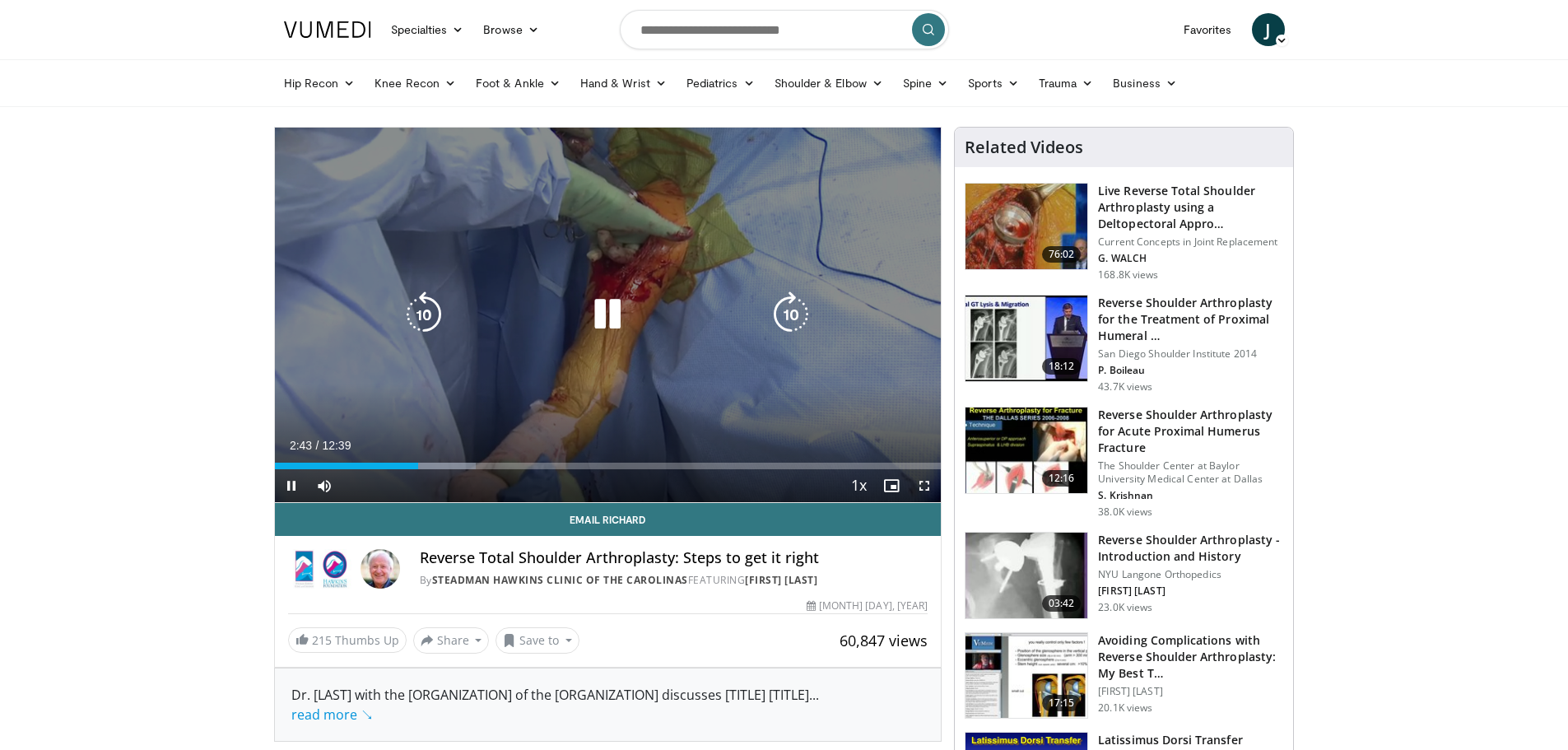 click at bounding box center [791, 314] 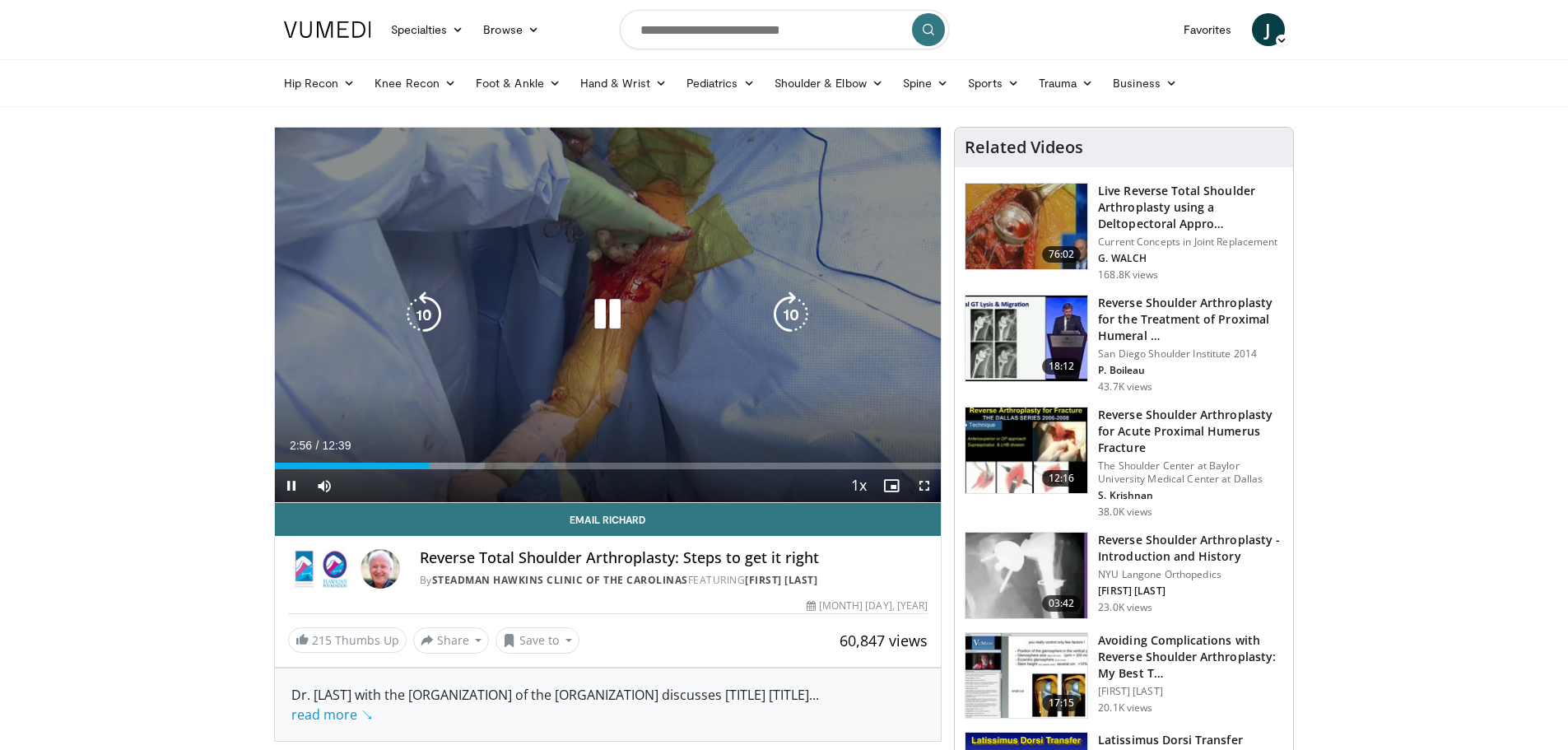 click at bounding box center [791, 314] 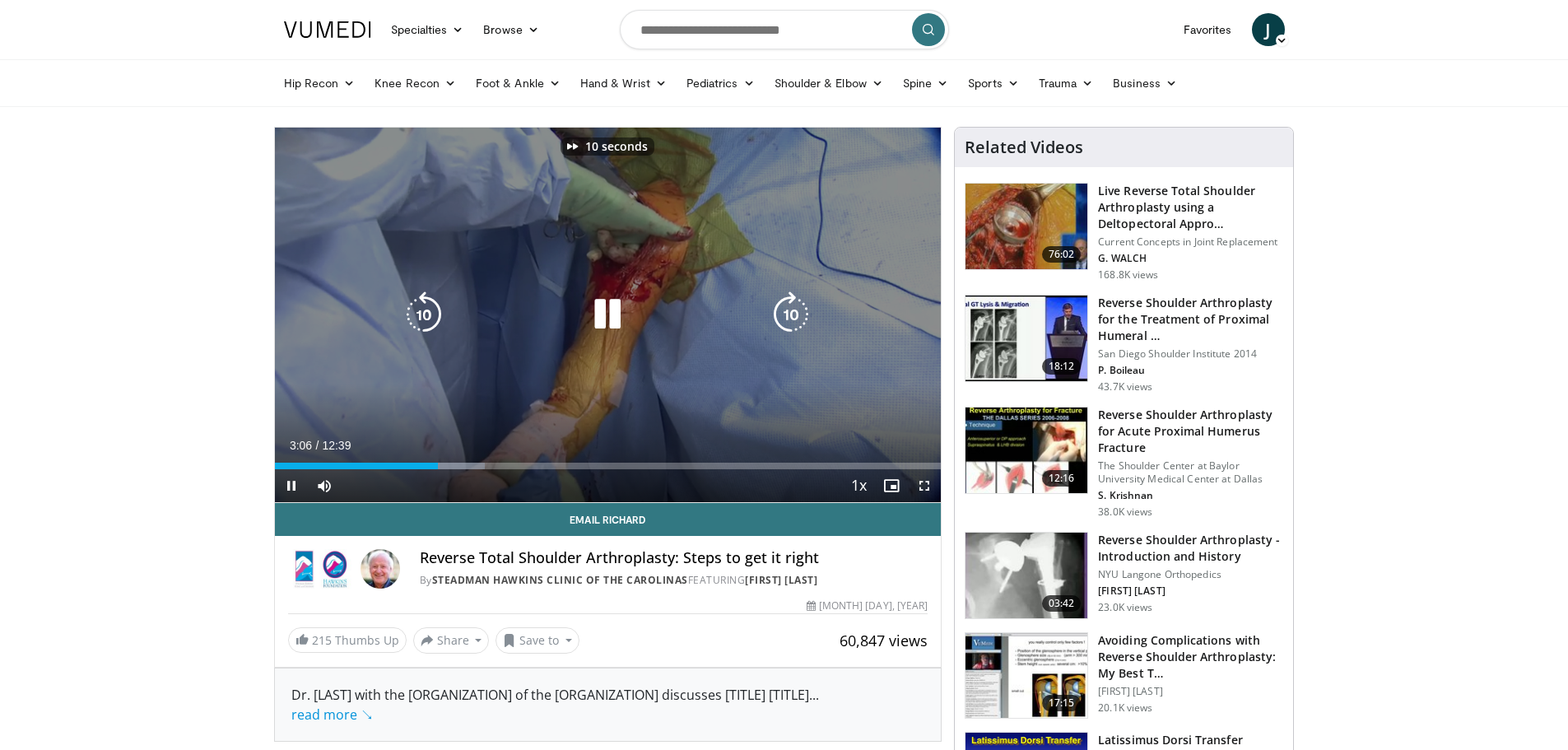 click at bounding box center [791, 314] 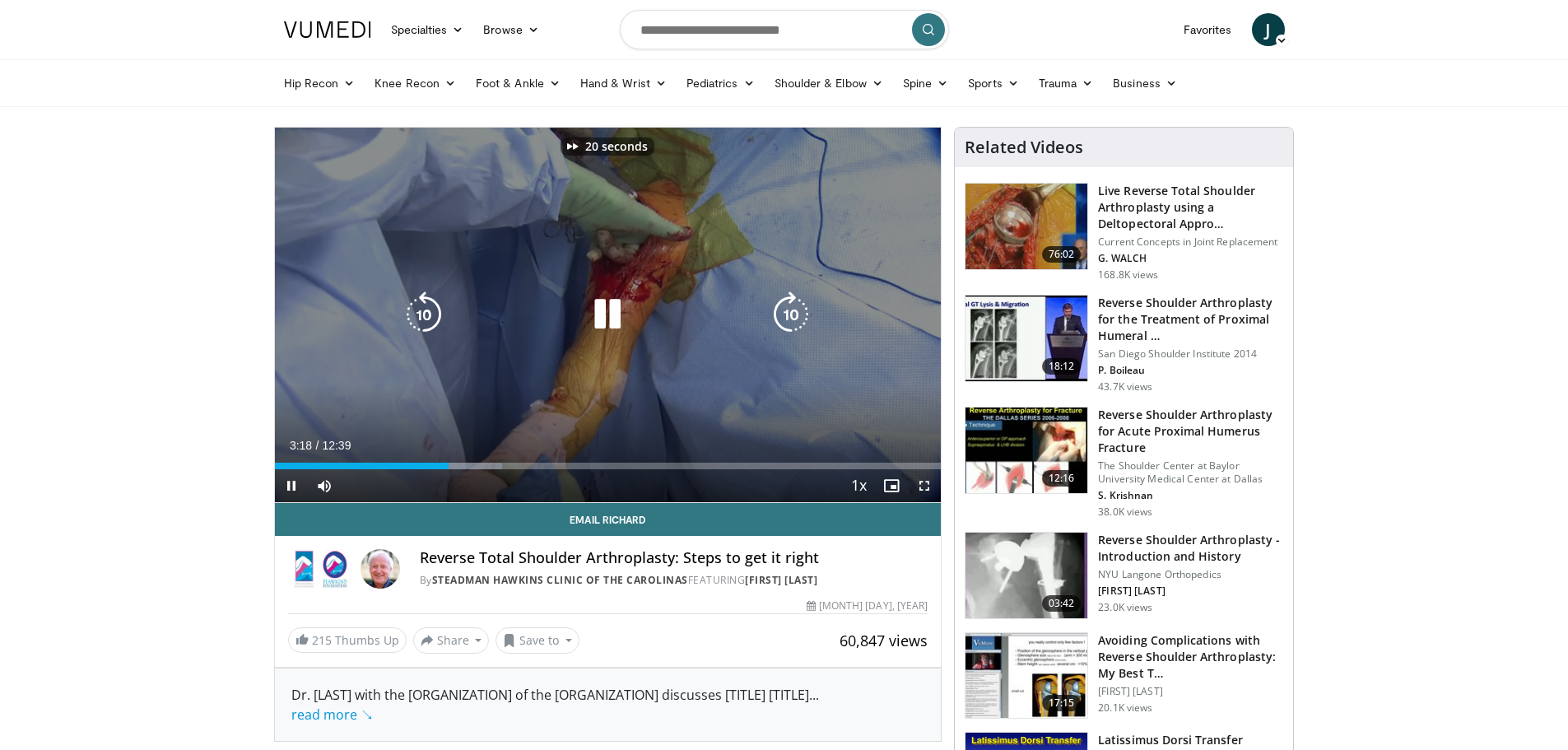 click at bounding box center [791, 314] 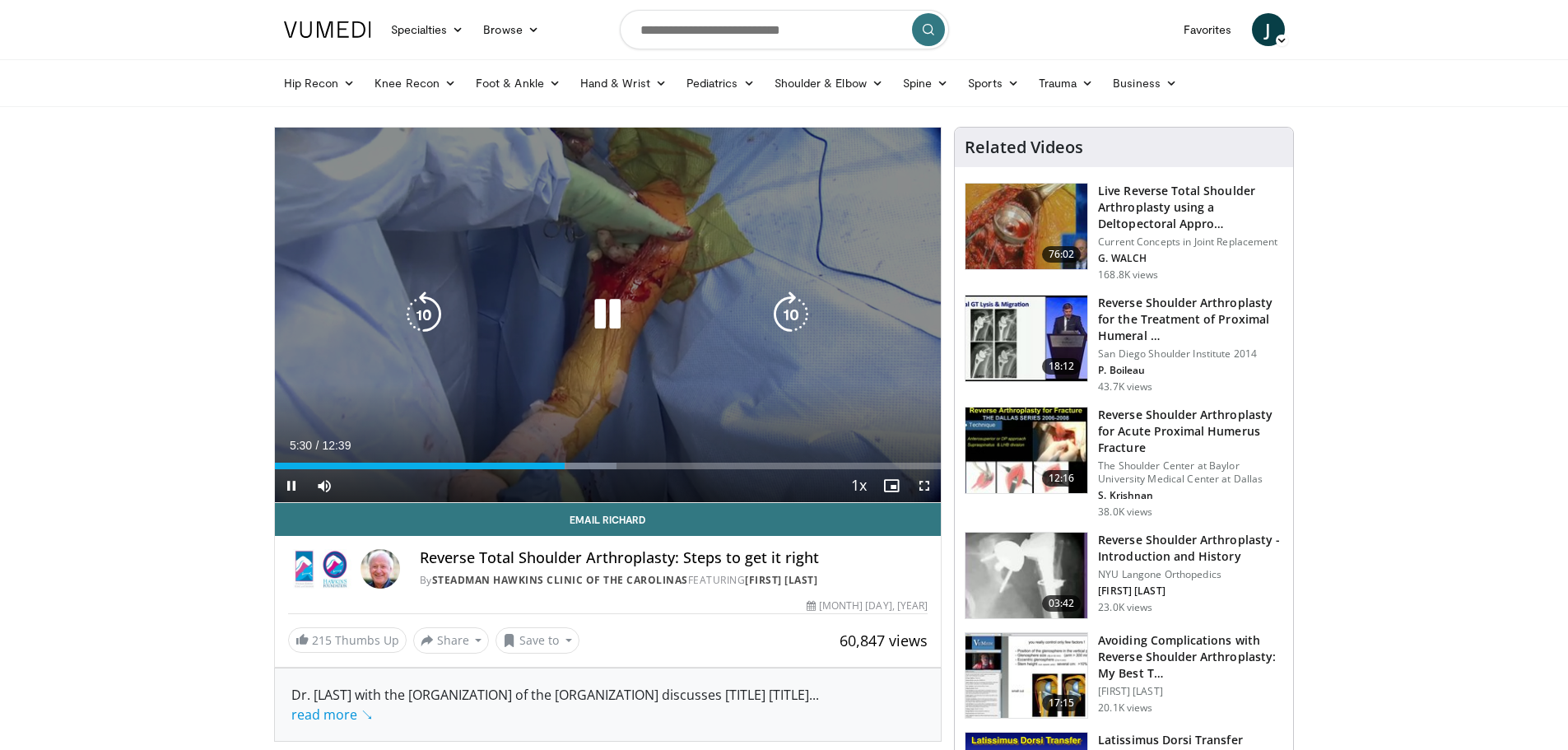 click at bounding box center (607, 314) 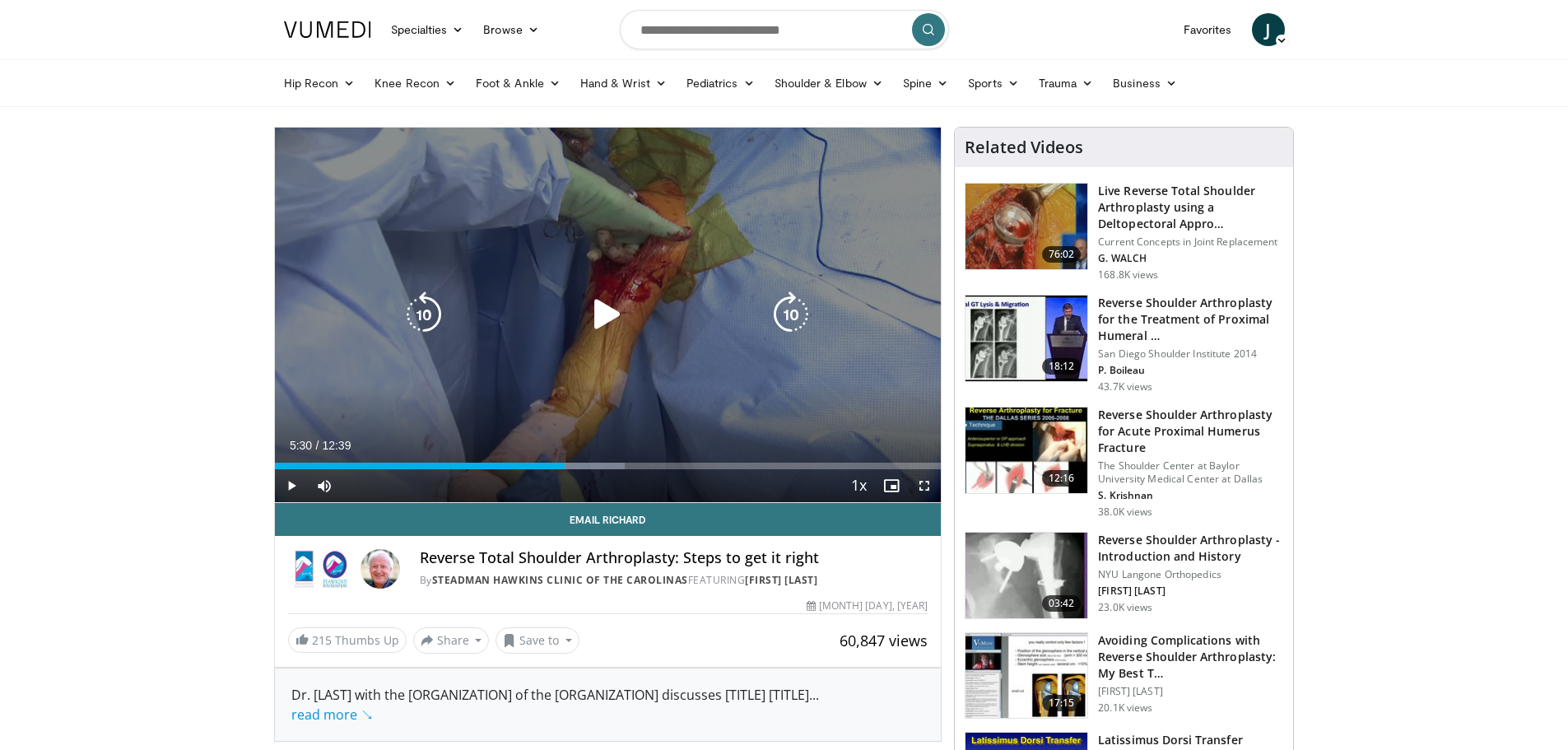 click at bounding box center [607, 314] 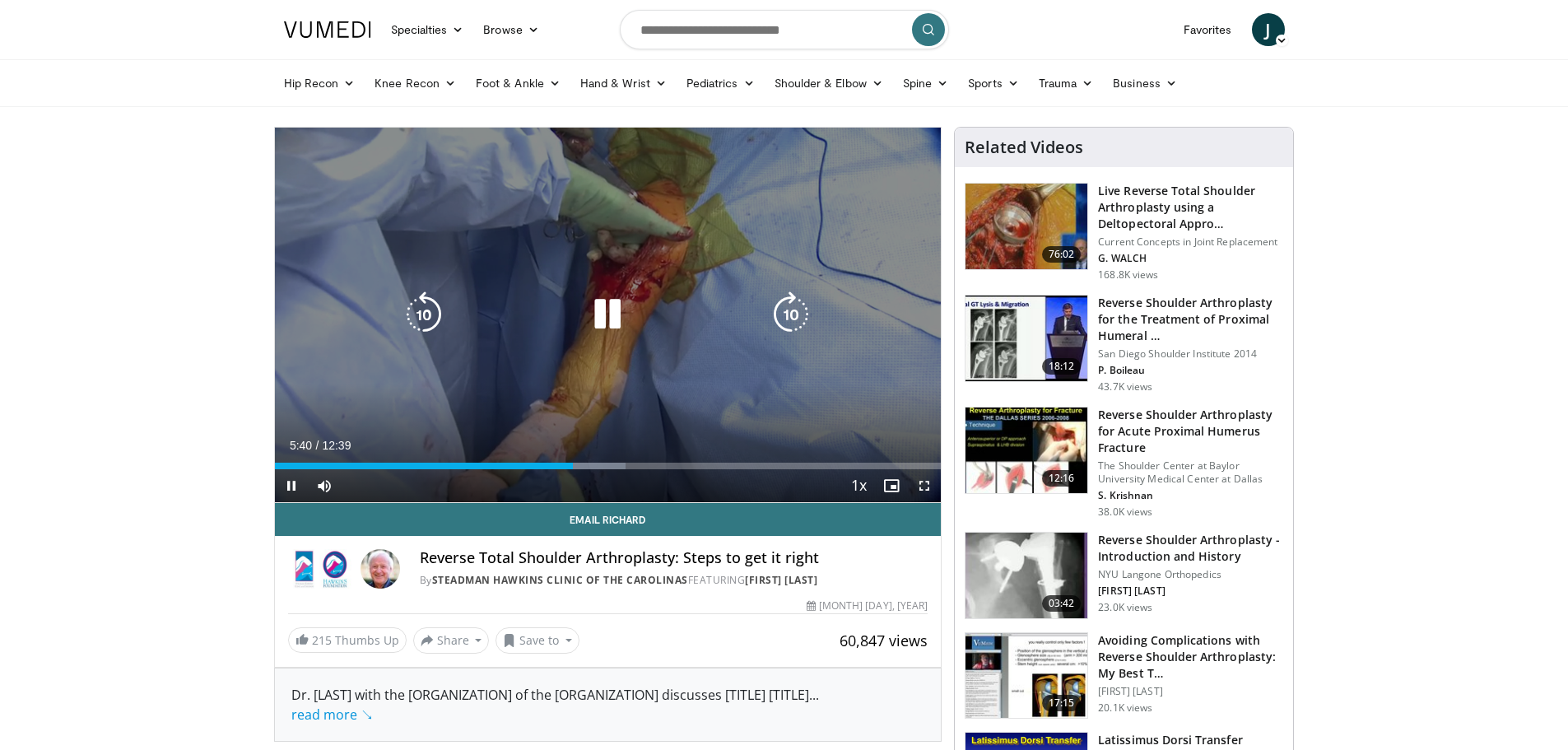 click at bounding box center (791, 314) 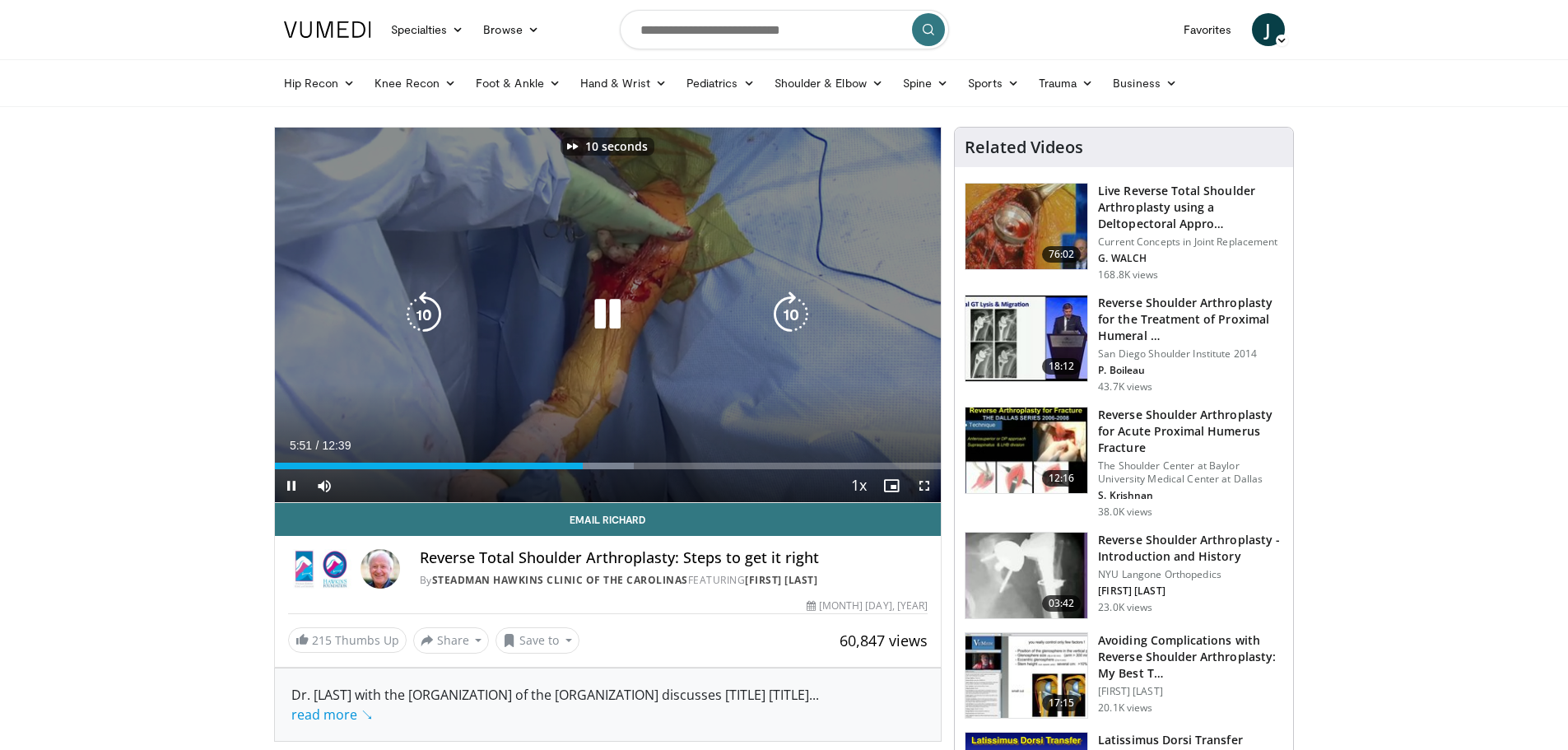 click at bounding box center [791, 314] 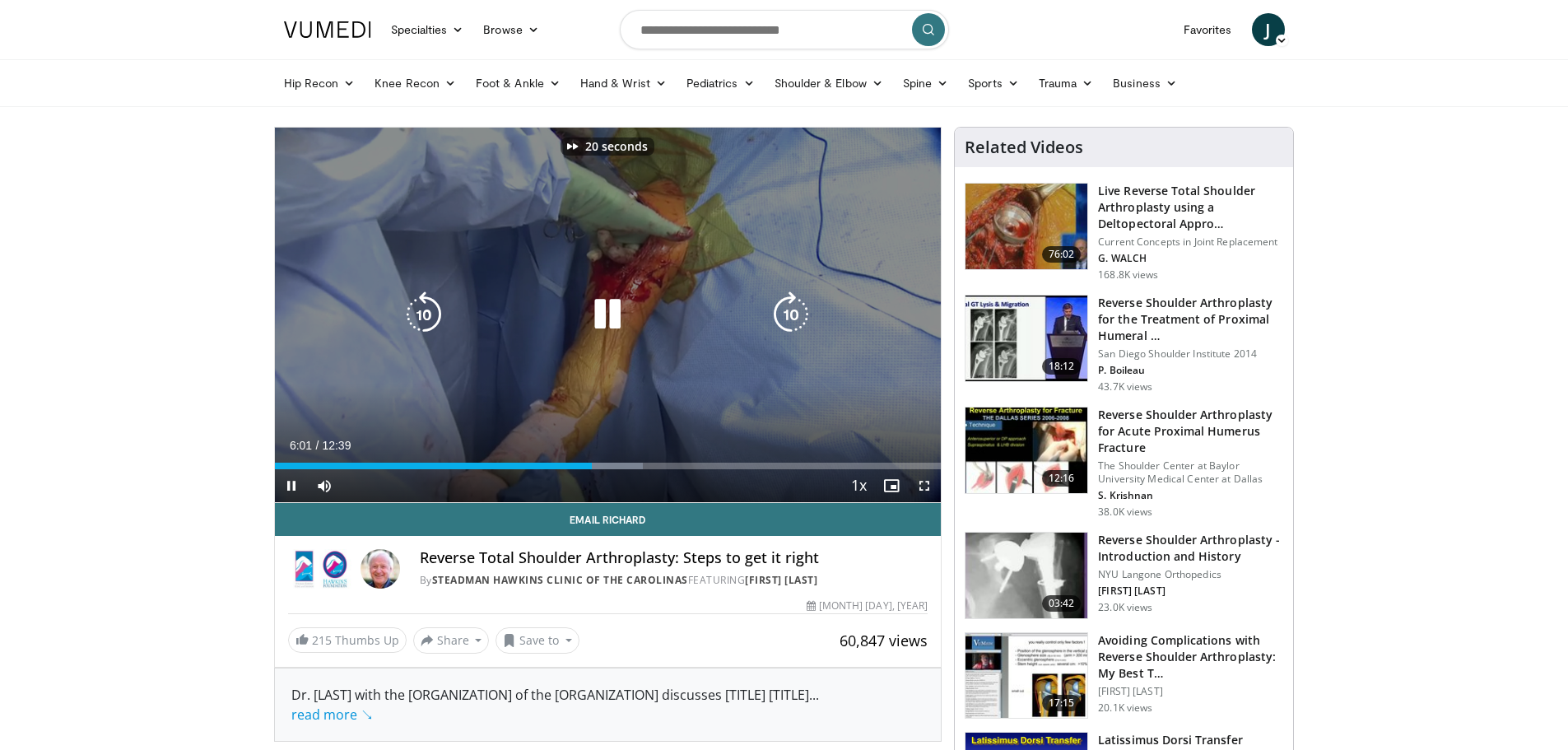 click at bounding box center [607, 314] 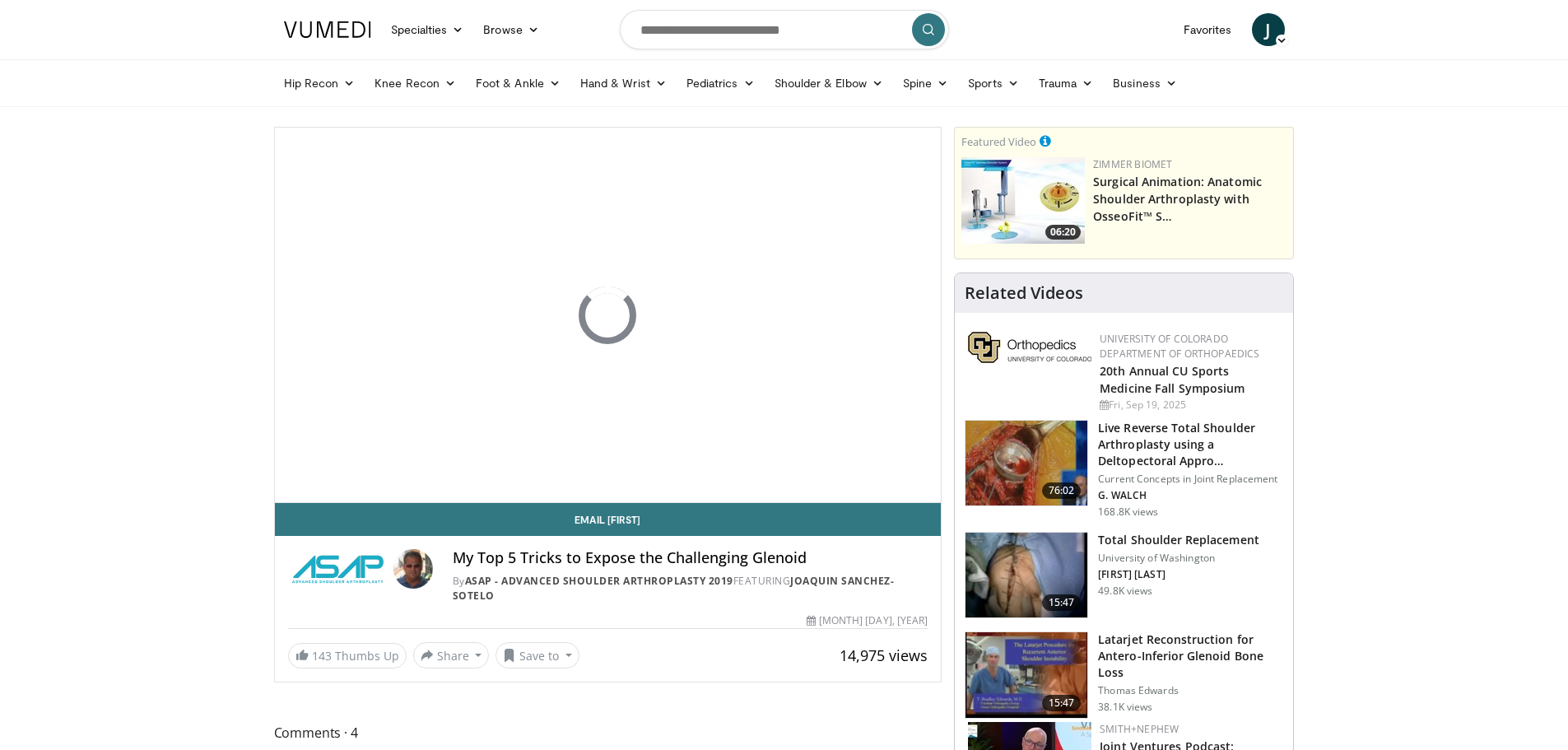 scroll, scrollTop: 0, scrollLeft: 0, axis: both 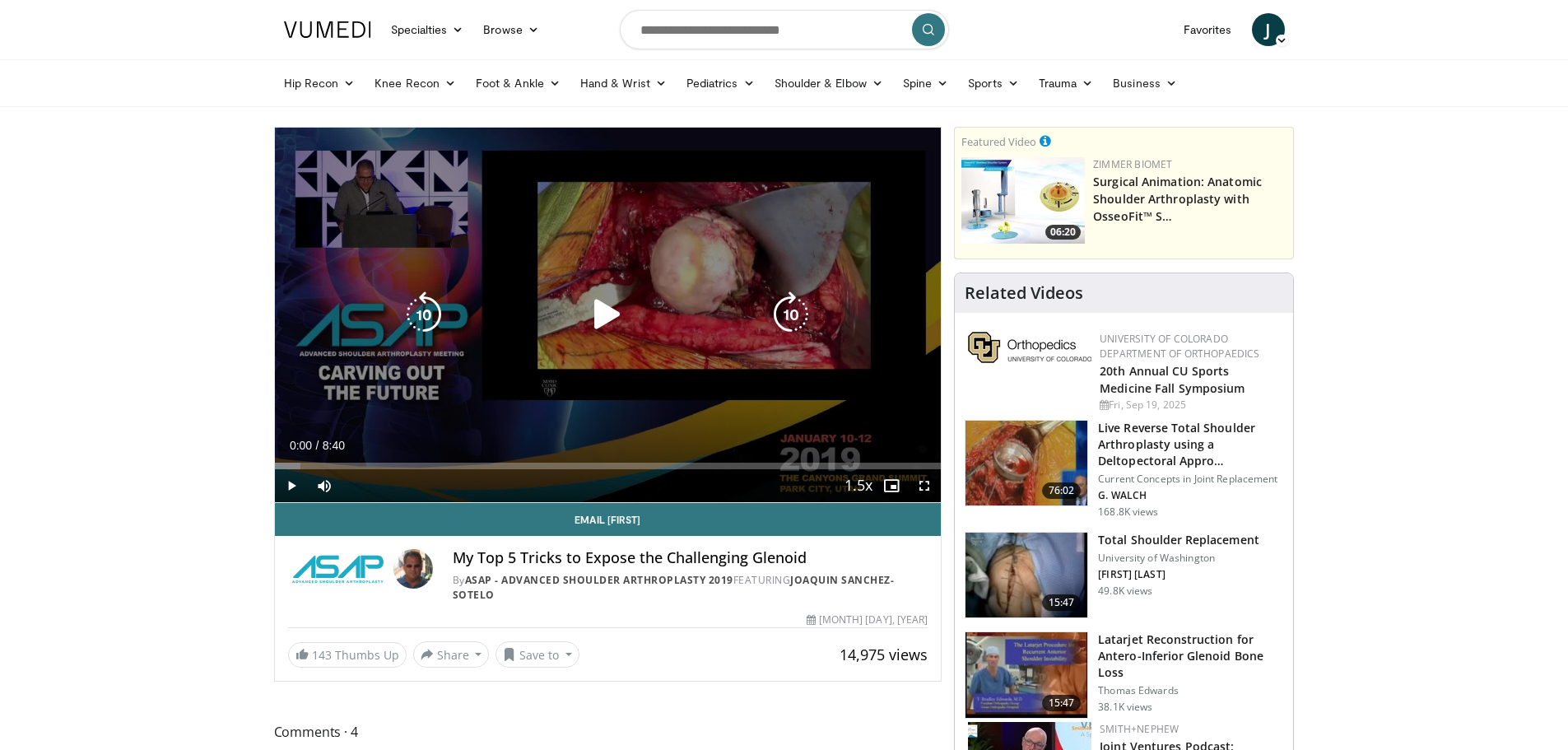 click at bounding box center [607, 314] 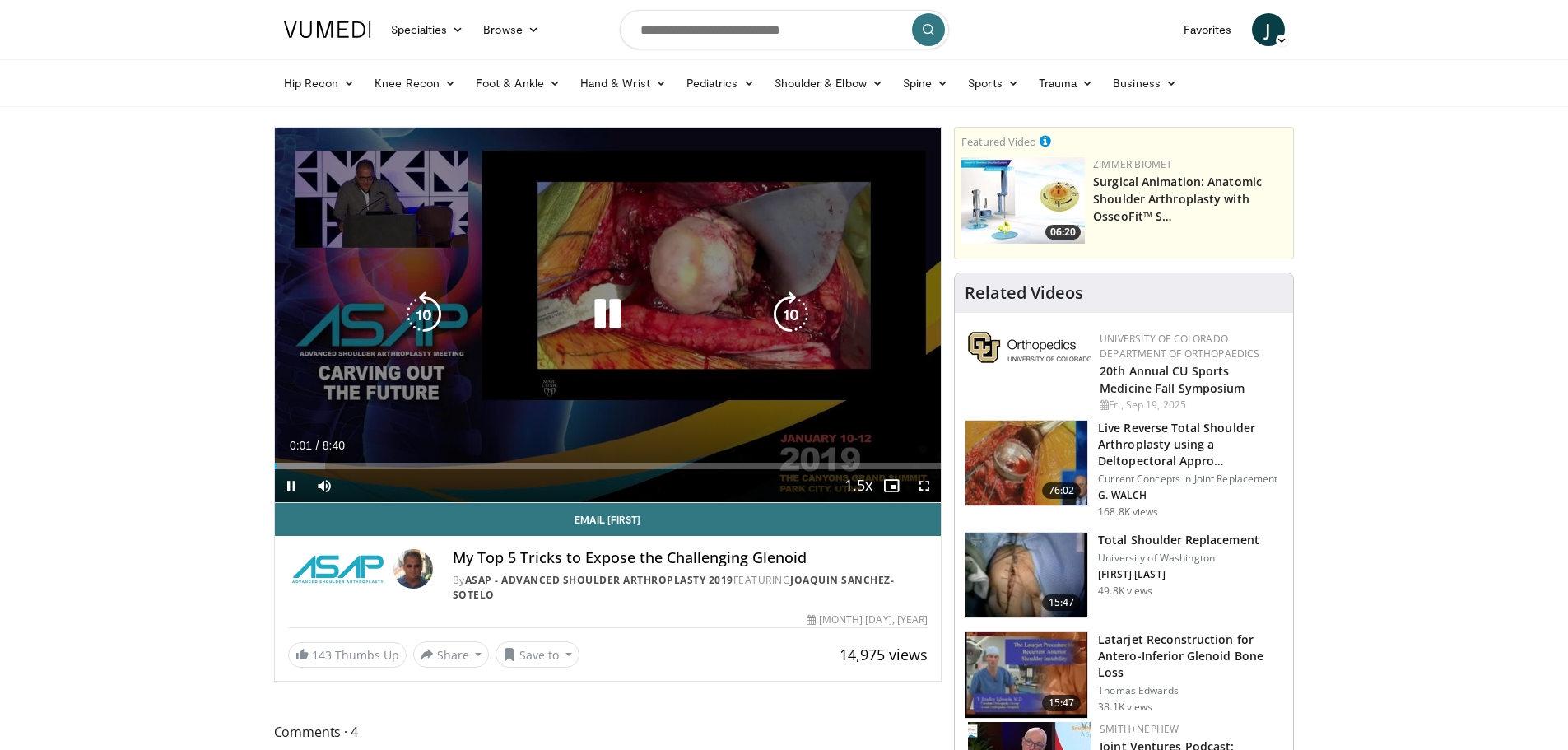 click at bounding box center [791, 314] 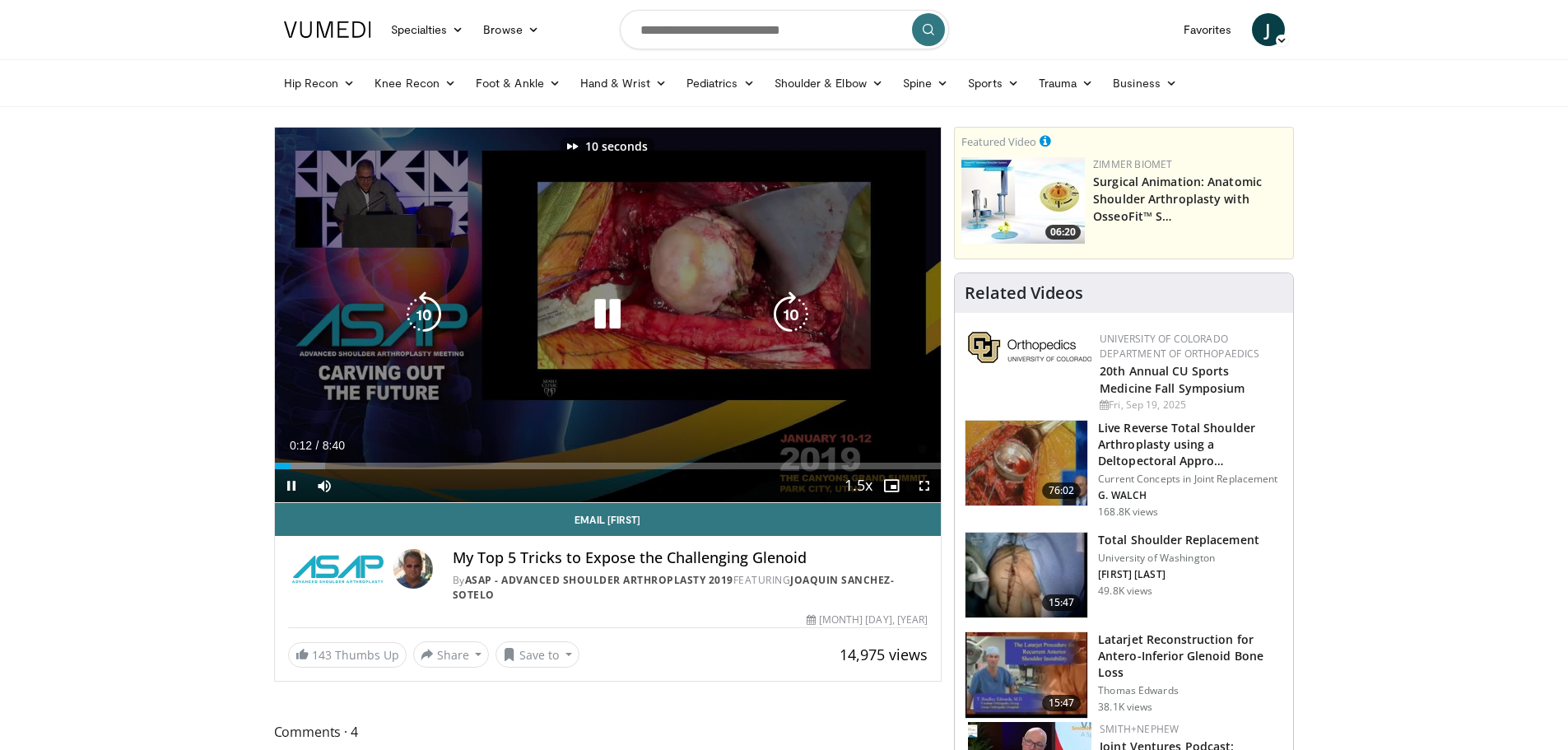 click at bounding box center (791, 314) 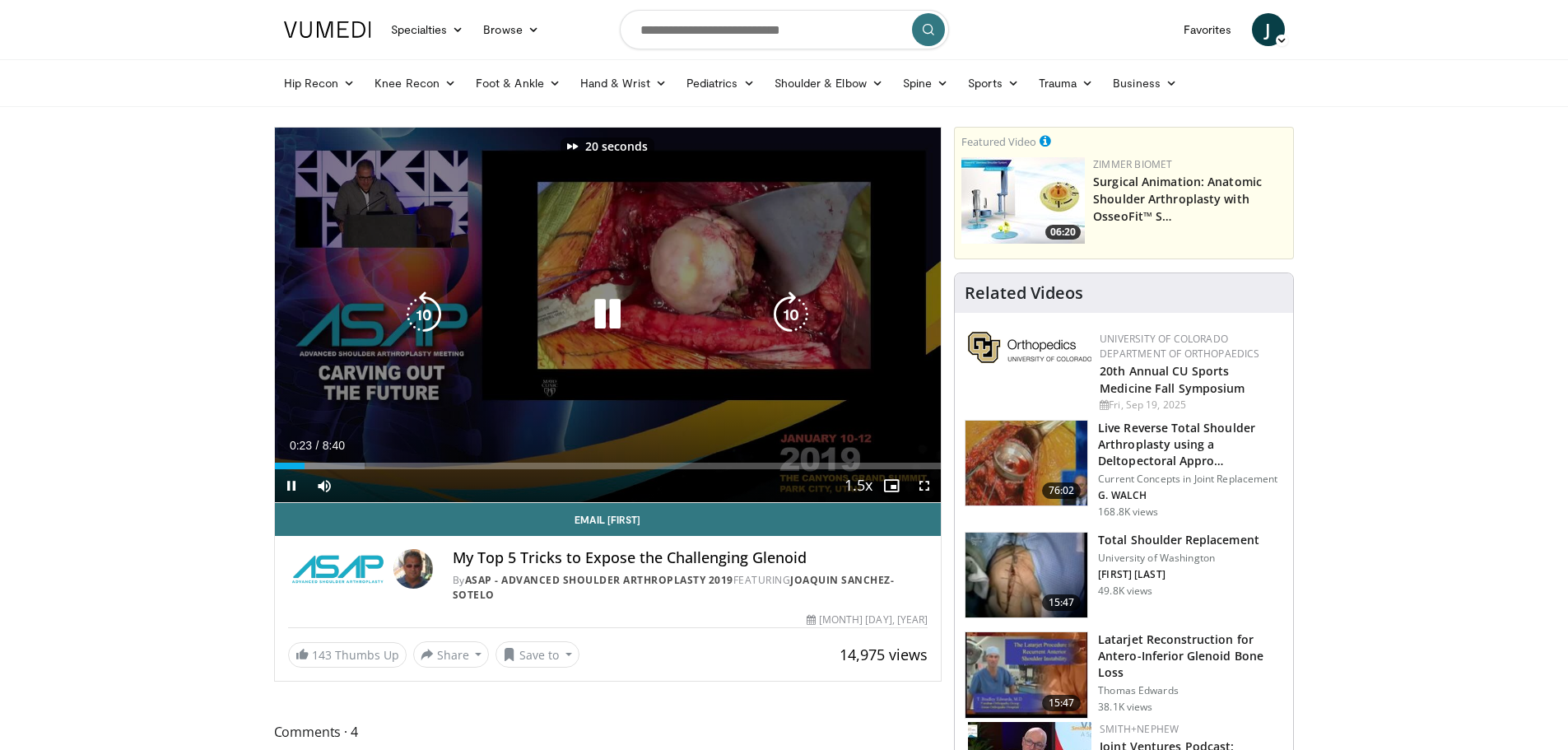 click at bounding box center [791, 314] 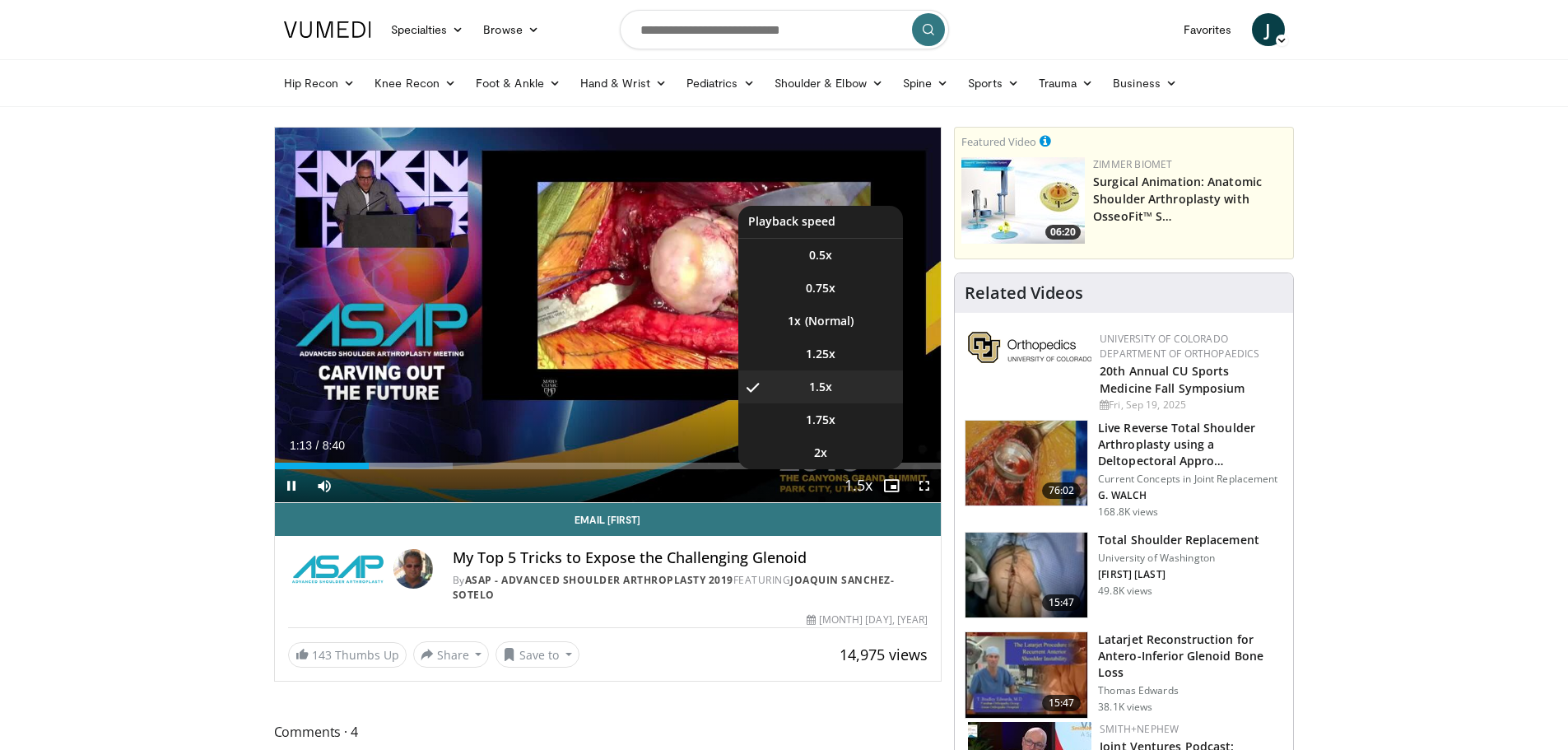 click at bounding box center [858, 487] 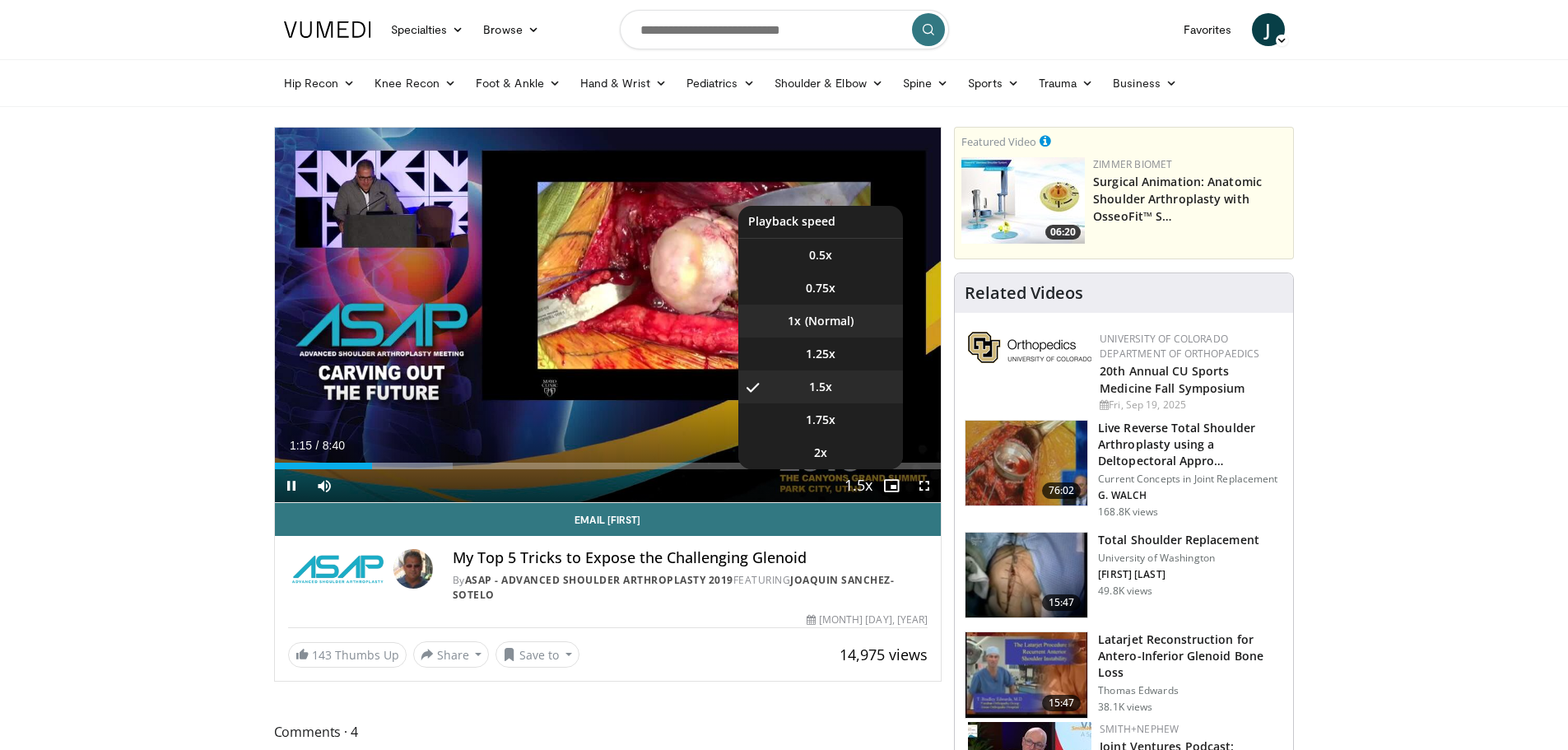 click on "1x" at bounding box center [821, 321] 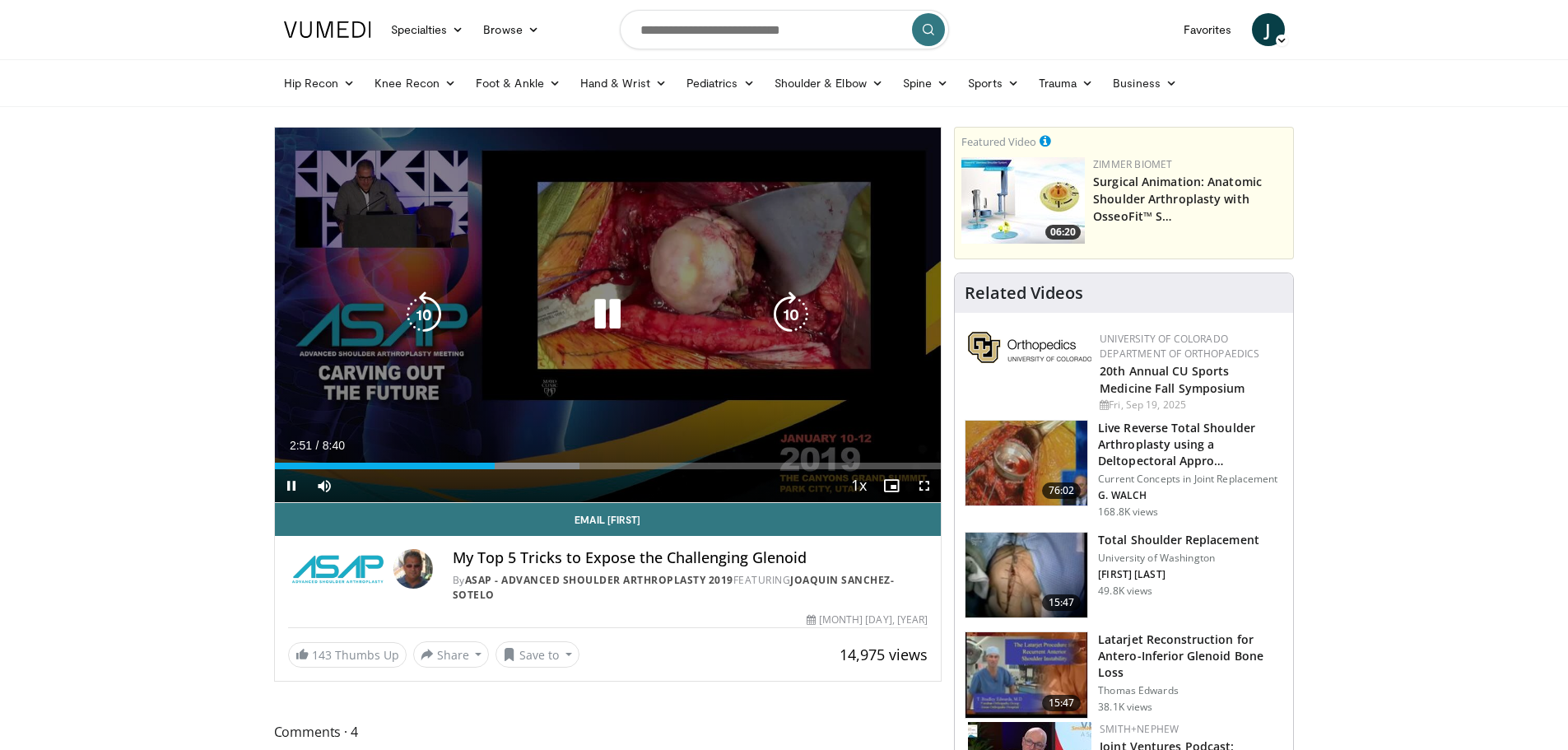 click at bounding box center (791, 314) 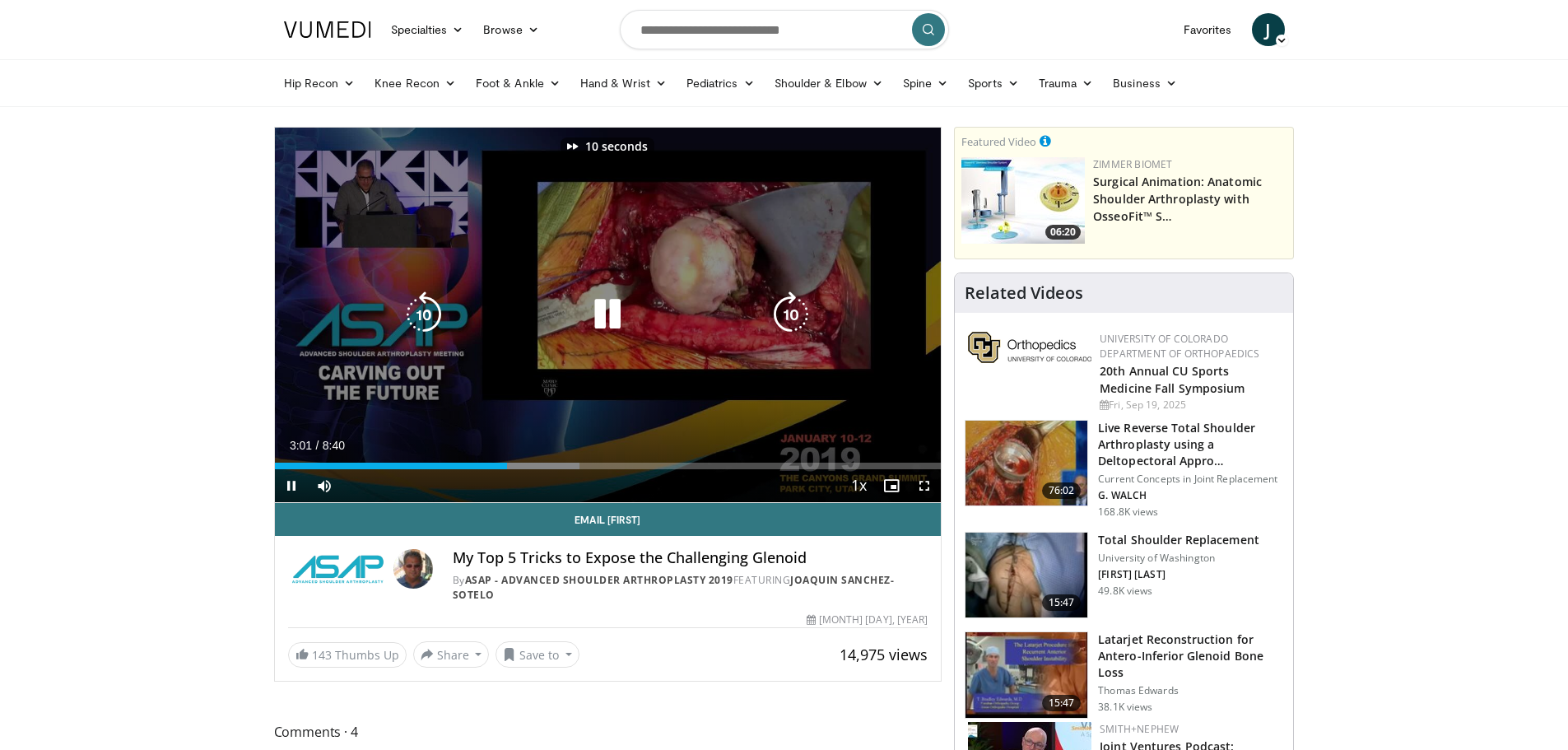 click at bounding box center [791, 314] 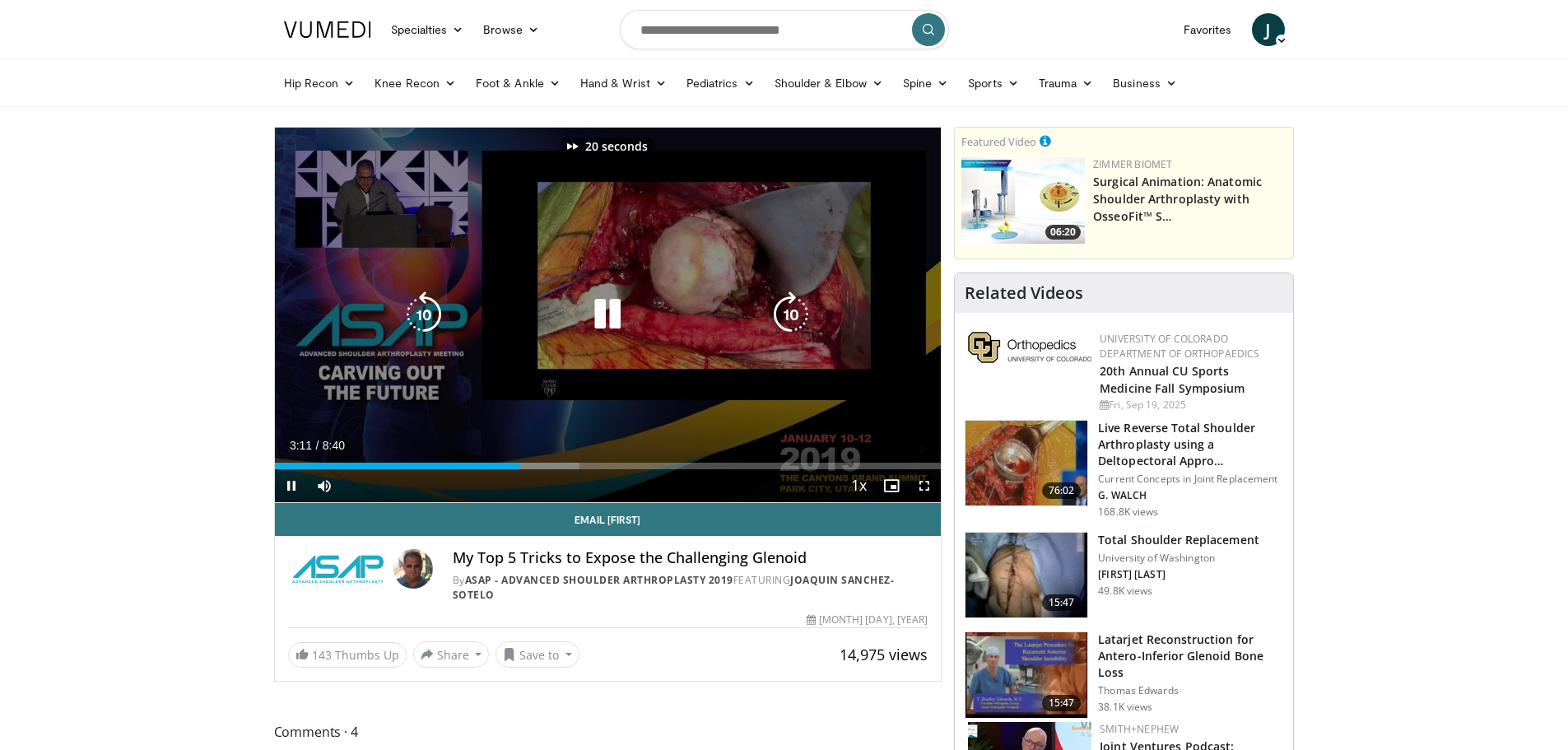 click at bounding box center [791, 314] 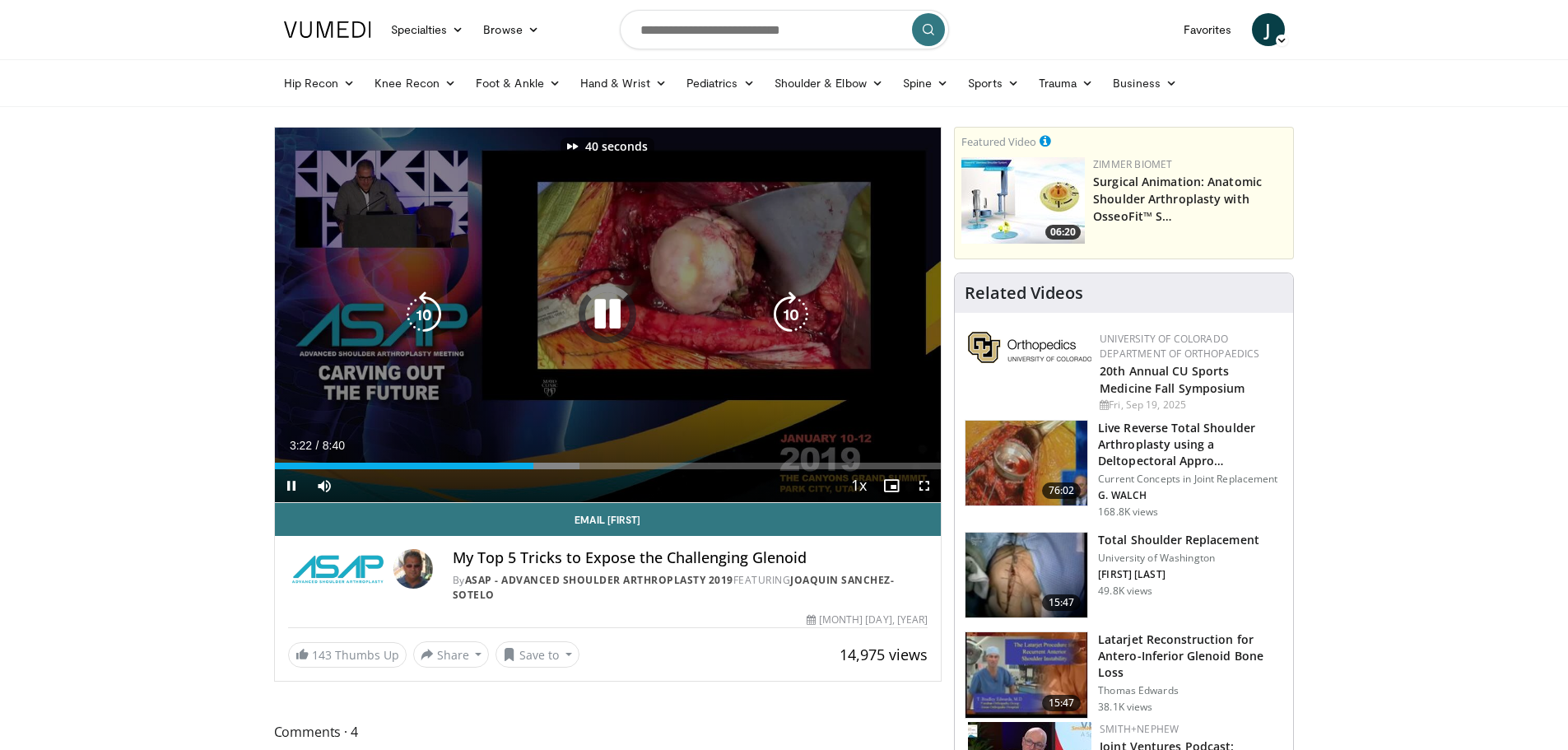 click at bounding box center [791, 314] 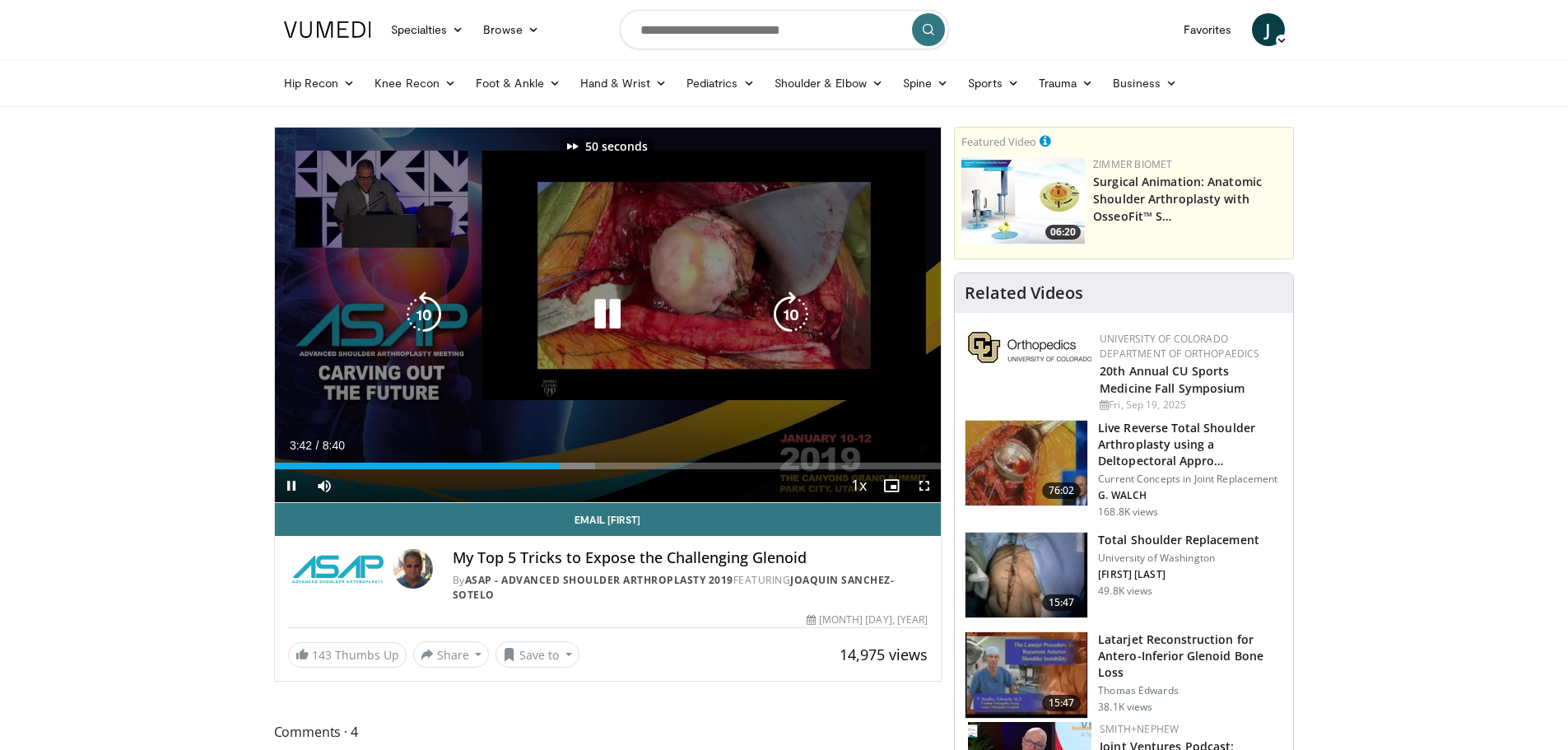click at bounding box center [791, 314] 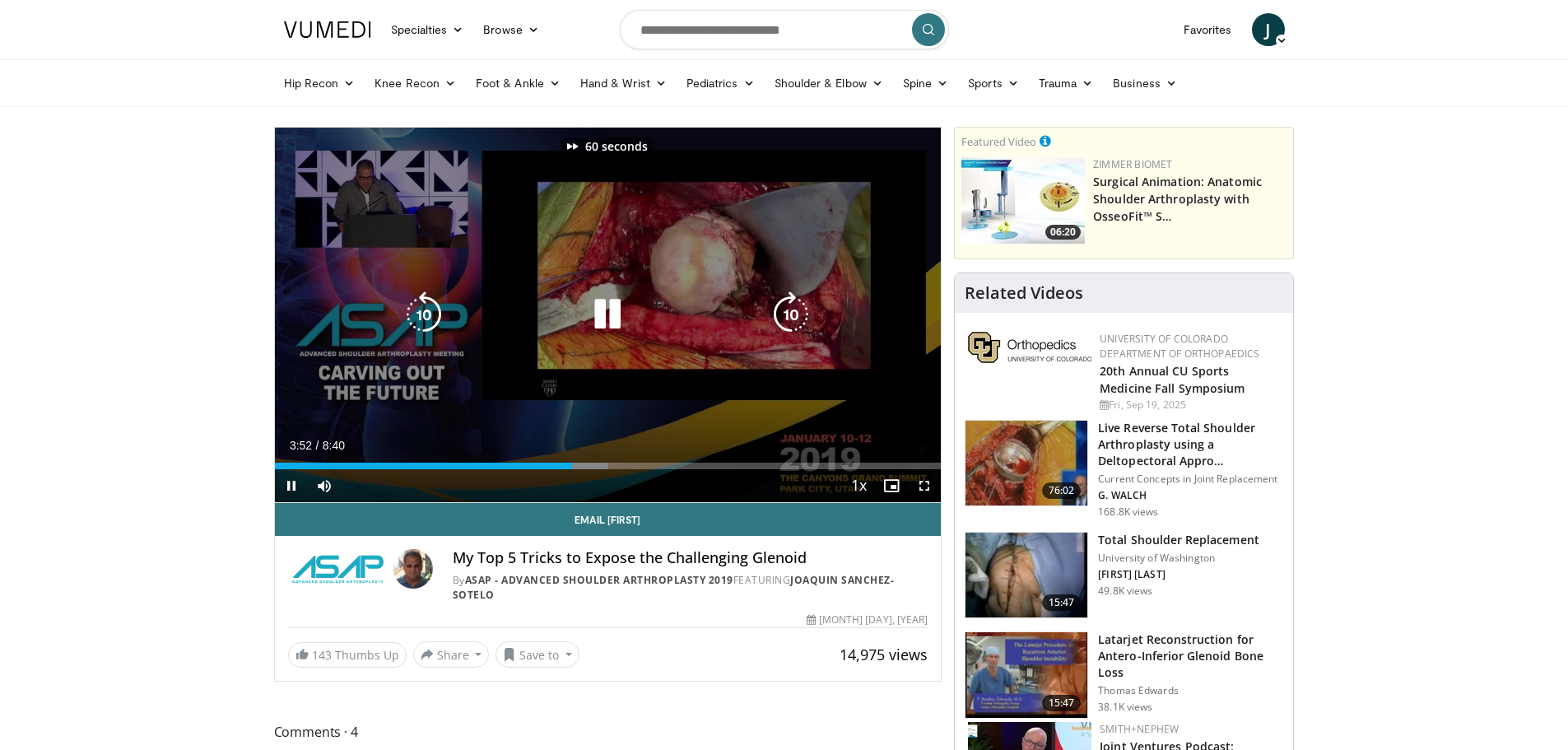 click at bounding box center [791, 314] 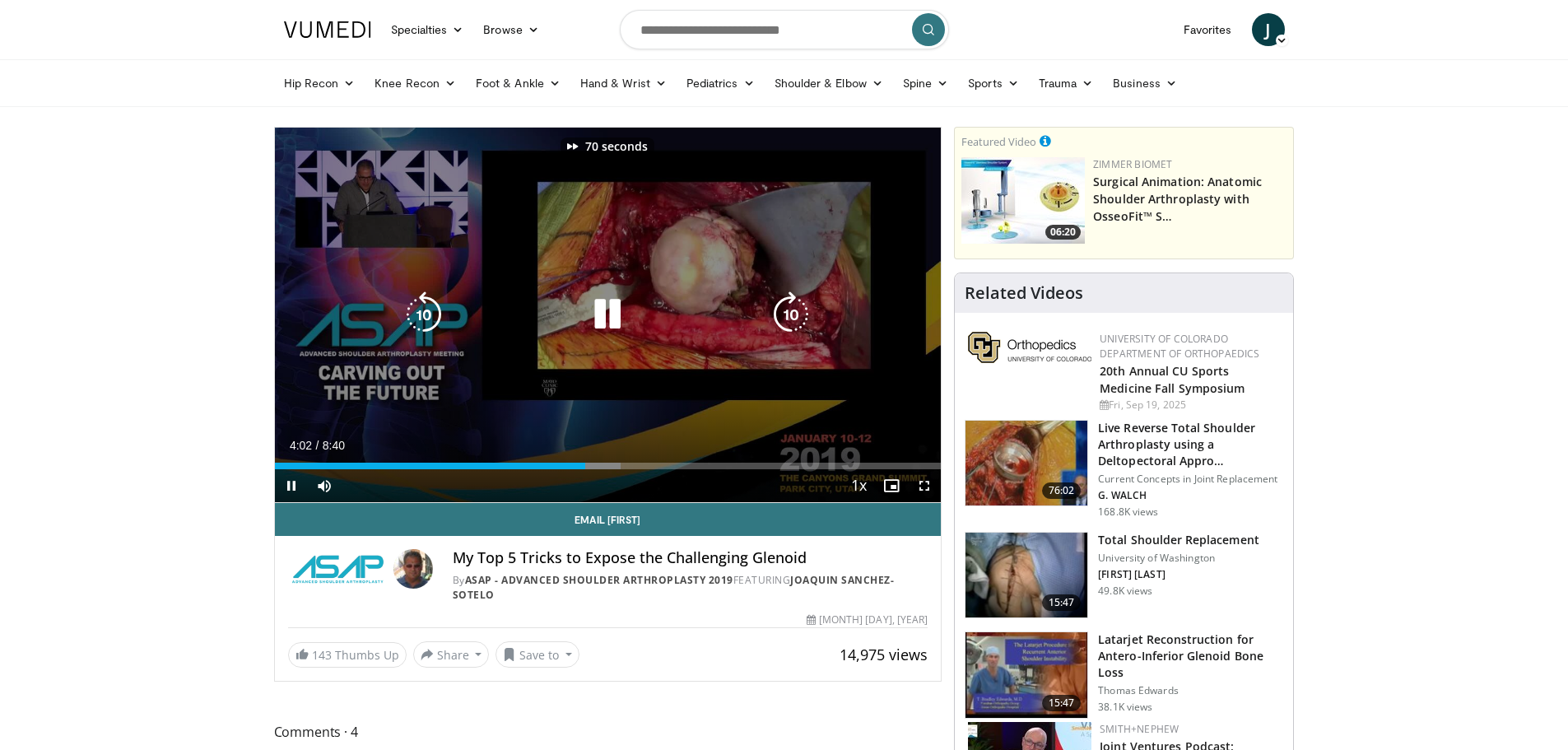 click at bounding box center [791, 314] 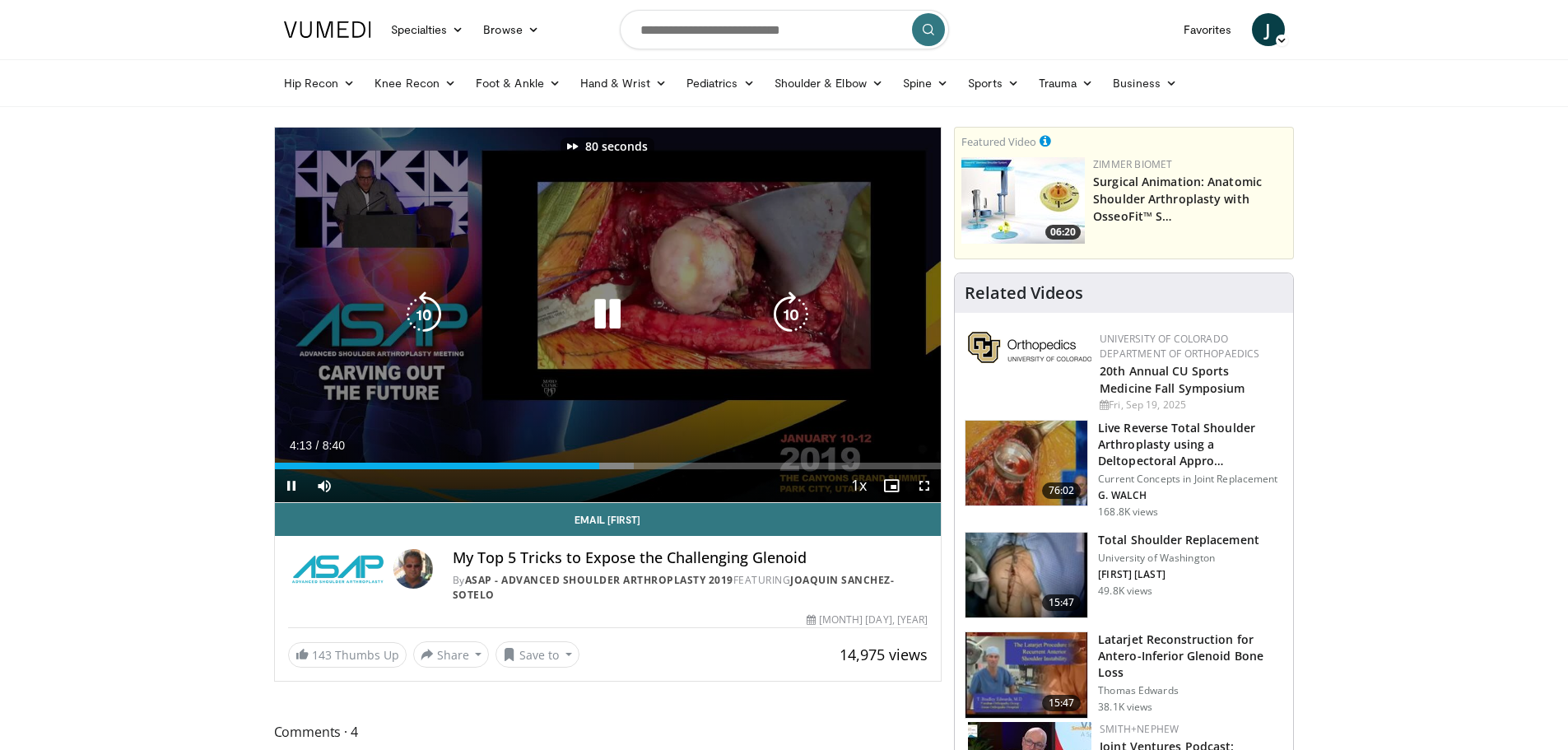 click at bounding box center (791, 314) 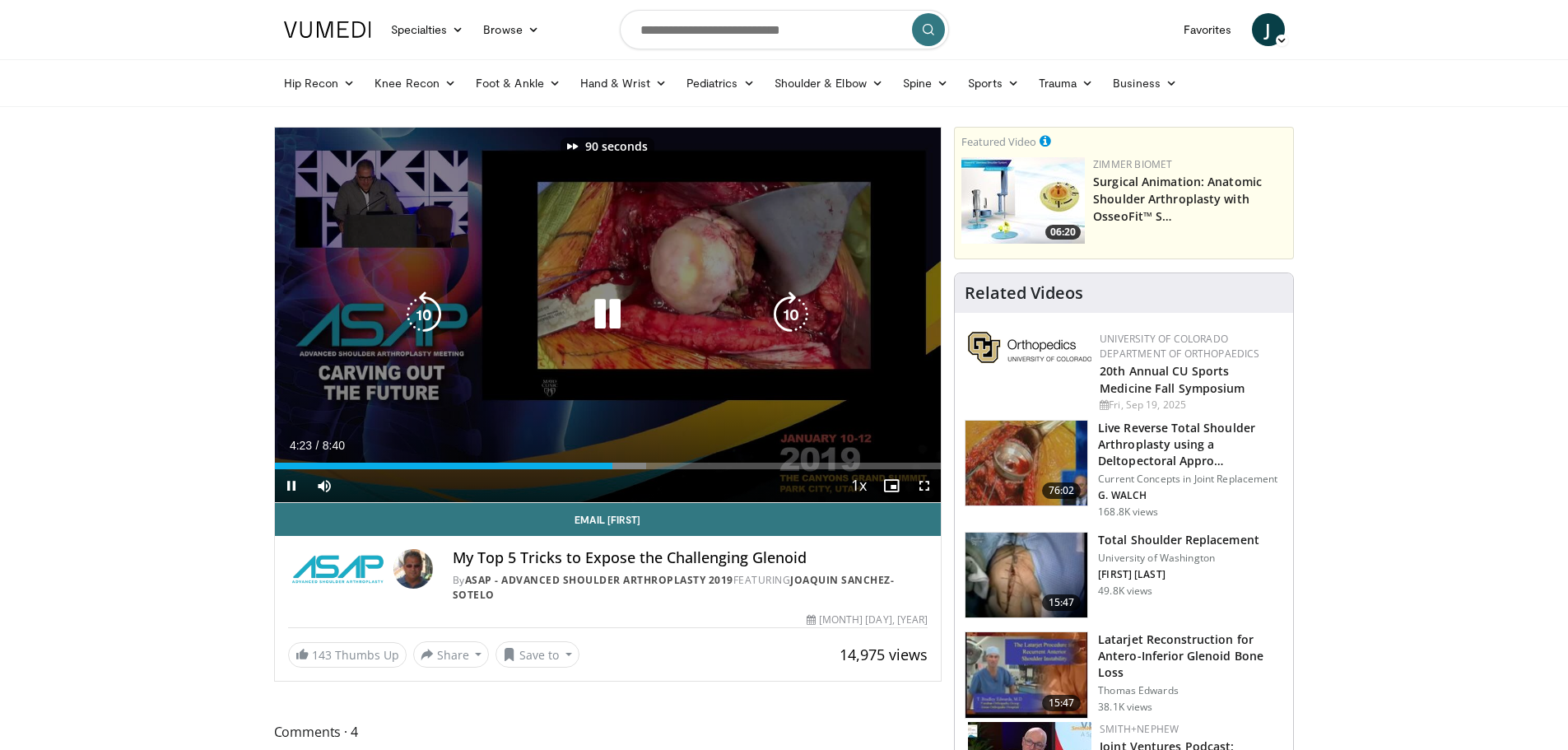 click at bounding box center (791, 314) 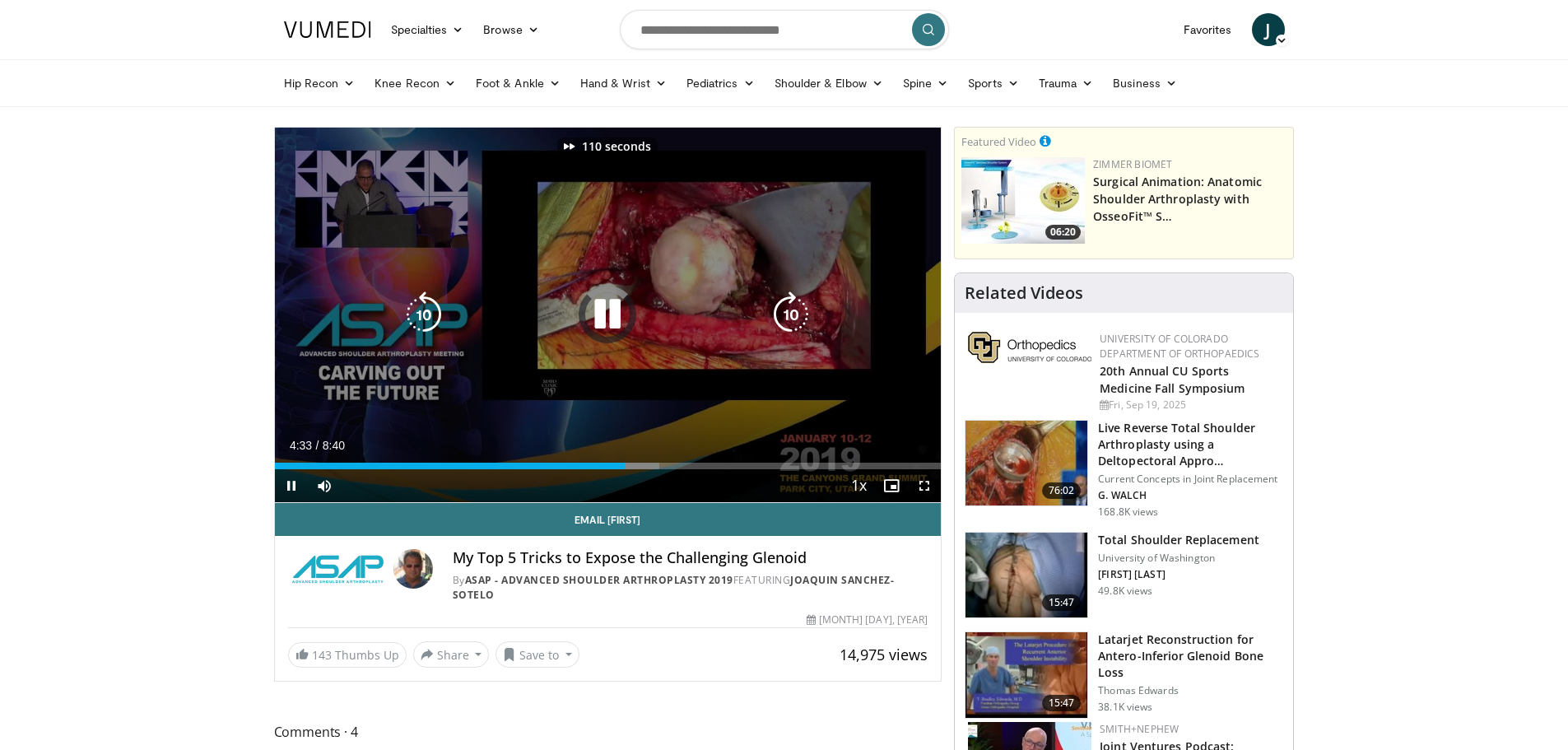 click at bounding box center (791, 314) 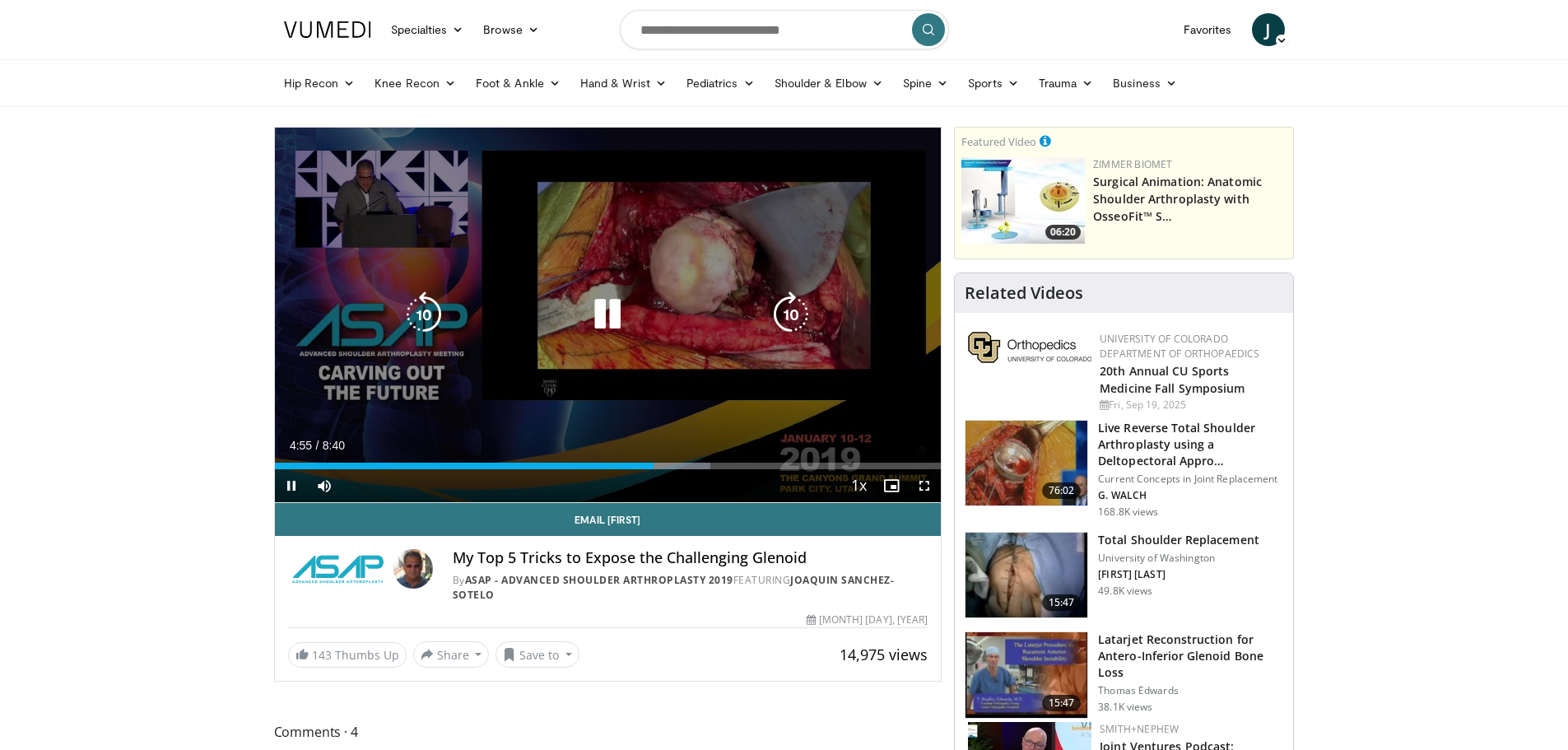 click at bounding box center [791, 314] 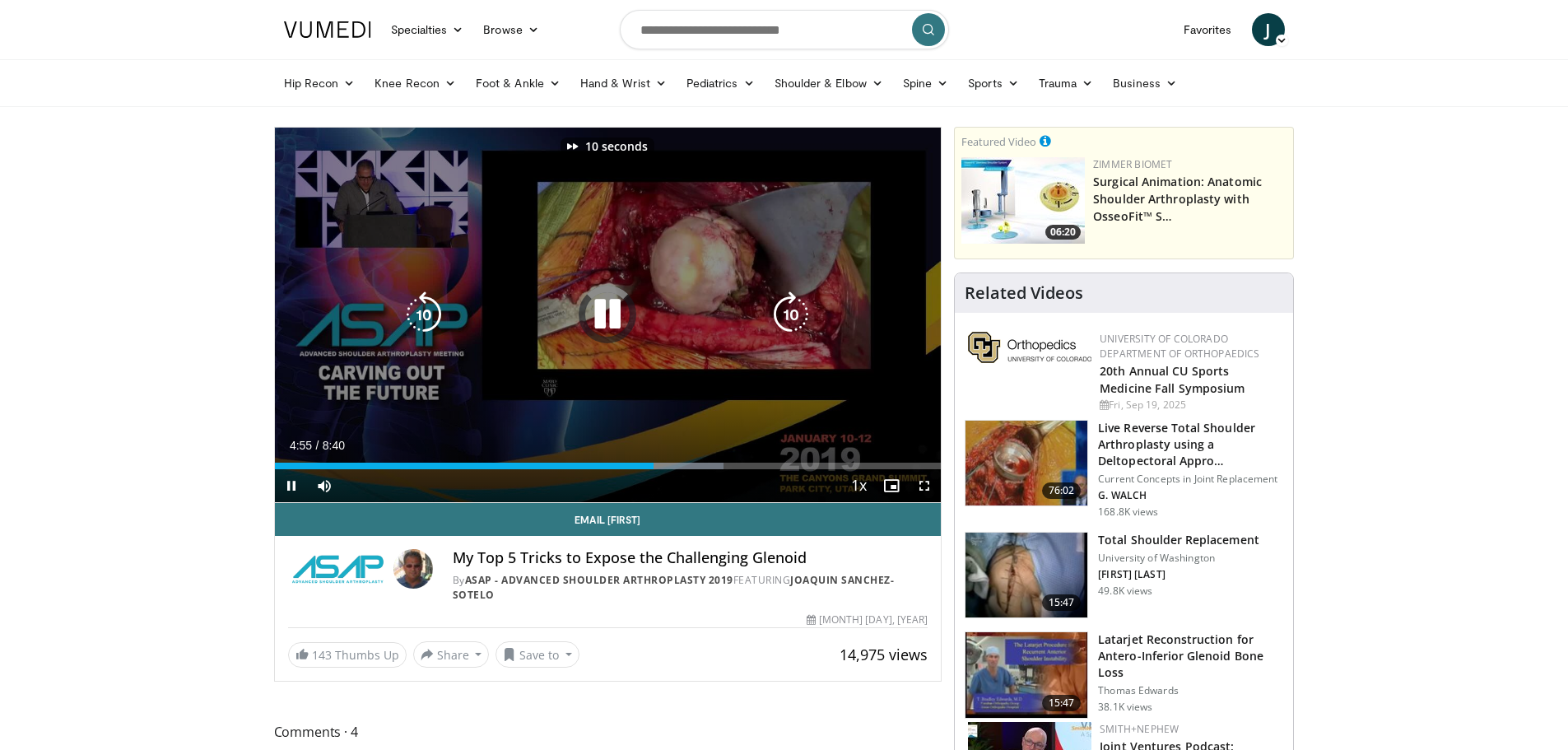 click at bounding box center [791, 314] 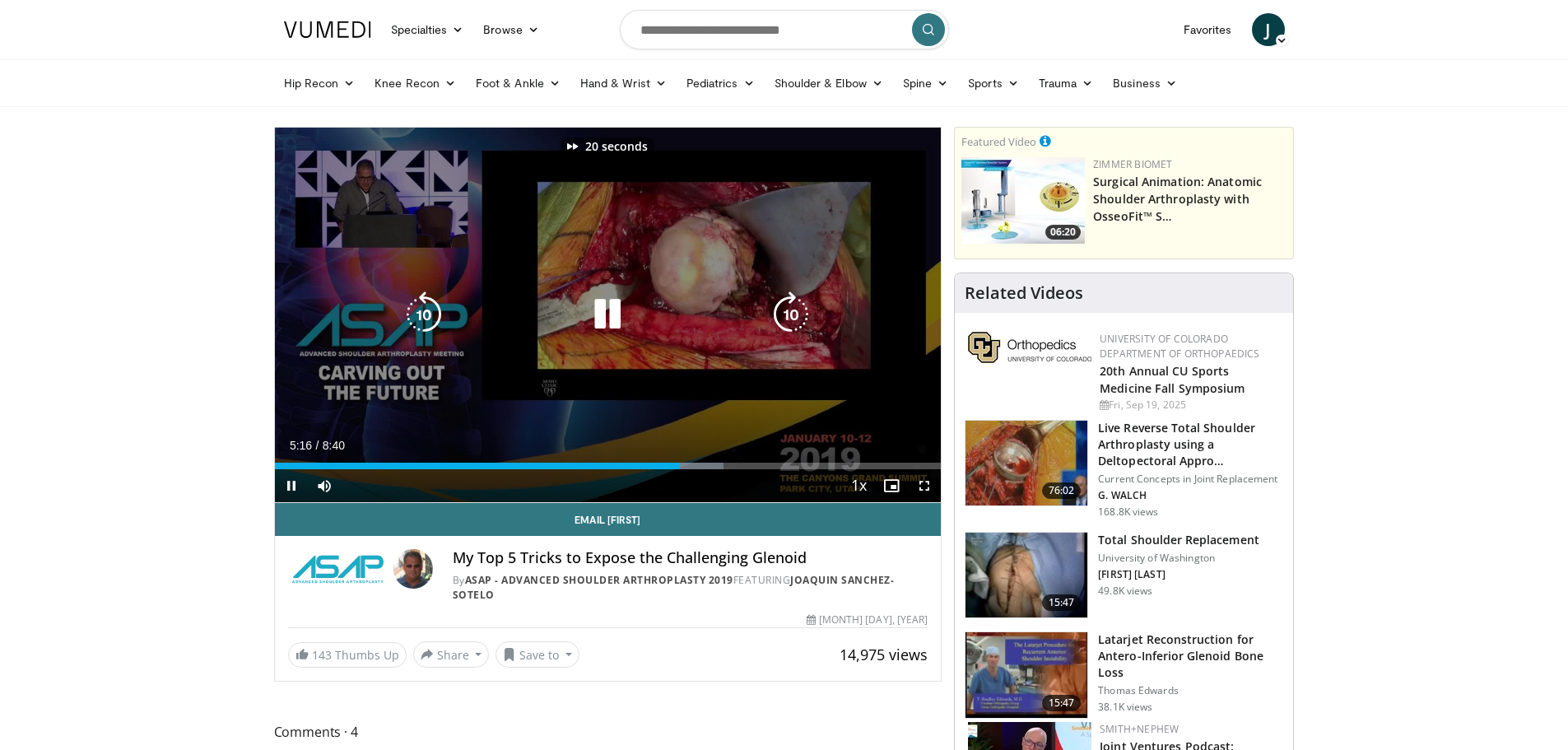 click at bounding box center [791, 314] 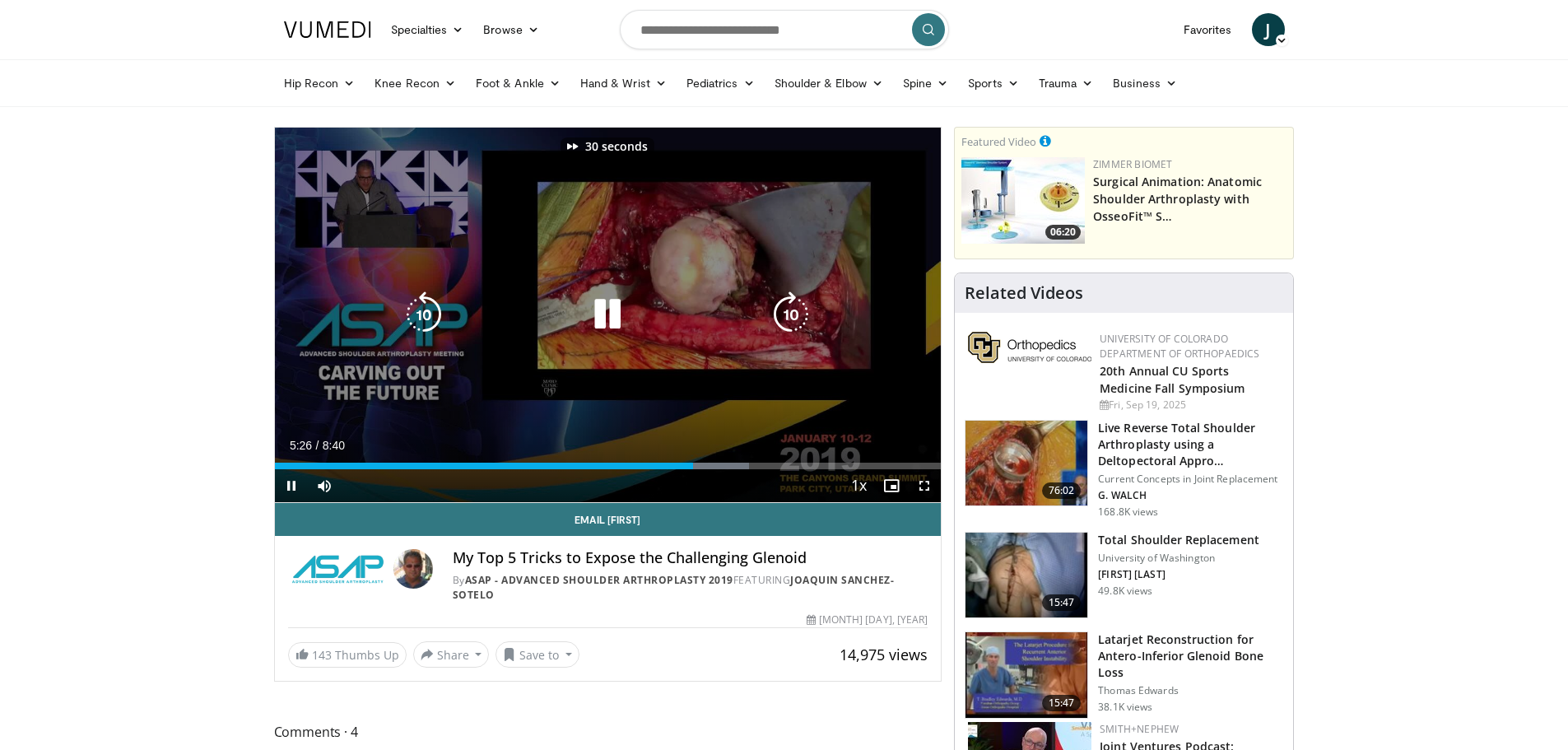 click at bounding box center (791, 314) 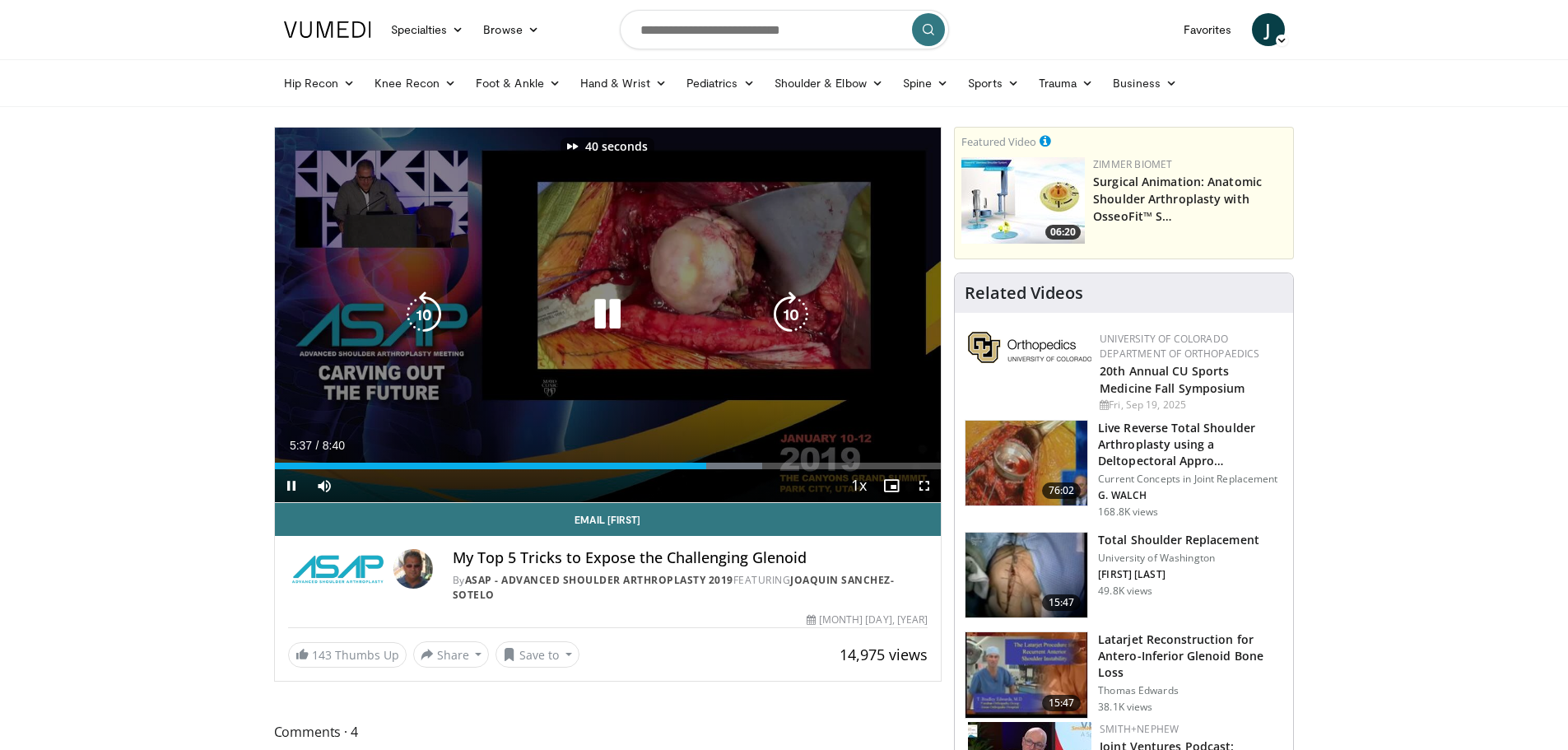 click at bounding box center [791, 314] 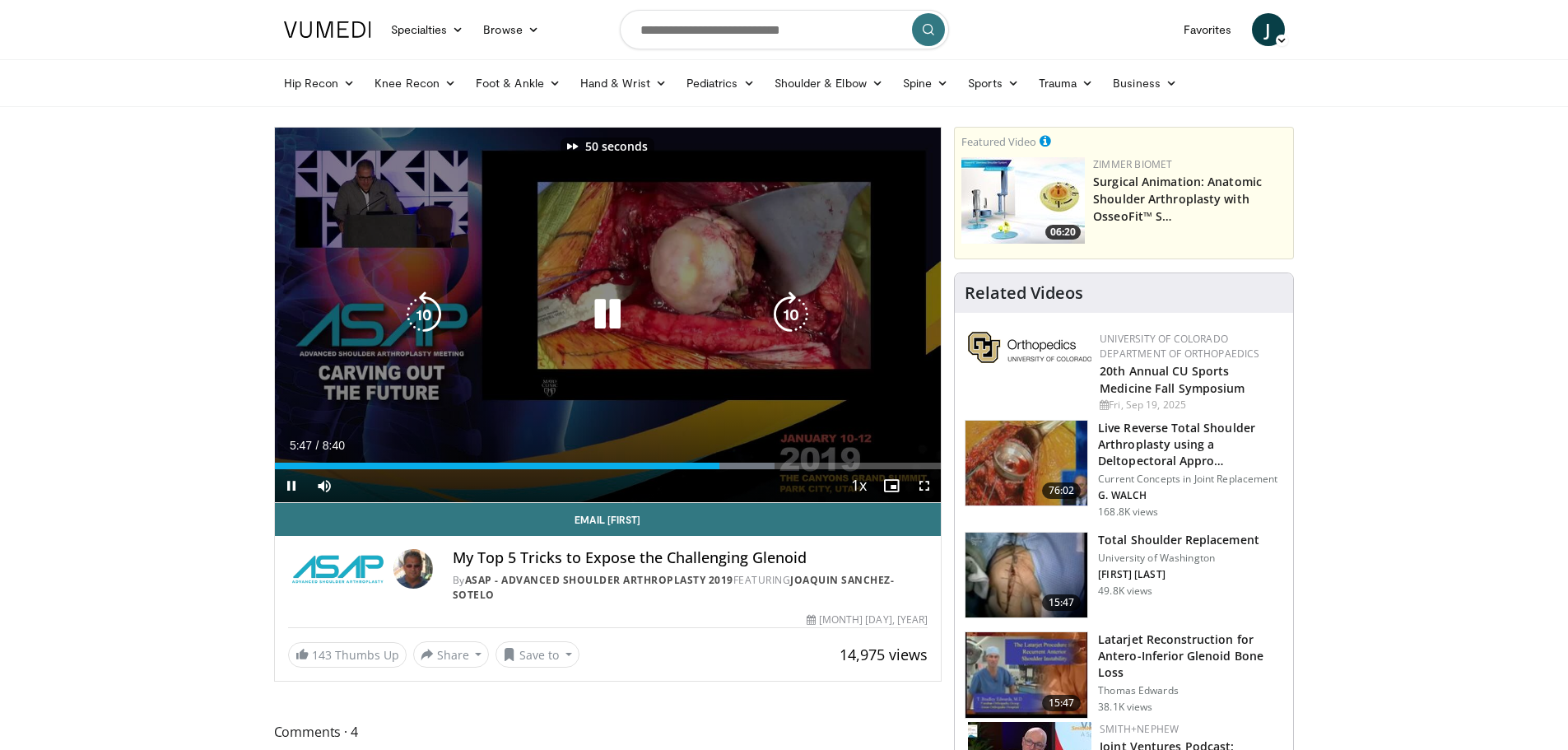 click at bounding box center [791, 314] 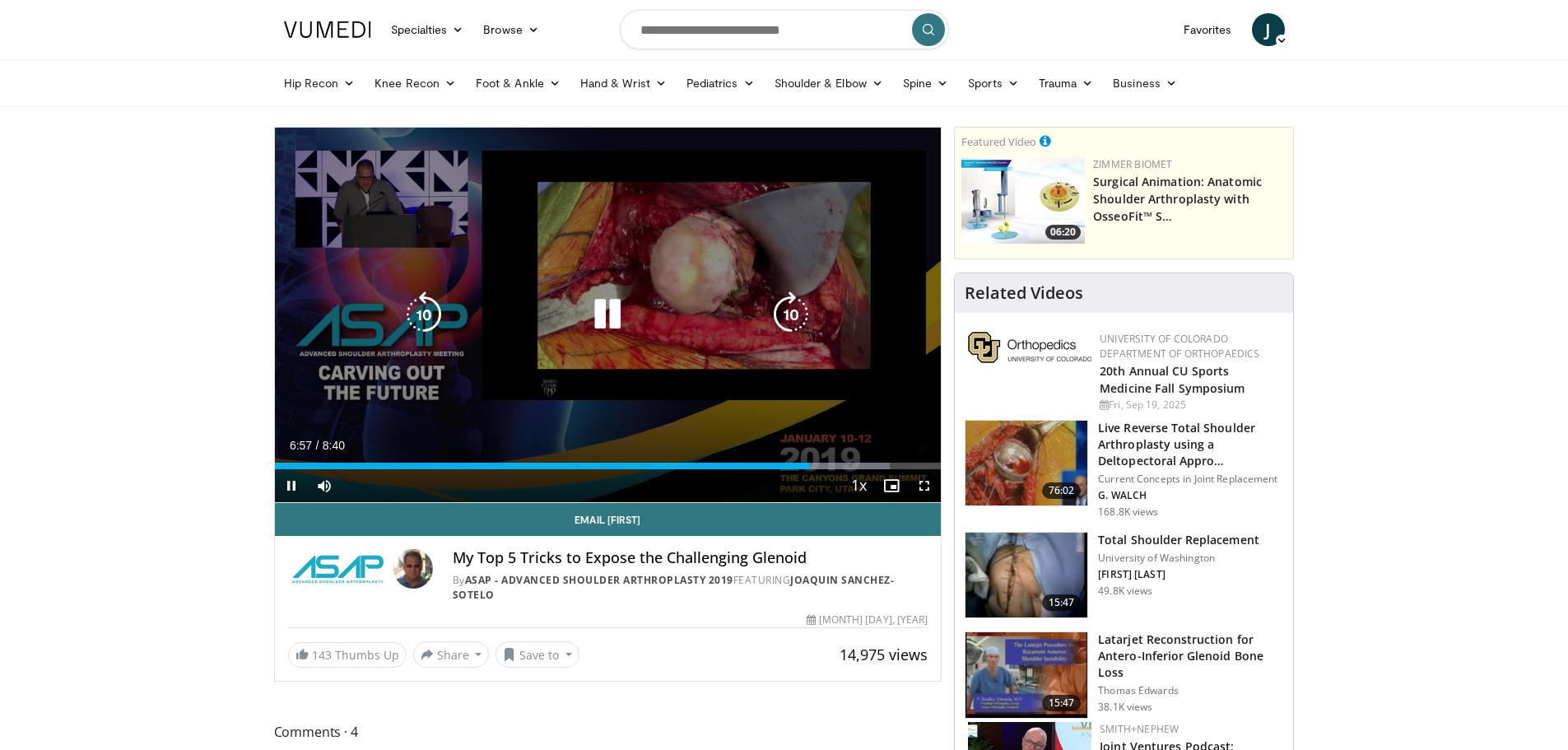click at bounding box center [791, 314] 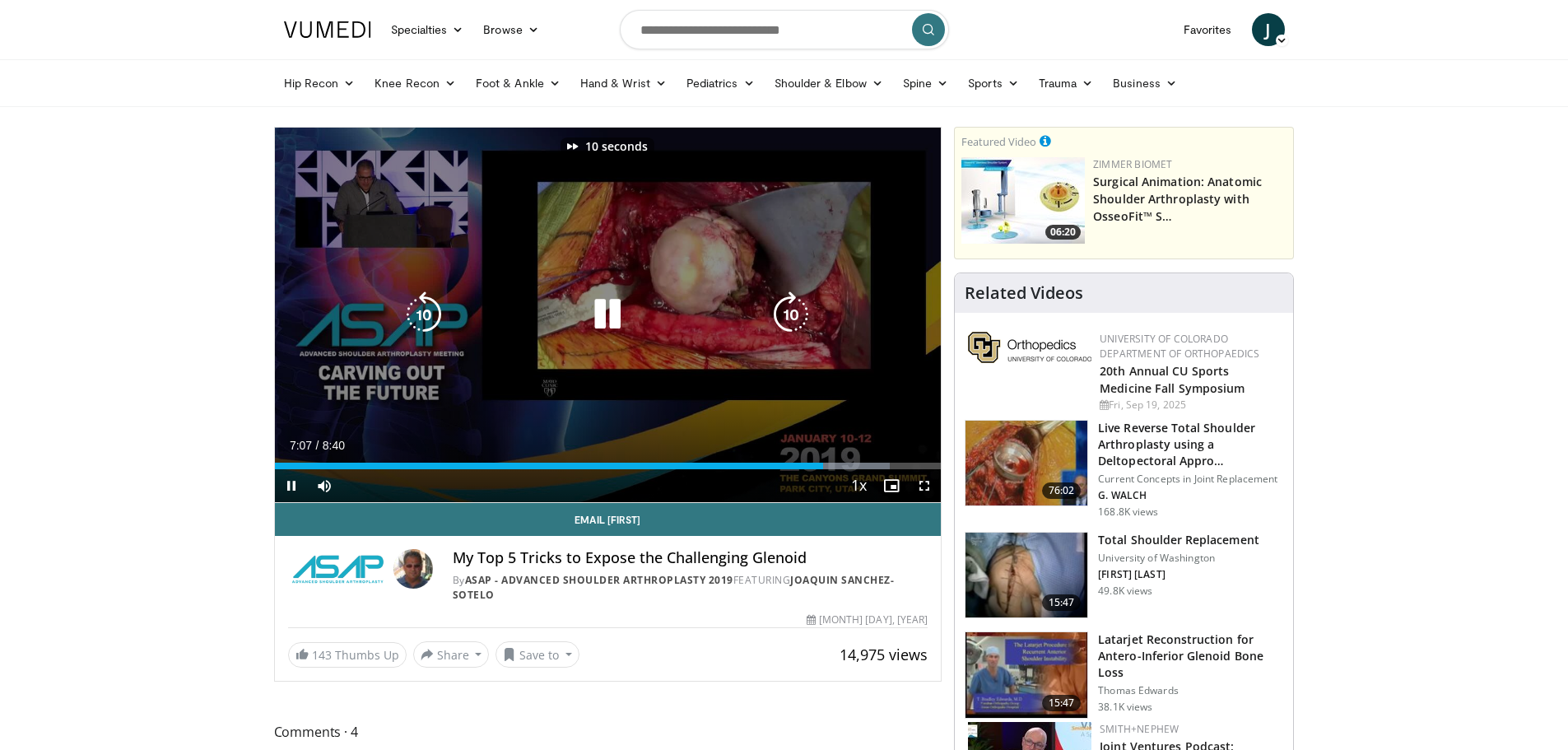 click at bounding box center (791, 314) 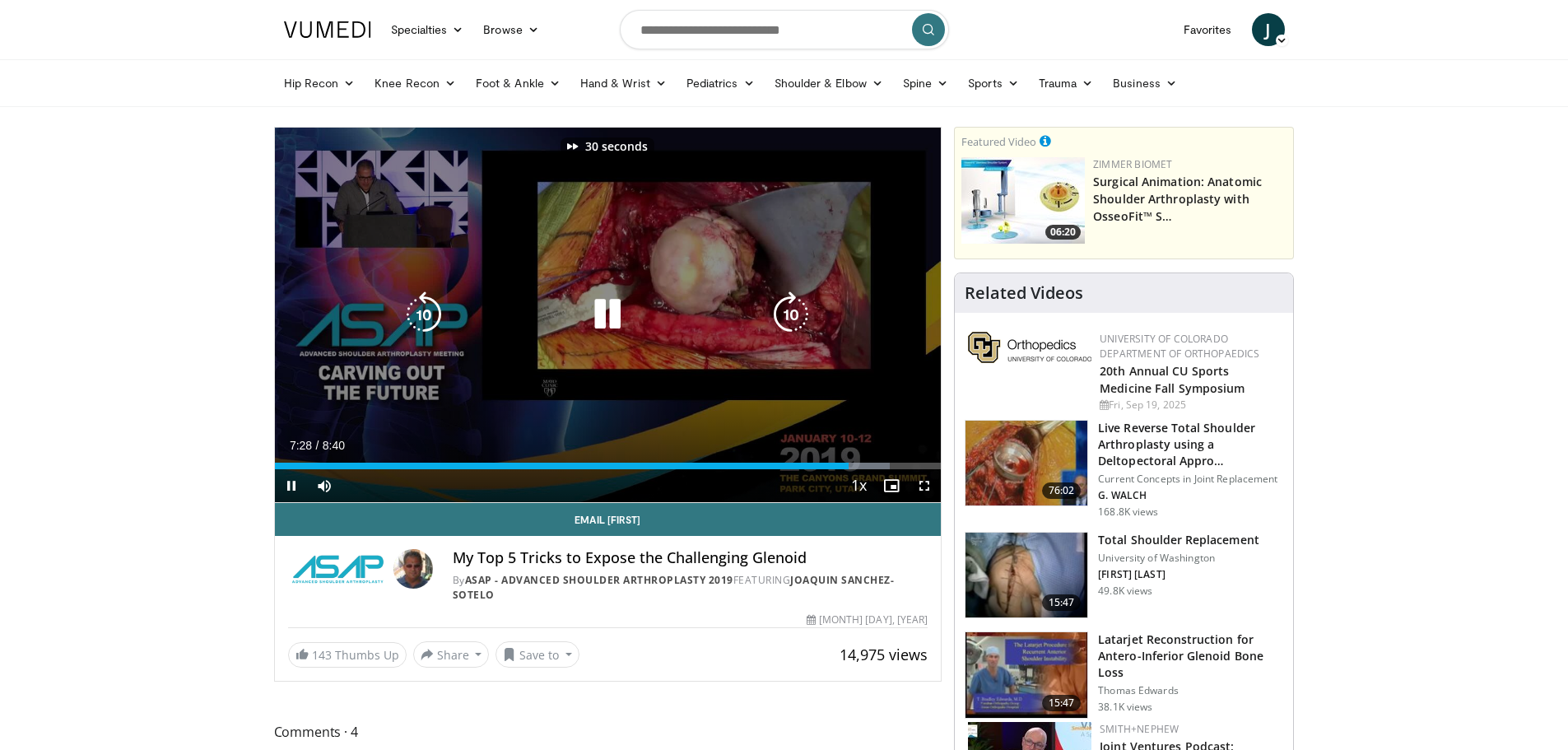 click at bounding box center [791, 314] 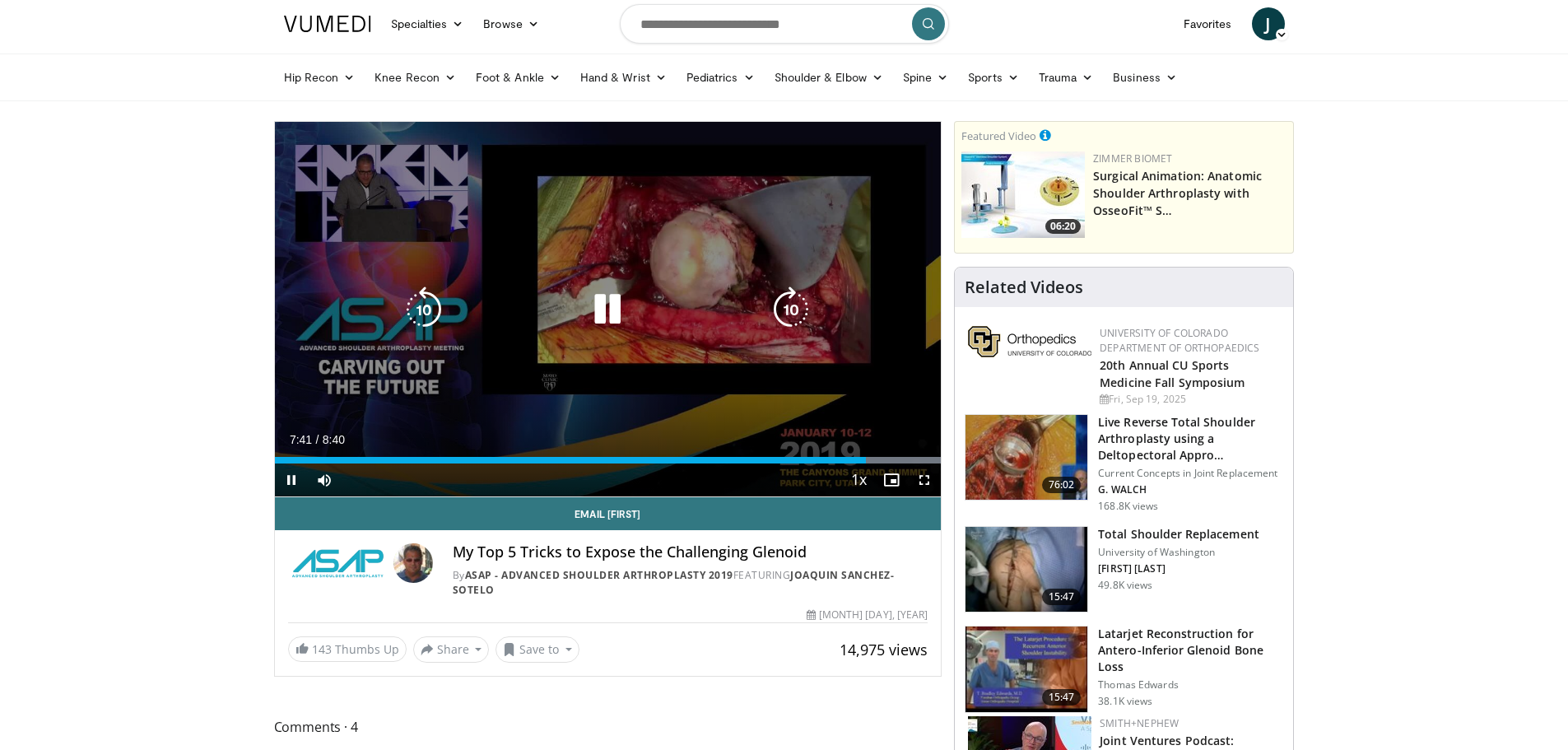 scroll, scrollTop: 0, scrollLeft: 0, axis: both 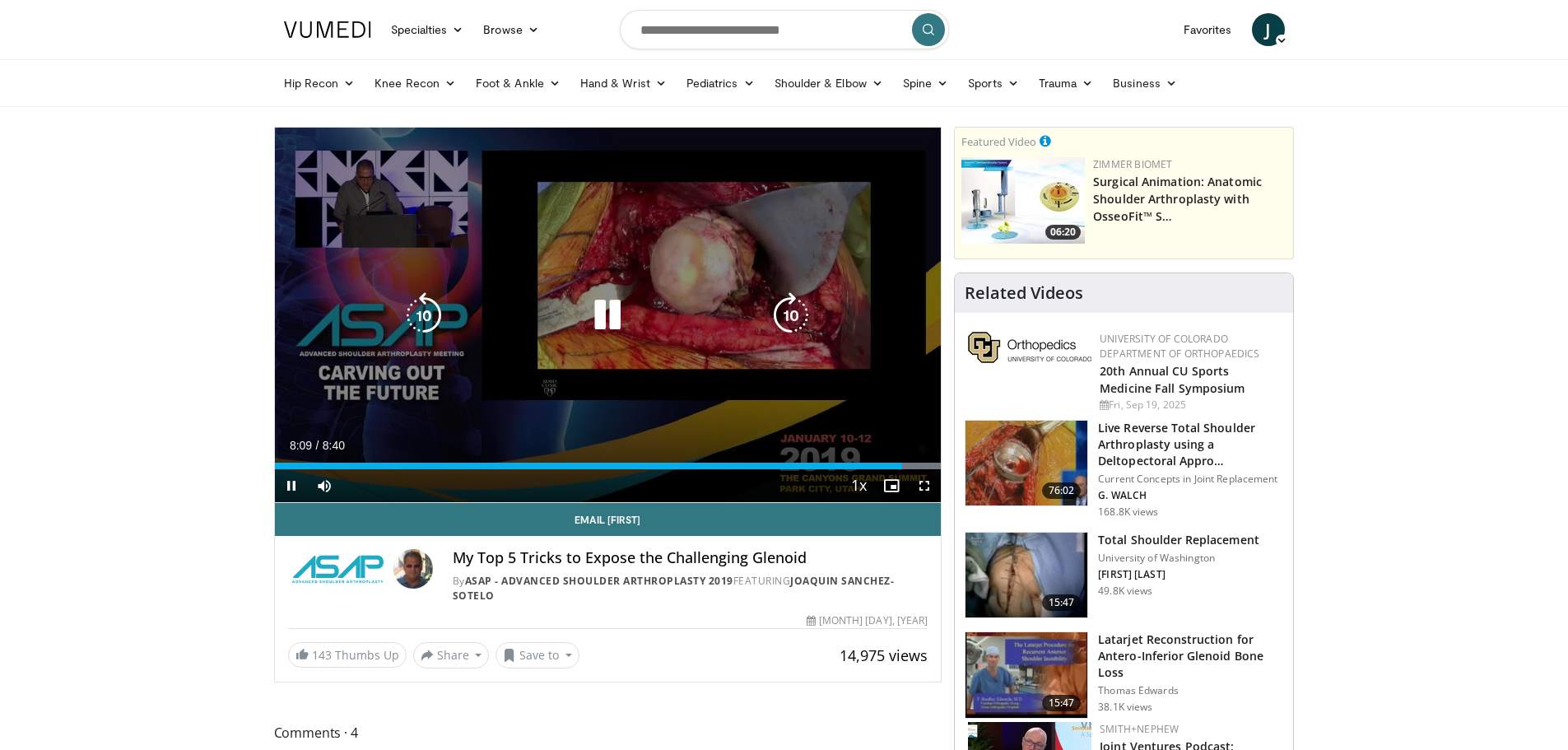 click at bounding box center (607, 315) 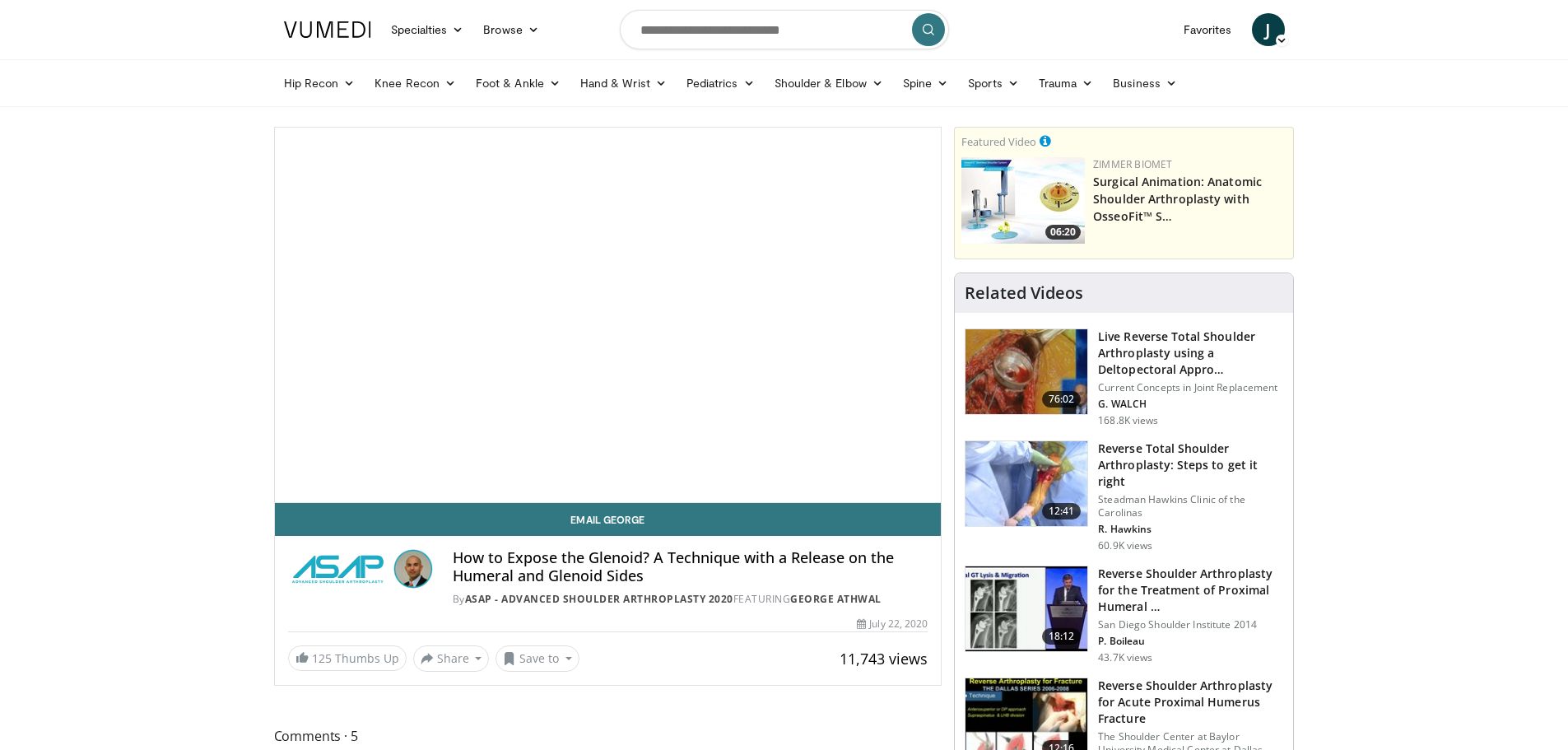 scroll, scrollTop: 0, scrollLeft: 0, axis: both 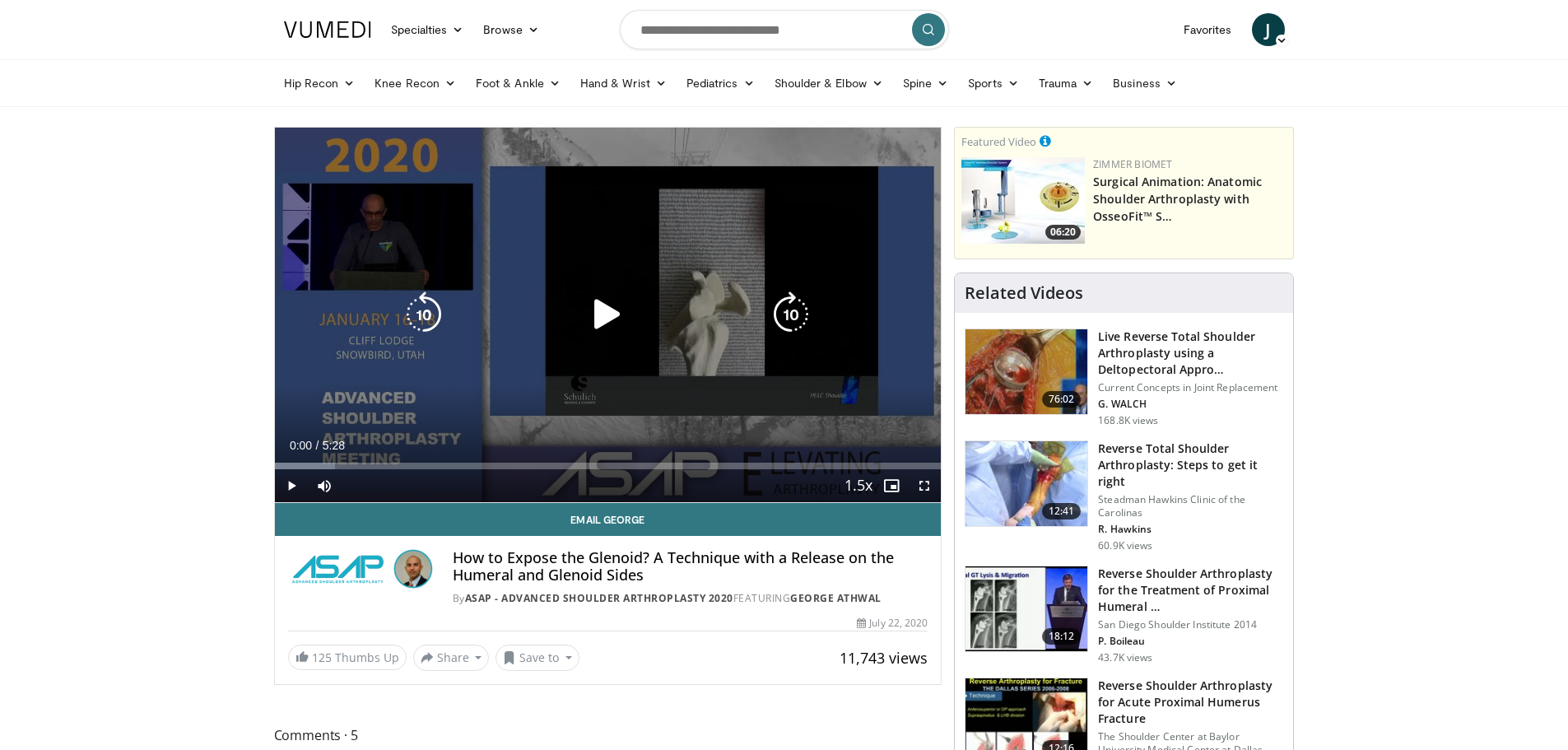 click at bounding box center [607, 314] 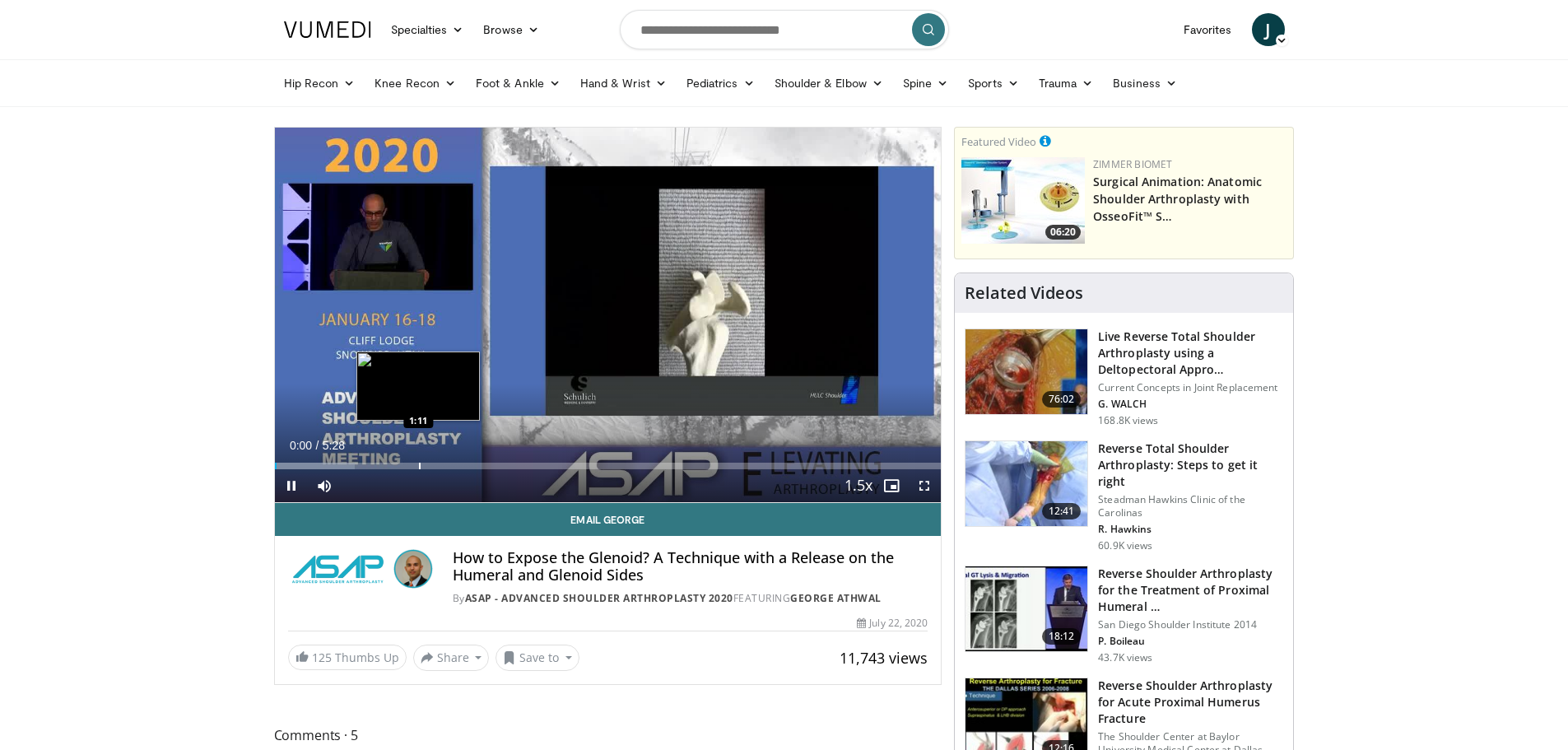 click on "Loaded :  12.04% 0:00 1:11" at bounding box center (608, 466) 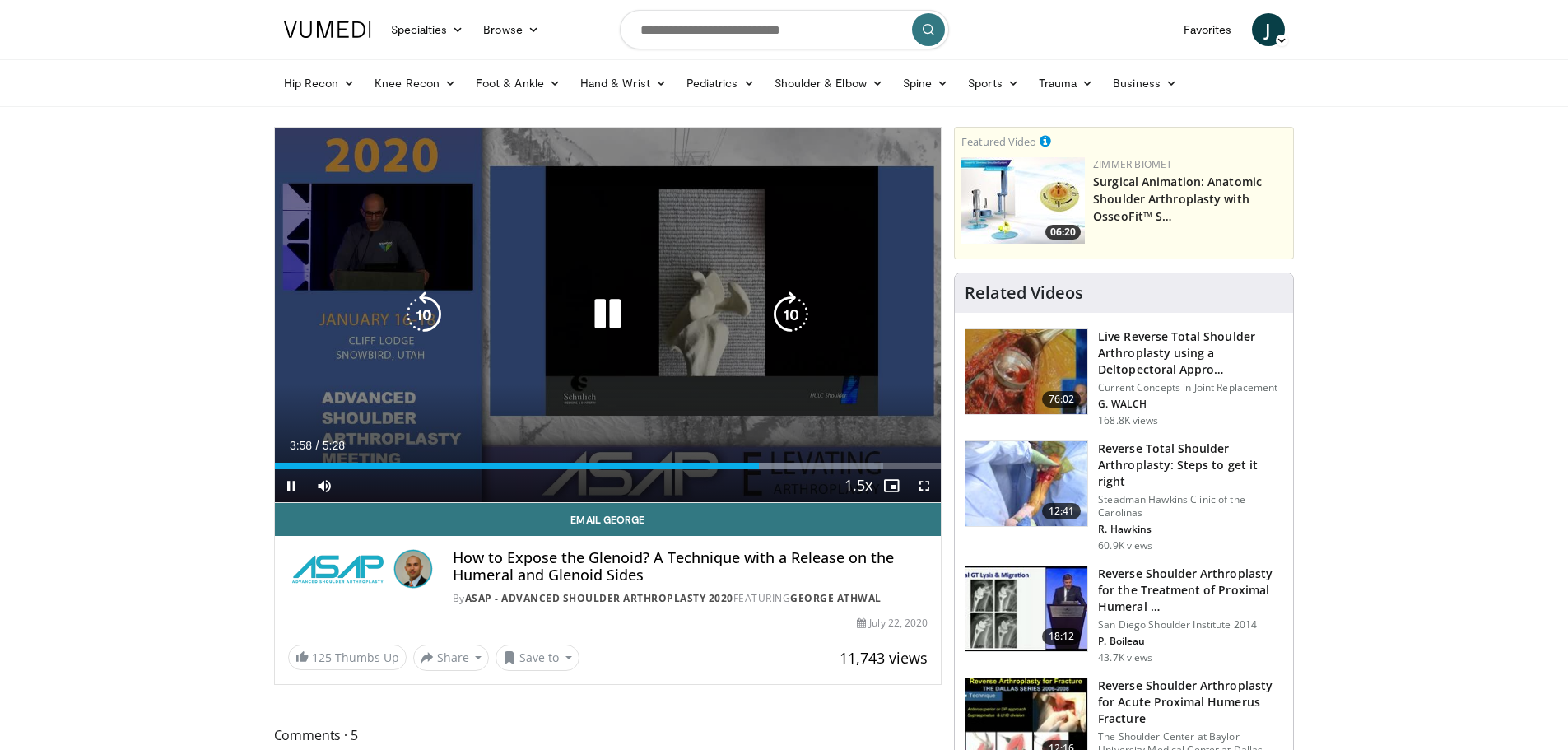 click on "10 seconds
Tap to unmute" at bounding box center [608, 314] 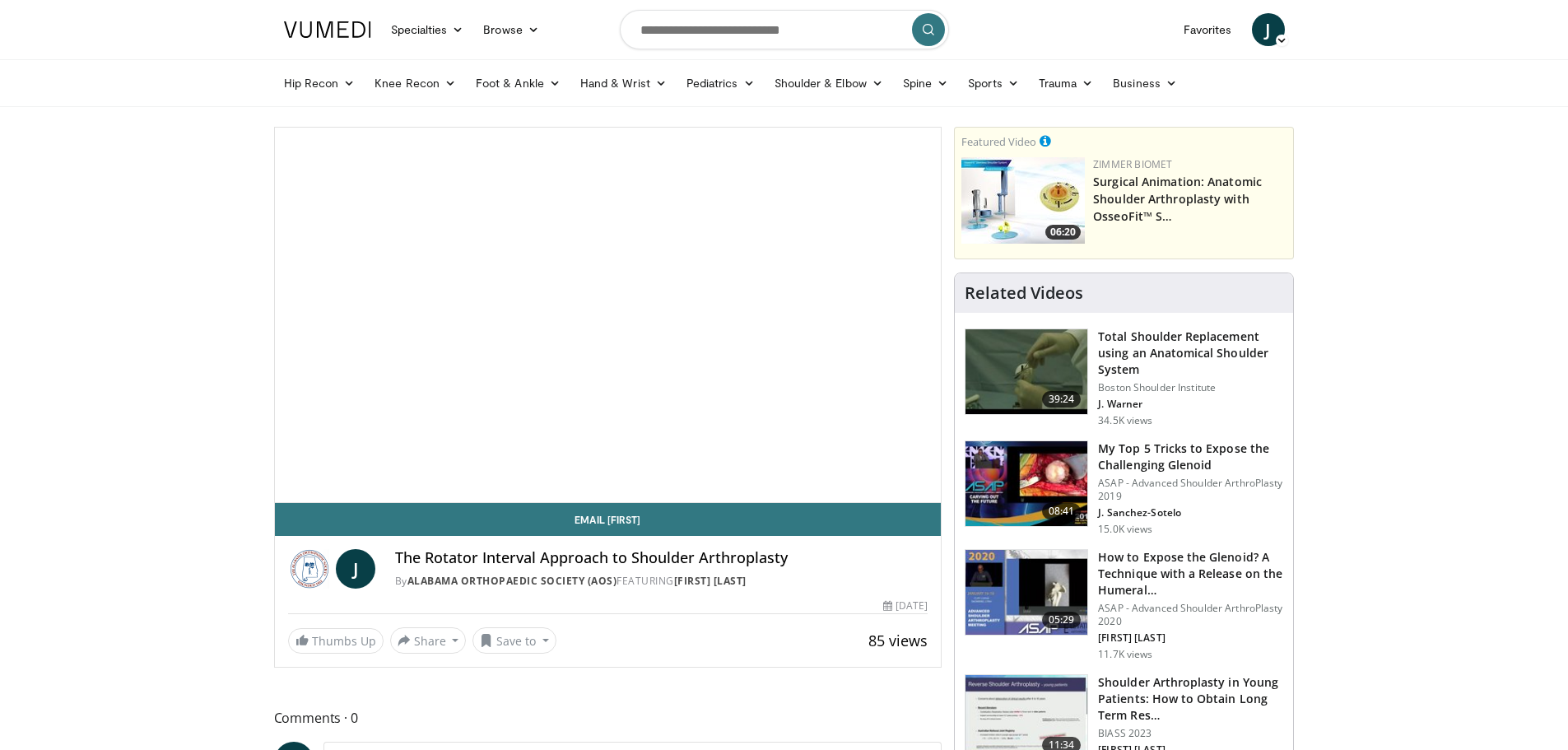 scroll, scrollTop: 0, scrollLeft: 0, axis: both 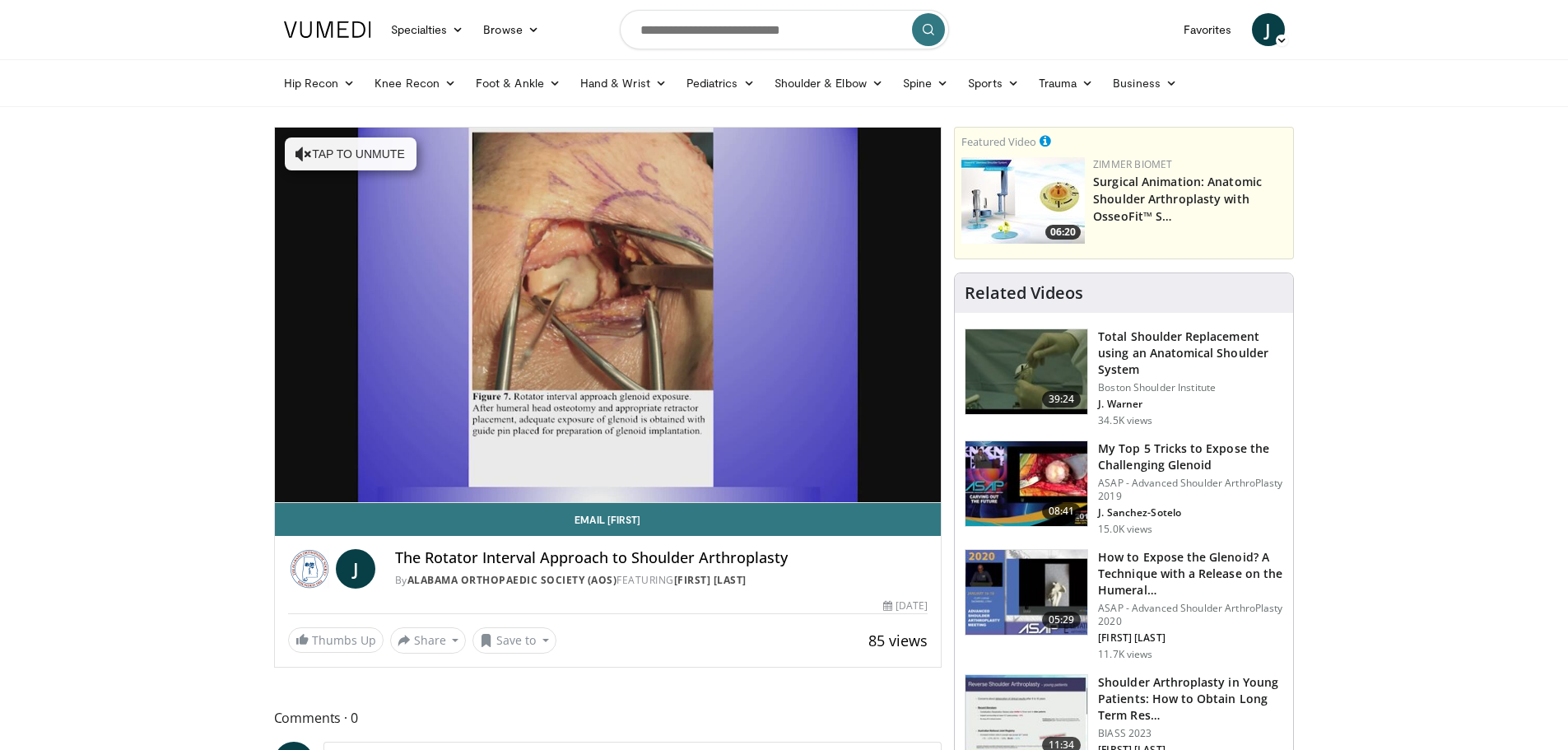 click on "Specialties
Adult & Family Medicine
Allergy, Asthma, Immunology
Anesthesiology
Cardiology
Dental
Dermatology
Endocrinology
Gastroenterology & Hepatology
General Surgery
Hematology & Oncology
Infectious Disease
Nephrology
Neurology
Neurosurgery
Obstetrics & Gynecology
Ophthalmology
Oral Maxillofacial
Orthopaedics
Otolaryngology
Pediatrics
Plastic Surgery
Podiatry
Psychiatry
Pulmonology
Radiation Oncology
Radiology
Rheumatology
Urology" at bounding box center (784, 1311) 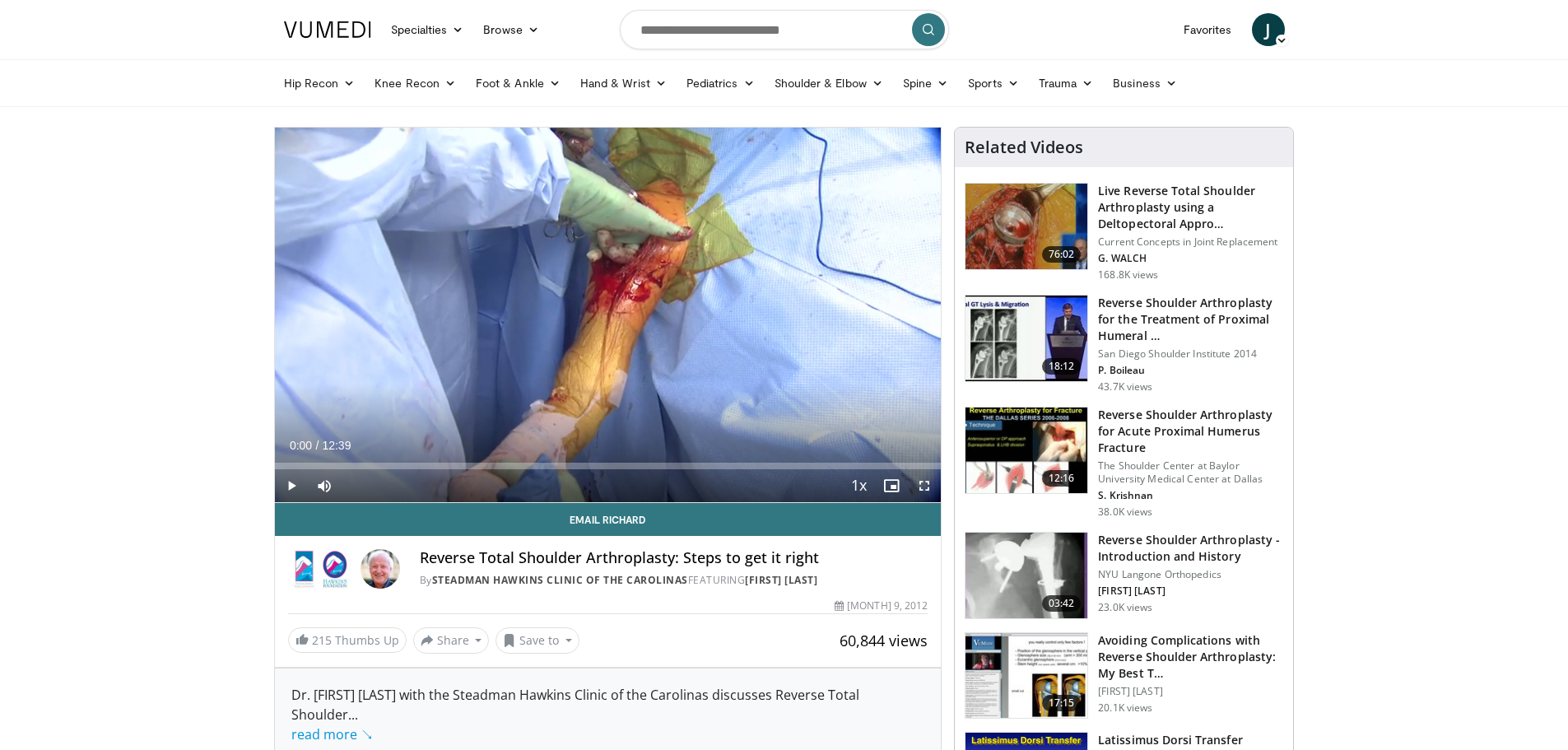 scroll, scrollTop: 0, scrollLeft: 0, axis: both 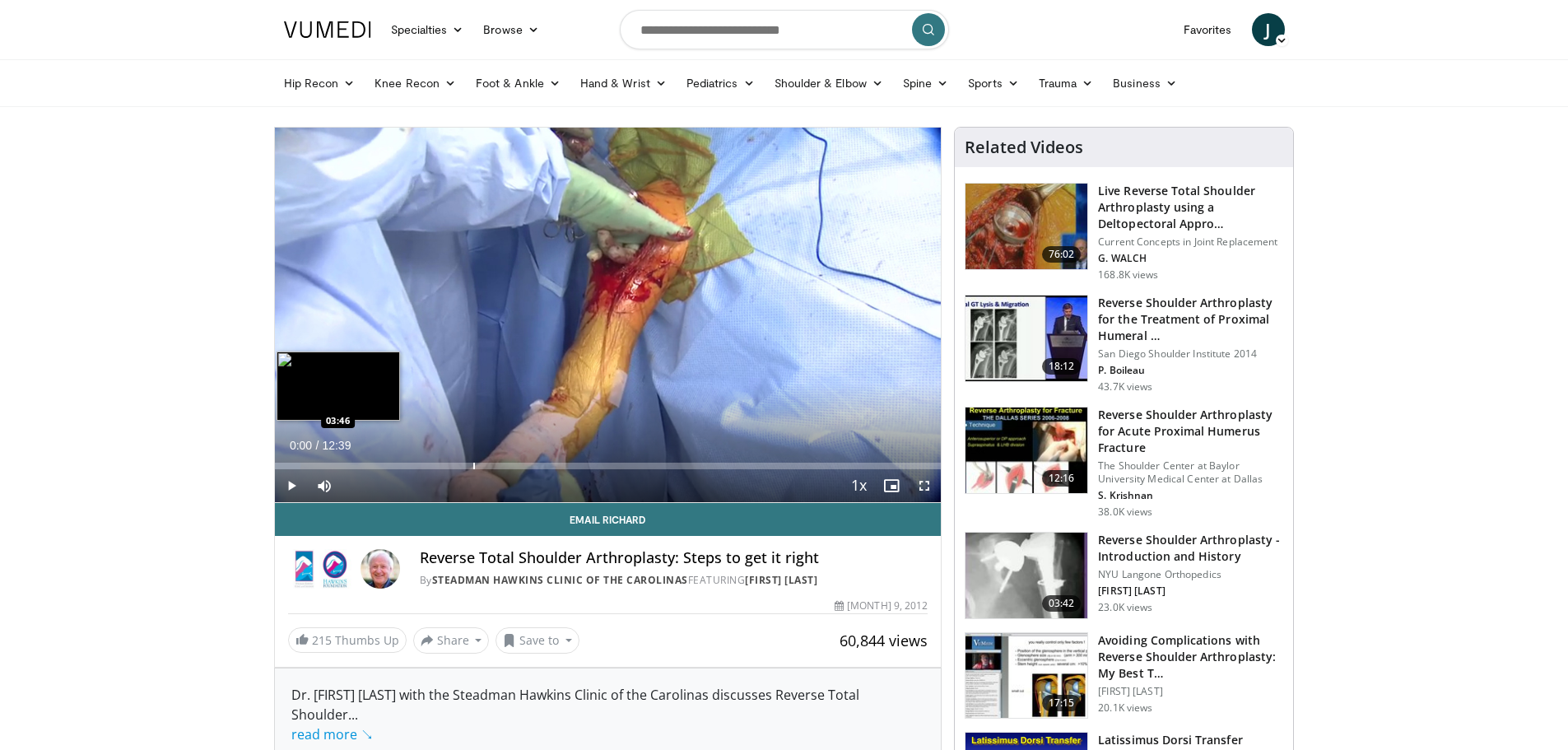 click on "Loaded :  3.95% 00:00 03:46" at bounding box center [608, 461] 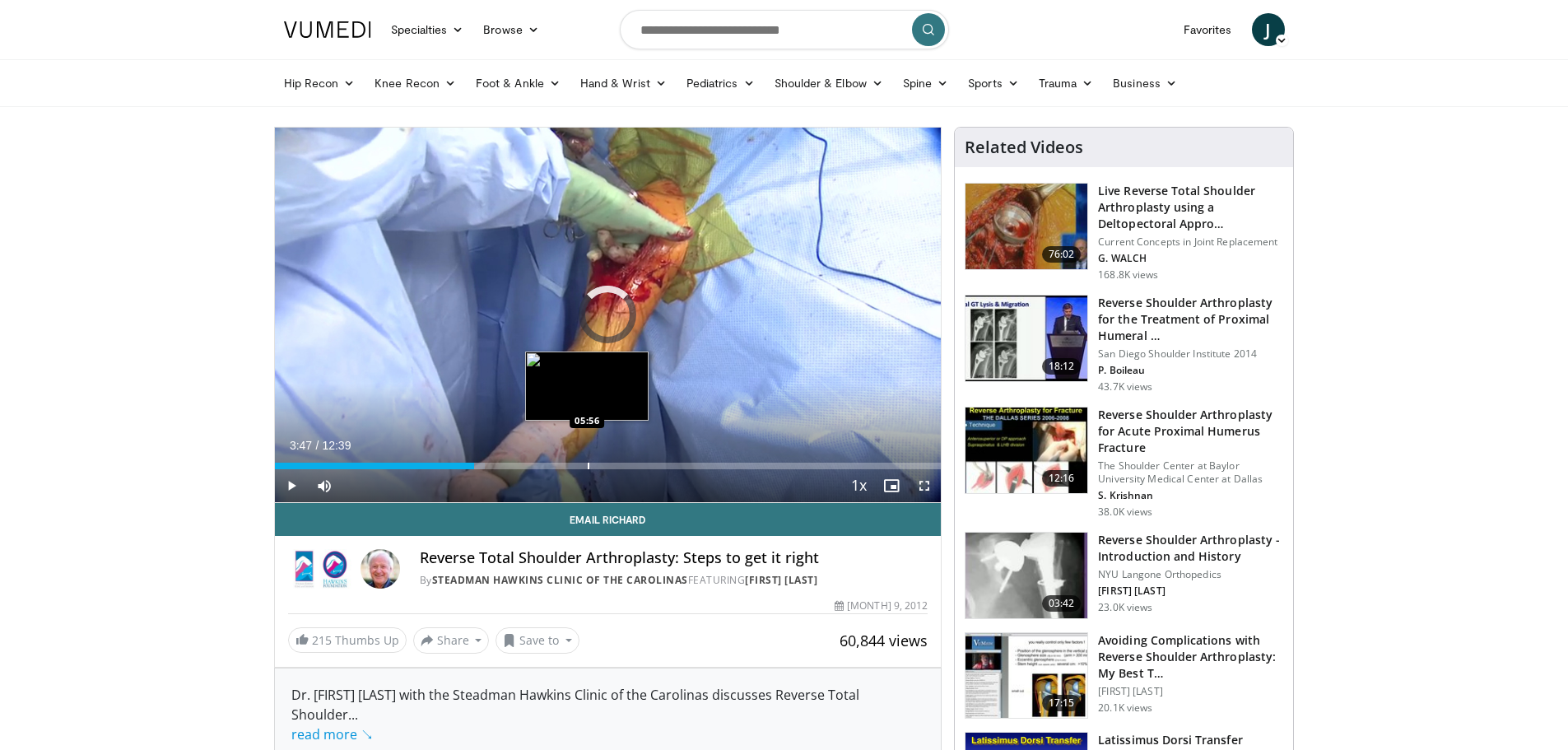 click on "Loaded :  31.52% 05:55 05:56" at bounding box center (608, 466) 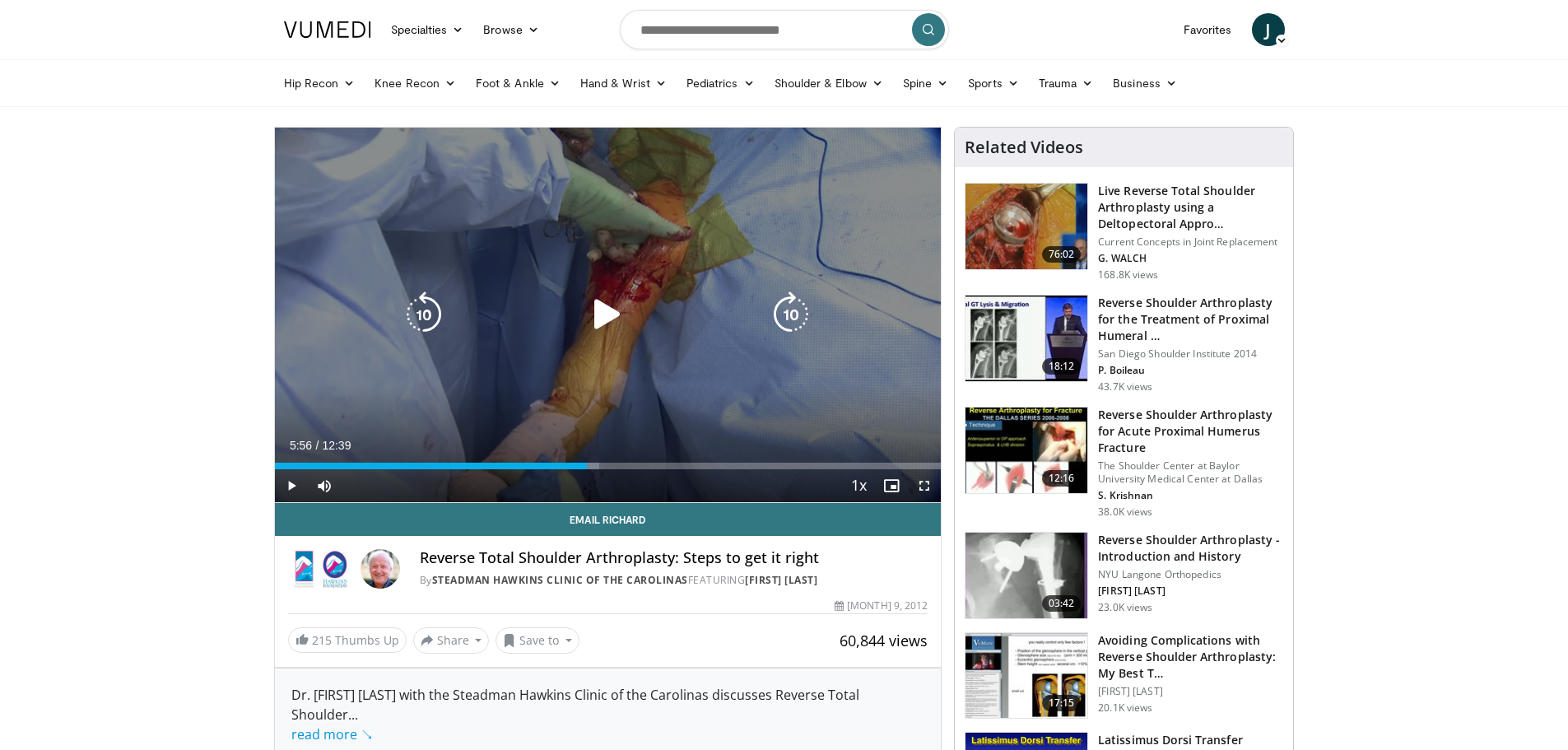 click at bounding box center [607, 314] 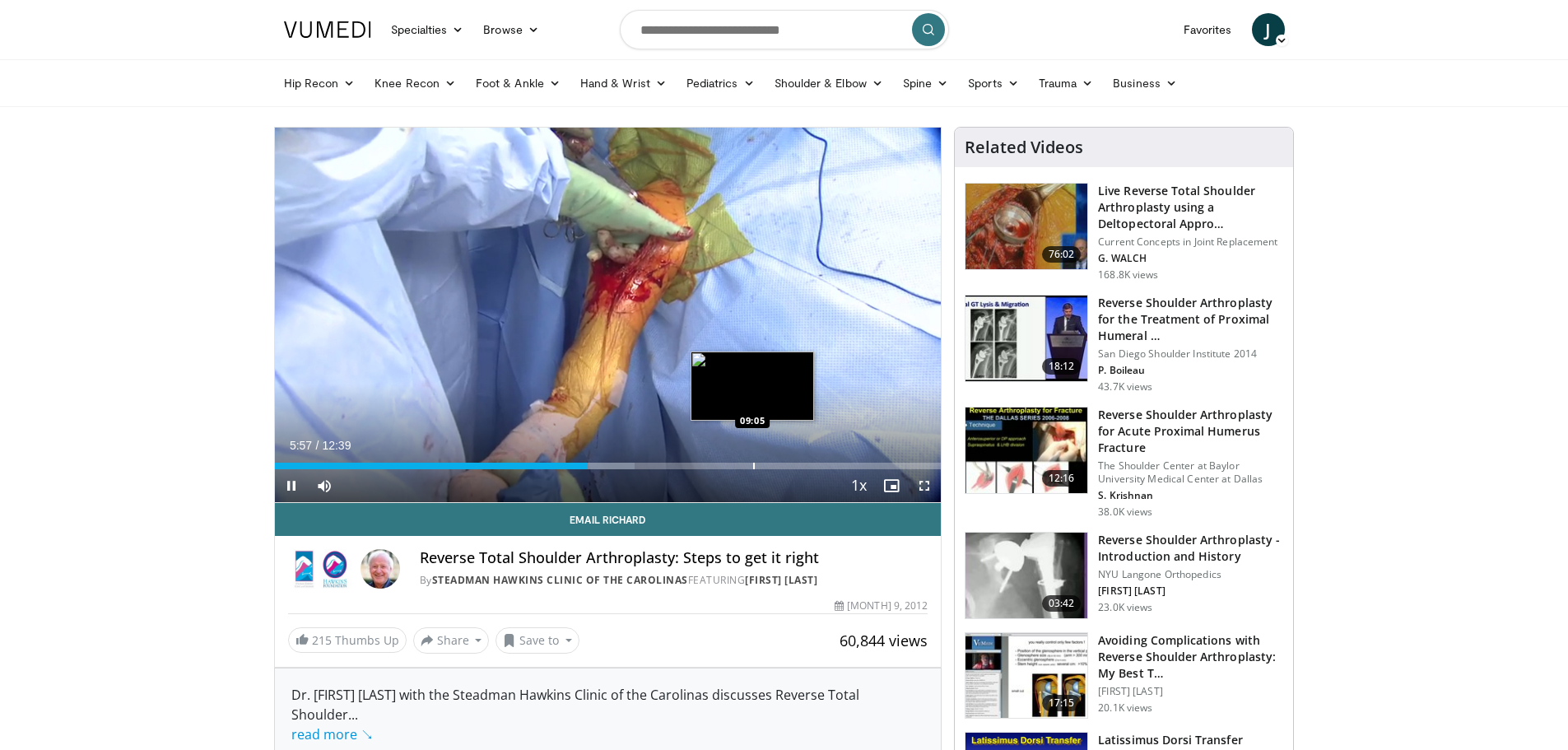 click at bounding box center (754, 466) 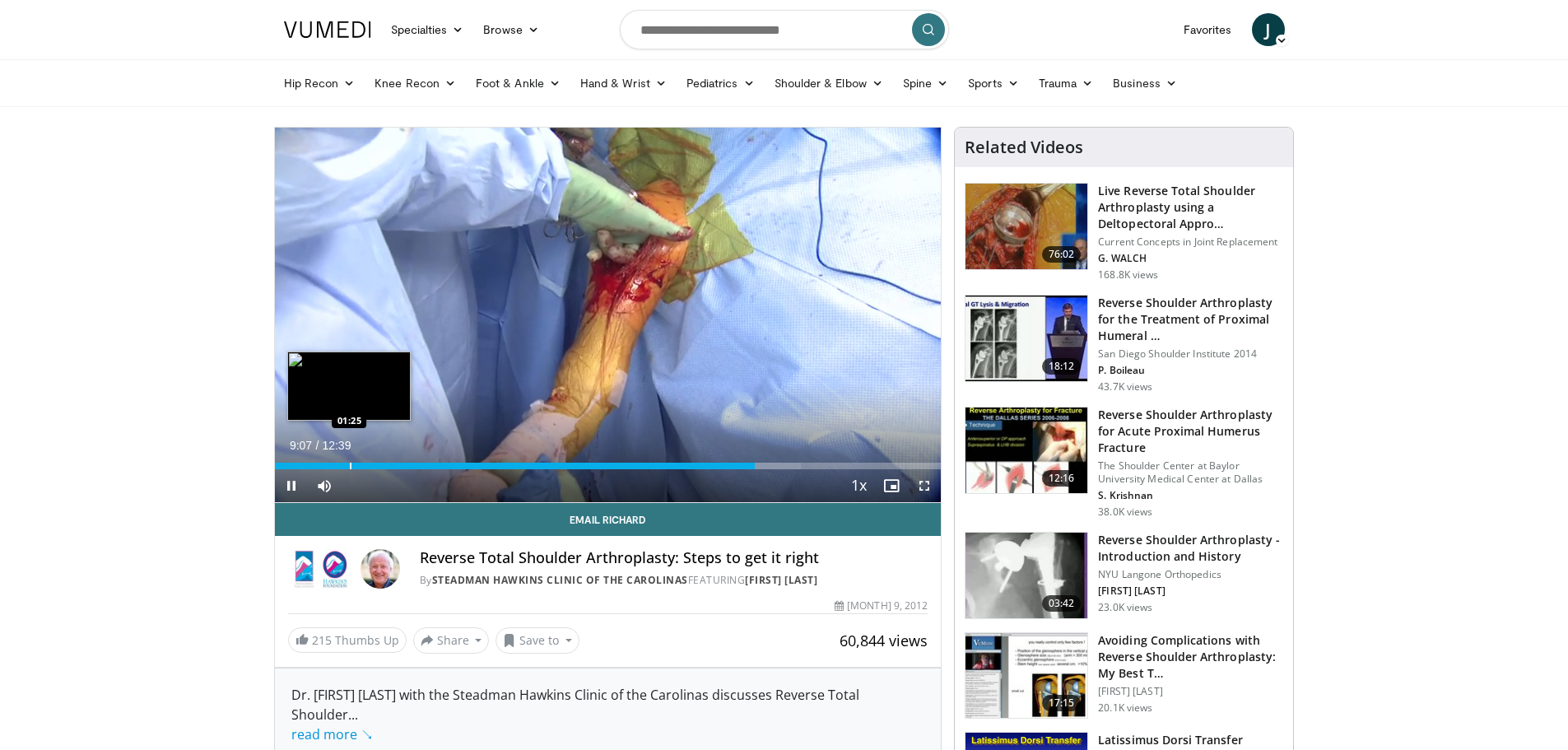 click at bounding box center (351, 466) 